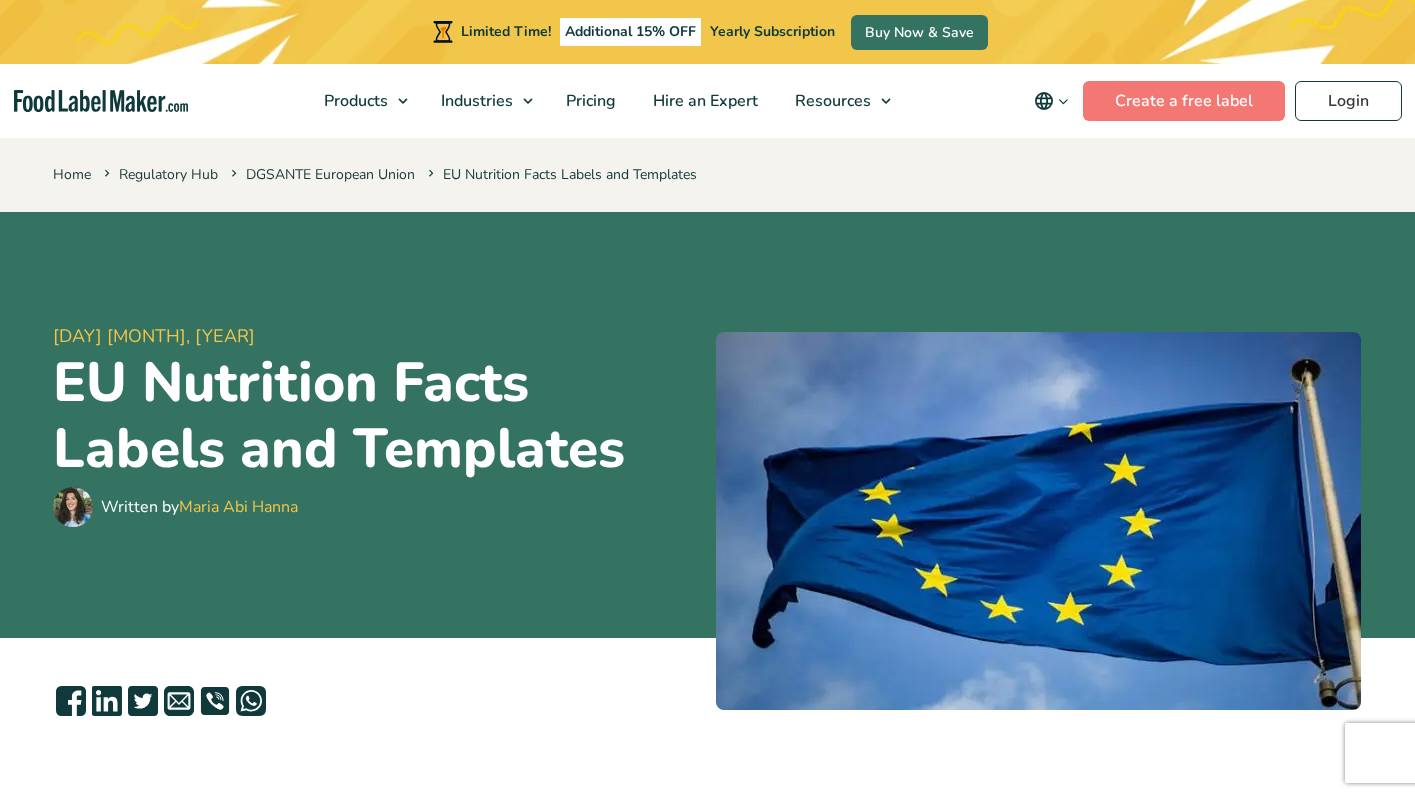 scroll, scrollTop: 787, scrollLeft: 0, axis: vertical 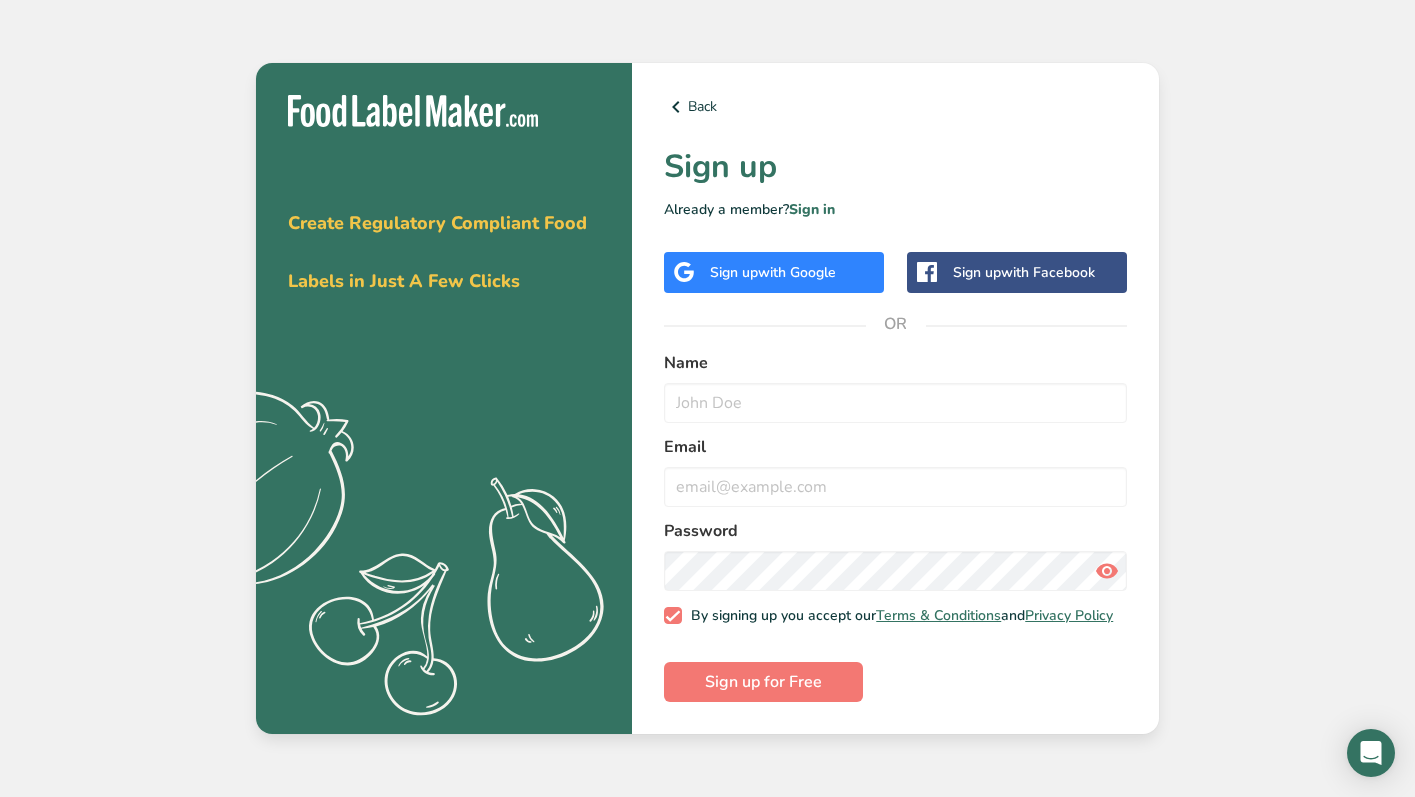 click on "Sign up  with Google" at bounding box center [773, 272] 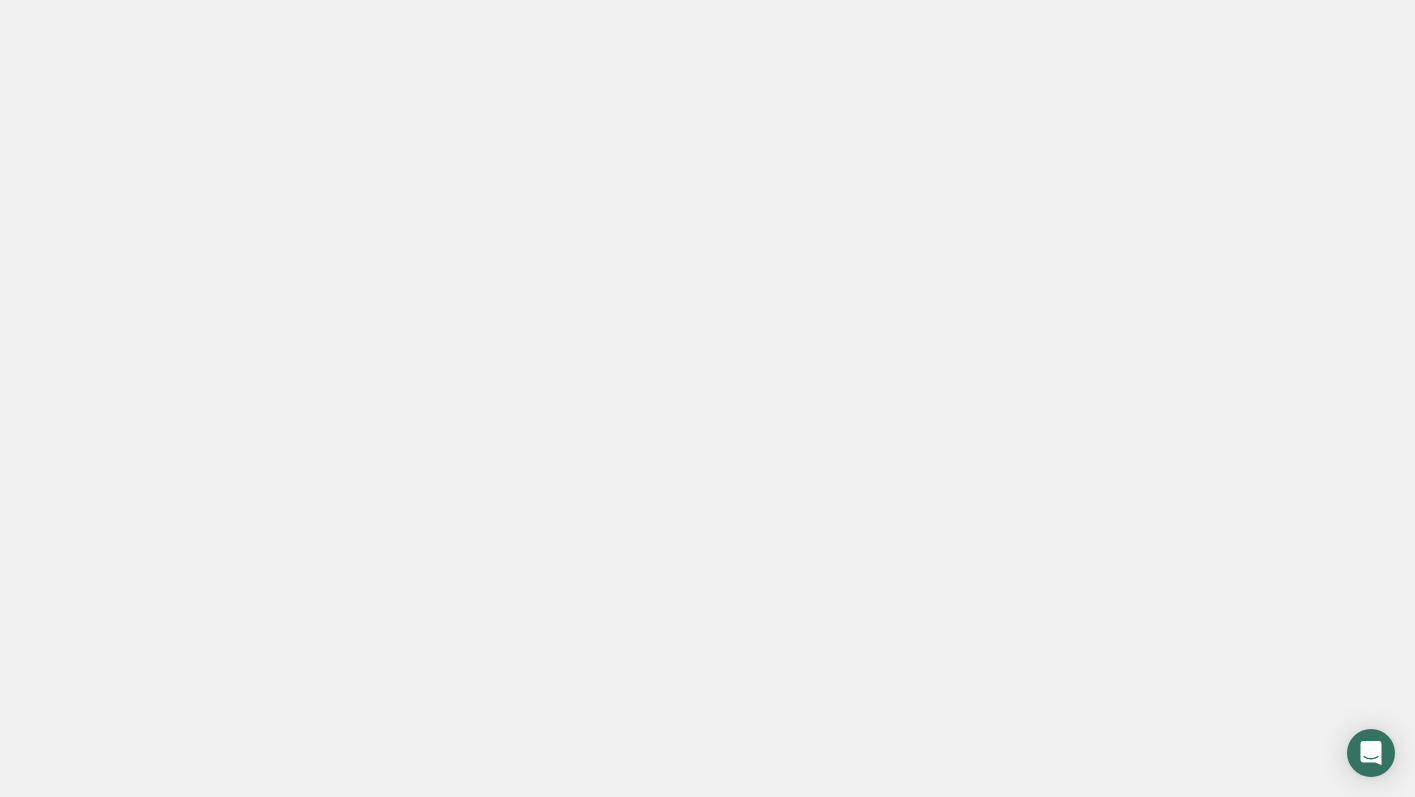 scroll, scrollTop: 0, scrollLeft: 0, axis: both 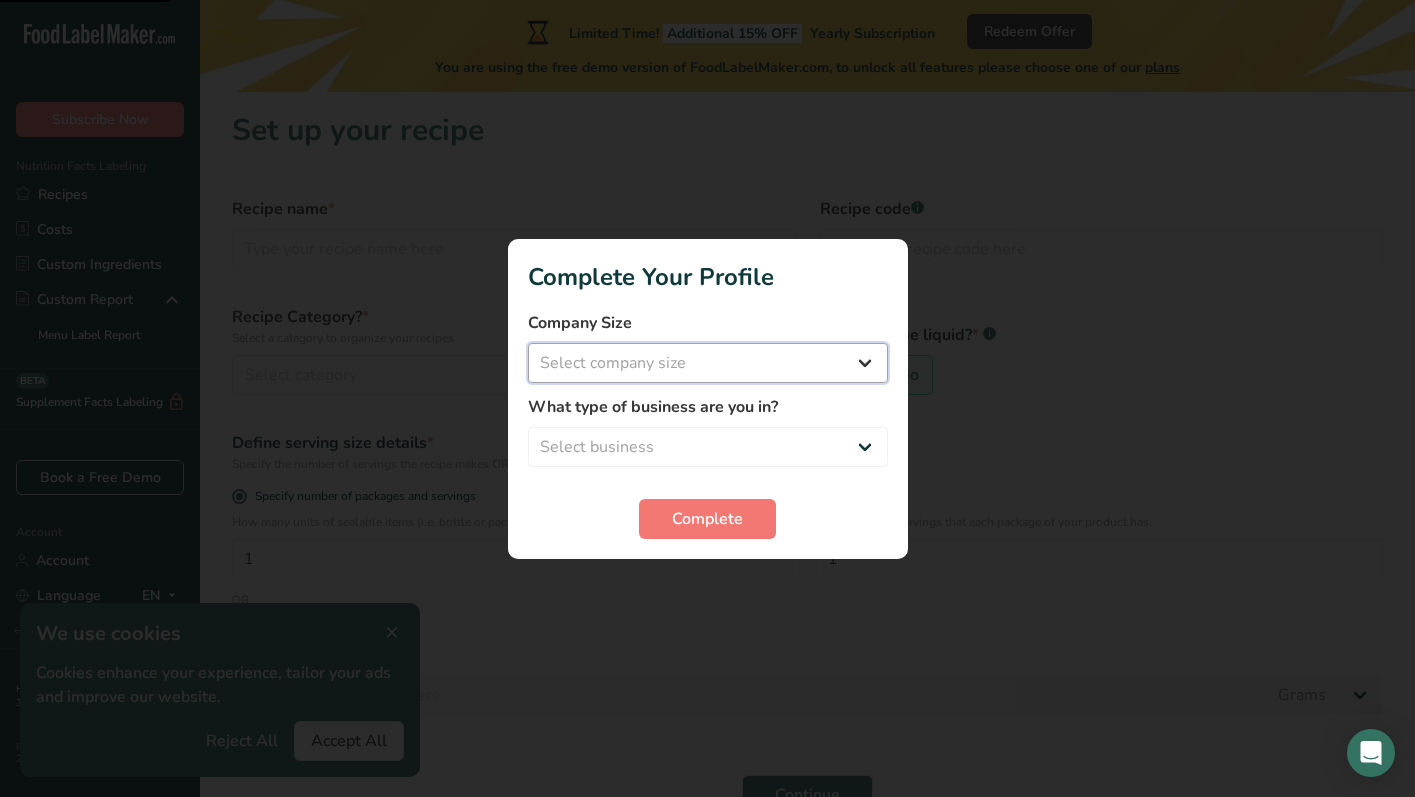 click on "Select company size
Fewer than 10 Employees
10 to 50 Employees
51 to 500 Employees
Over 500 Employees" at bounding box center (708, 363) 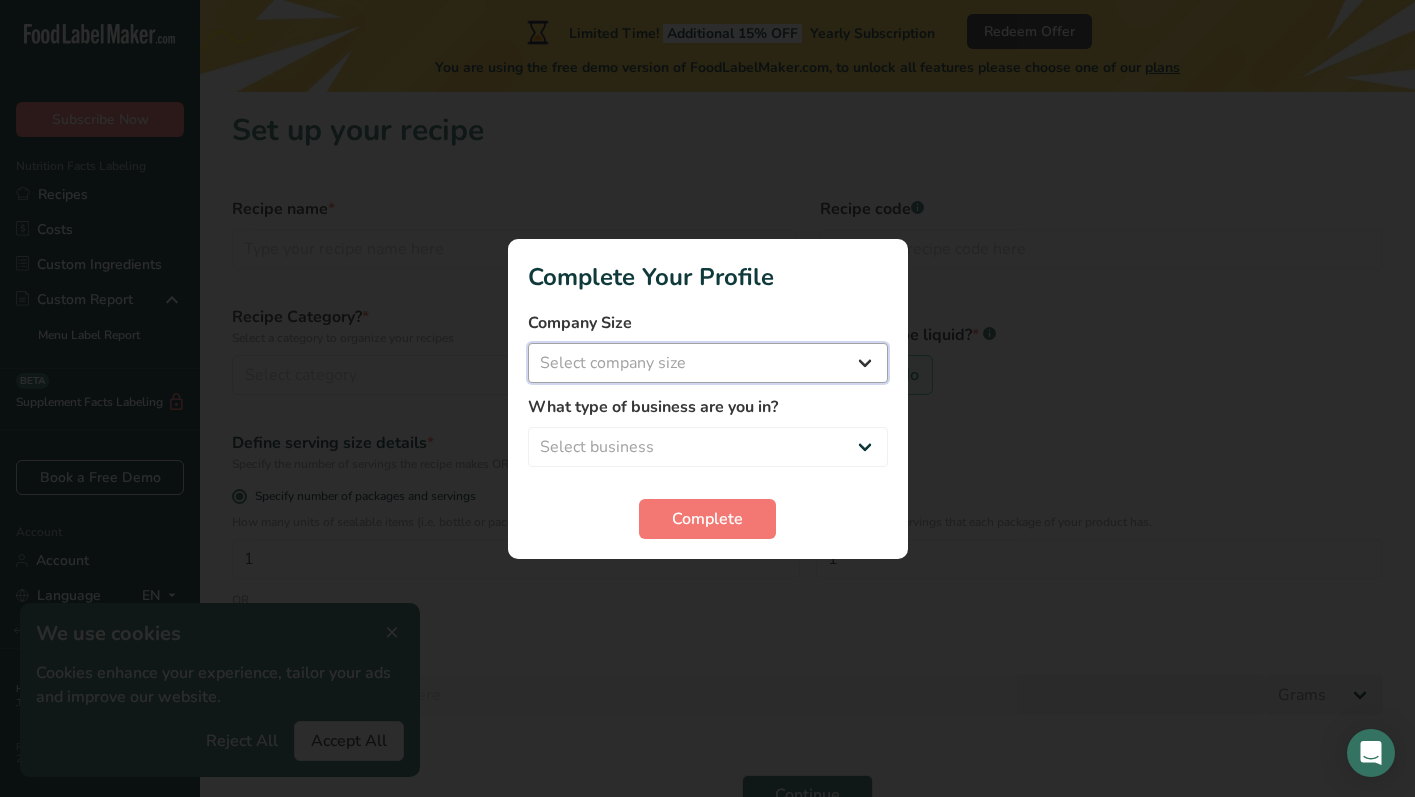 select on "1" 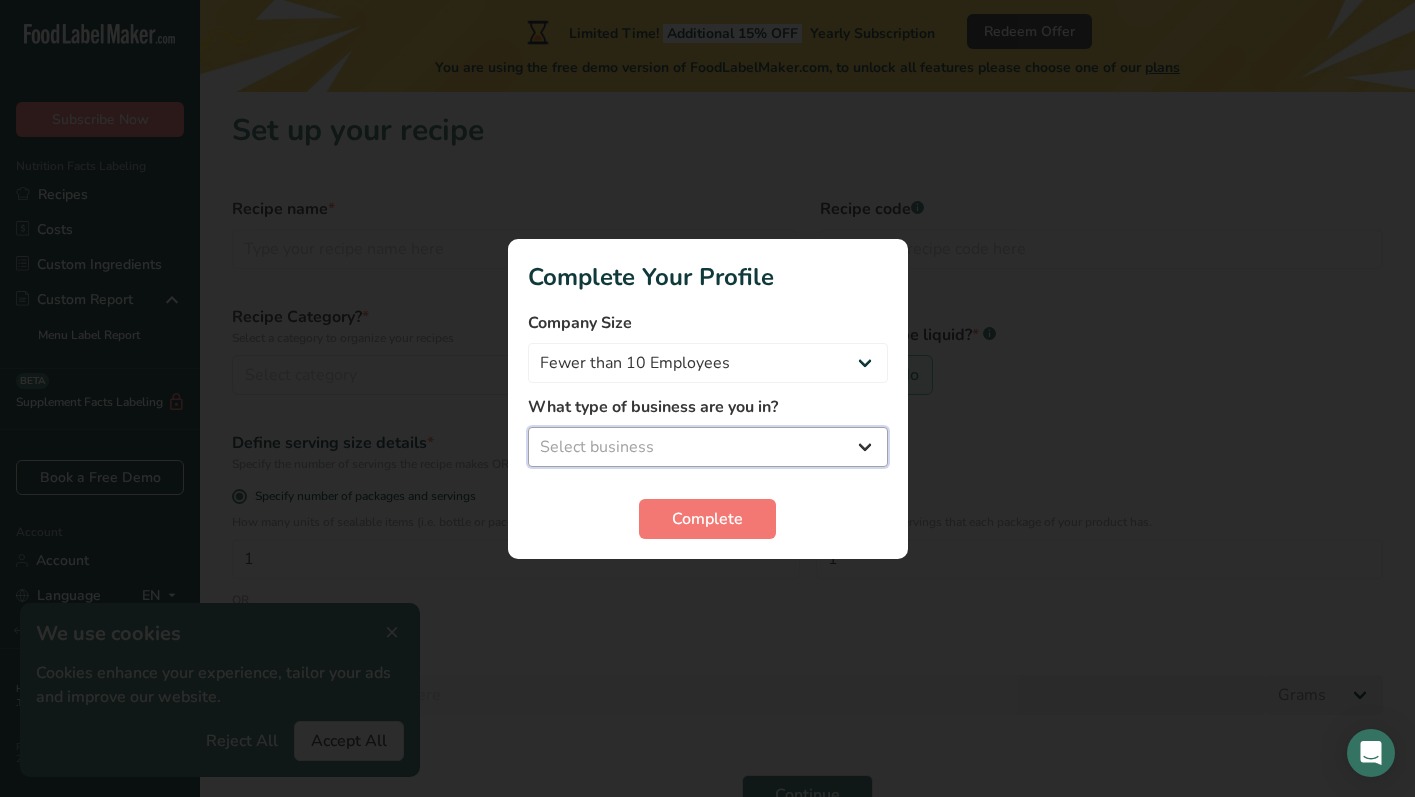 click on "Select business
Packaged Food Manufacturer
Restaurant & Cafe
Bakery
Meal Plans & Catering Company
Nutritionist
Food Blogger
Personal Trainer
Other" at bounding box center [708, 447] 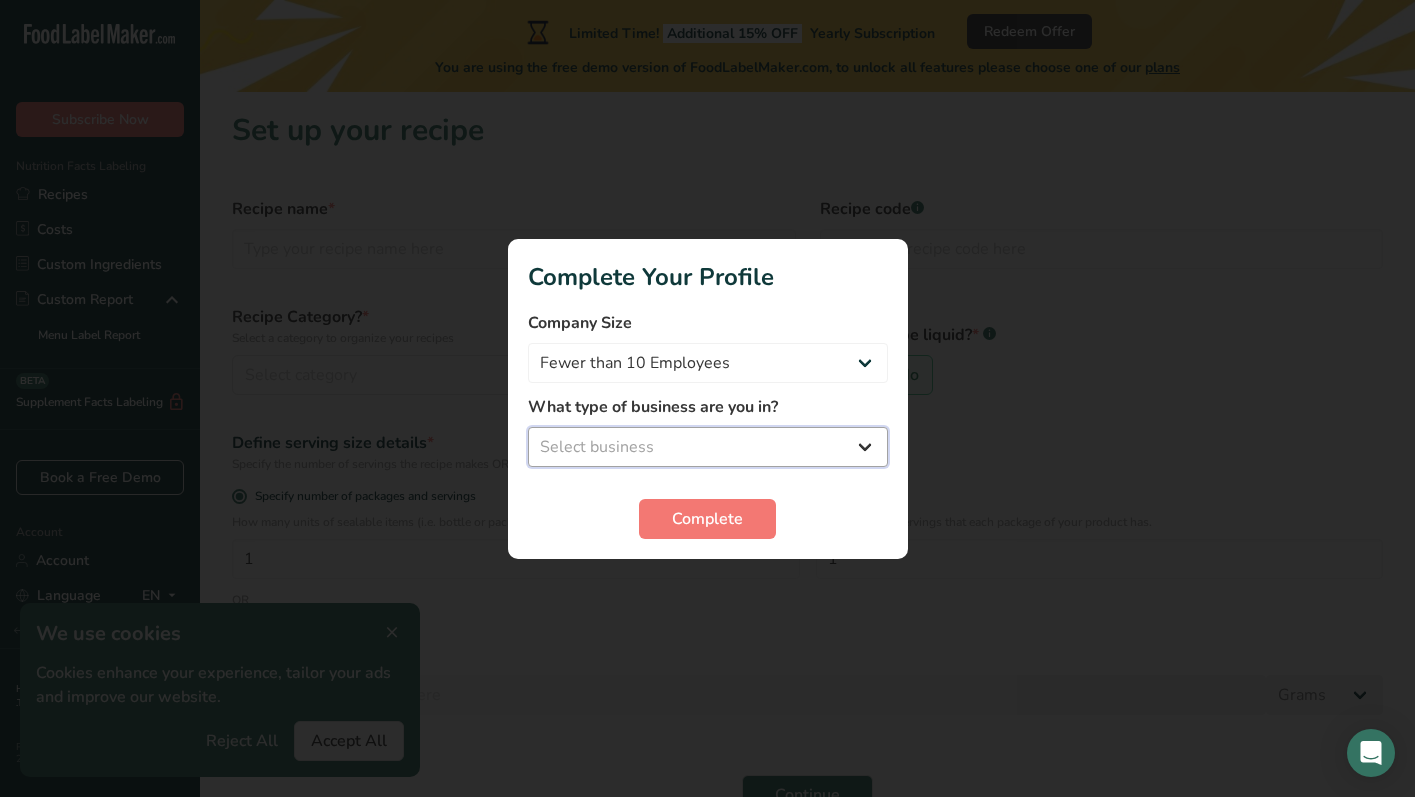 select on "1" 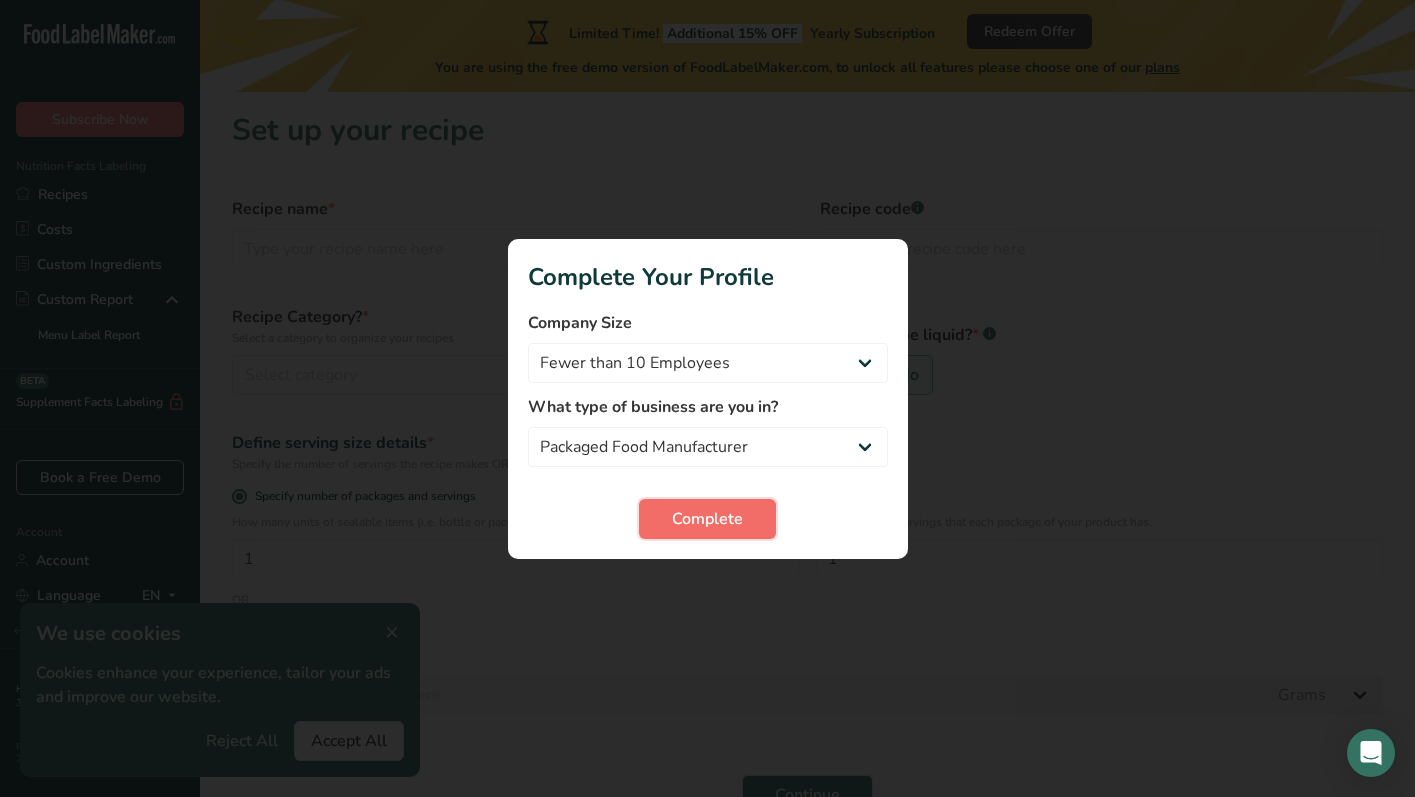 click on "Complete" at bounding box center (707, 519) 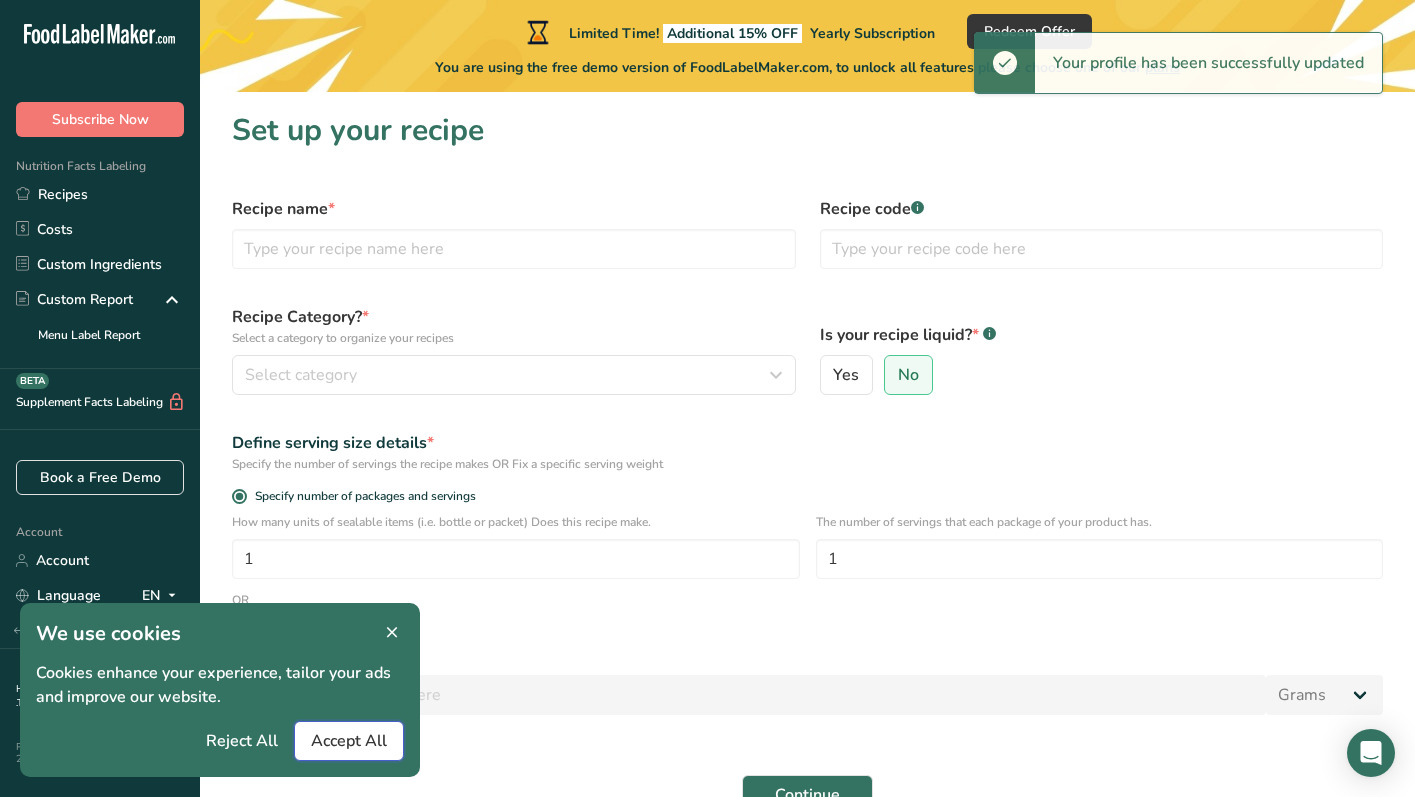 click on "Accept All" at bounding box center (349, 741) 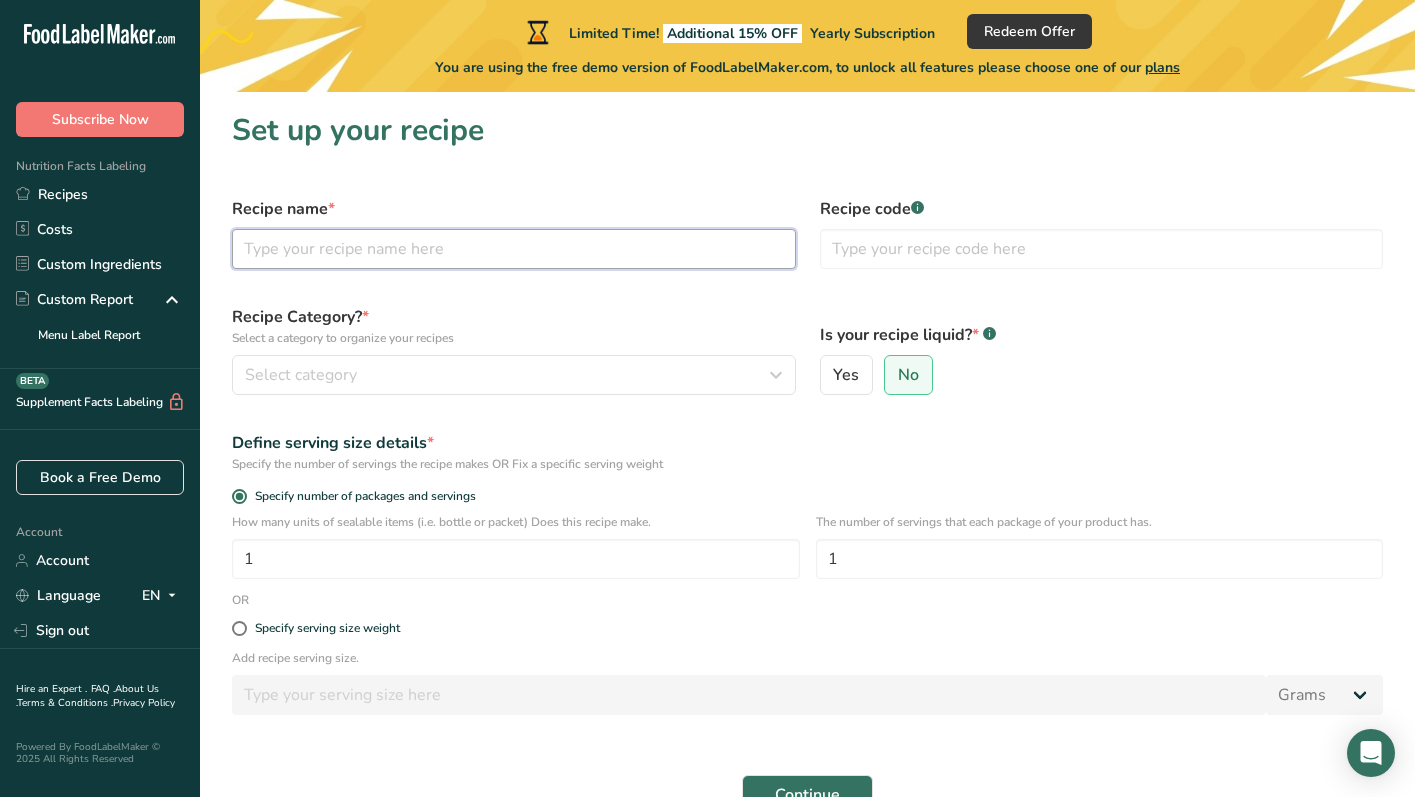 click at bounding box center [514, 249] 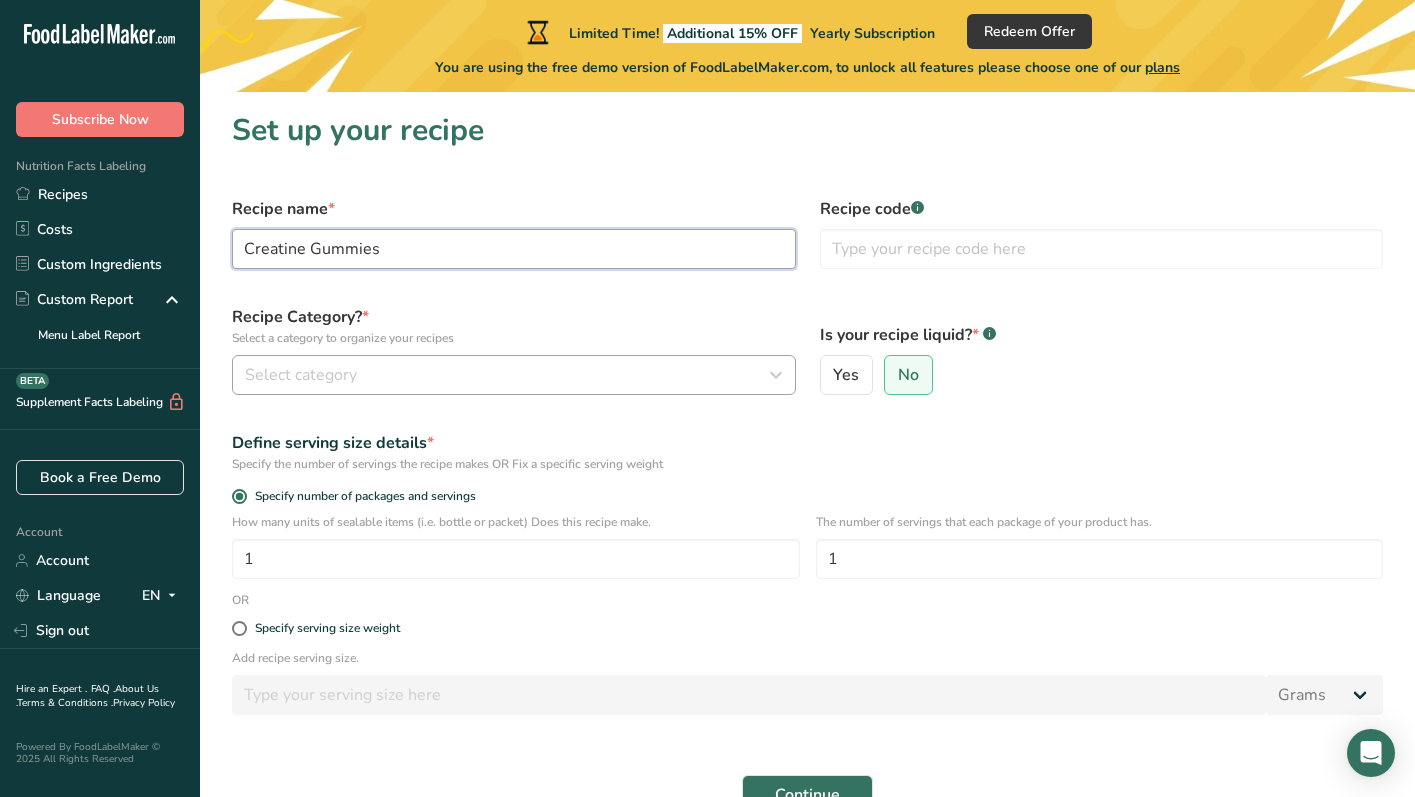 type on "Creatine Gummies" 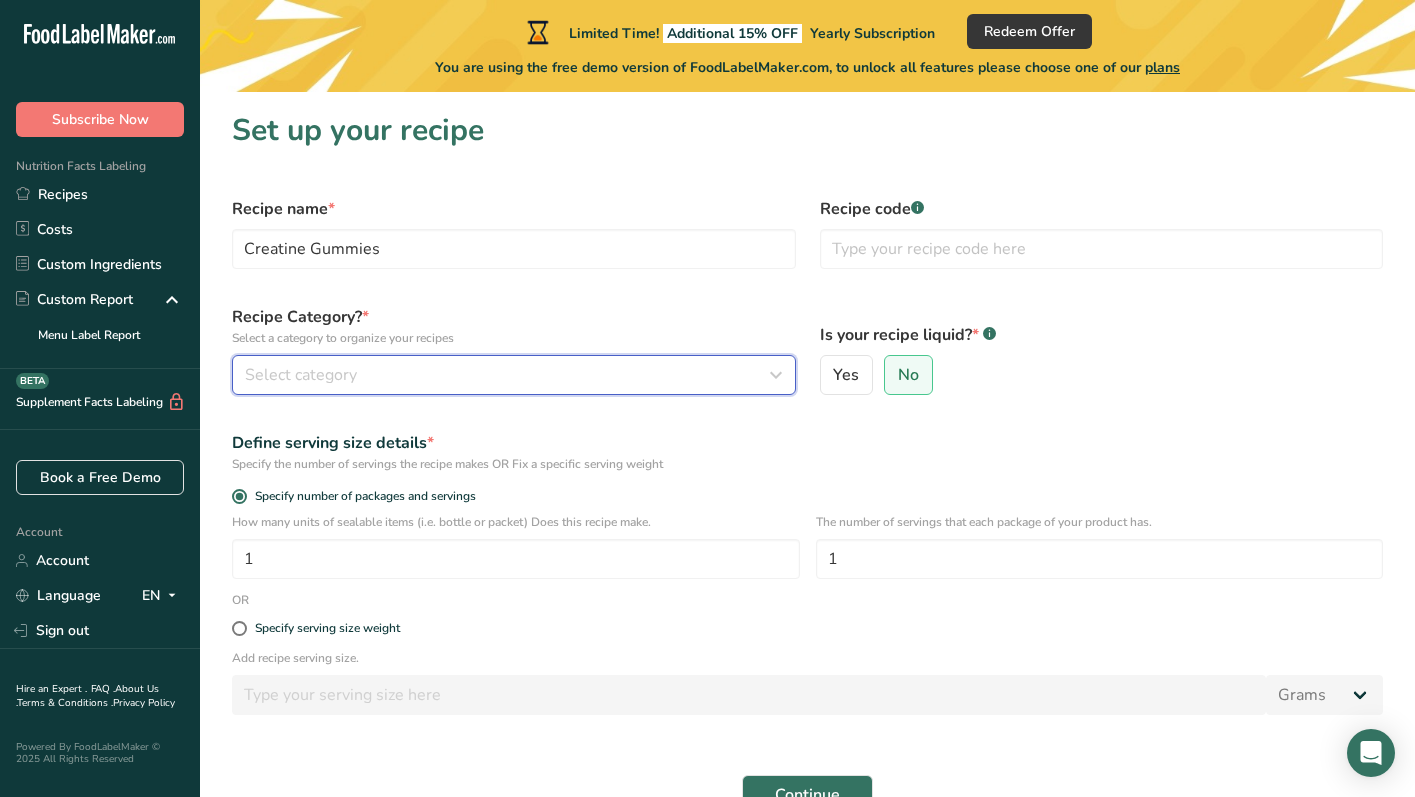 click on "Select category" at bounding box center (301, 375) 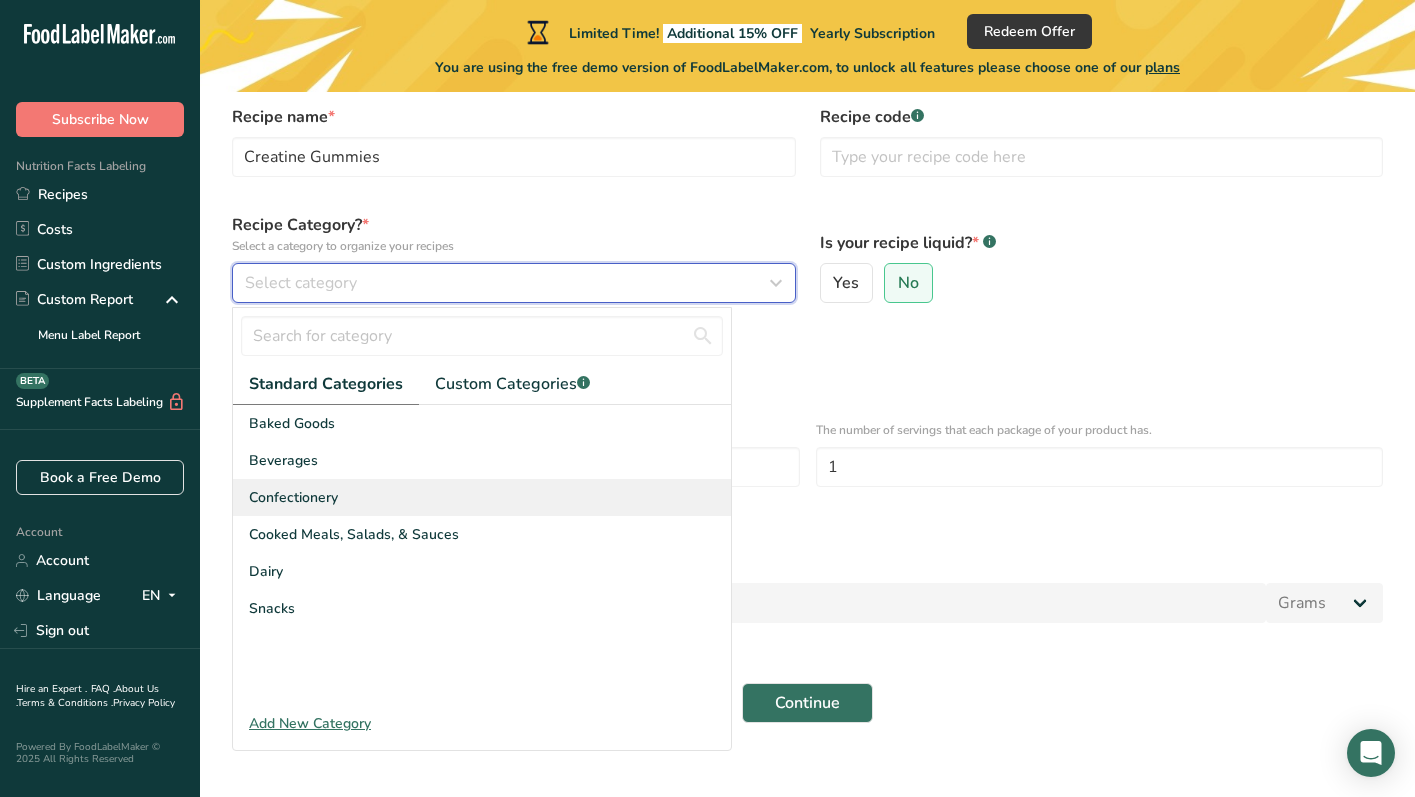 scroll, scrollTop: 96, scrollLeft: 0, axis: vertical 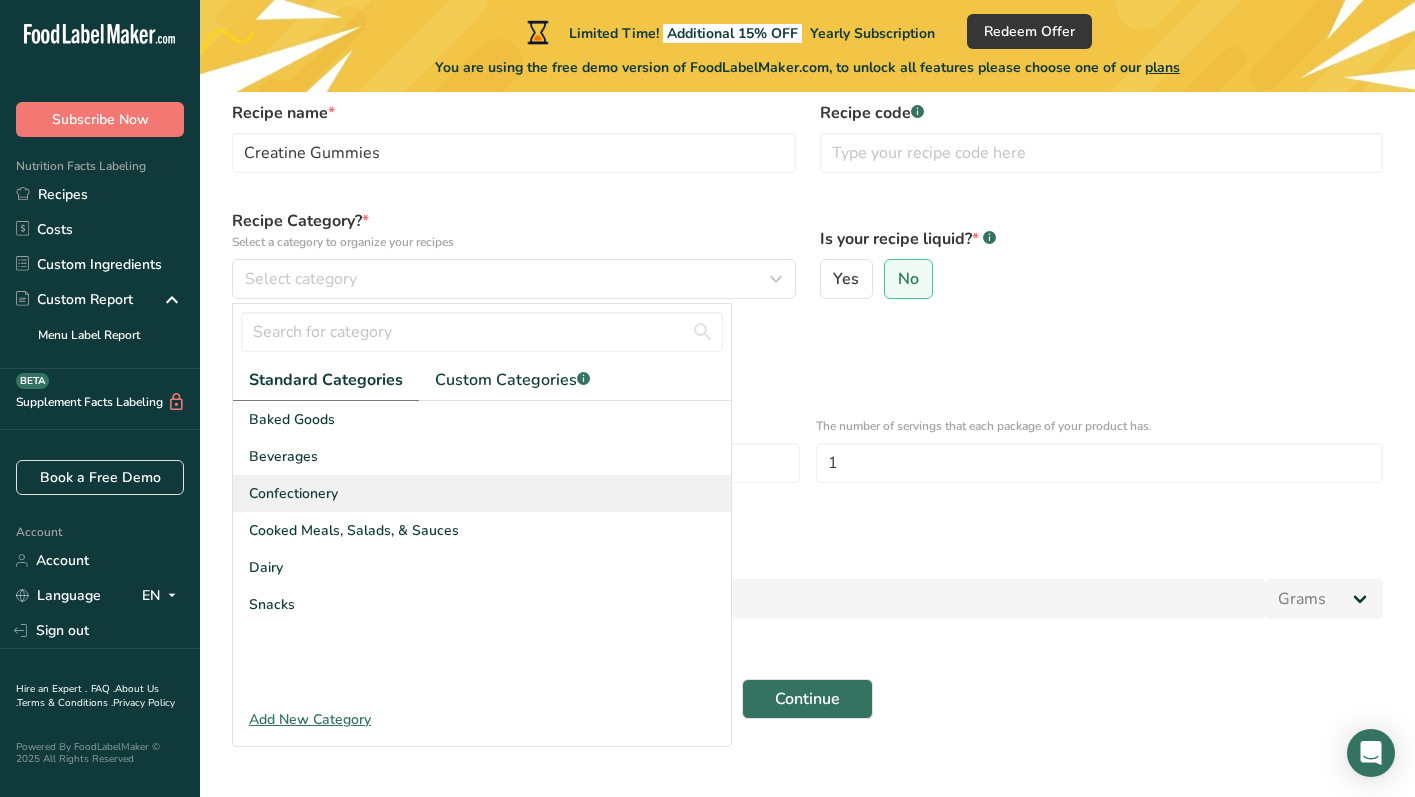 click on "Confectionery" at bounding box center [482, 493] 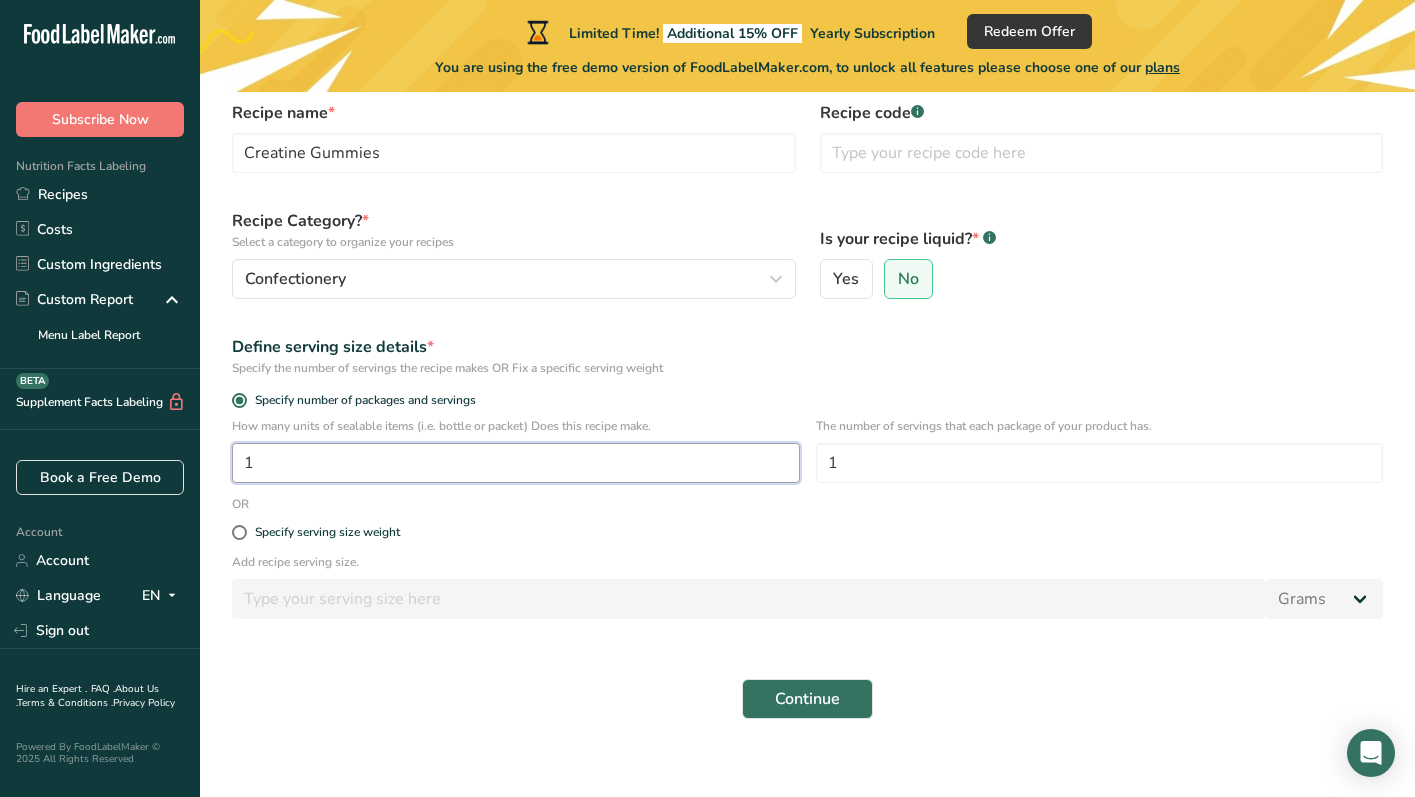drag, startPoint x: 395, startPoint y: 464, endPoint x: 210, endPoint y: 450, distance: 185.52898 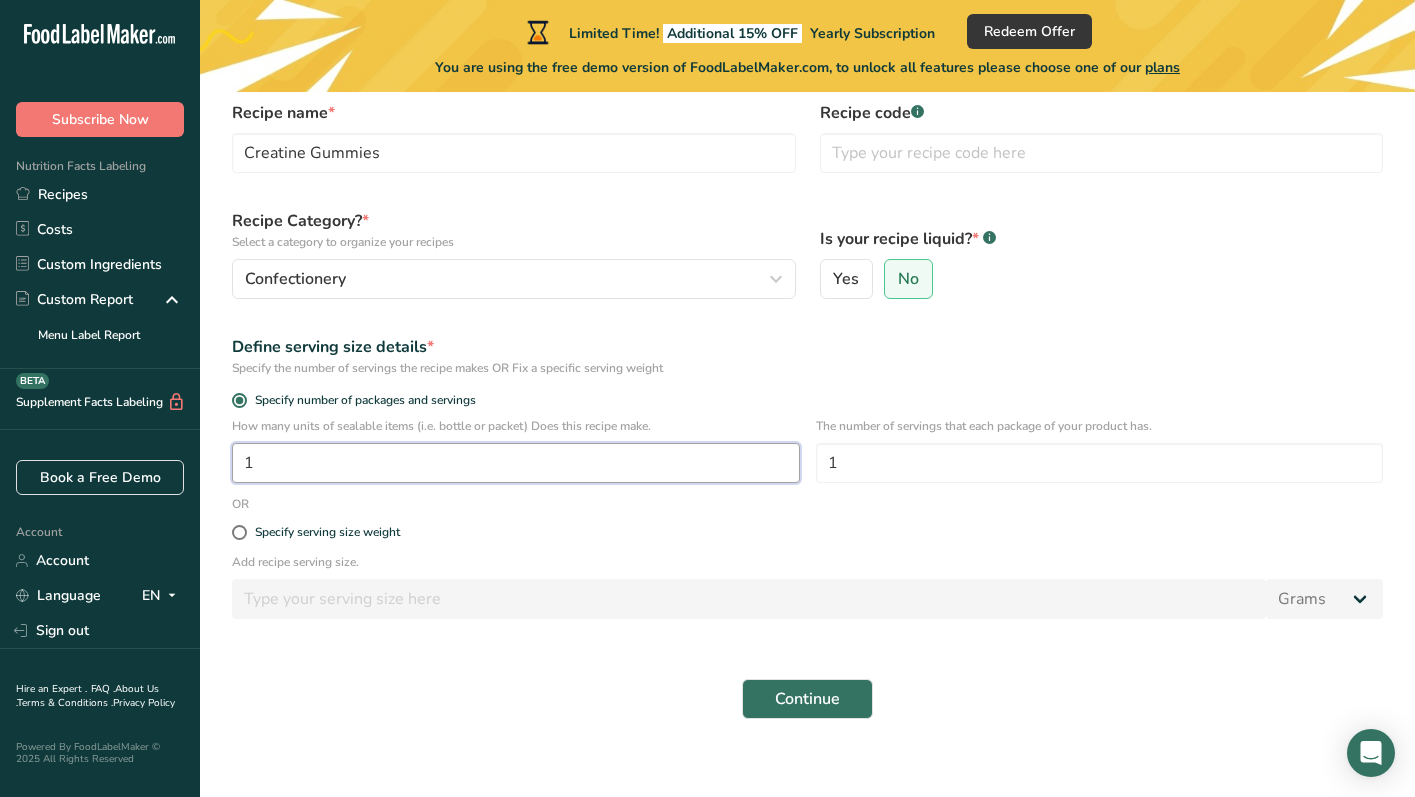 click on "Set up your recipe
Recipe name *   Creatine Gummies
Recipe code
.a-a{fill:#347362;}.b-a{fill:#fff;}
Recipe Category? *
Select a category to organize your recipes
Confectionery
Standard Categories
Custom Categories
.a-a{fill:#347362;}.b-a{fill:#fff;}
Baked Goods
Beverages
Confectionery
Cooked Meals, Salads, & Sauces
Dairy
Snacks
Add New Category
Is your recipe liquid? *   .a-a{fill:#347362;}.b-a{fill:#fff;}           Yes   No
Define serving size details *
Specify the number of servings the recipe makes OR Fix a specific serving weight
Specify number of packages and servings
1     1" at bounding box center (807, 373) 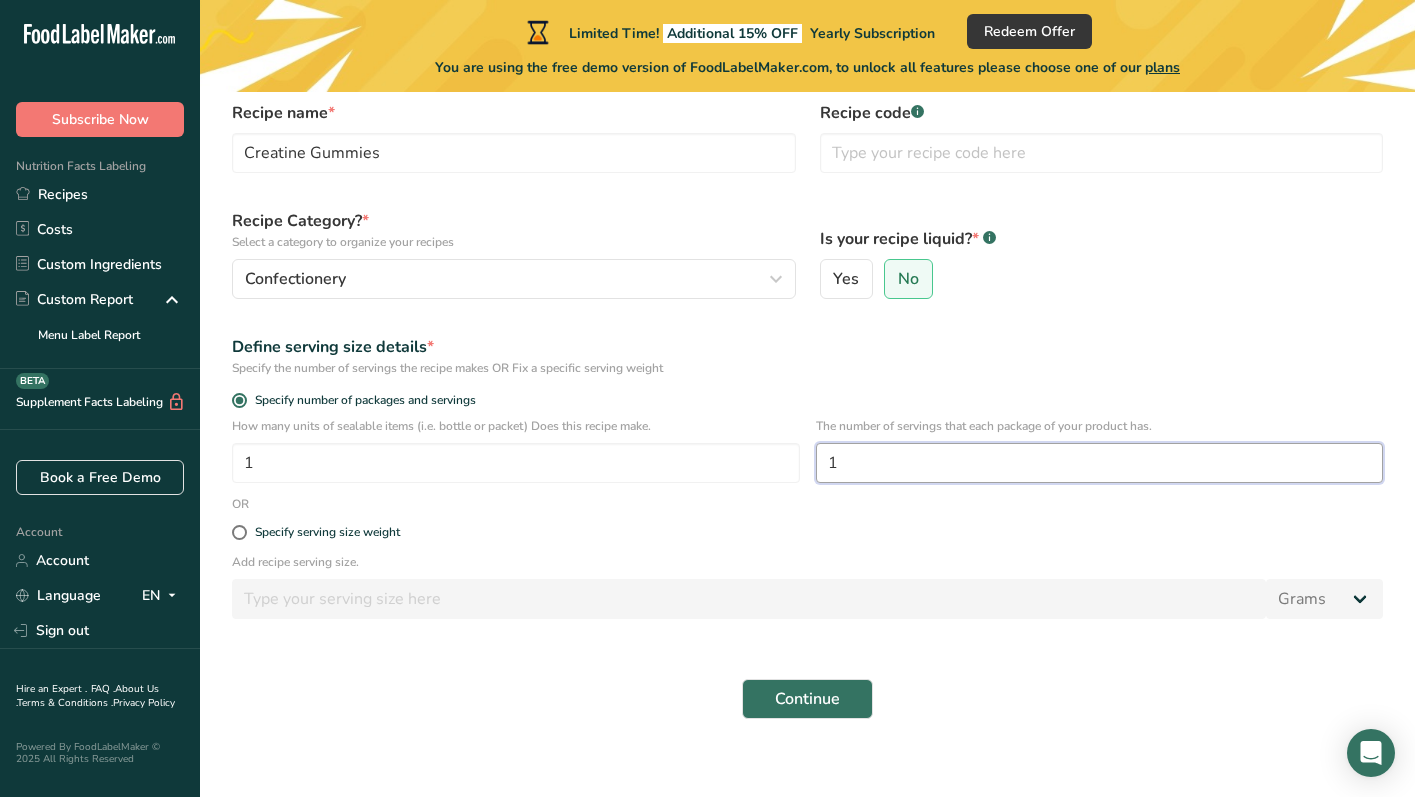 click on "1" at bounding box center [1100, 463] 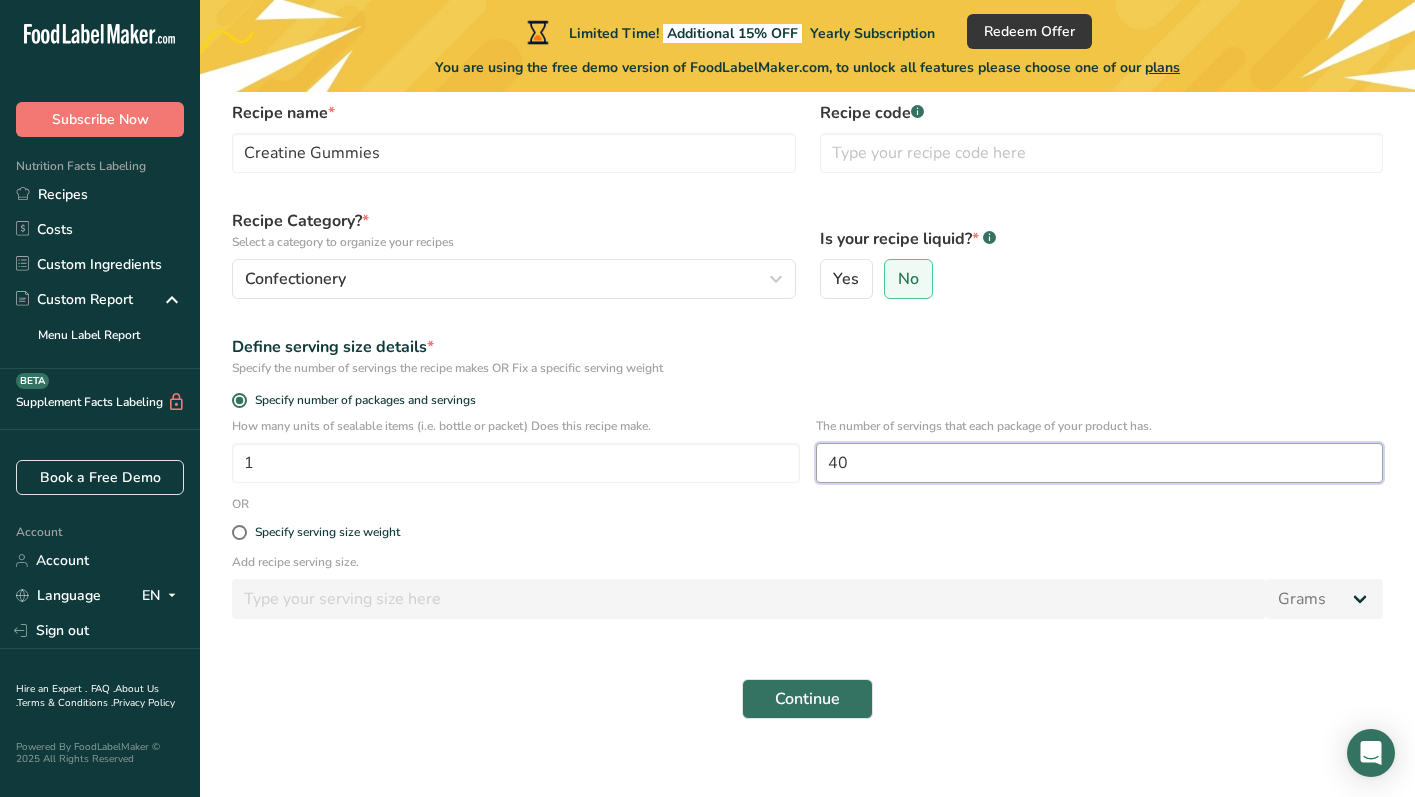 type on "40" 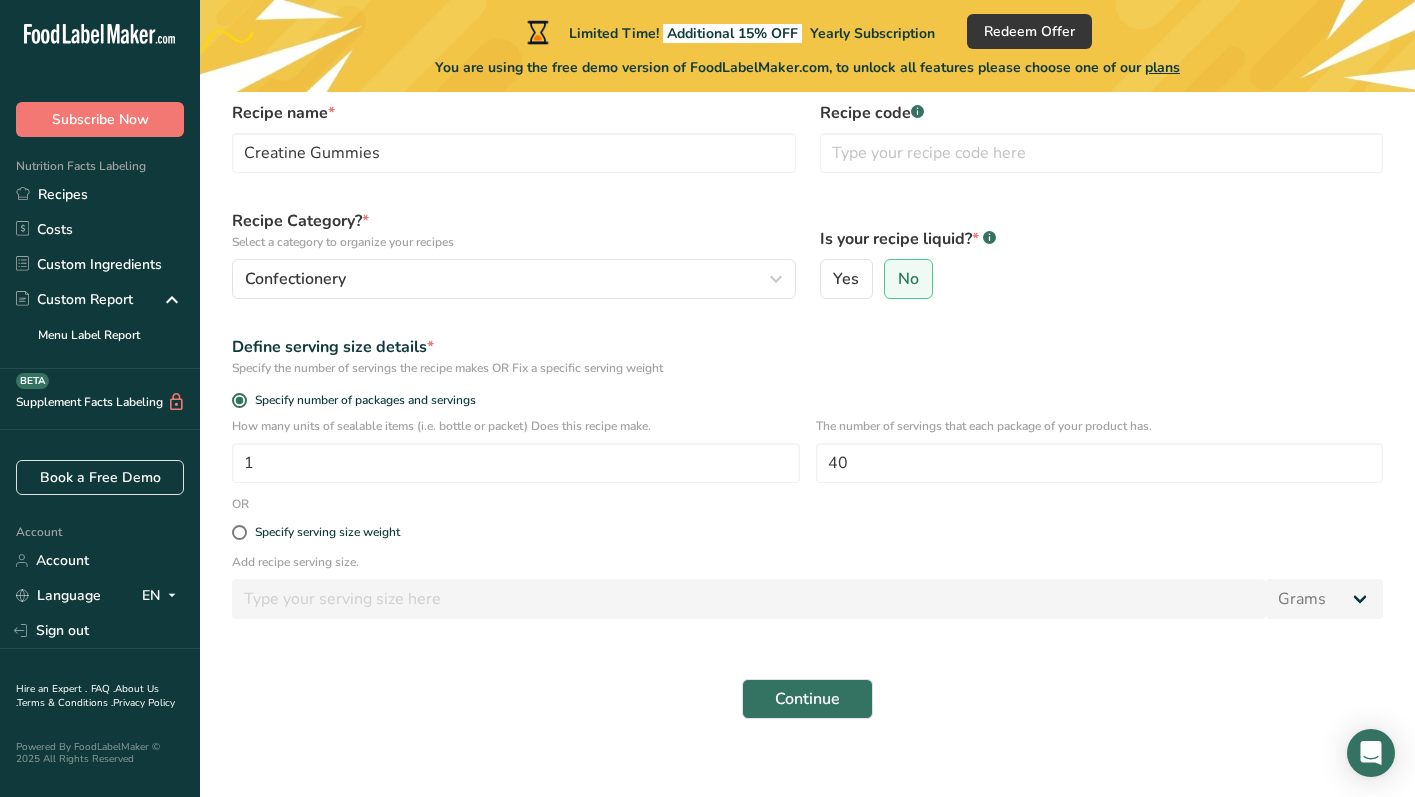 click on "Specify the number of servings the recipe makes OR Fix a specific serving weight" at bounding box center (807, 368) 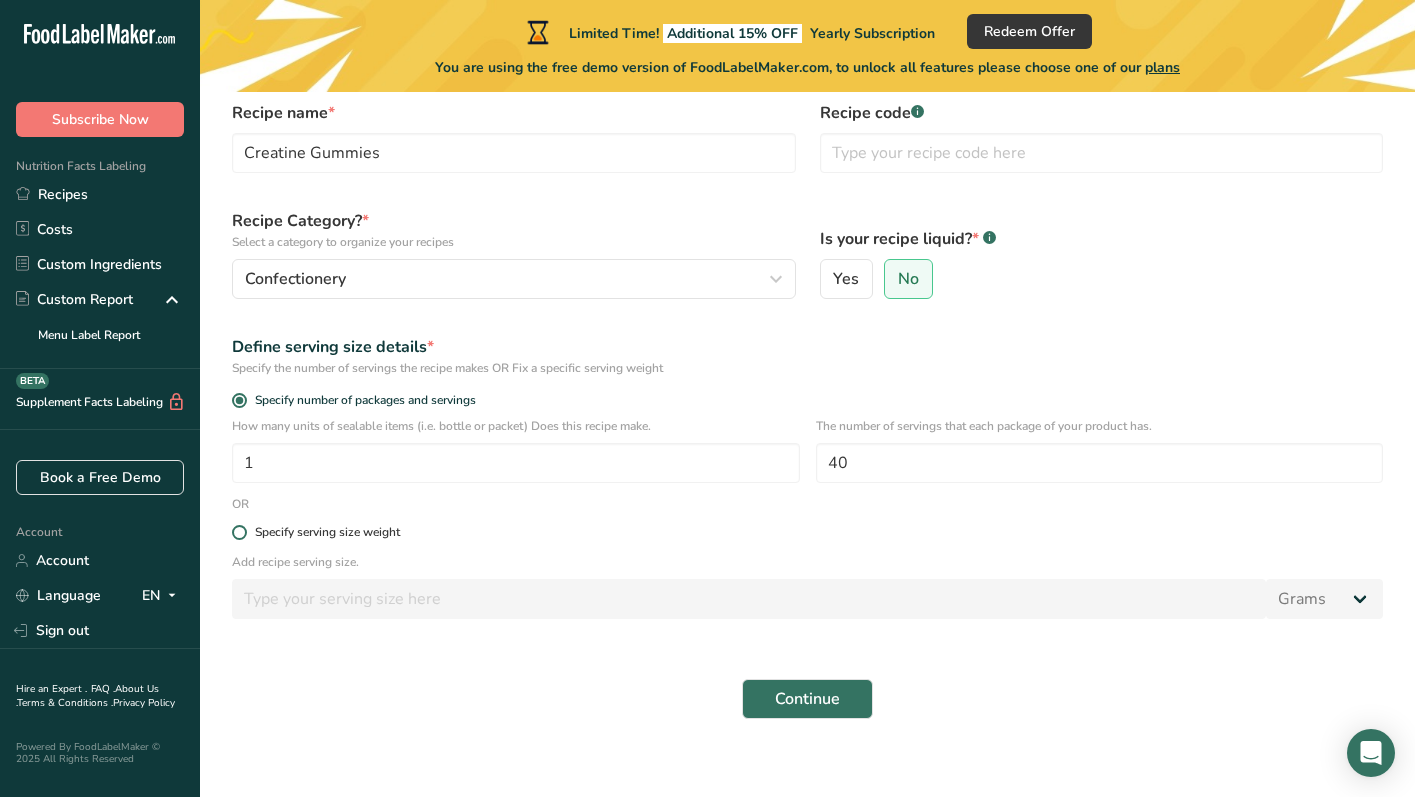 click on "Specify serving size weight" at bounding box center (327, 532) 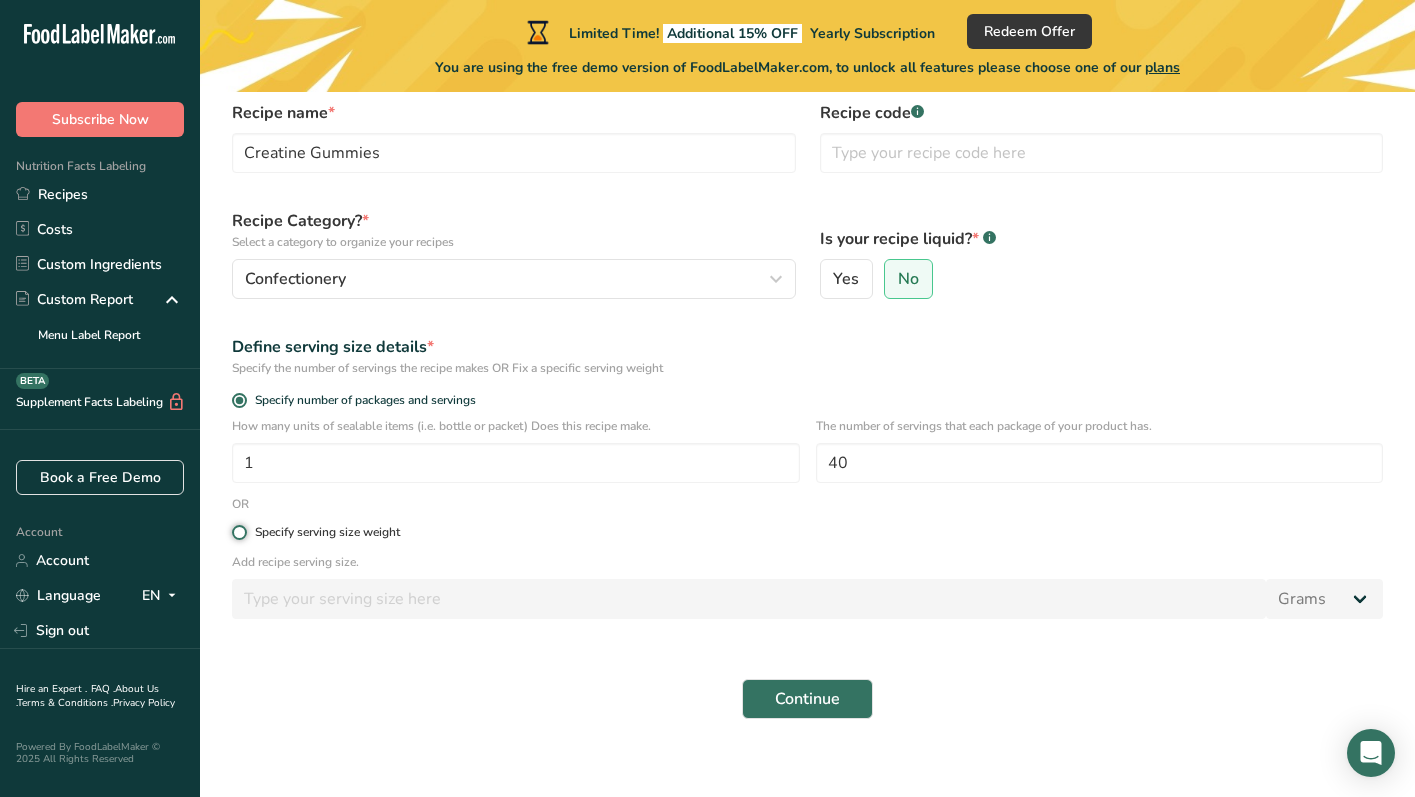 radio on "true" 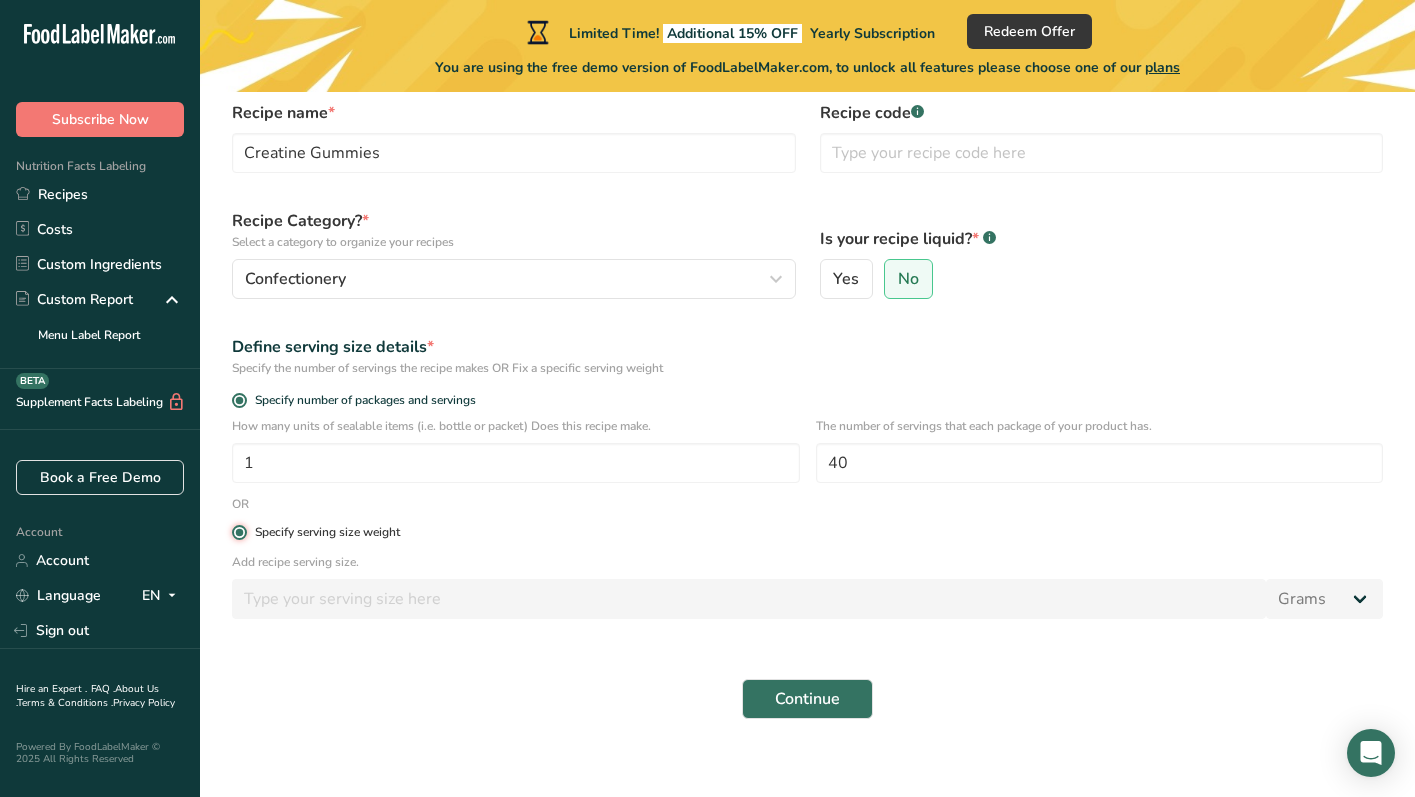 radio on "false" 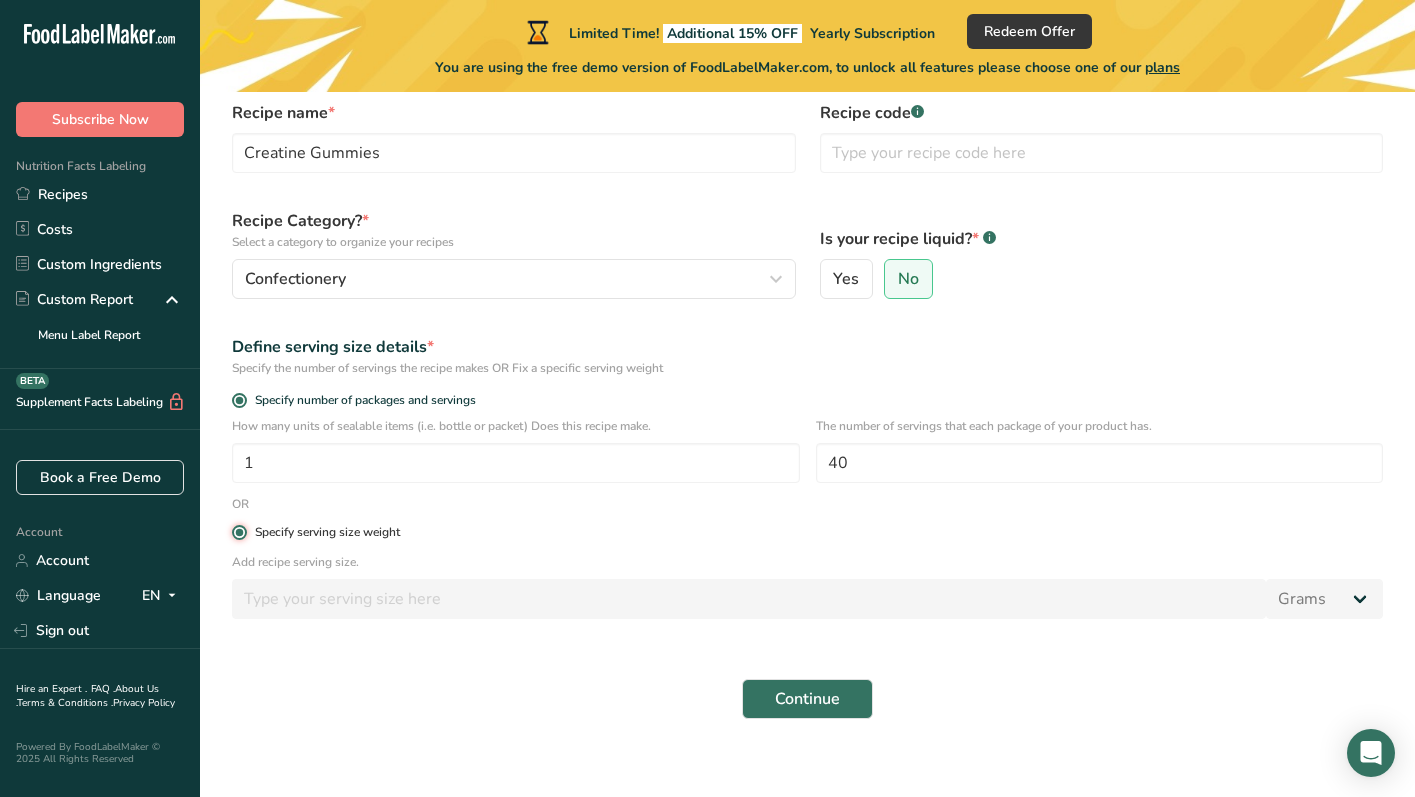 type 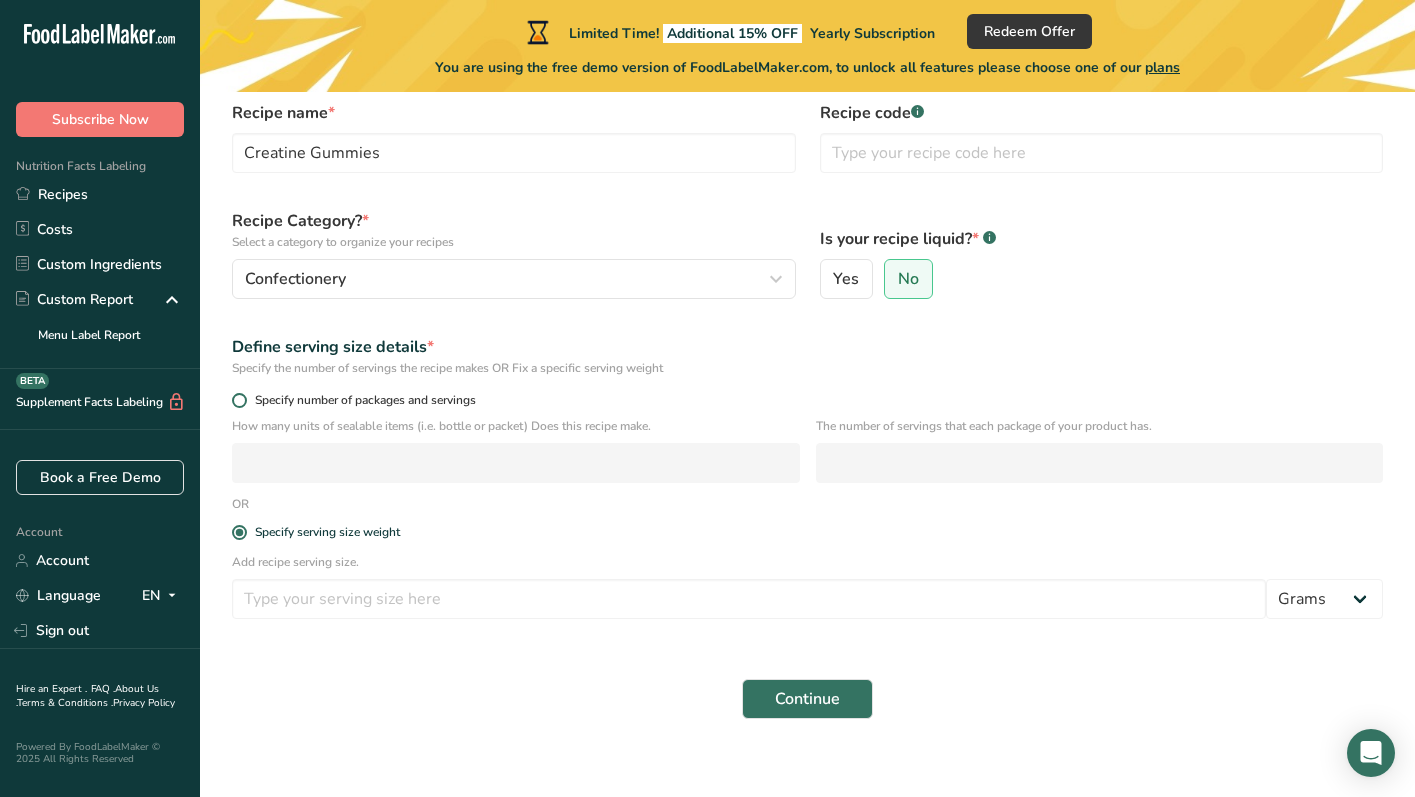 click on "Specify number of packages and servings" at bounding box center (361, 400) 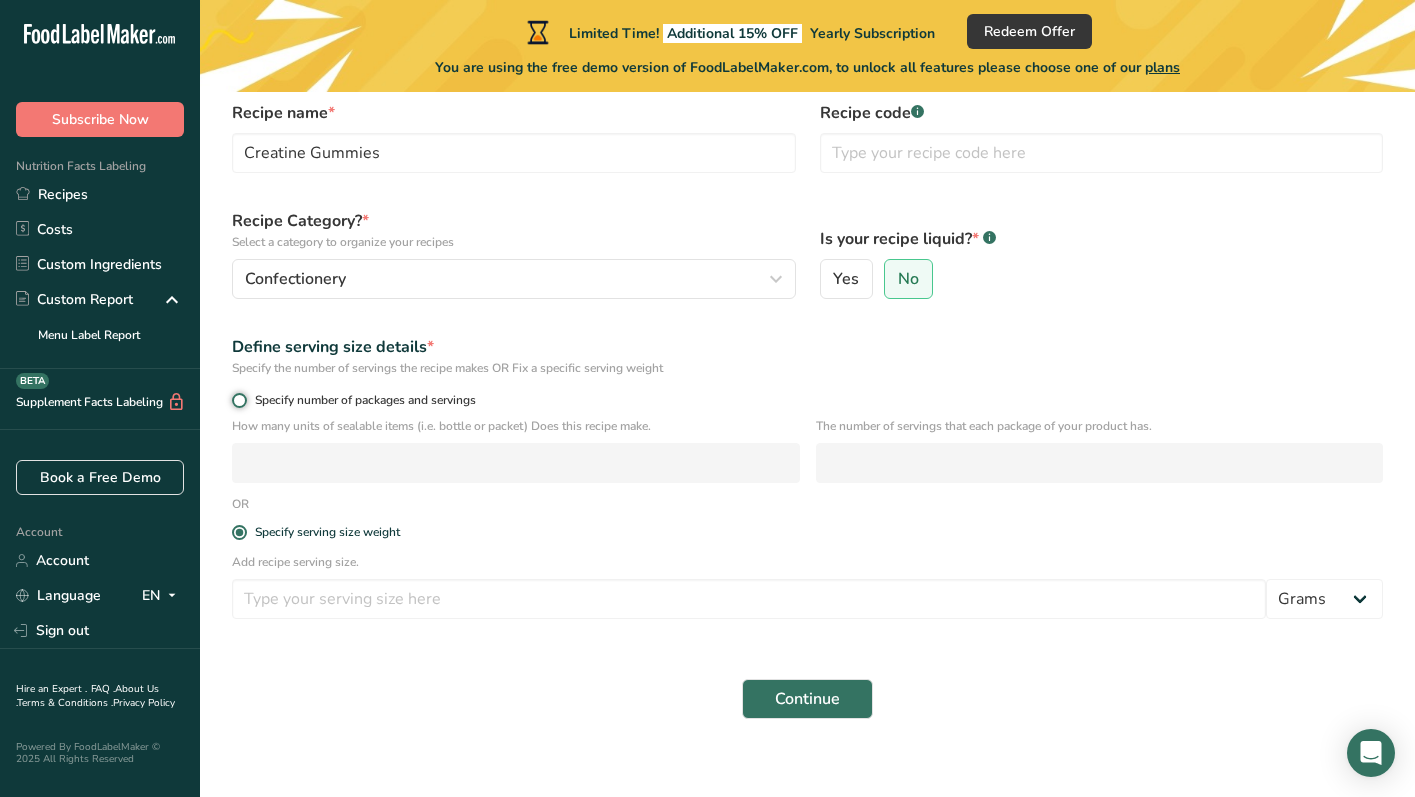 click on "Specify number of packages and servings" at bounding box center (238, 400) 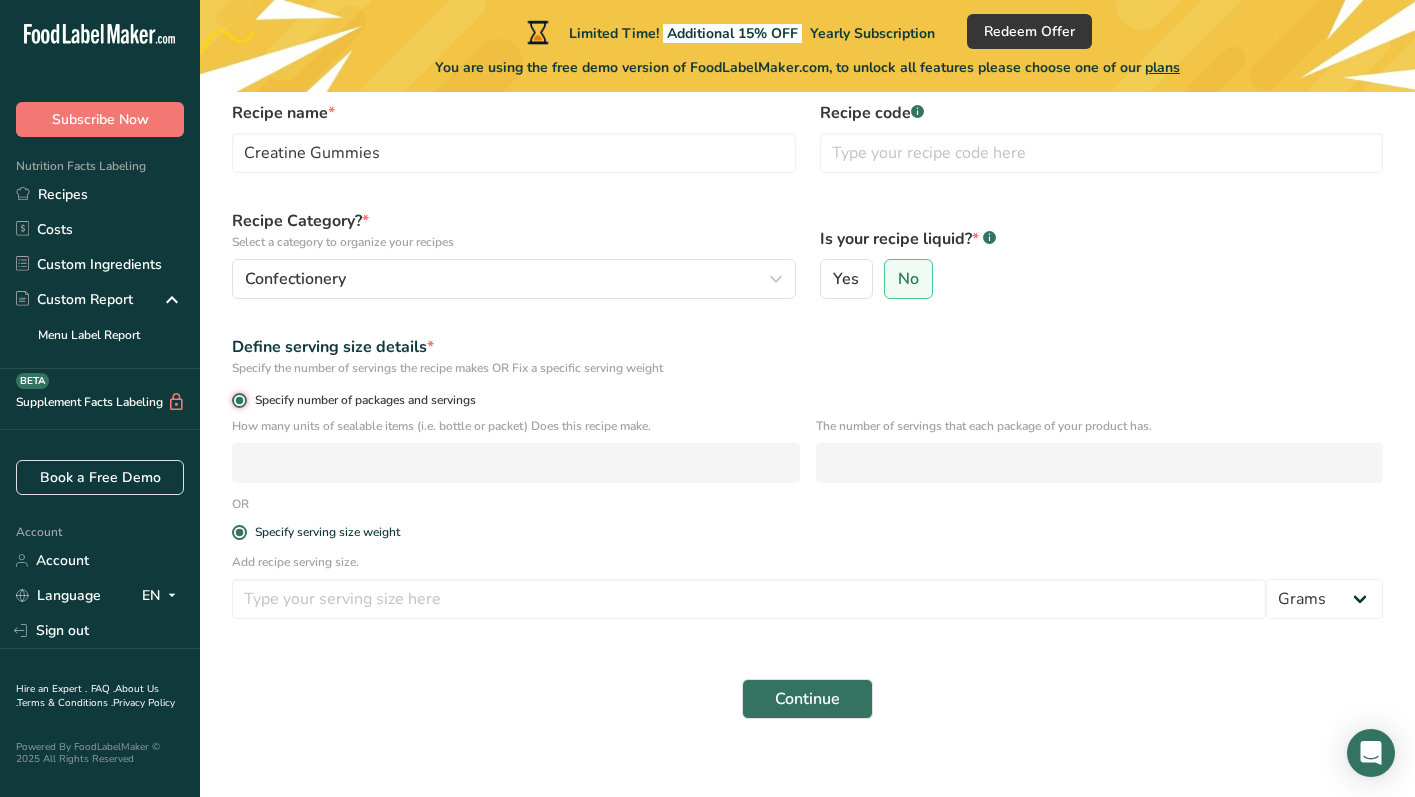 radio on "false" 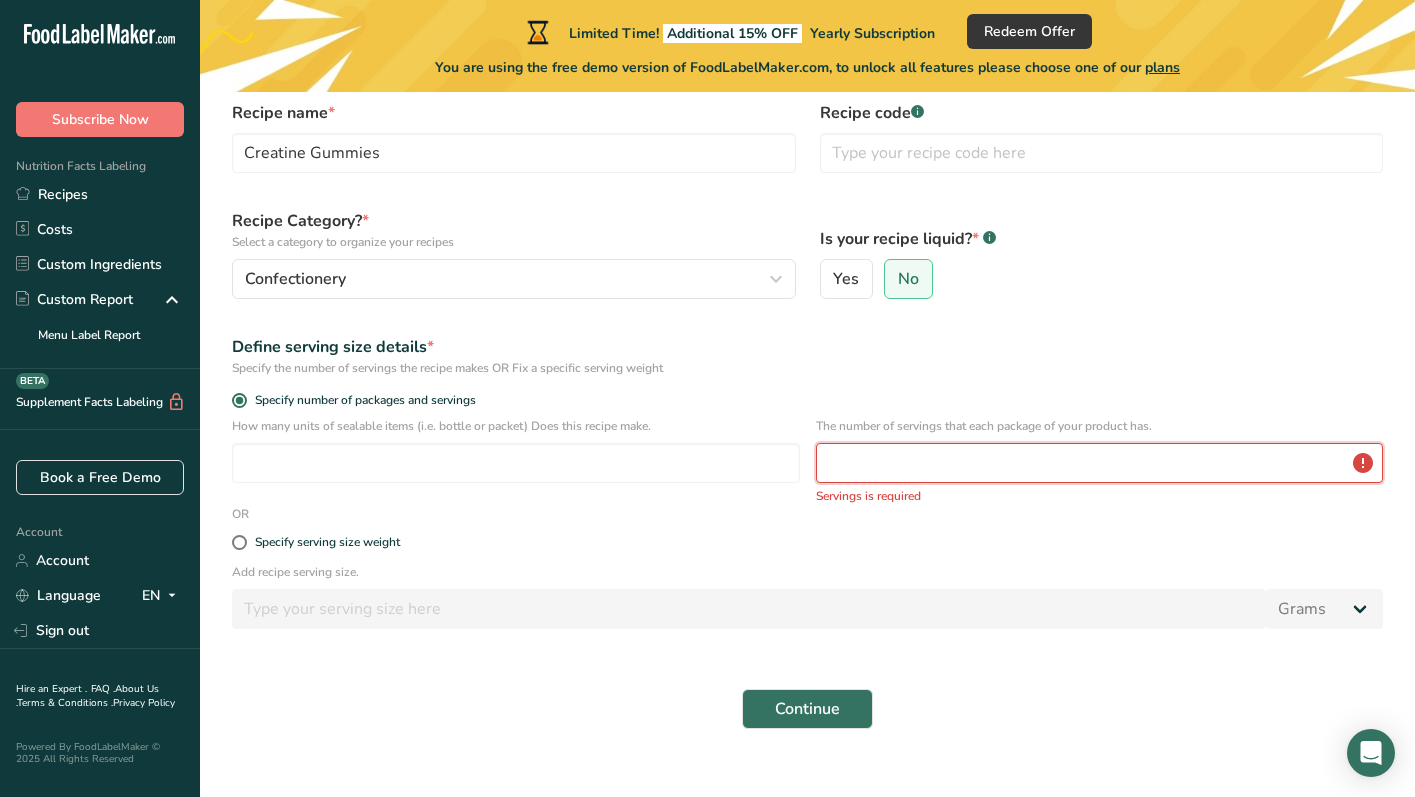 click at bounding box center [1100, 463] 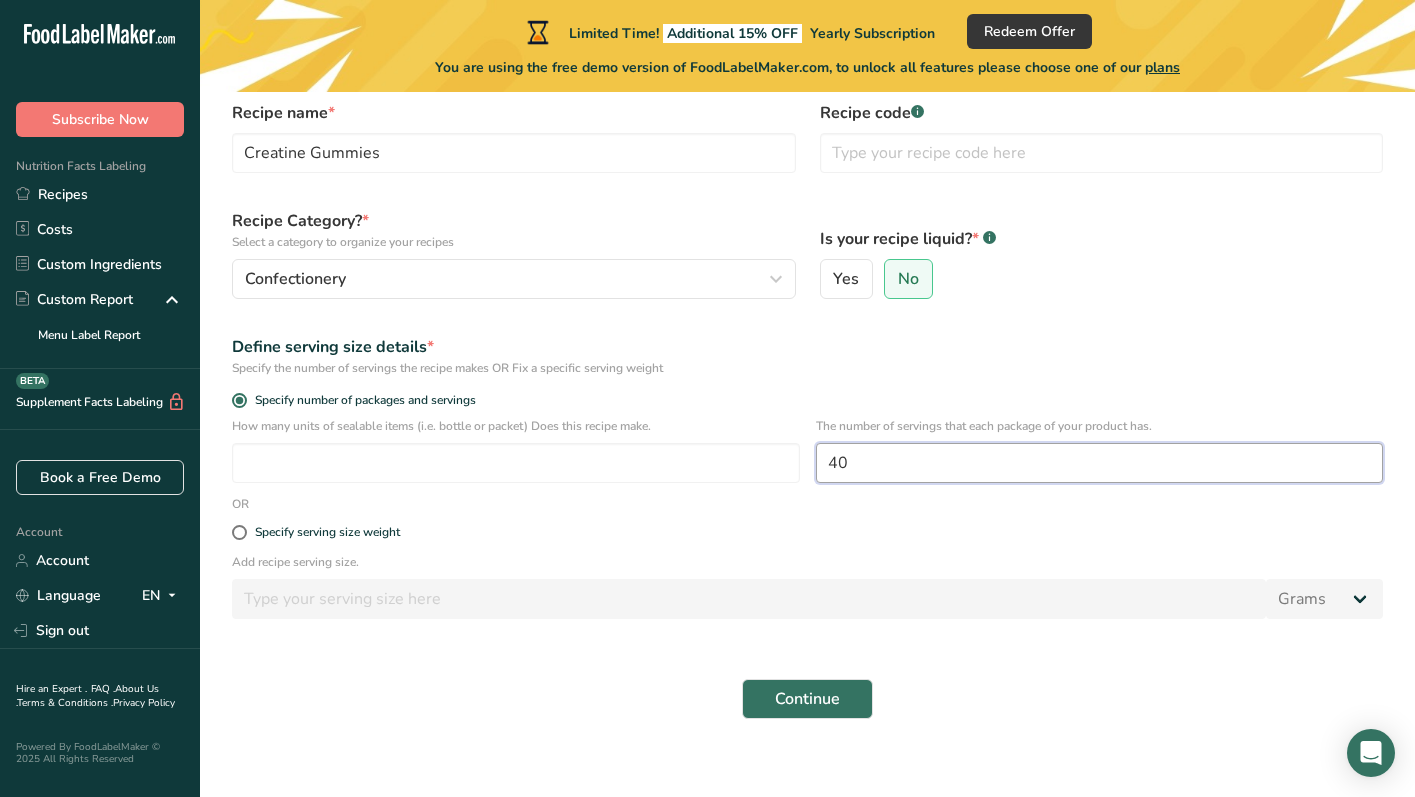 type on "40" 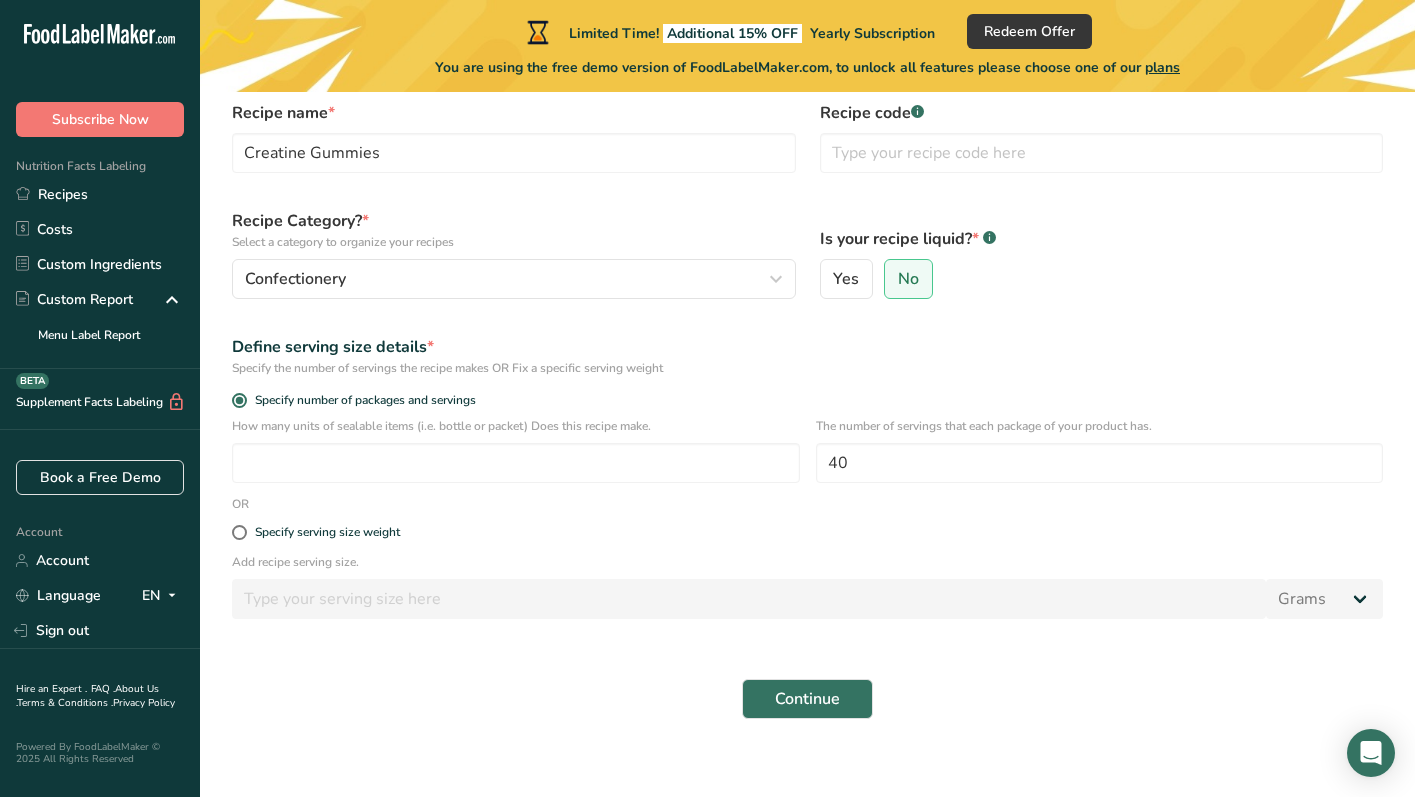 click on "Define serving size details *" at bounding box center [807, 347] 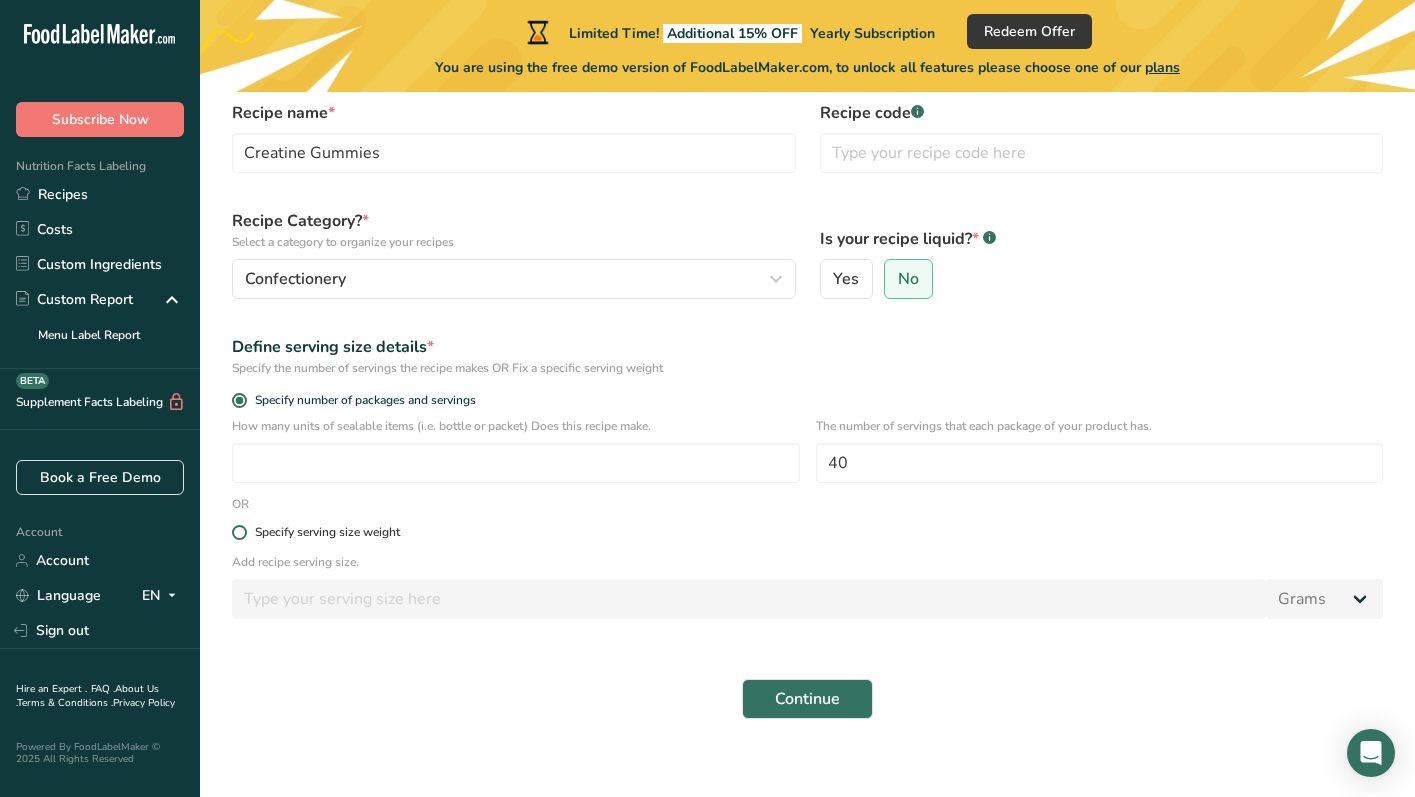 click on "Specify serving size weight" at bounding box center [323, 532] 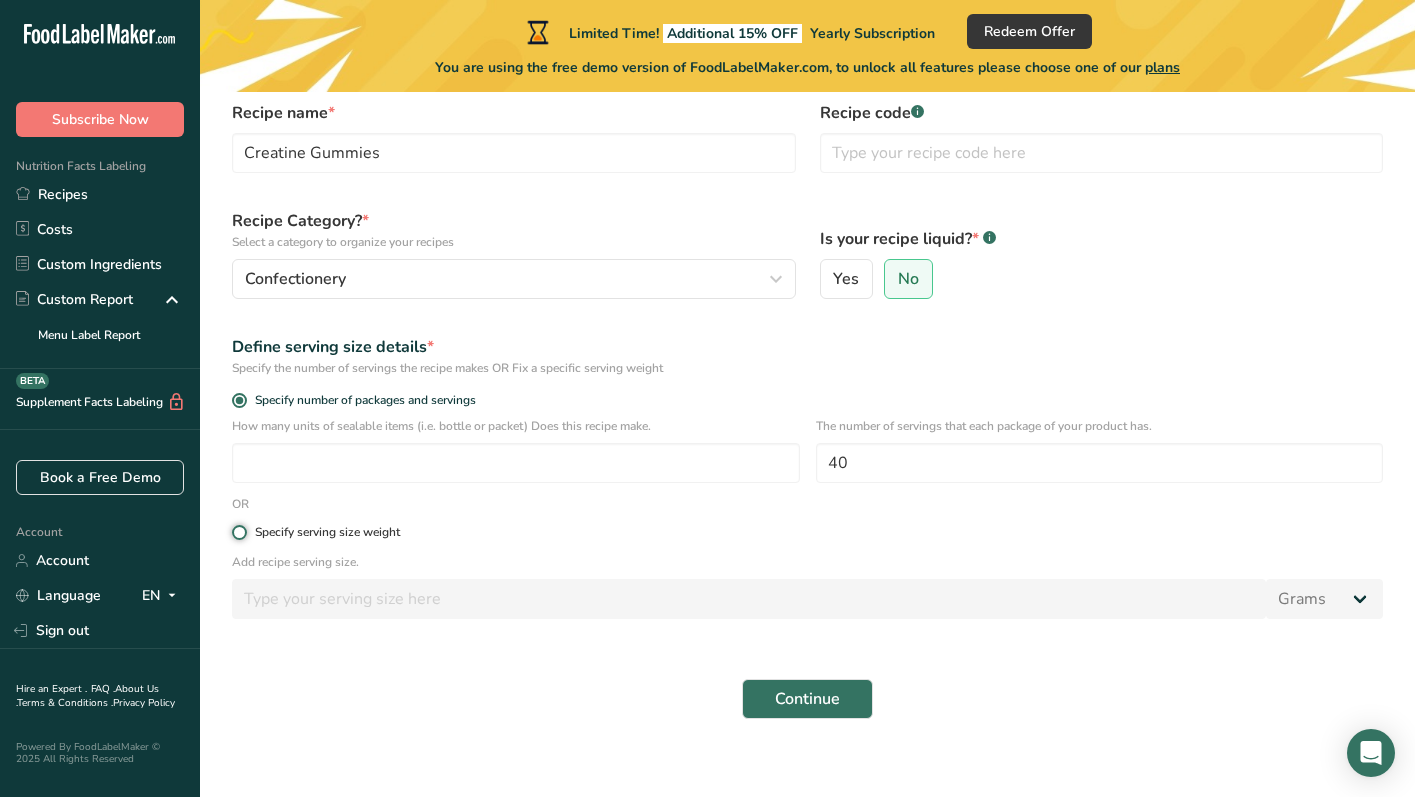 click on "Specify serving size weight" at bounding box center (238, 532) 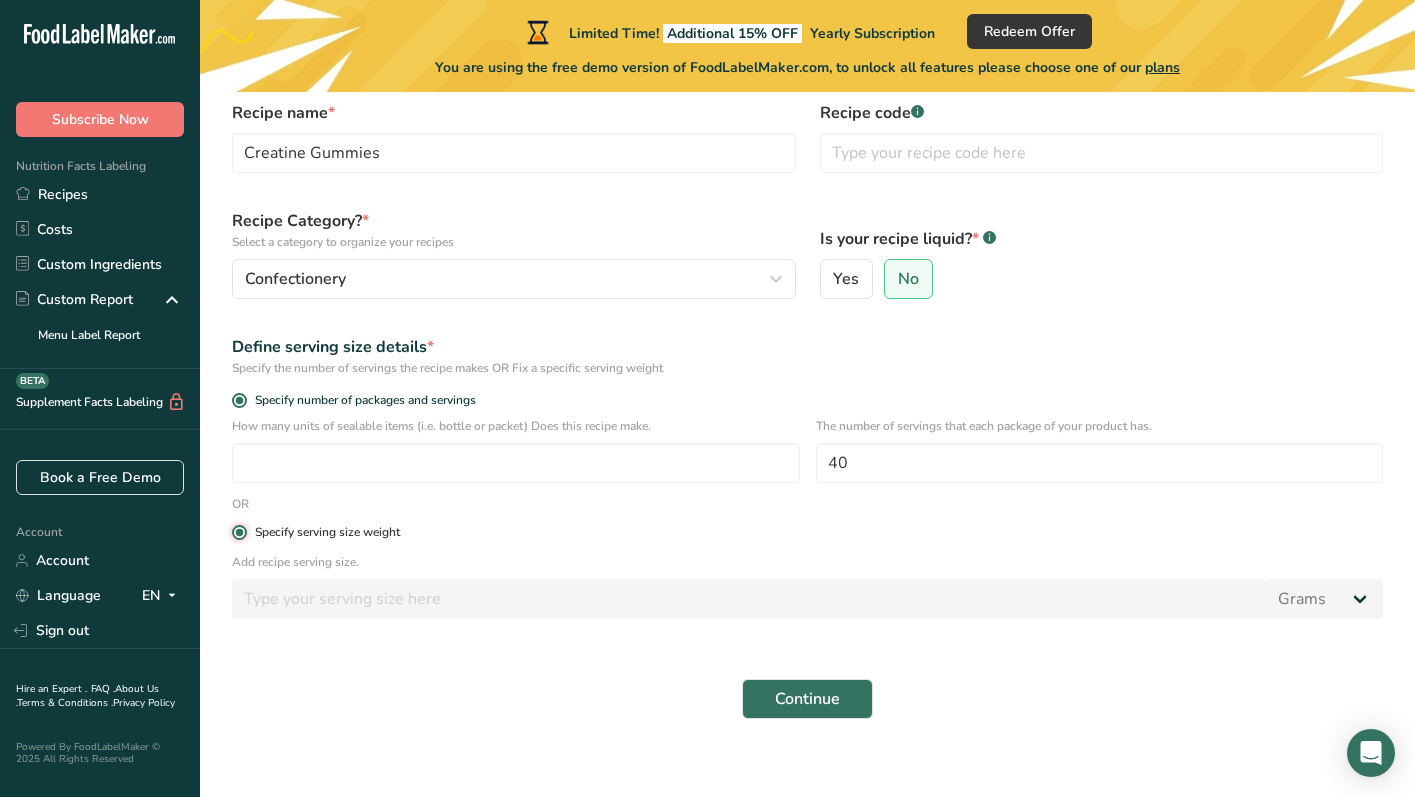 radio on "false" 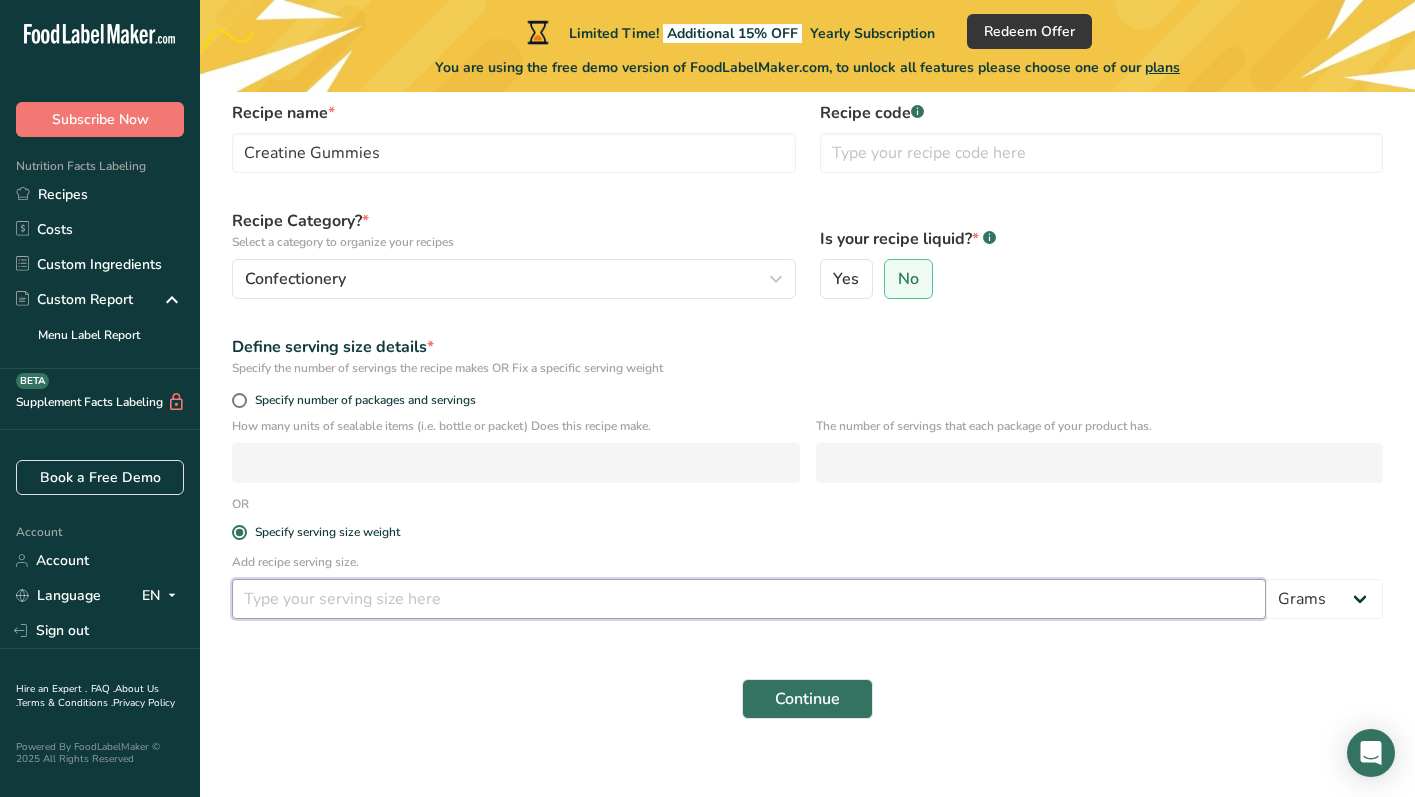 click at bounding box center (749, 599) 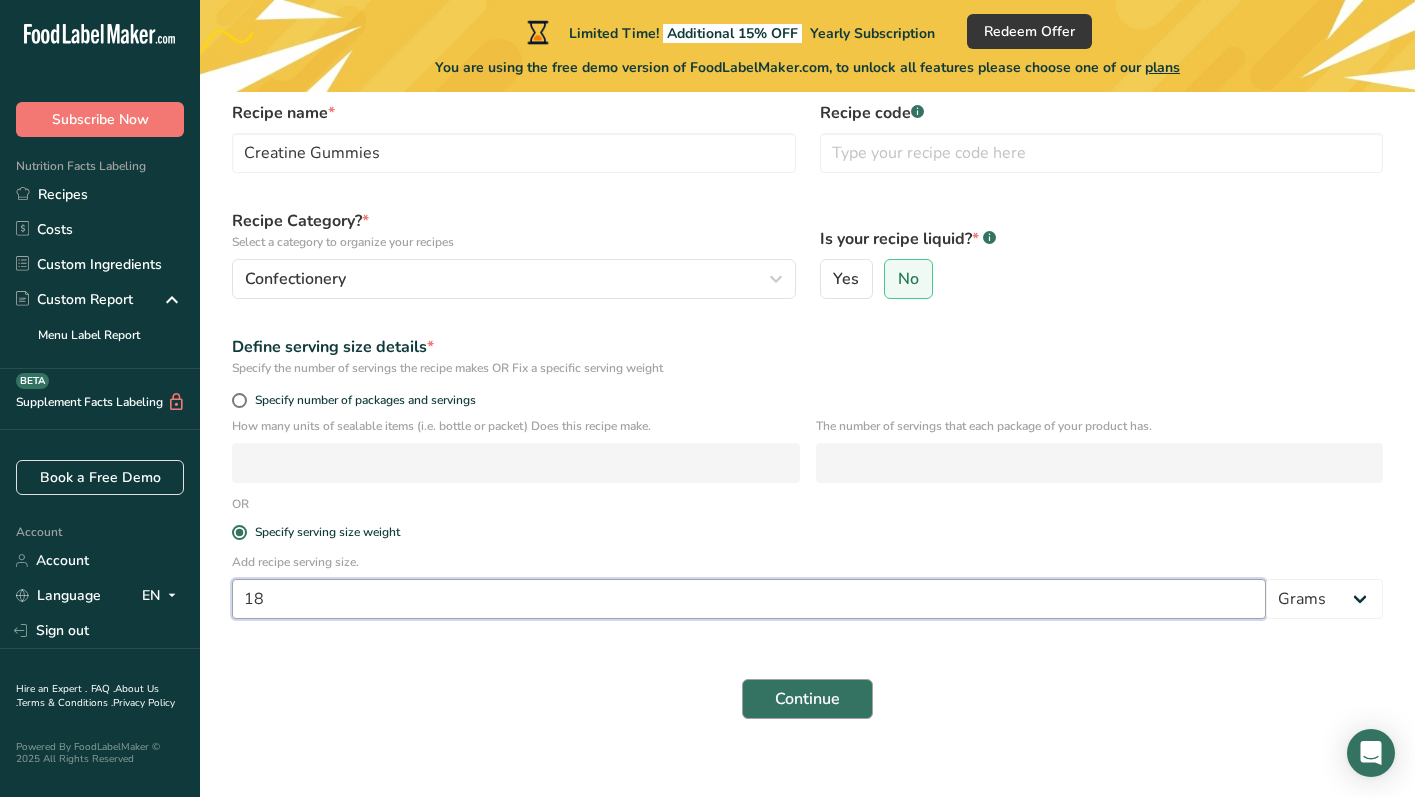 type on "18" 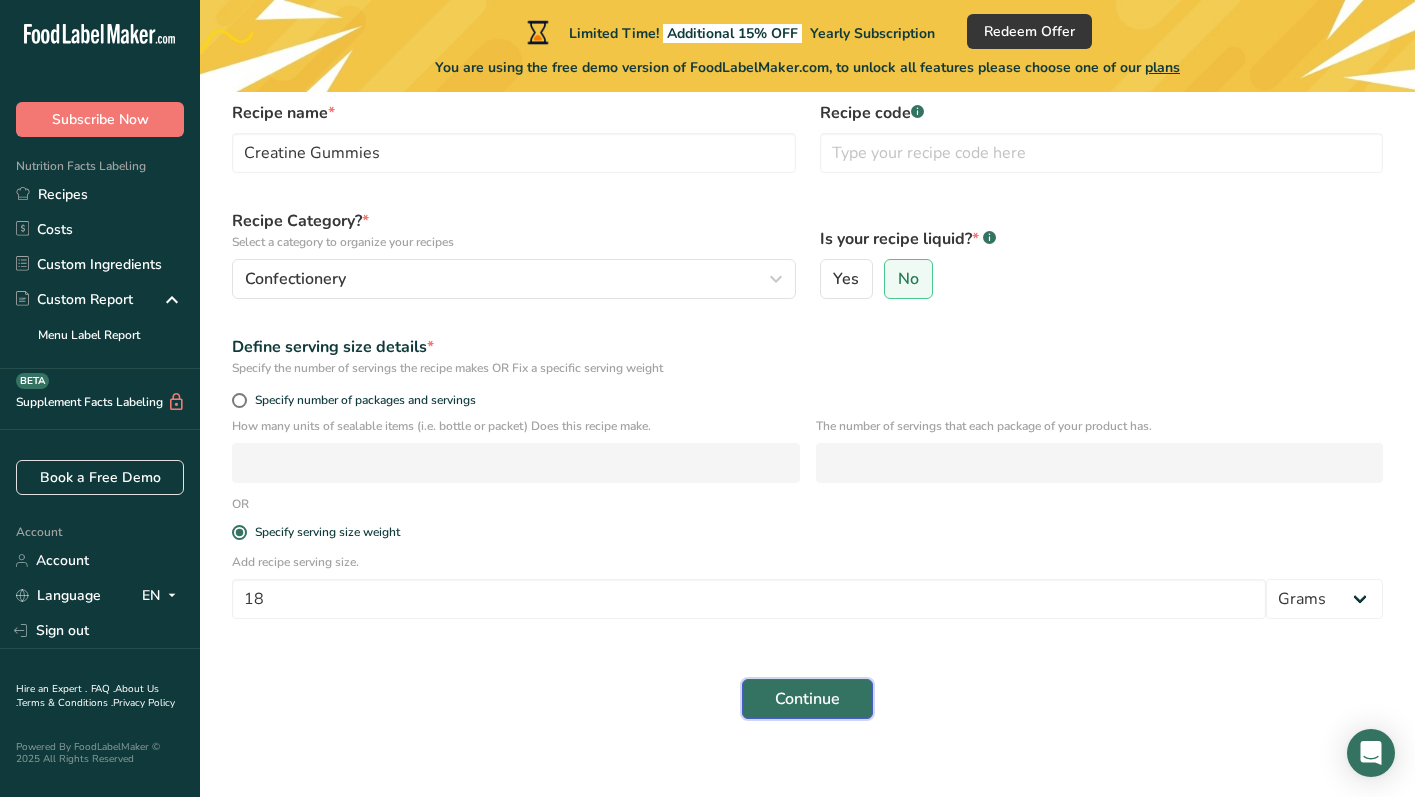 click on "Continue" at bounding box center (807, 699) 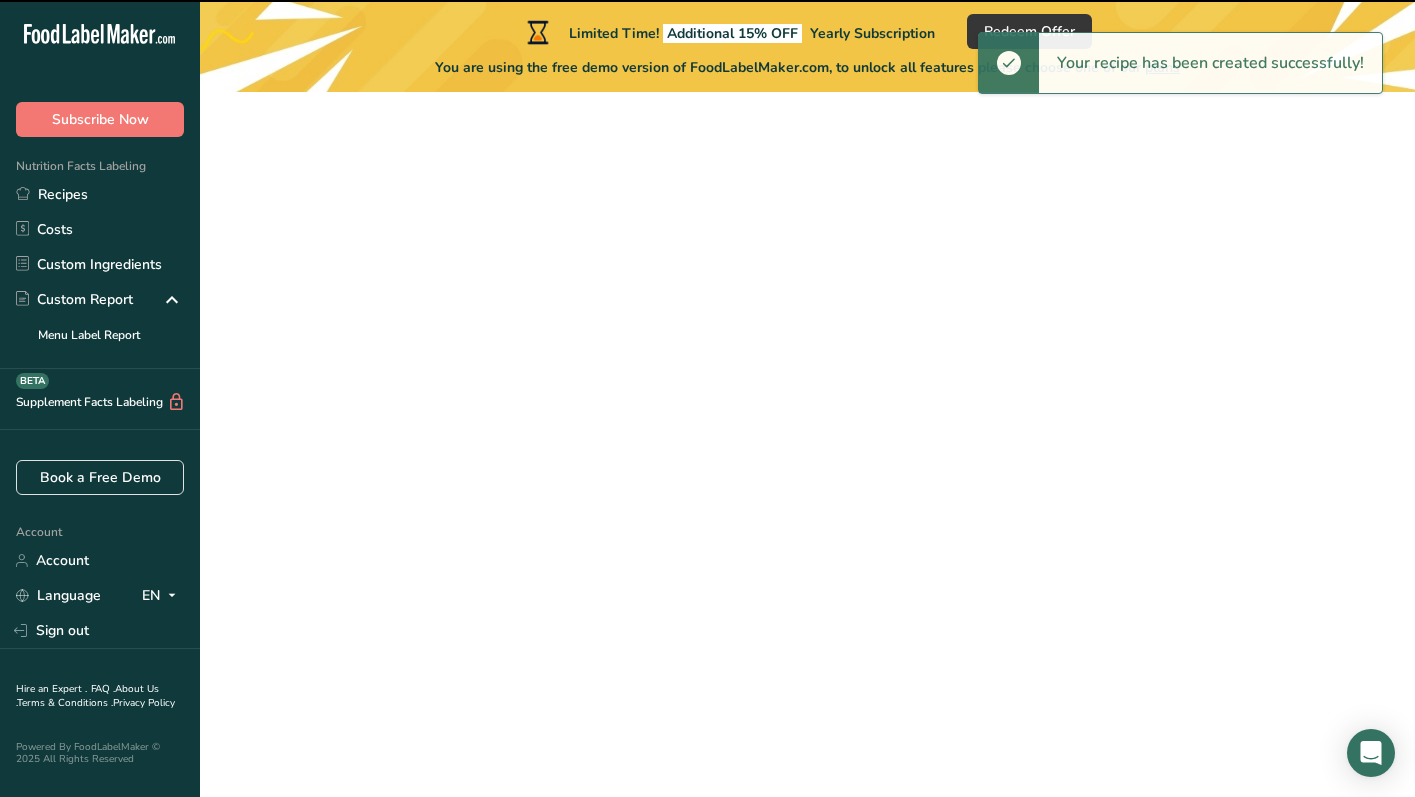 scroll, scrollTop: 0, scrollLeft: 0, axis: both 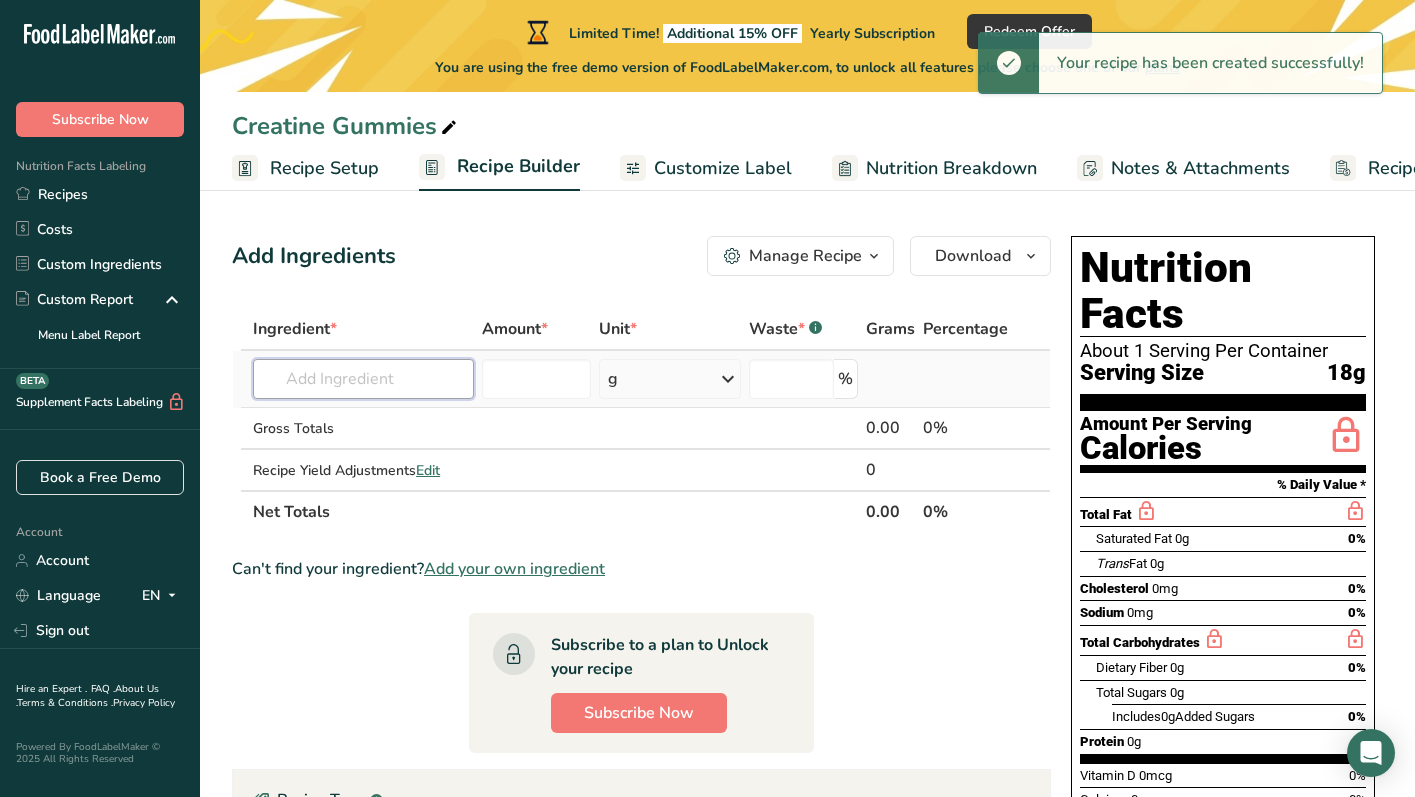 click at bounding box center (363, 379) 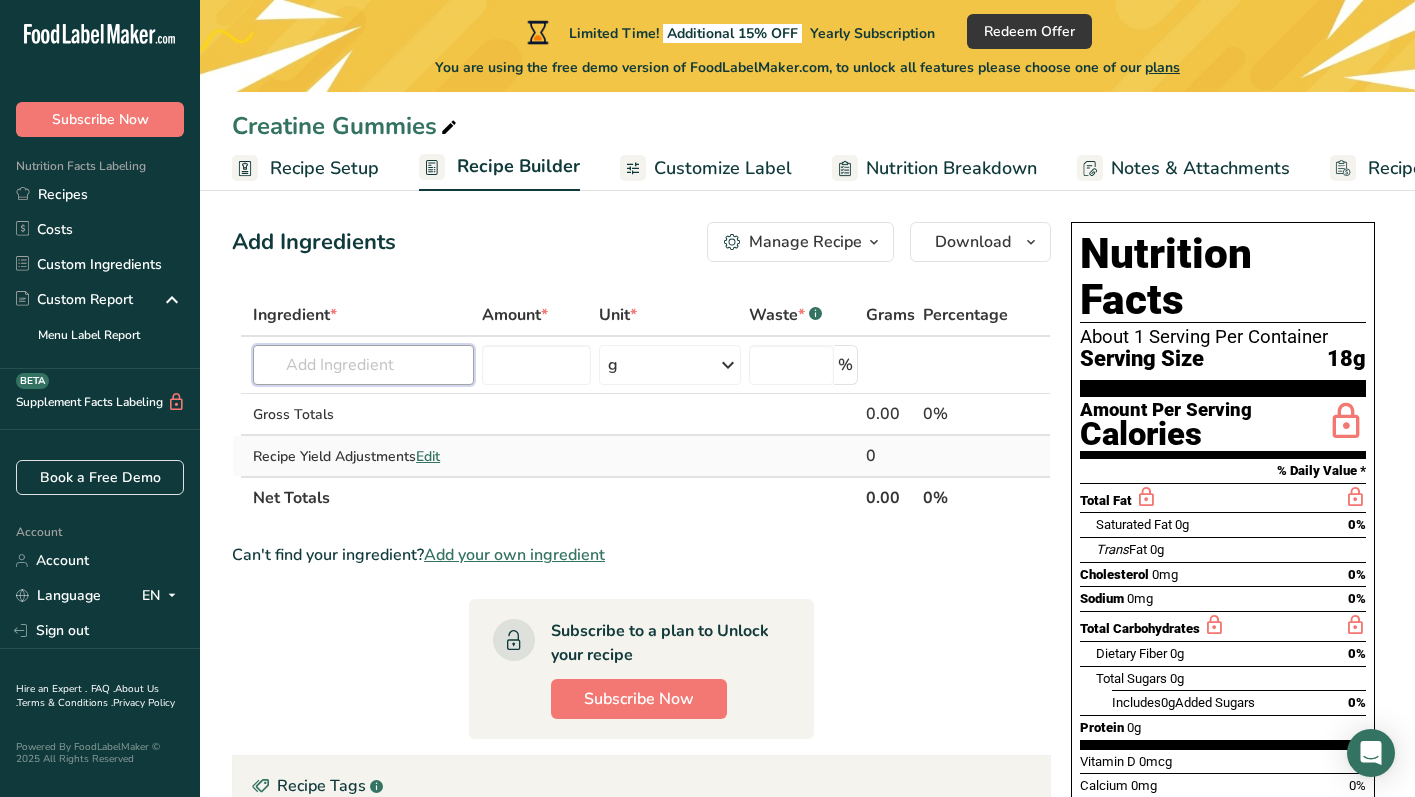 scroll, scrollTop: 0, scrollLeft: 0, axis: both 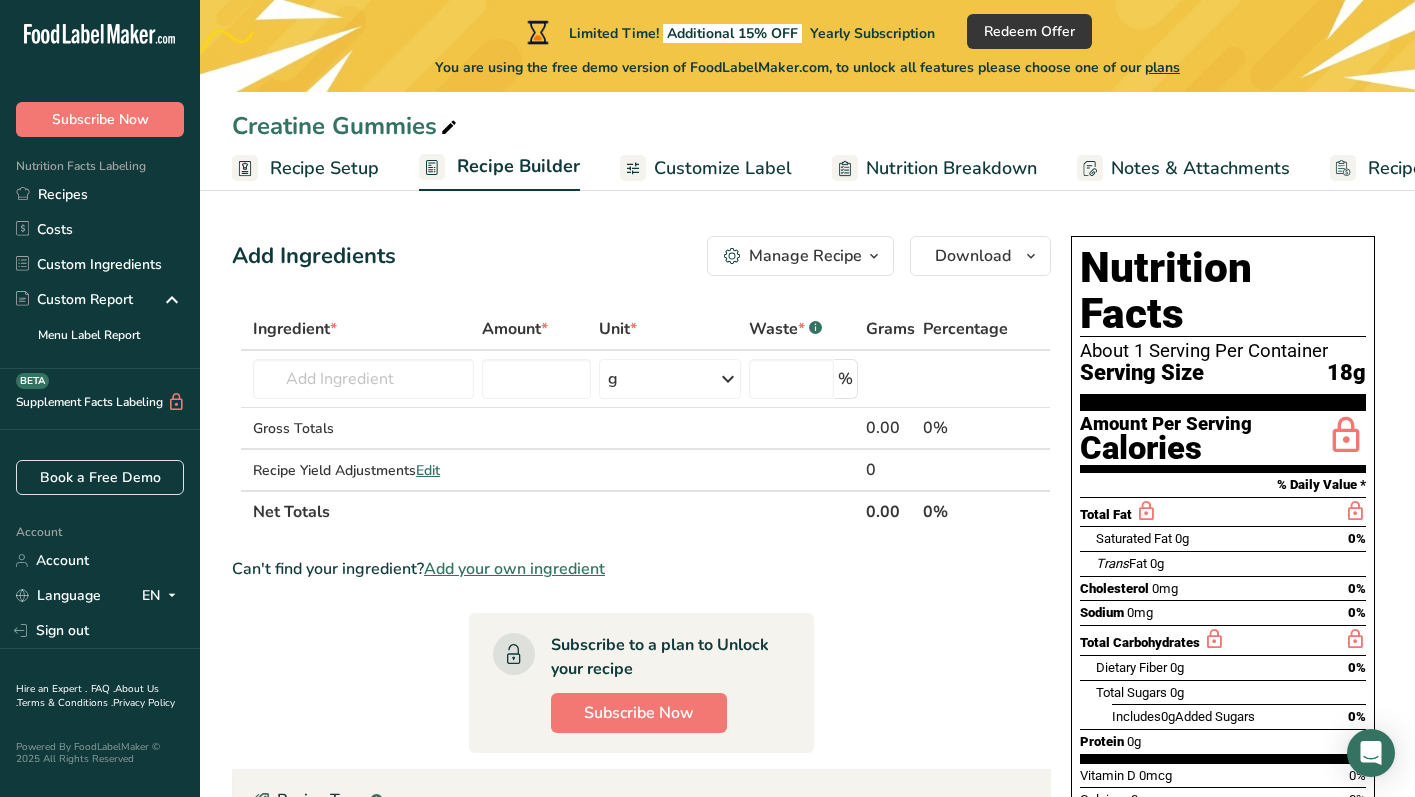 click on "Customize Label" at bounding box center [723, 168] 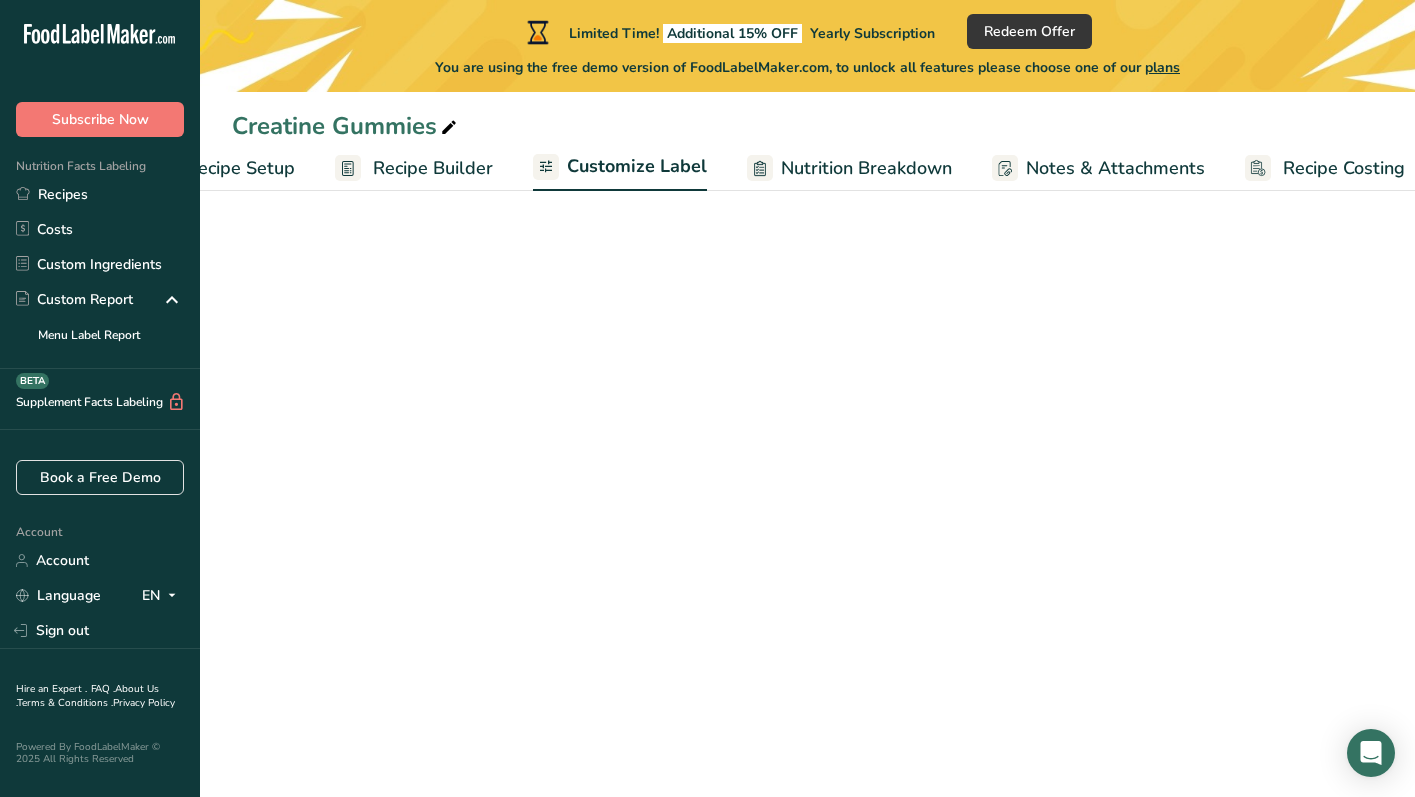scroll, scrollTop: 0, scrollLeft: 106, axis: horizontal 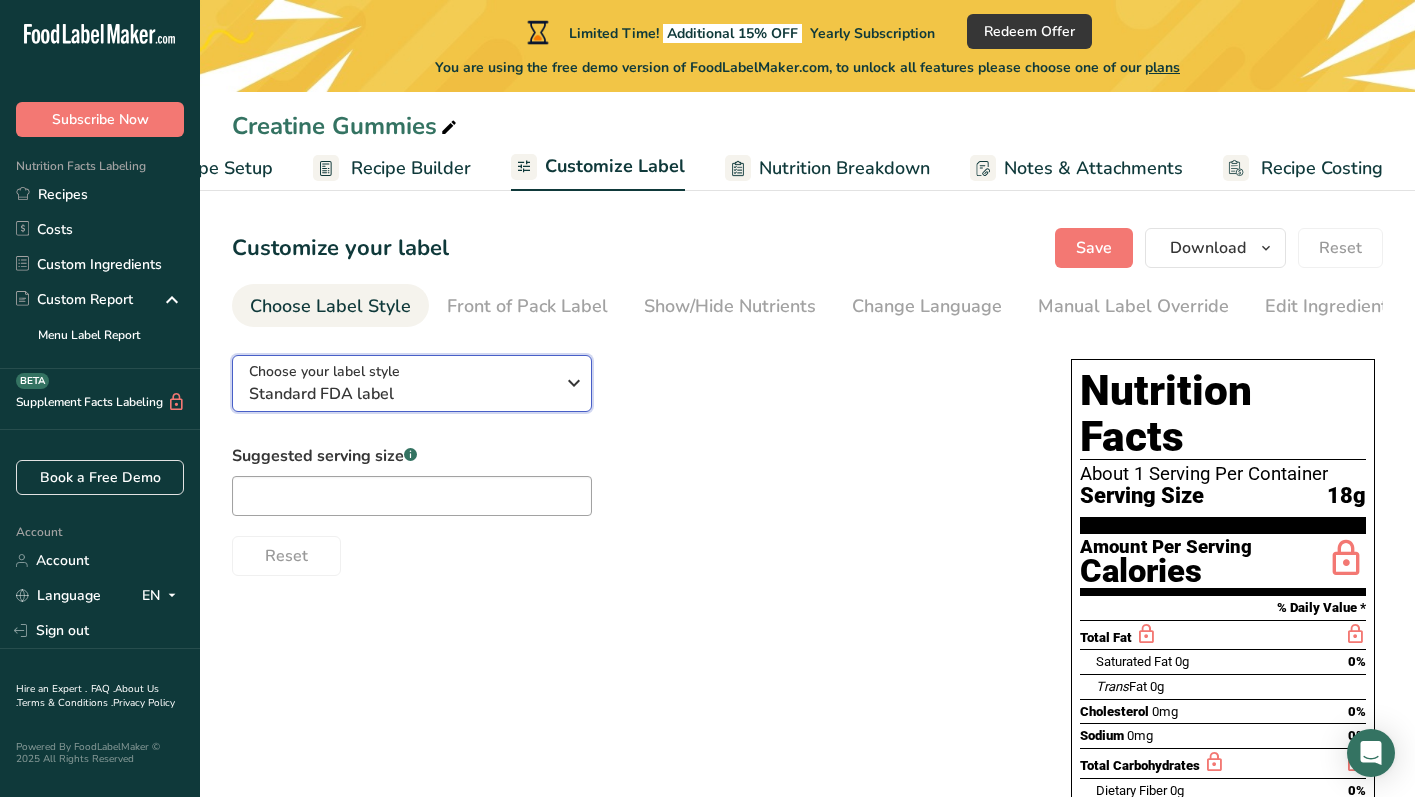 click on "Standard FDA label" at bounding box center (401, 394) 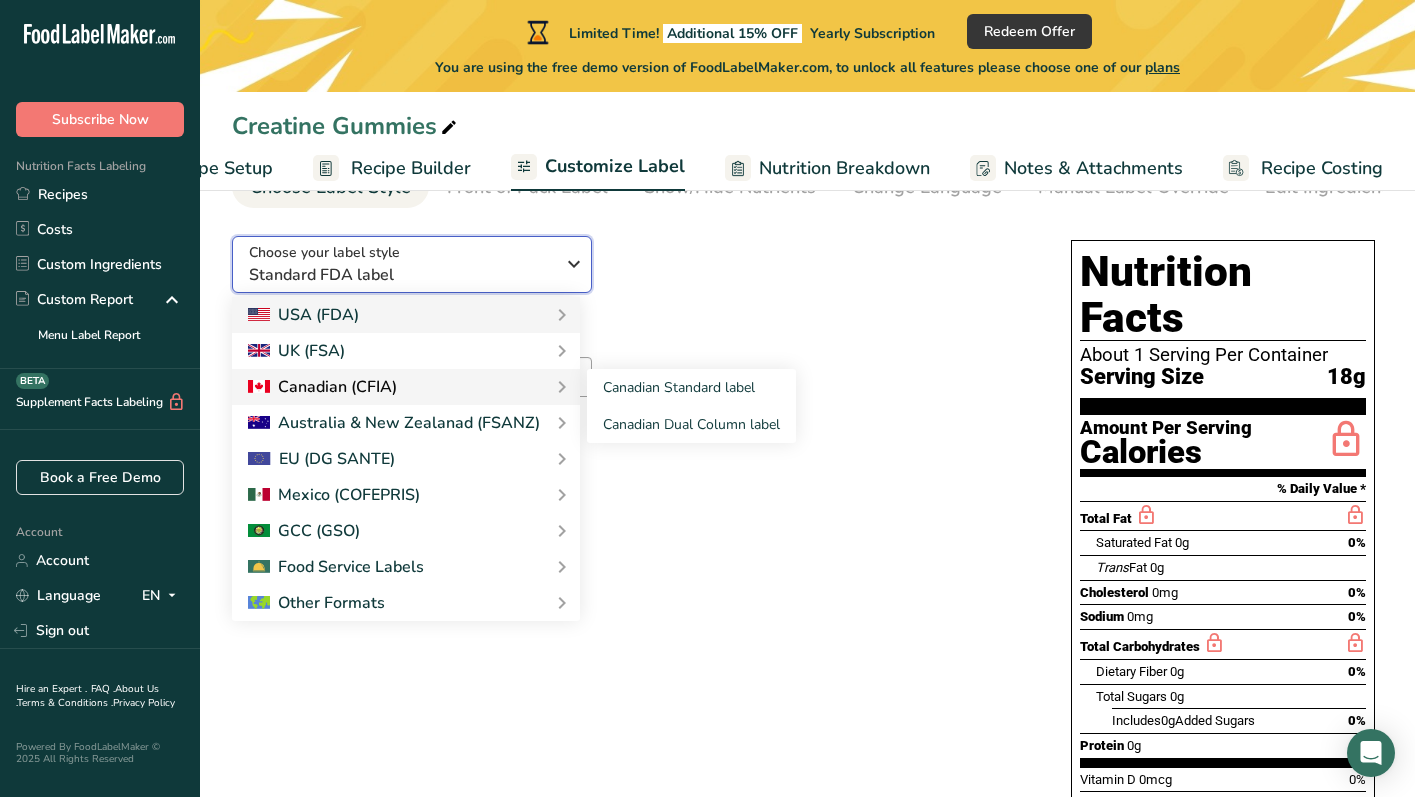 scroll, scrollTop: 122, scrollLeft: 0, axis: vertical 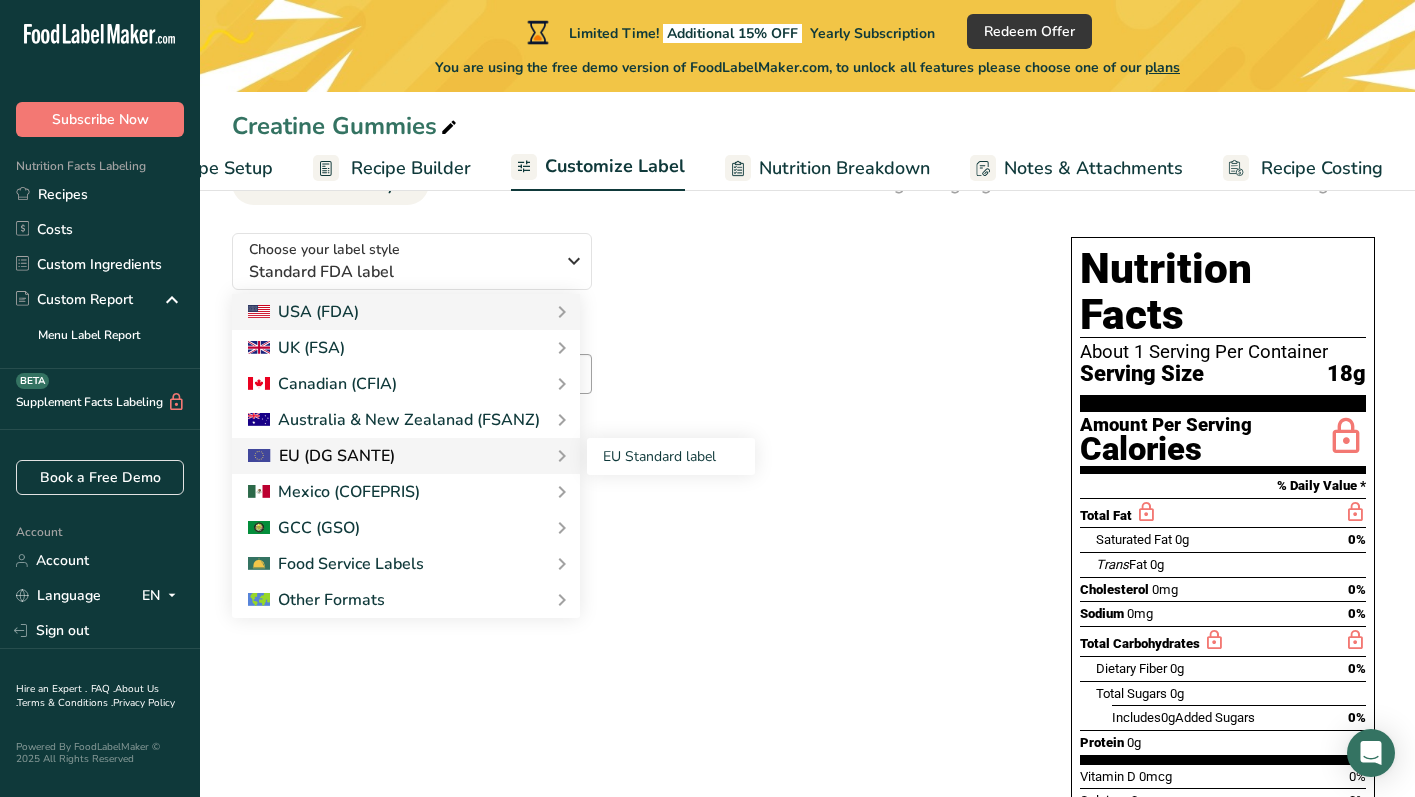 click on "EU (DG SANTE)" at bounding box center [406, 456] 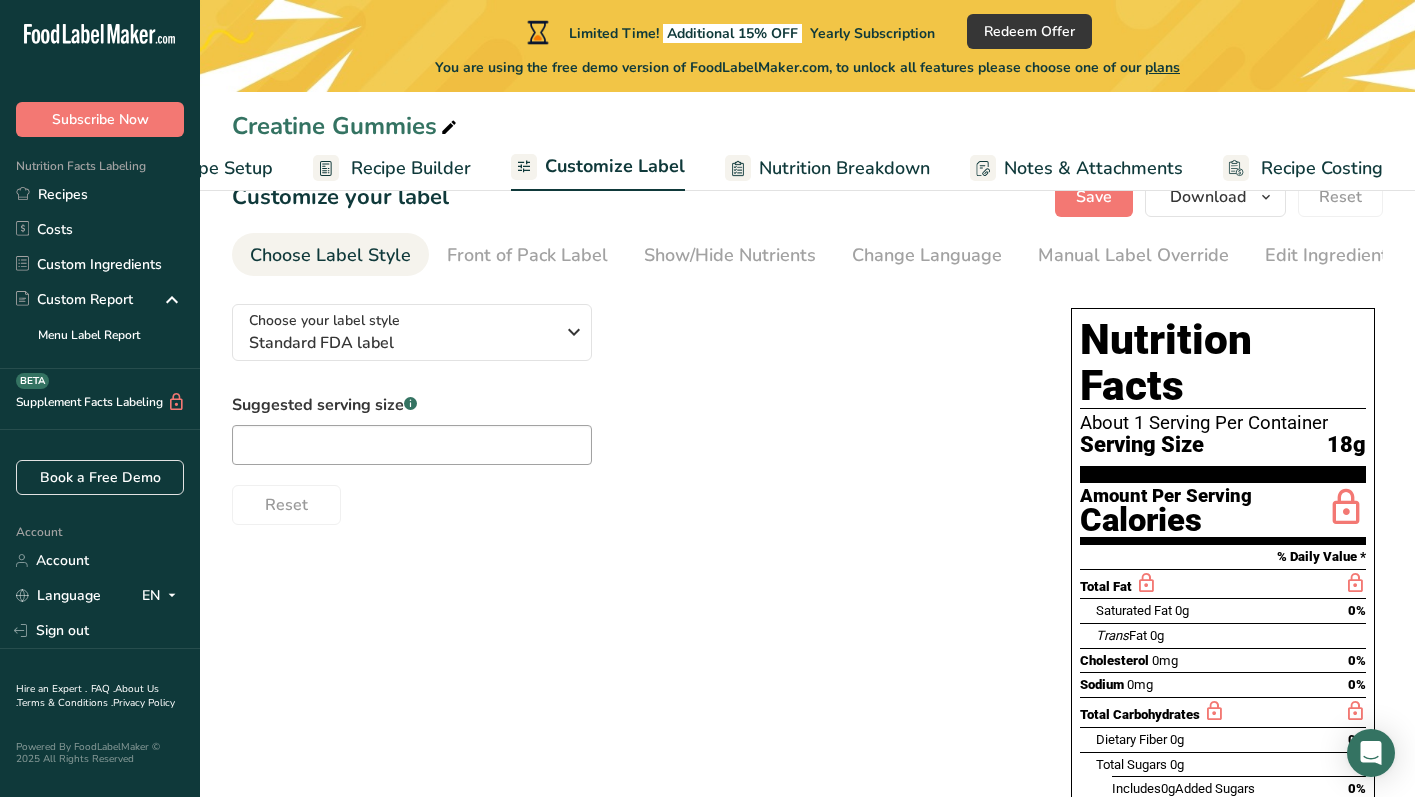scroll, scrollTop: 0, scrollLeft: 0, axis: both 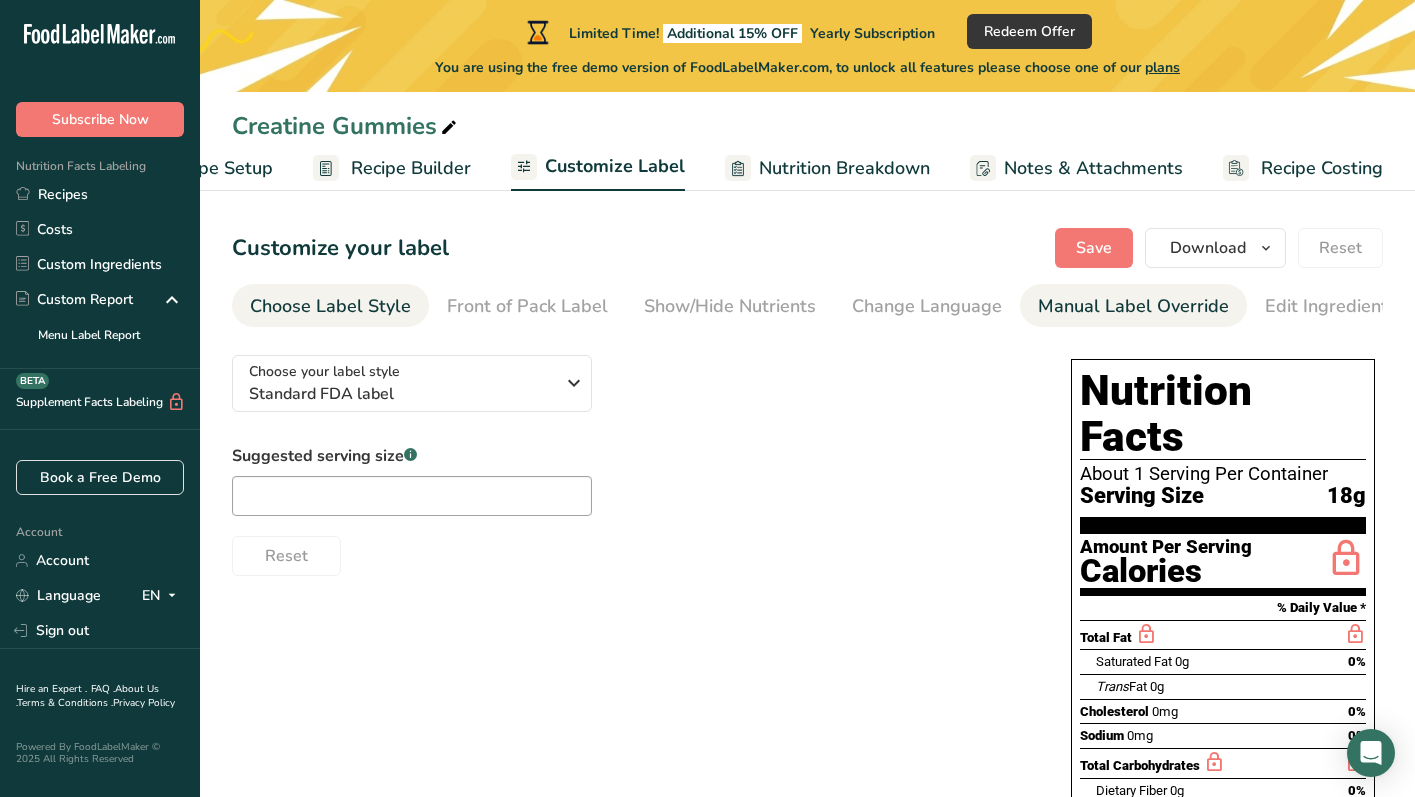 click on "Manual Label Override" at bounding box center [1133, 306] 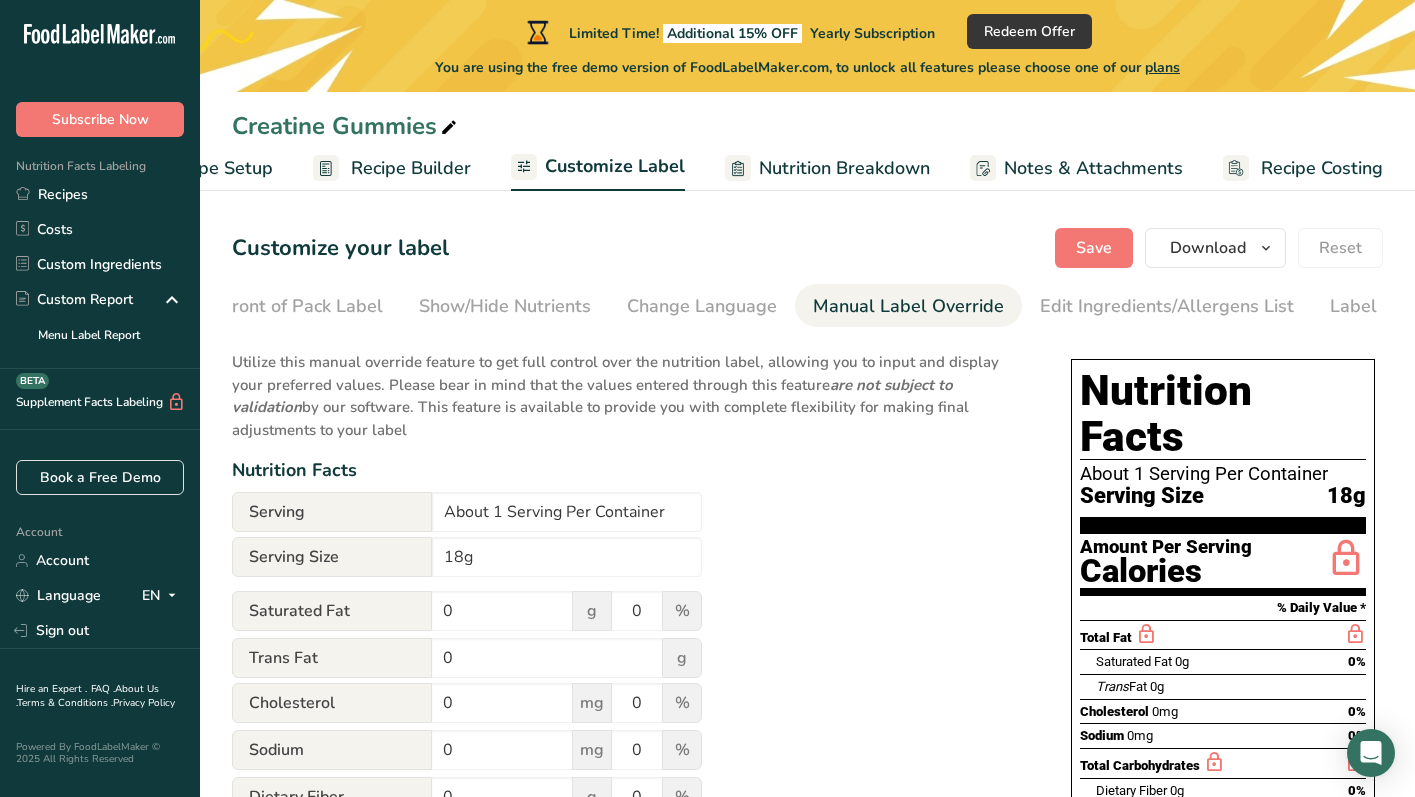 scroll, scrollTop: 0, scrollLeft: 302, axis: horizontal 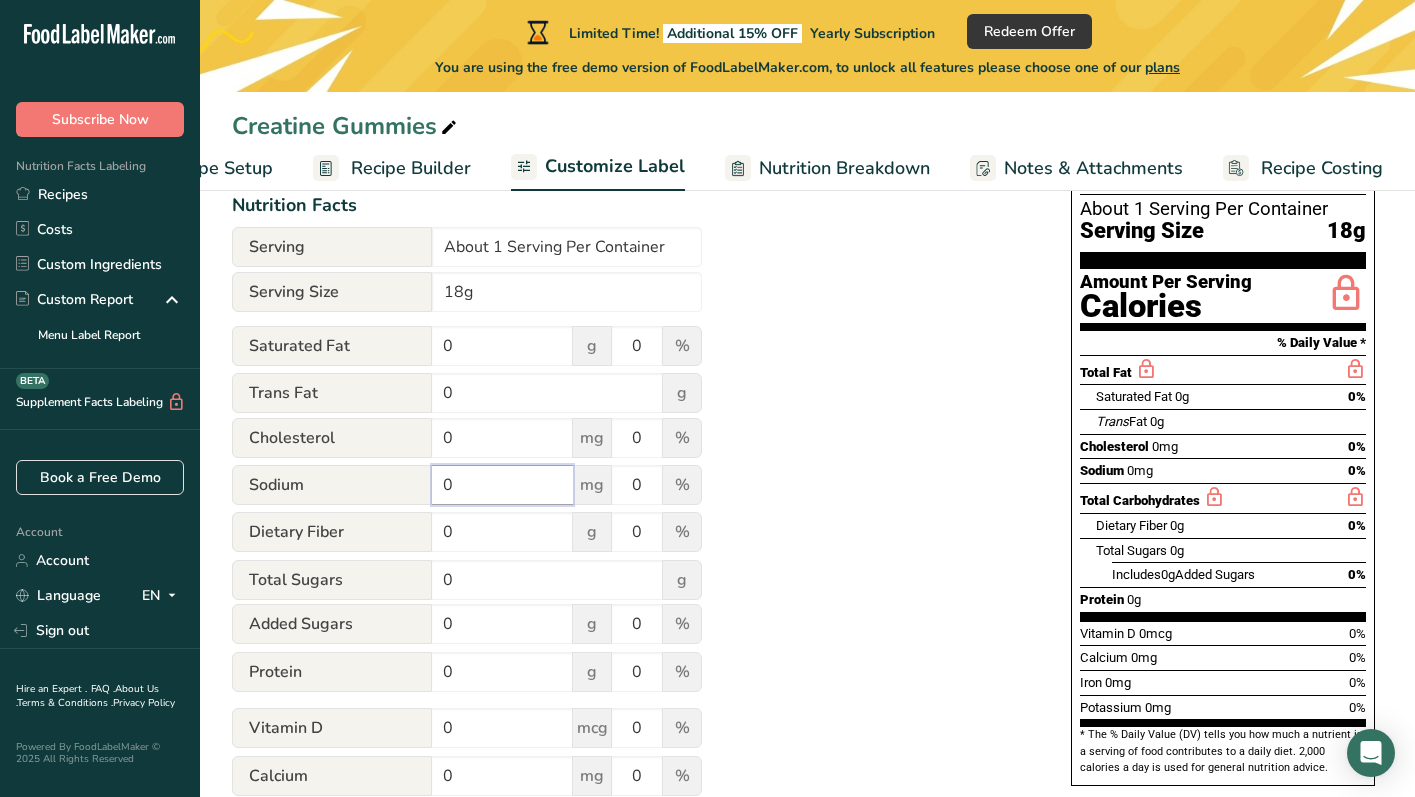 click on "0" at bounding box center [502, 485] 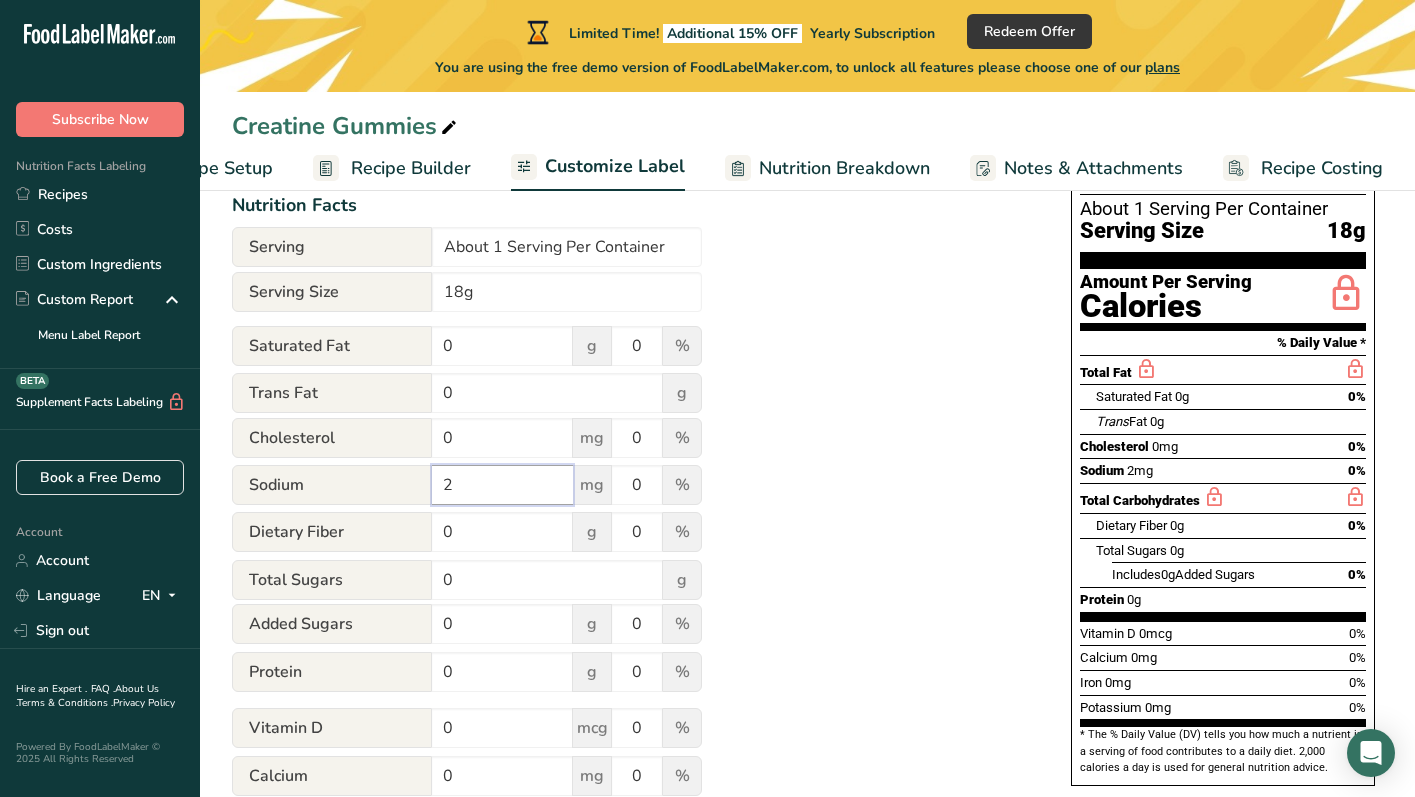 type on "2" 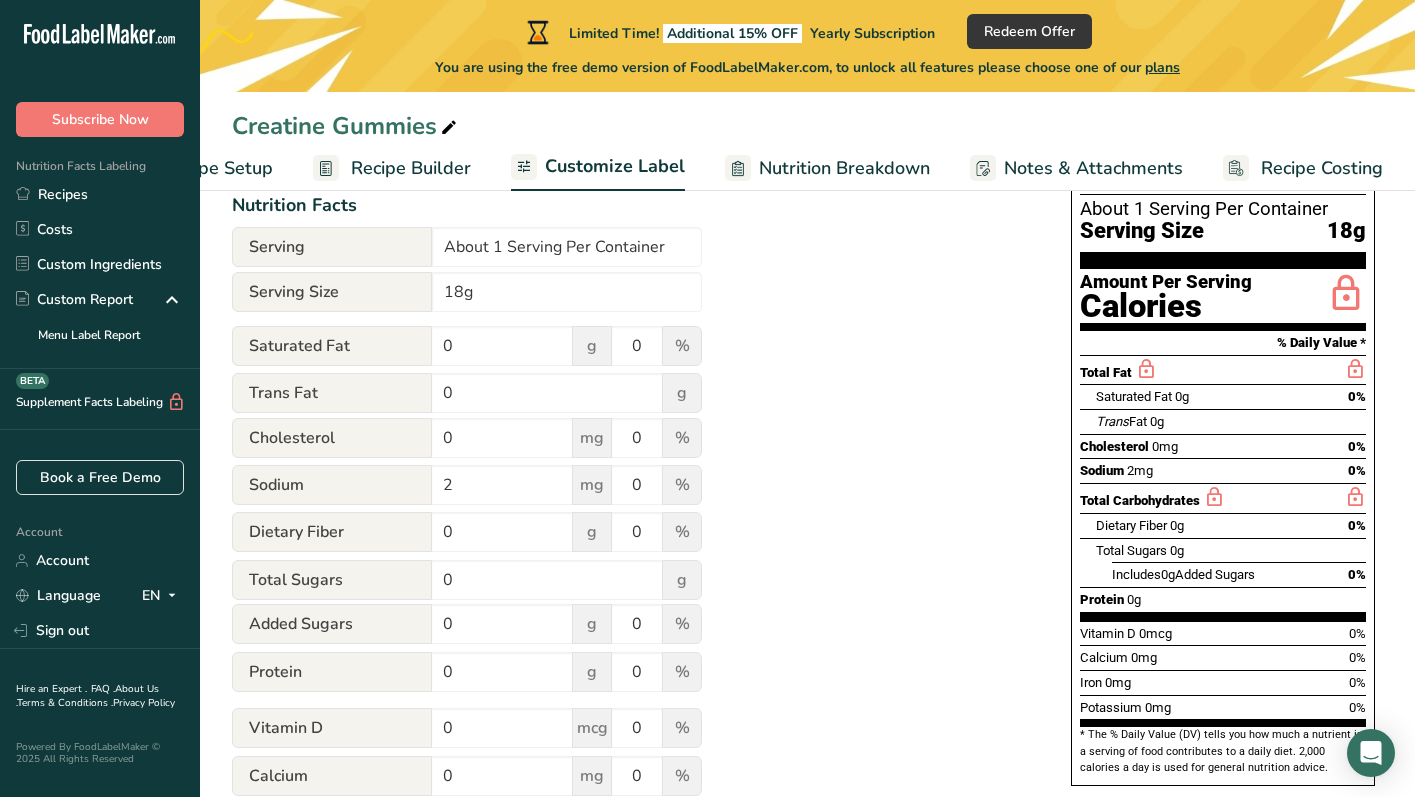 click on "Sodium
2
mg
0
%" at bounding box center (467, 487) 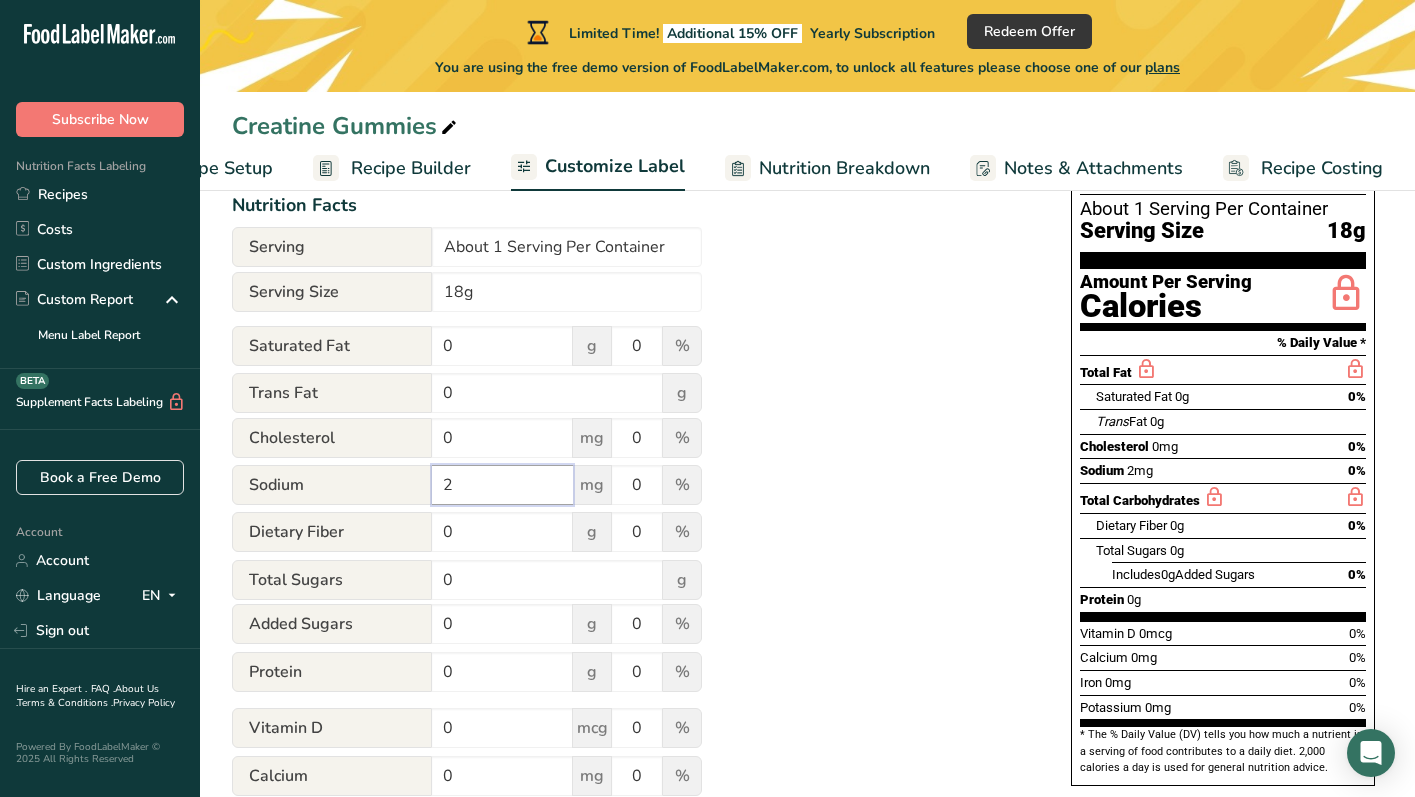 click on "2" at bounding box center (502, 485) 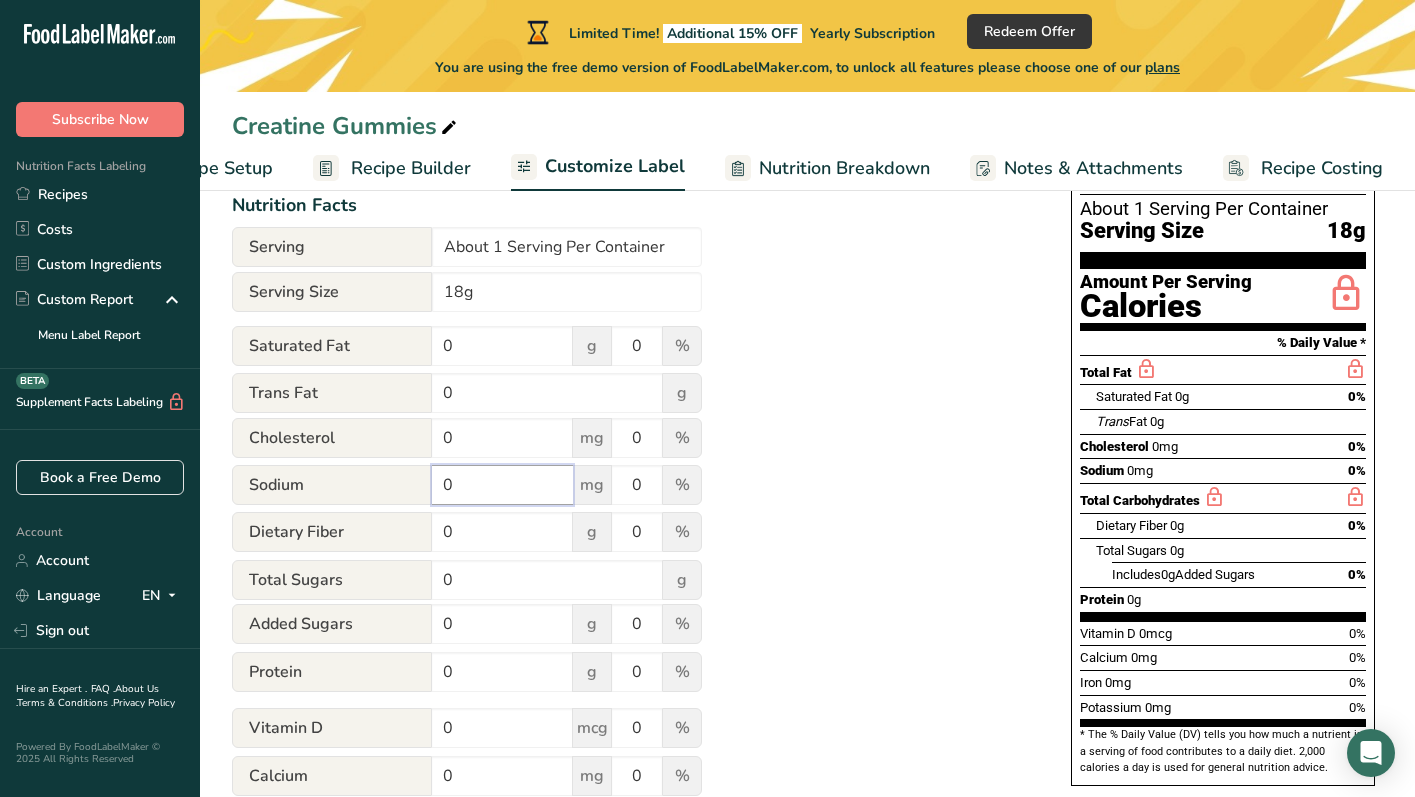 click on "0" at bounding box center (502, 485) 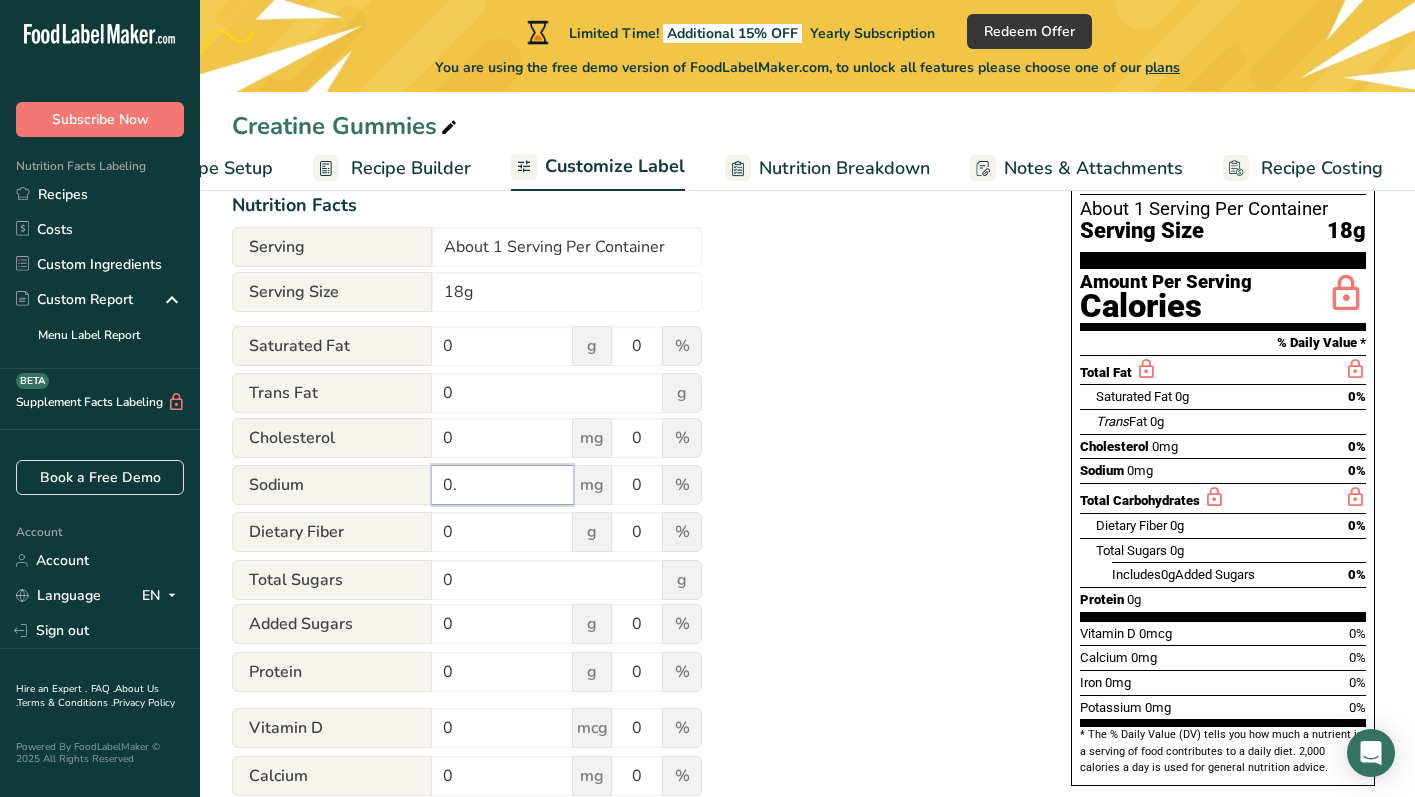 type on "0" 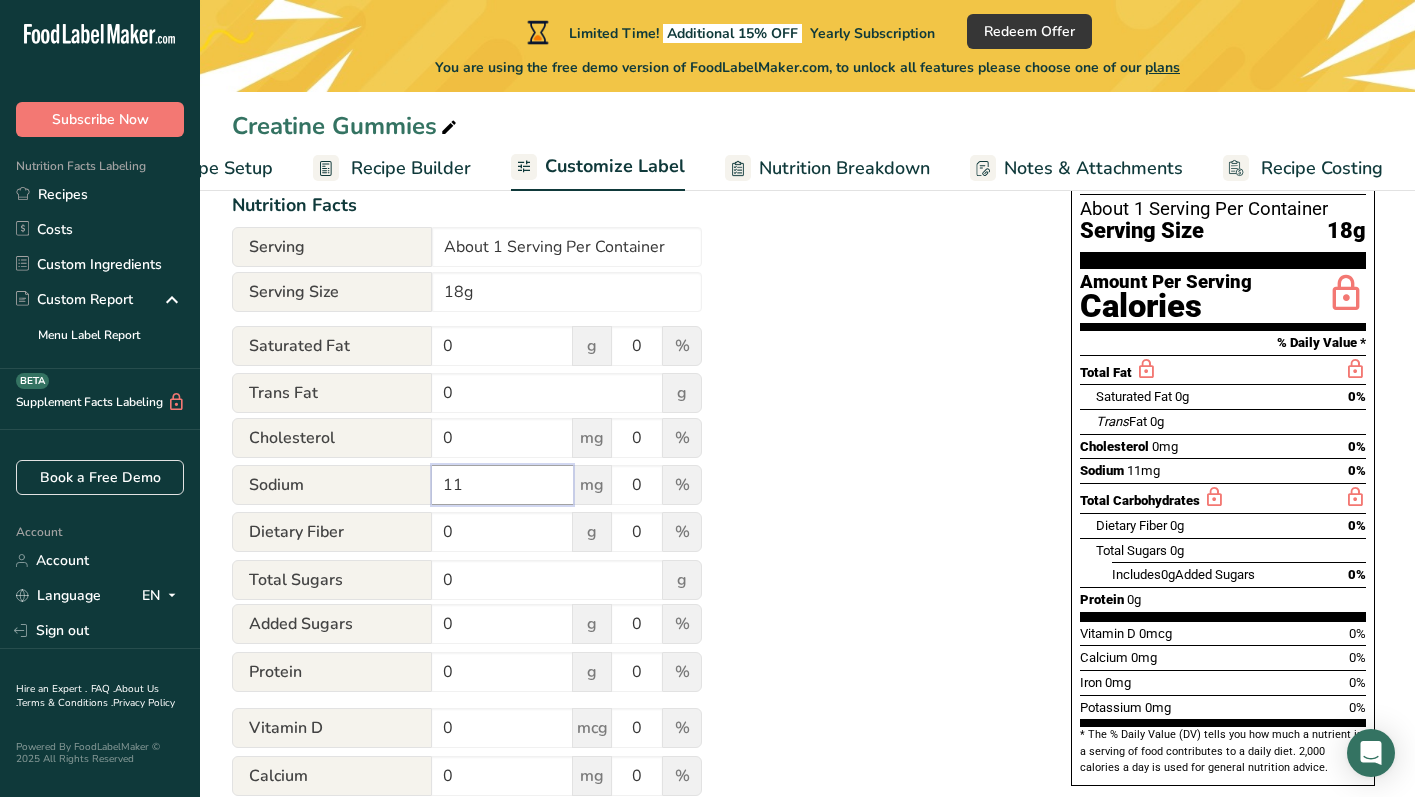 click on "11" at bounding box center [502, 485] 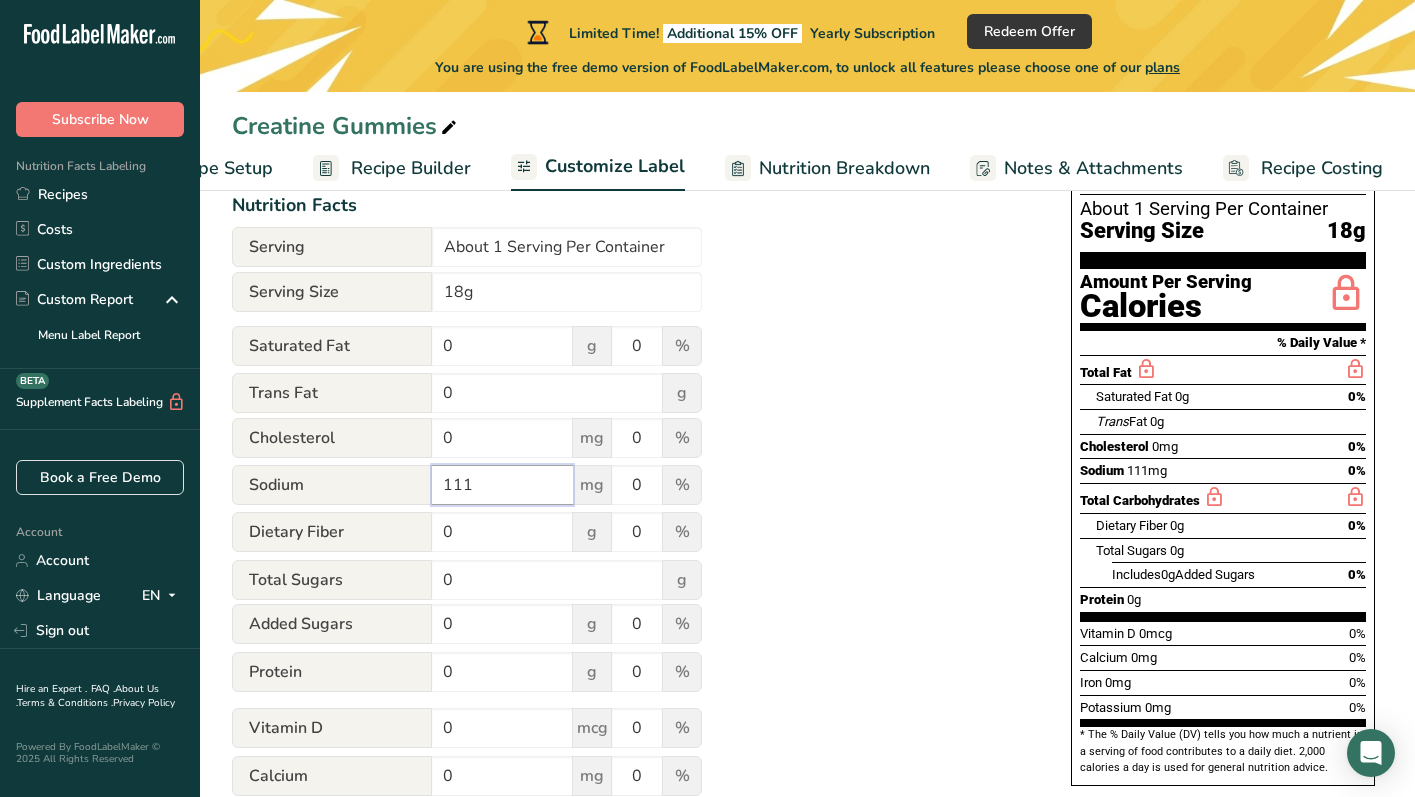 click on "111" at bounding box center (502, 485) 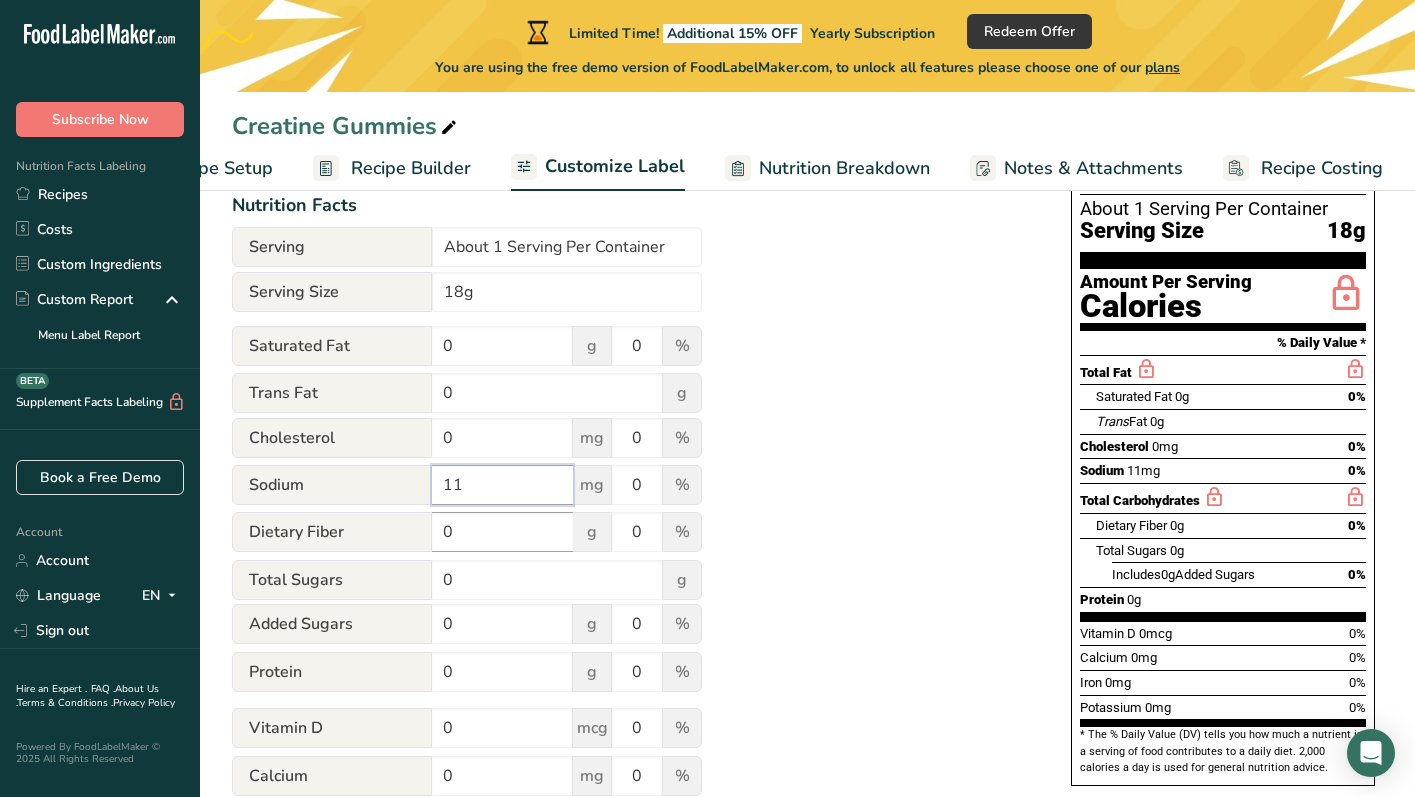 type on "11" 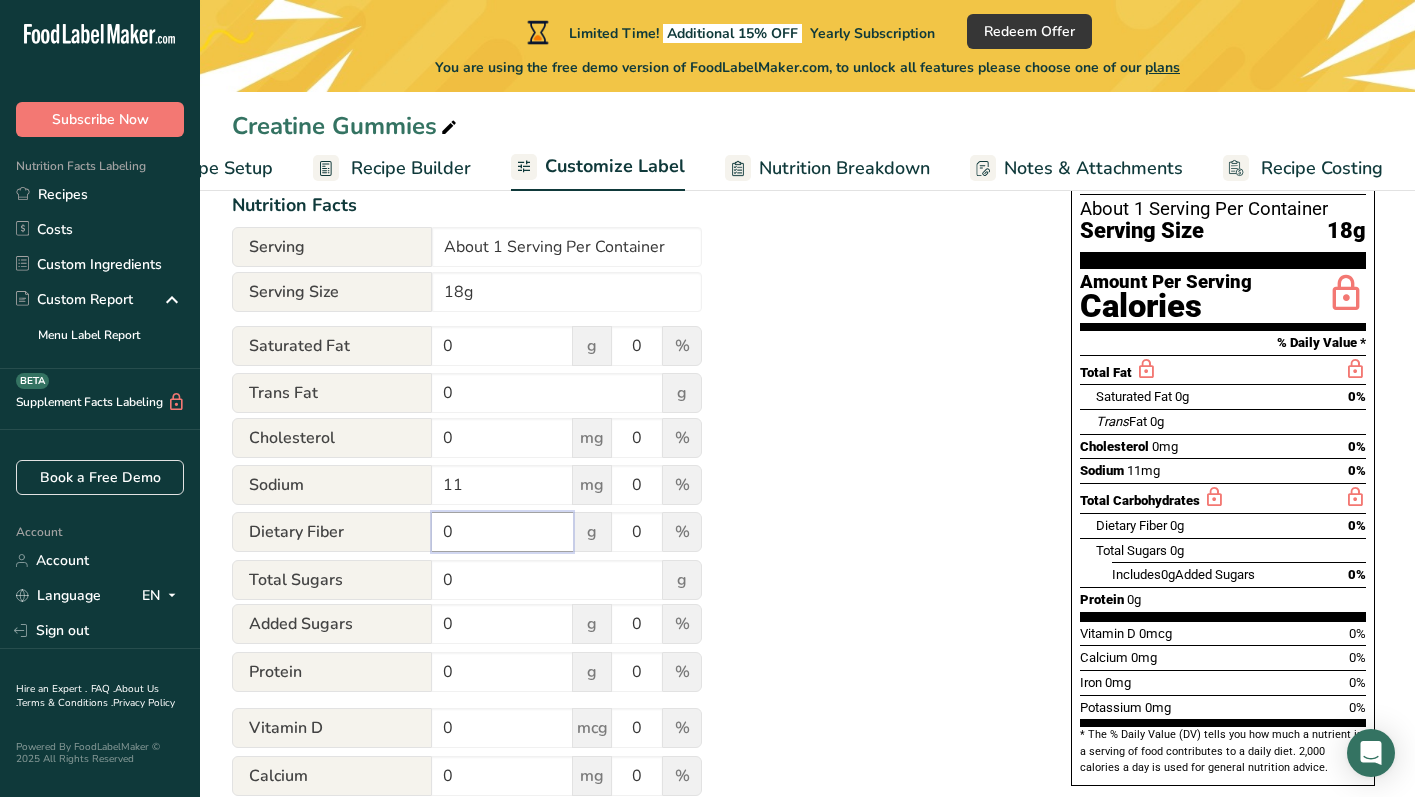 click on "0" at bounding box center [502, 532] 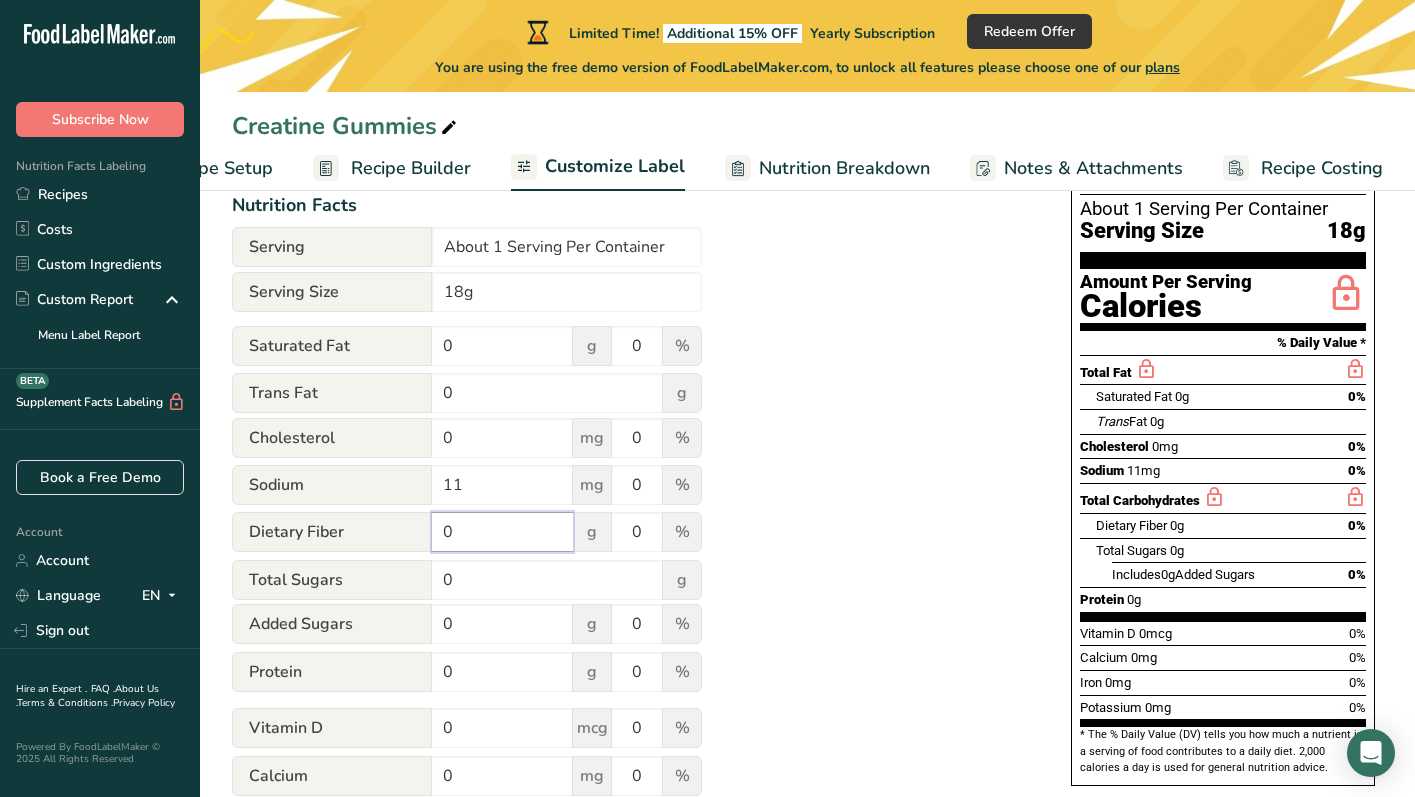 click on "0" at bounding box center (502, 532) 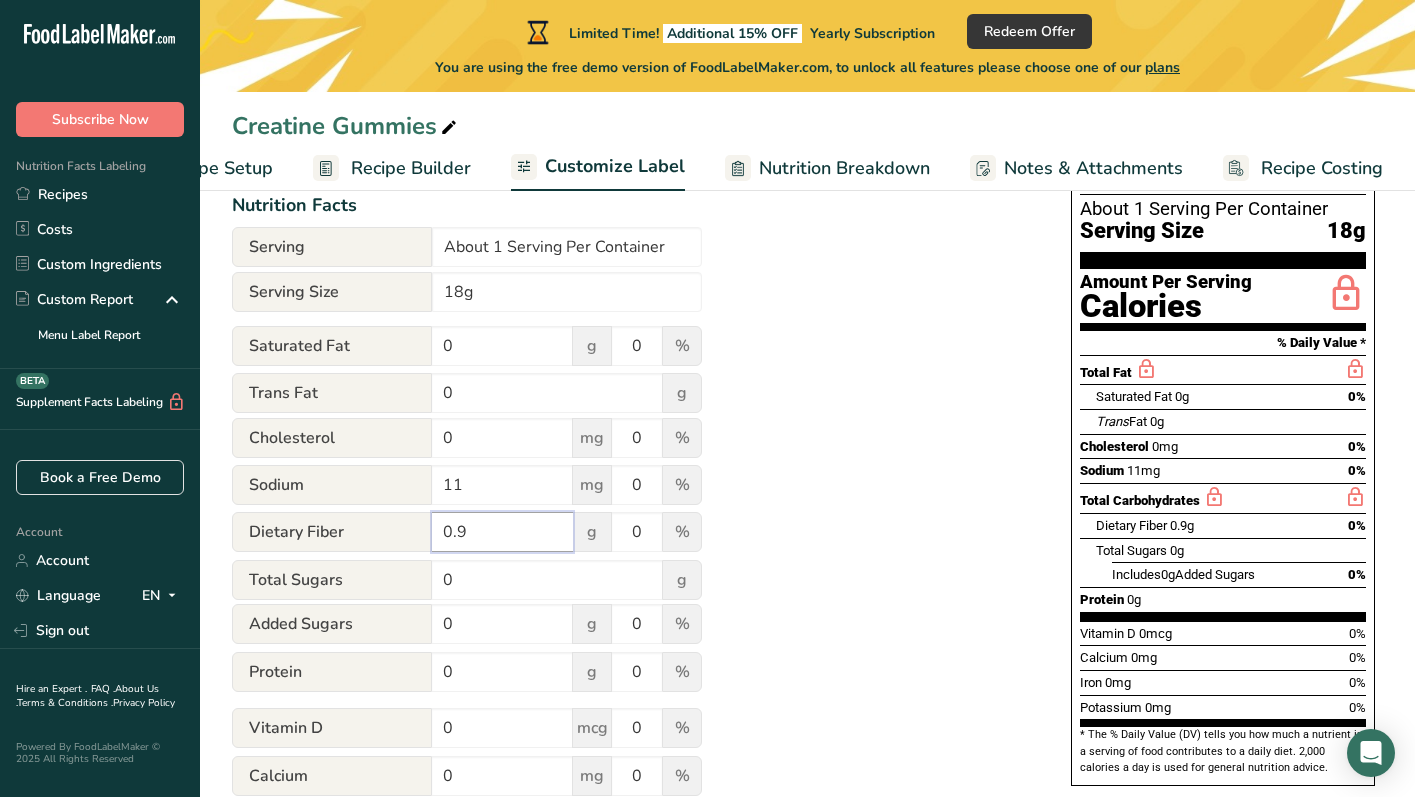 type on "0.9" 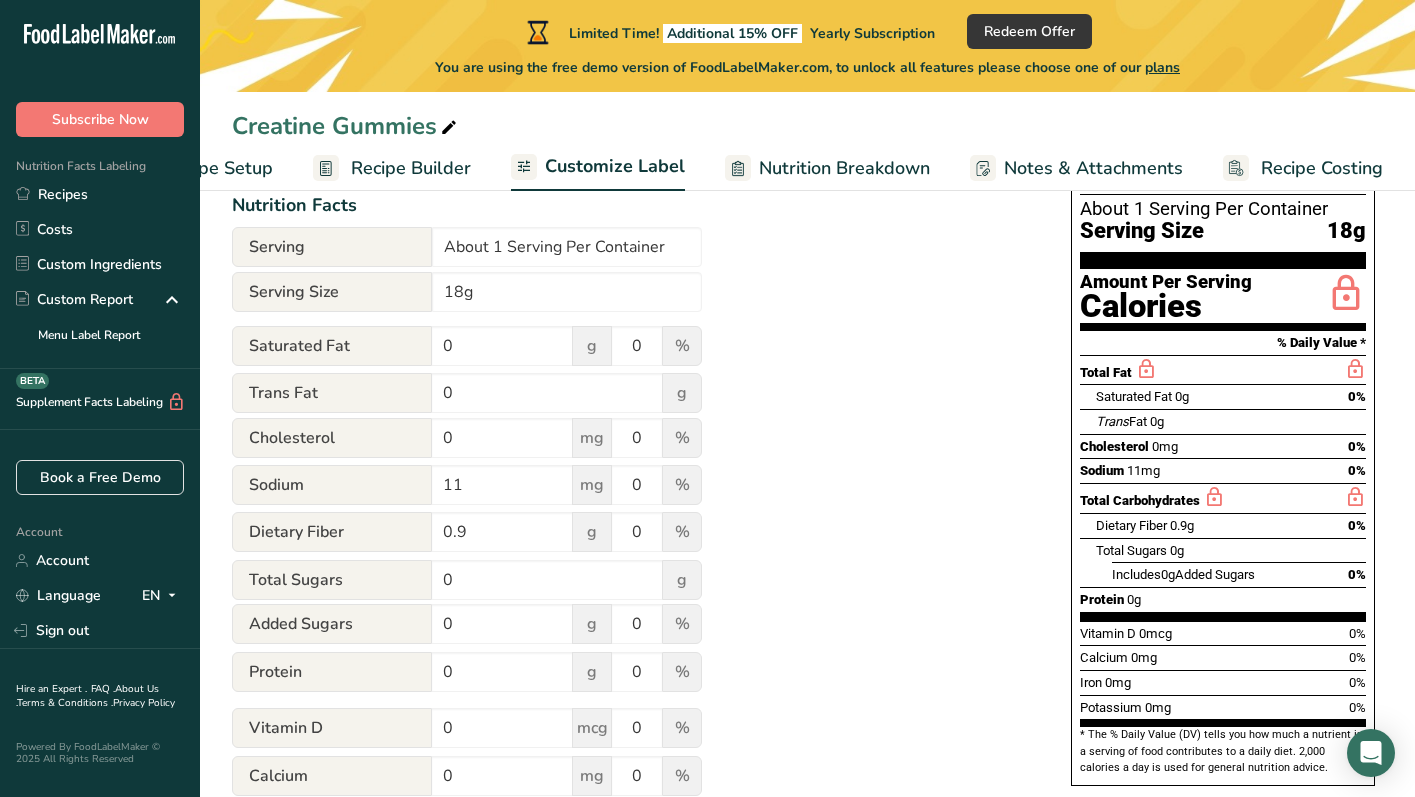 click on "Utilize this manual override feature to get full control over the nutrition label, allowing you to input and display your preferred values. Please bear in mind that the values entered through this feature
are not subject to validation
by our software. This feature is available to provide you with complete flexibility for making final adjustments to your label
Nutrition Facts
Serving
About 1 Serving Per Container
Serving Size
18g
Saturated Fat
0
g
0
%
Trans Fat
0
g
Cholesterol
0
mg
0
%
Sodium
11
mg
0
%
Dietary Fiber
0.9
g
0
%
Total Sugars
0
g
0" at bounding box center (631, 505) 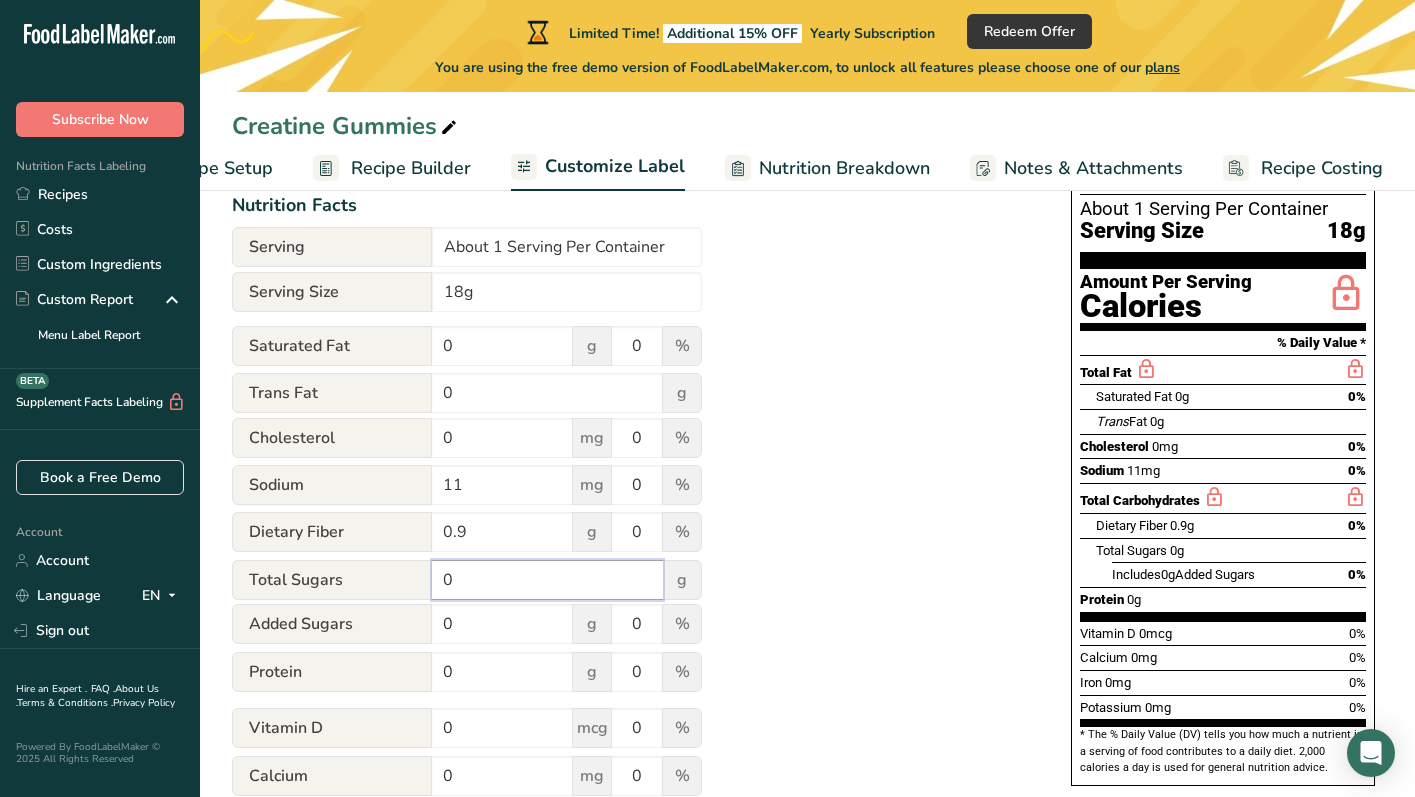 click on "0" at bounding box center [547, 580] 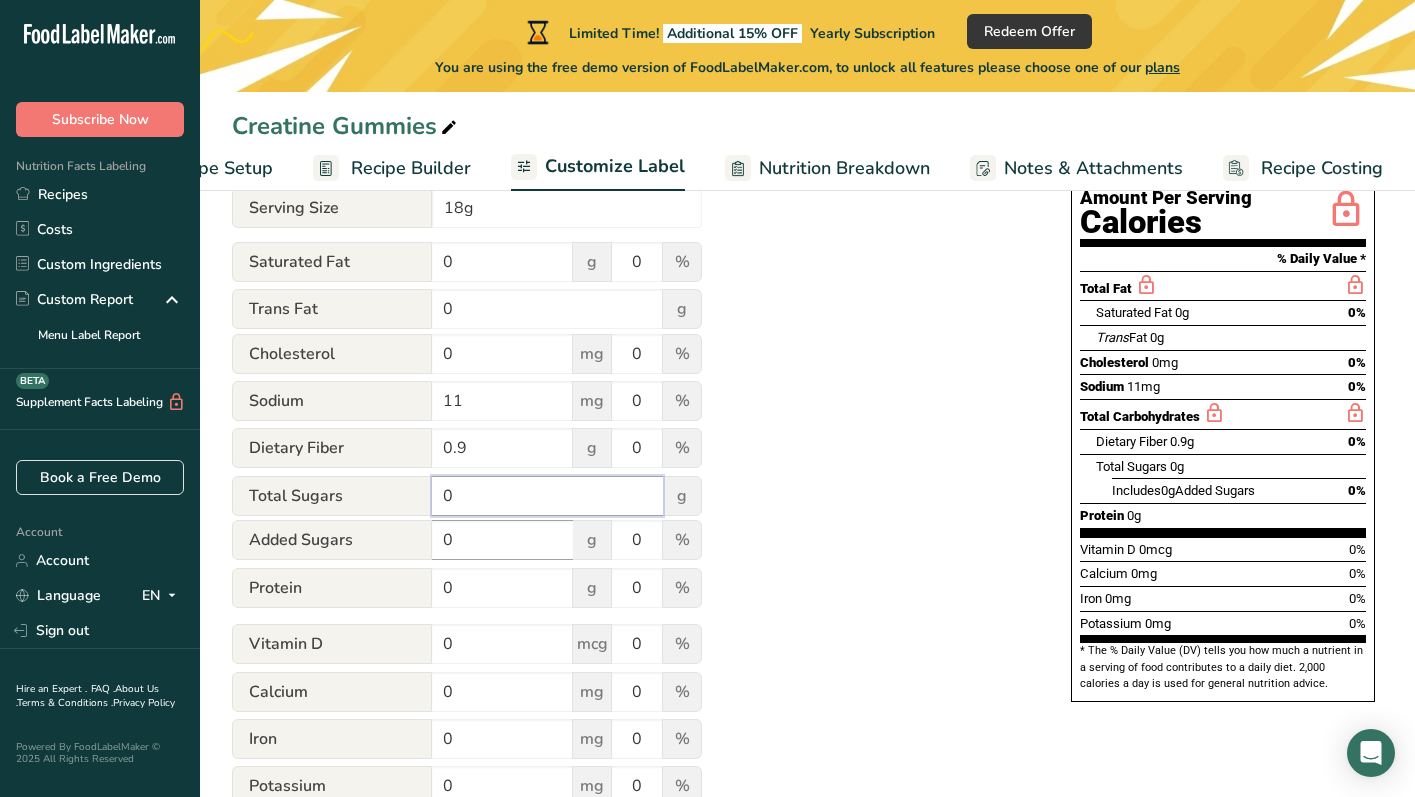 scroll, scrollTop: 367, scrollLeft: 0, axis: vertical 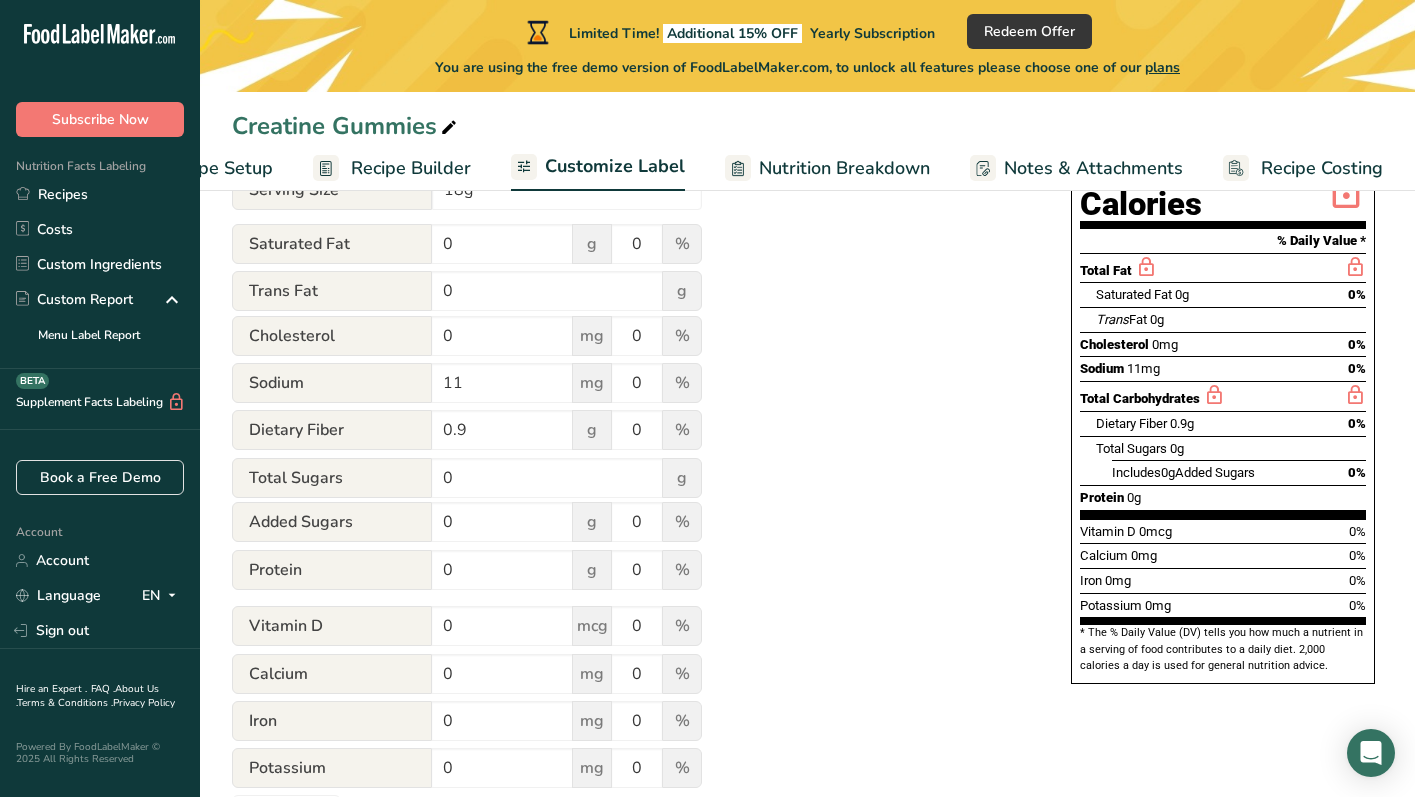 click on "Total Sugars" at bounding box center [332, 478] 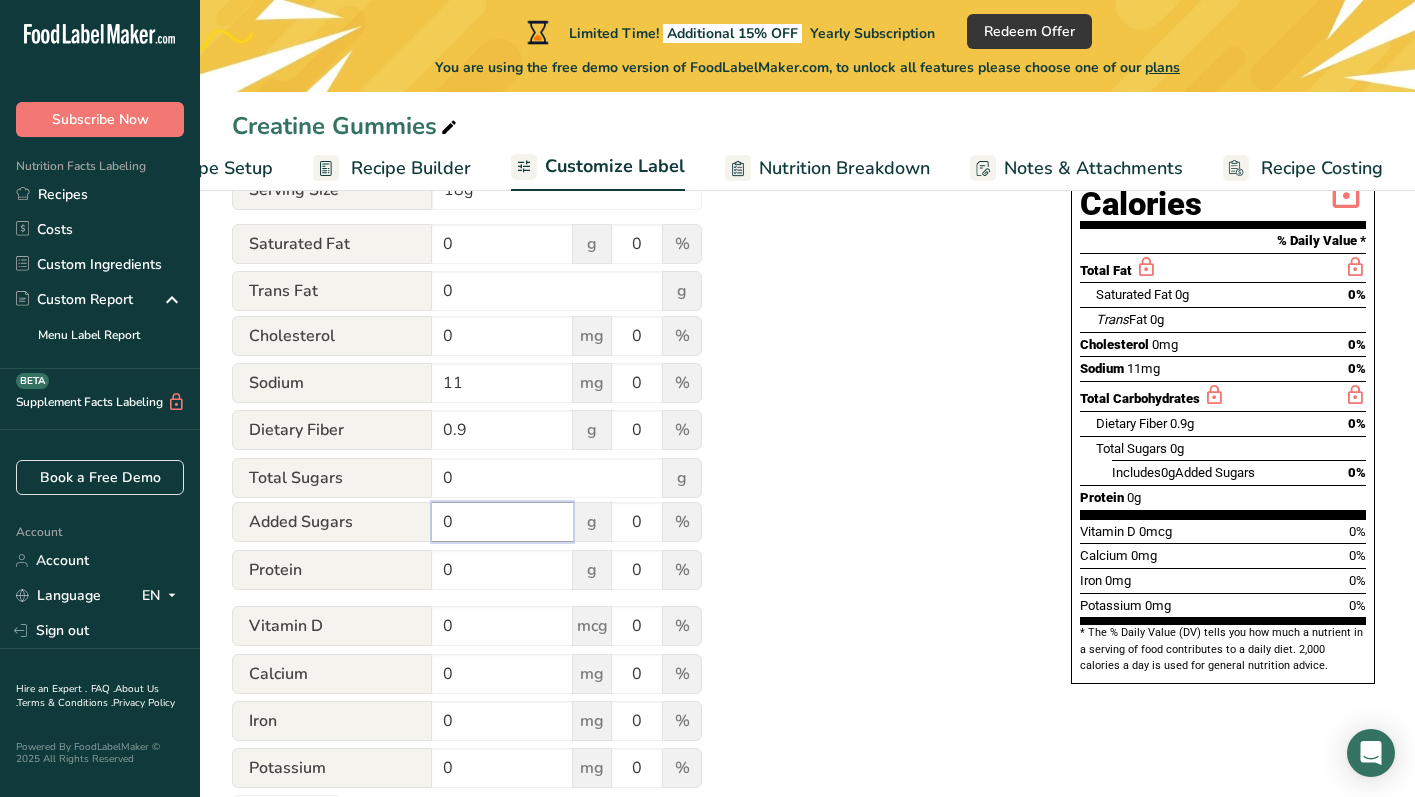 click on "0" at bounding box center (502, 522) 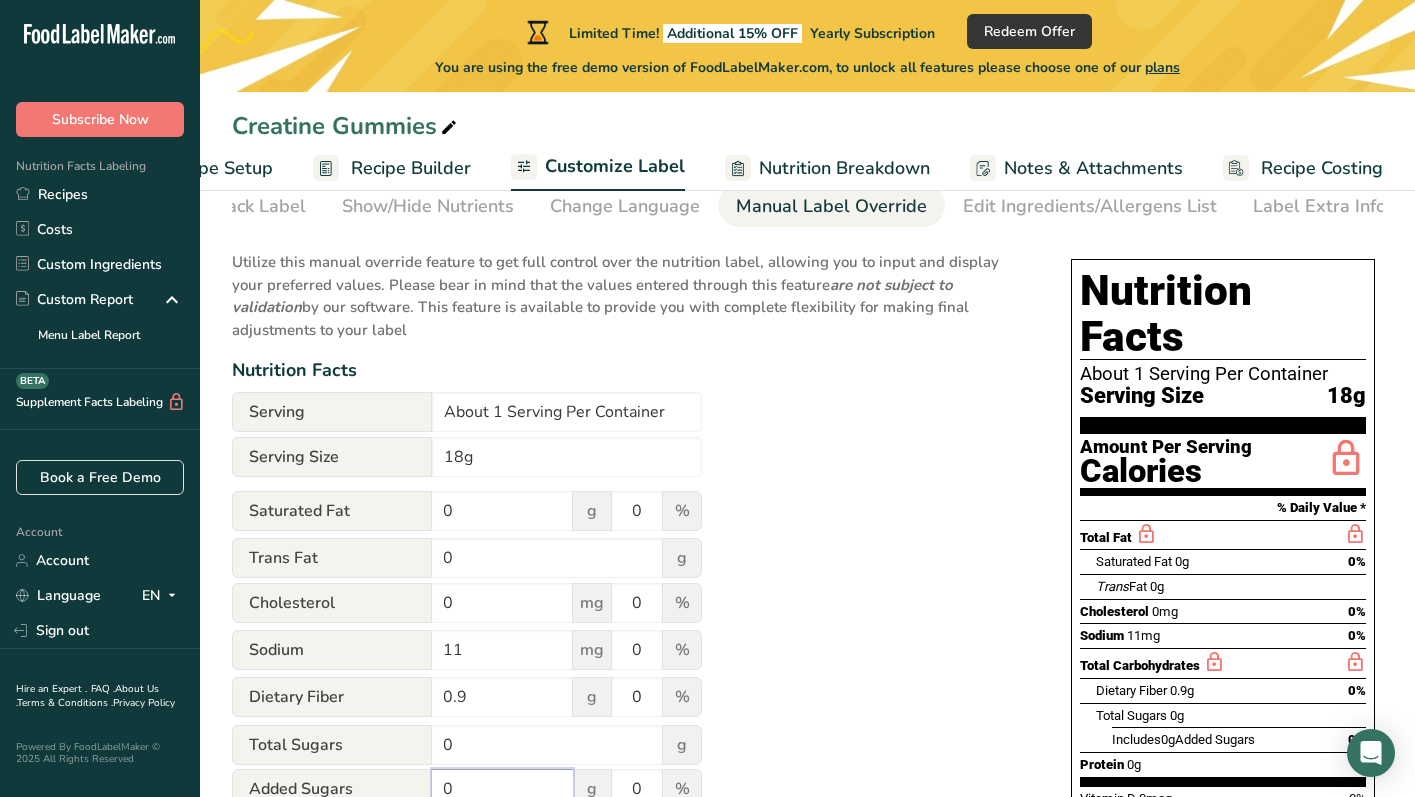 scroll, scrollTop: 0, scrollLeft: 0, axis: both 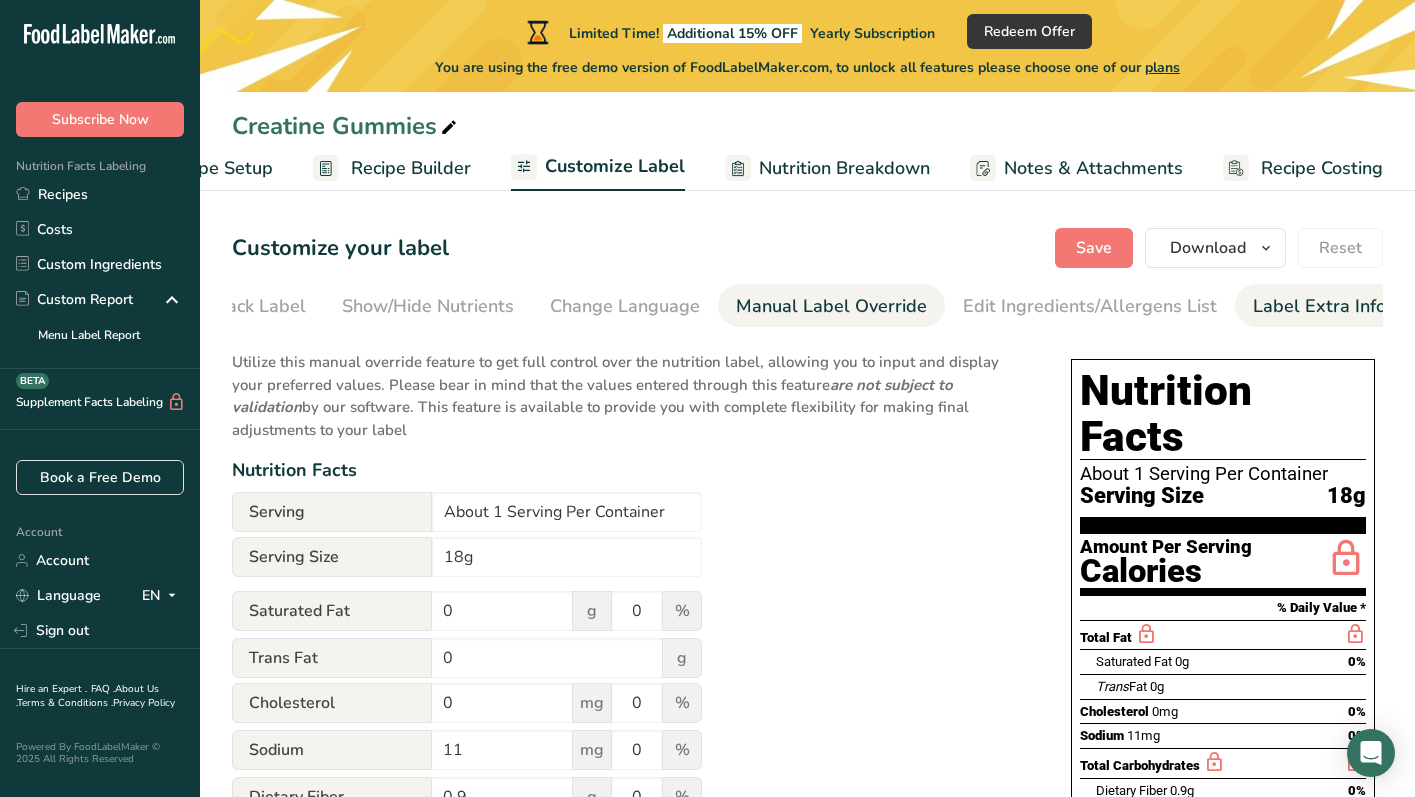 click on "Label Extra Info" at bounding box center (1319, 306) 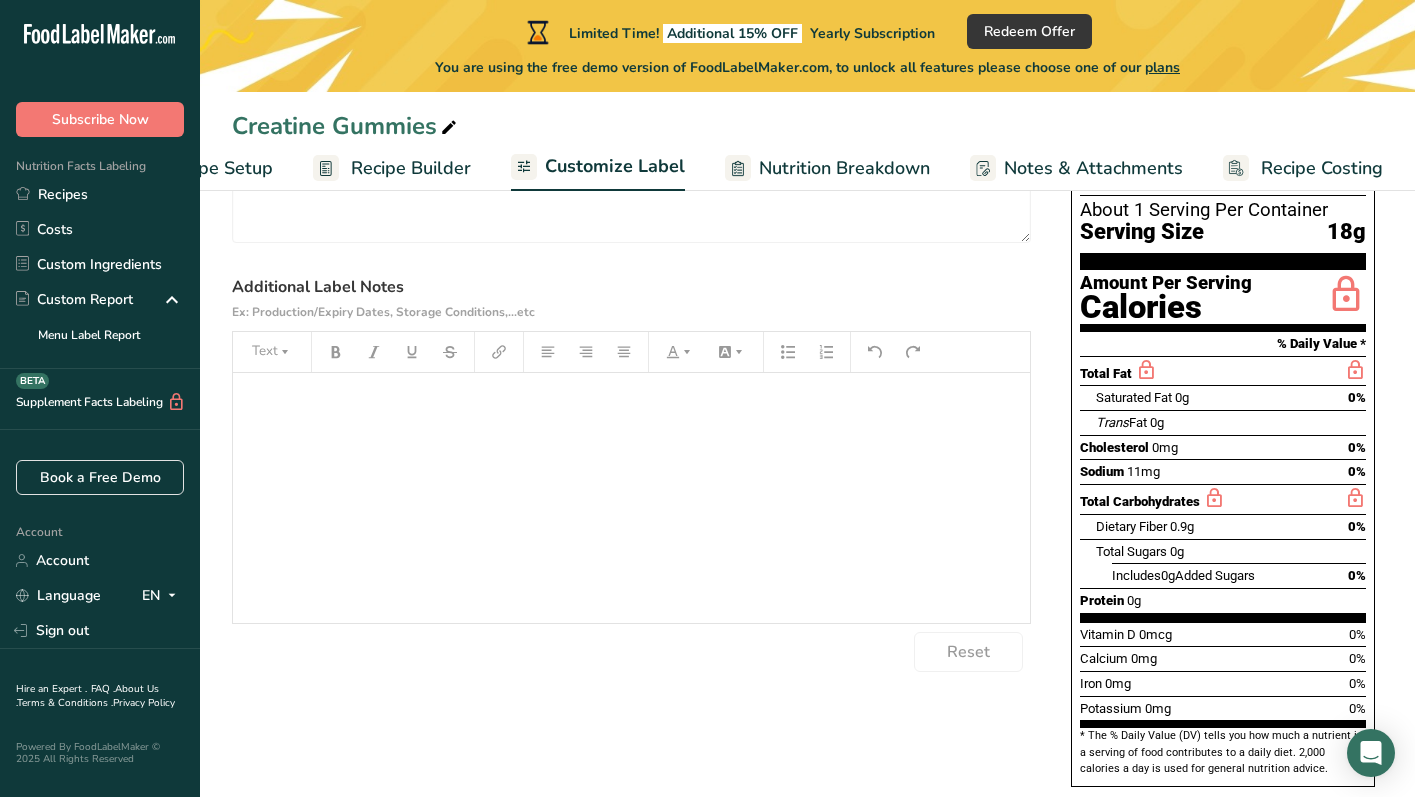 scroll, scrollTop: 0, scrollLeft: 0, axis: both 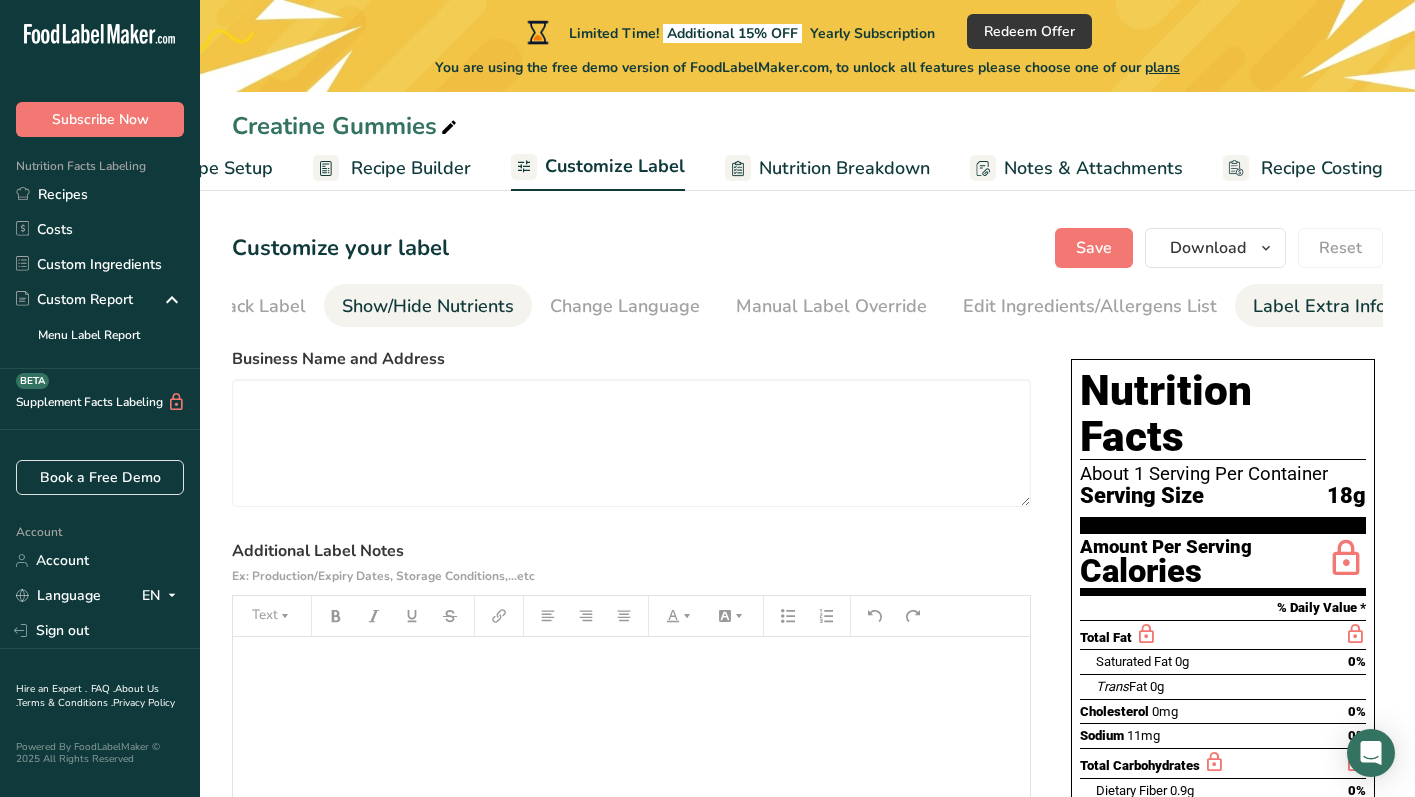click on "Show/Hide Nutrients" at bounding box center (428, 306) 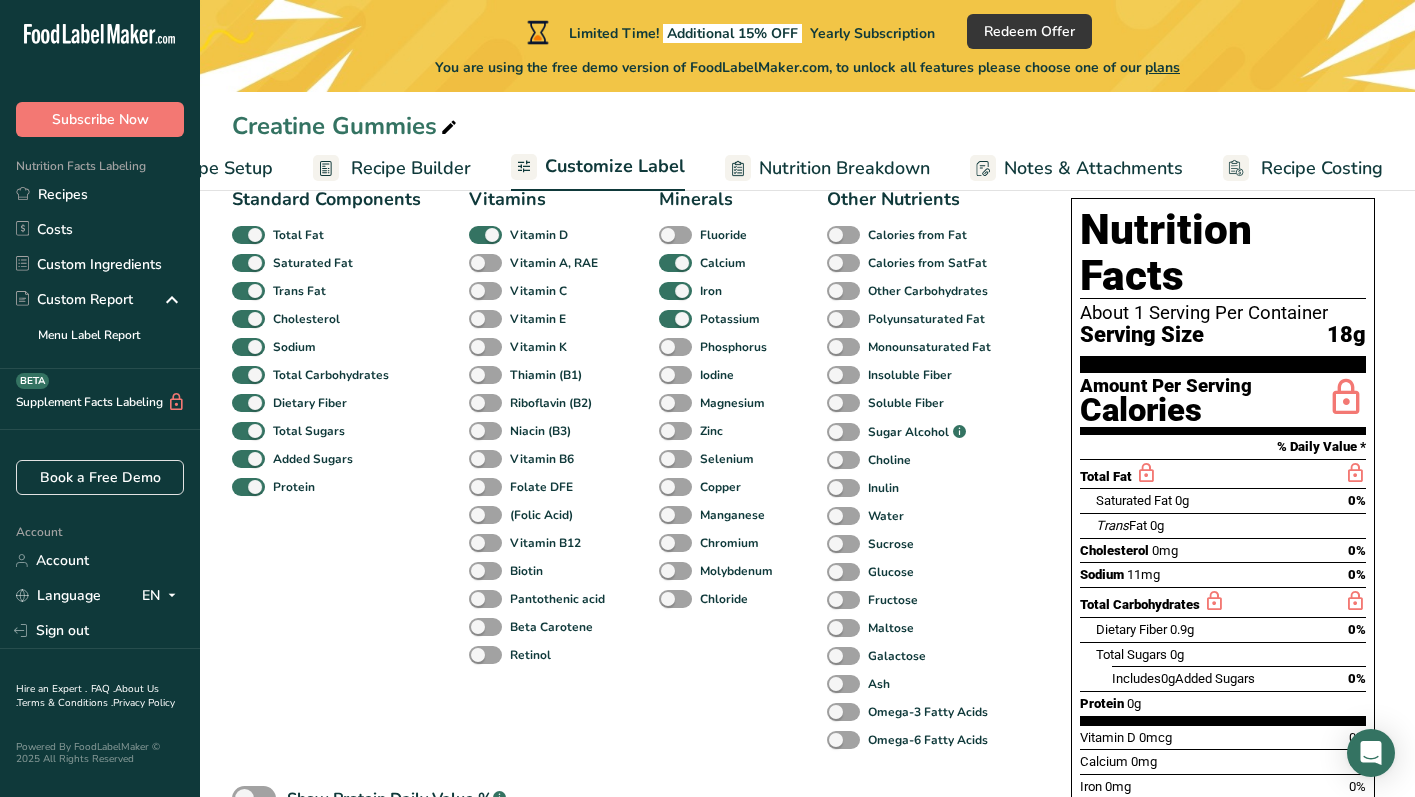 scroll, scrollTop: 185, scrollLeft: 0, axis: vertical 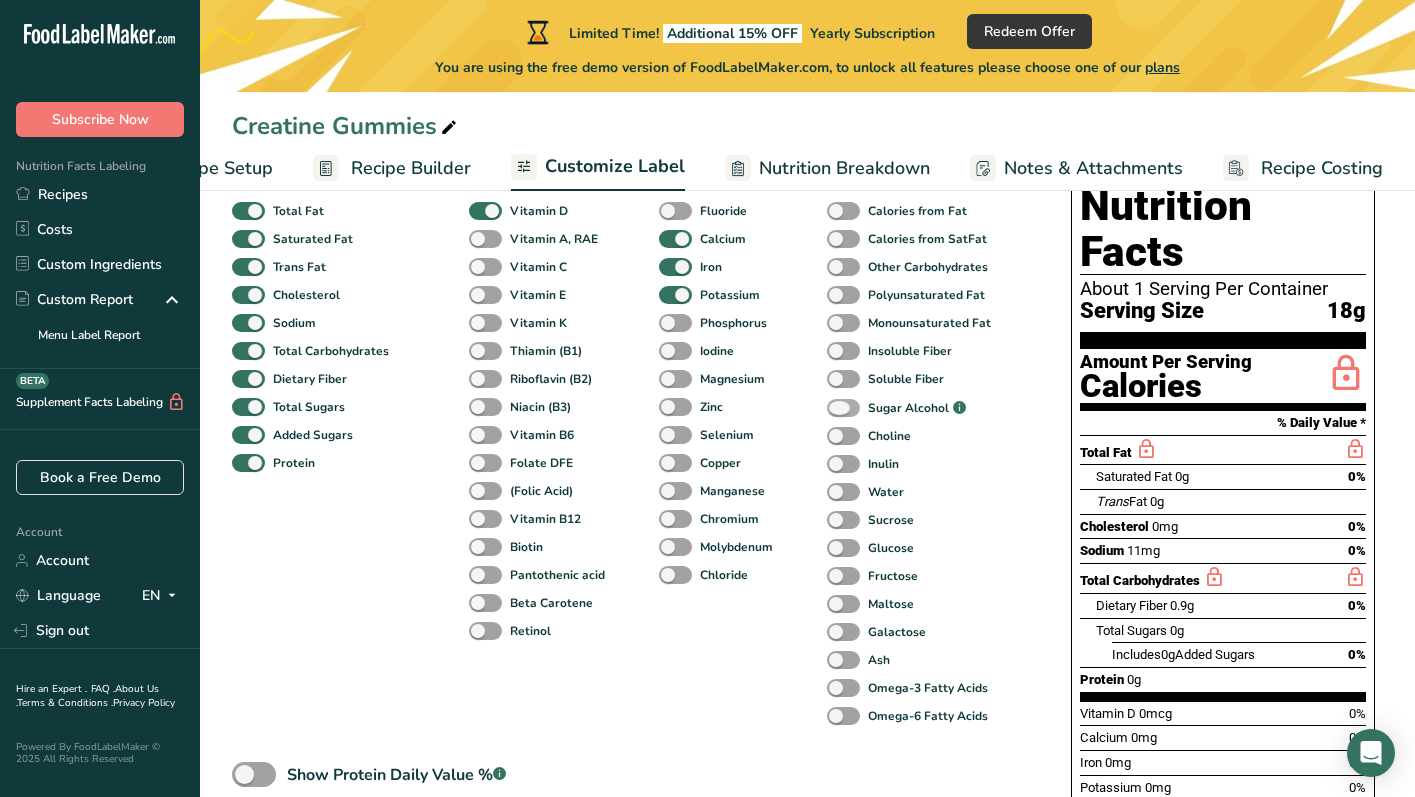 click at bounding box center (843, 408) 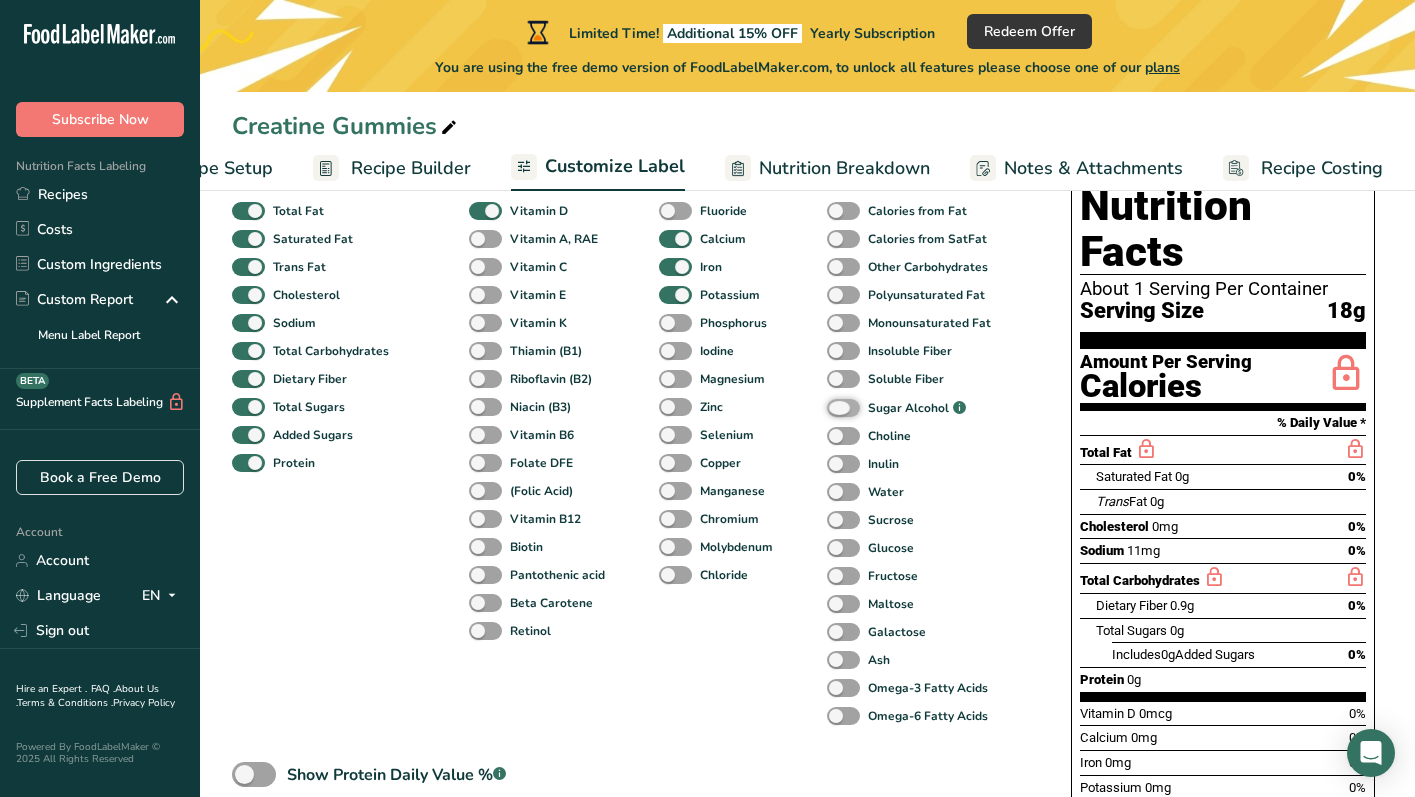 click on "Sugar Alcohol   .a-a{fill:#347362;}.b-a{fill:#fff;}" at bounding box center (833, 408) 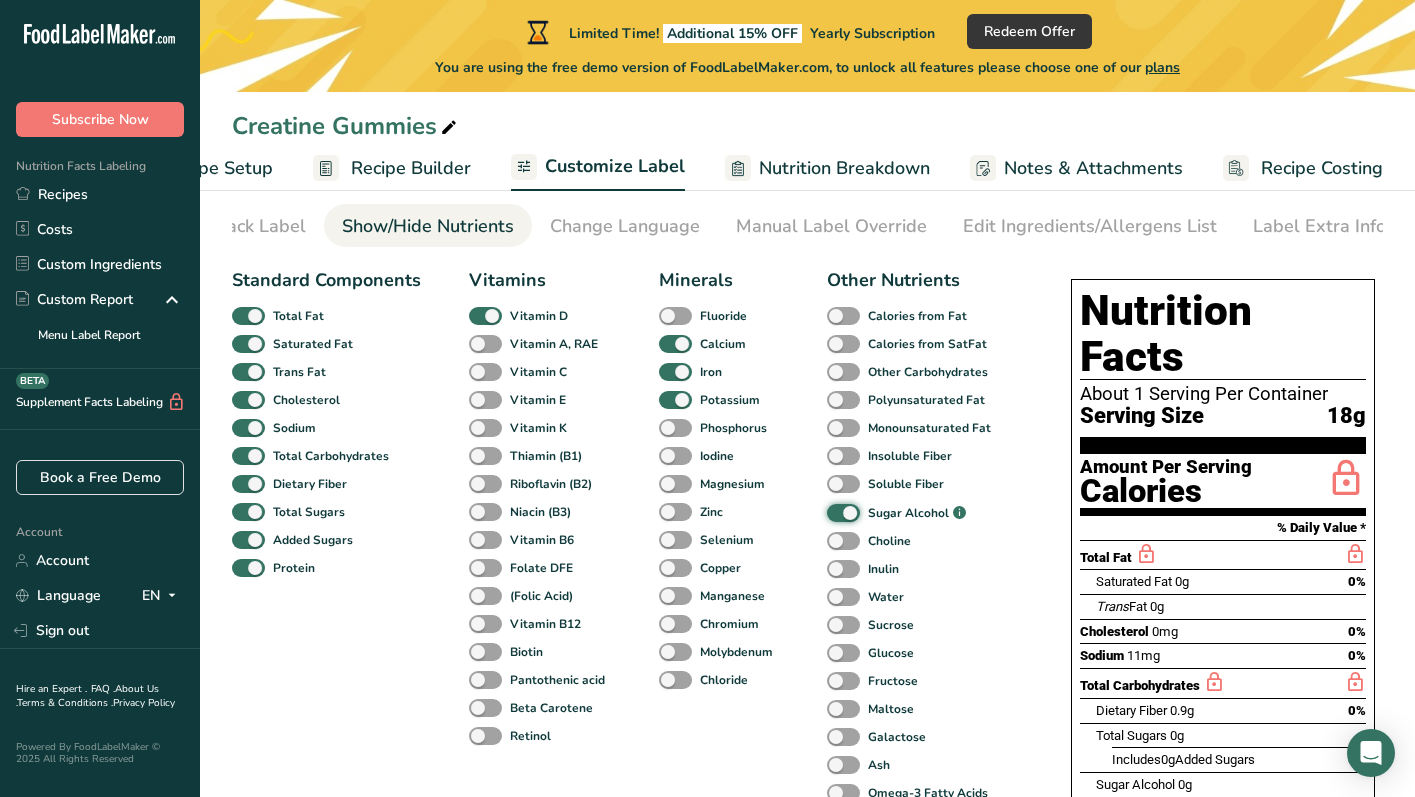 scroll, scrollTop: 81, scrollLeft: 0, axis: vertical 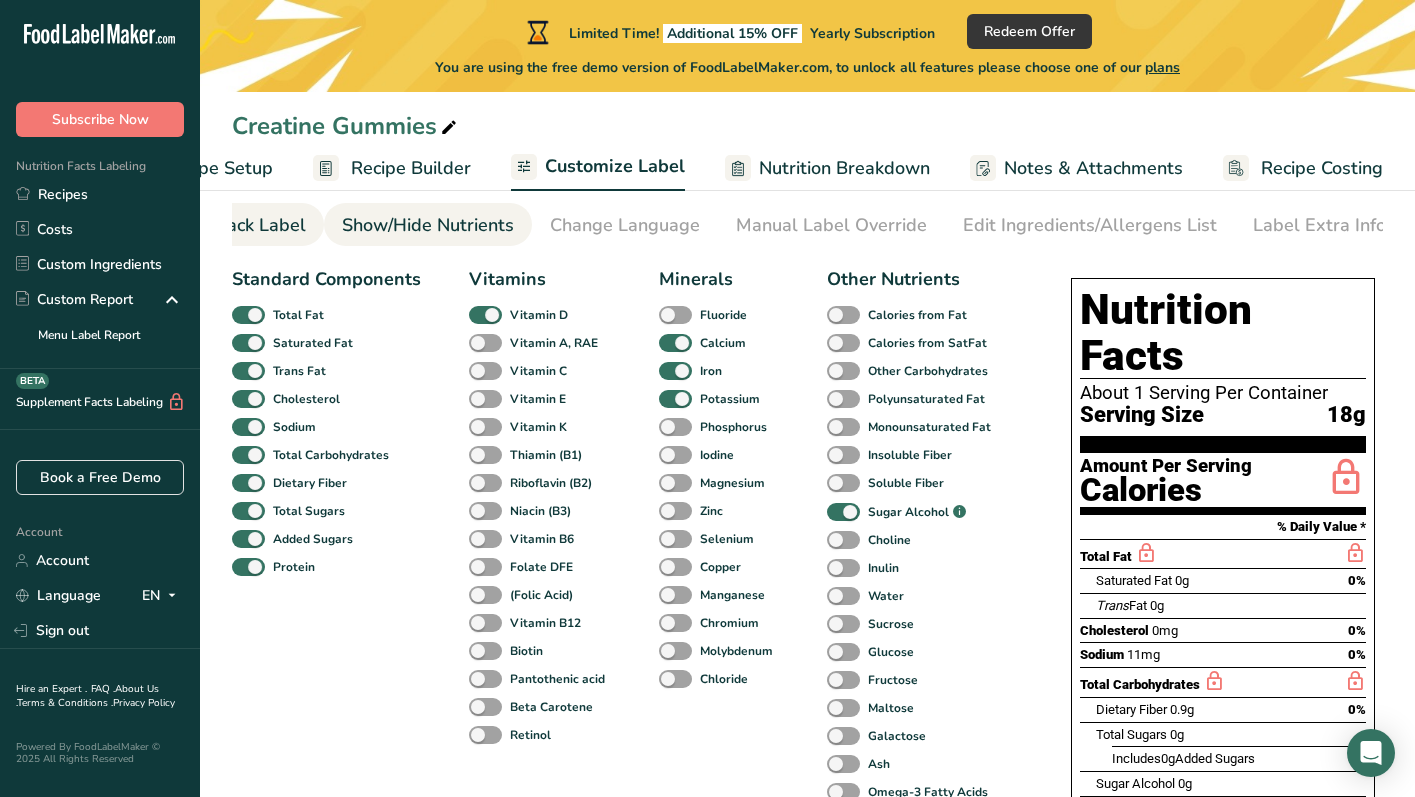 click on "Front of Pack Label" at bounding box center (225, 225) 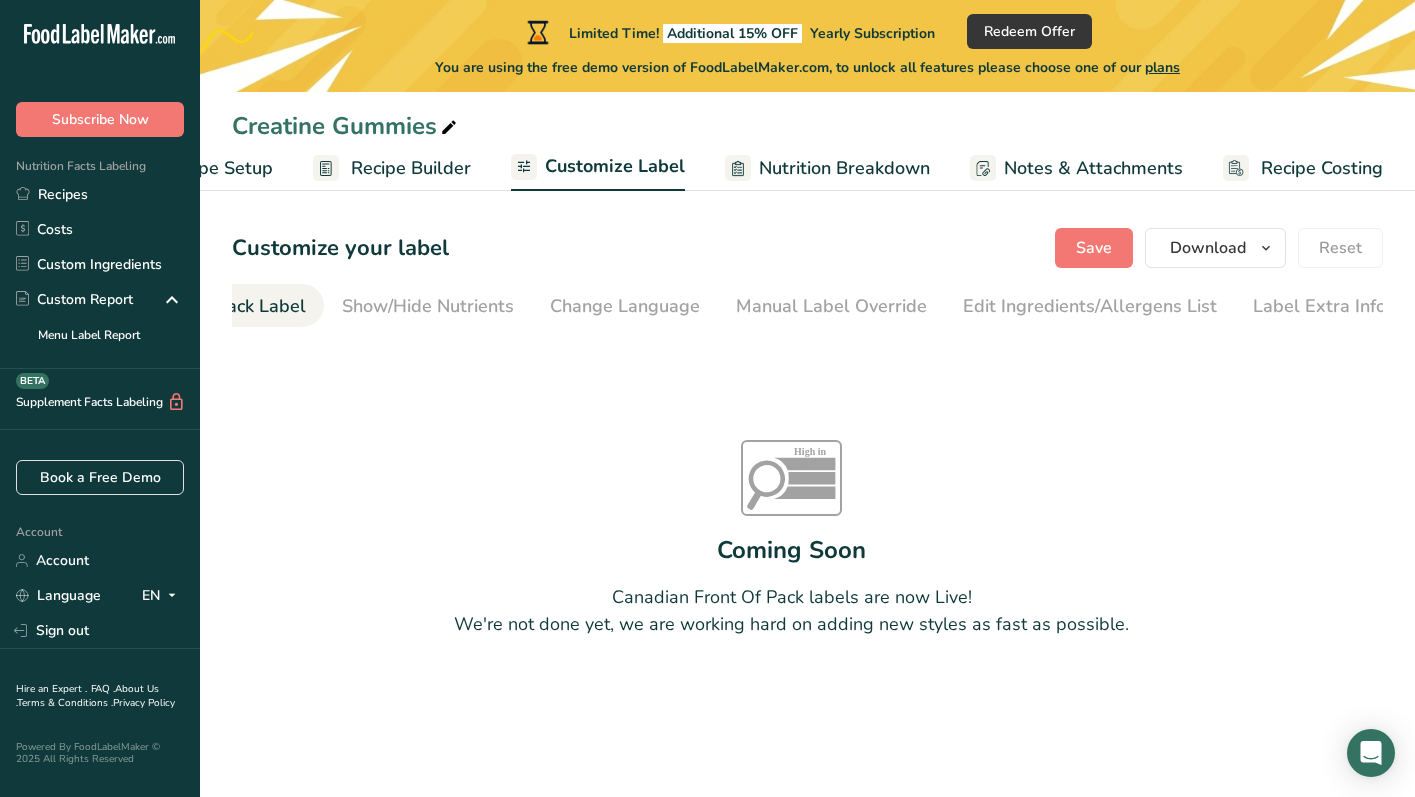 scroll, scrollTop: 0, scrollLeft: 0, axis: both 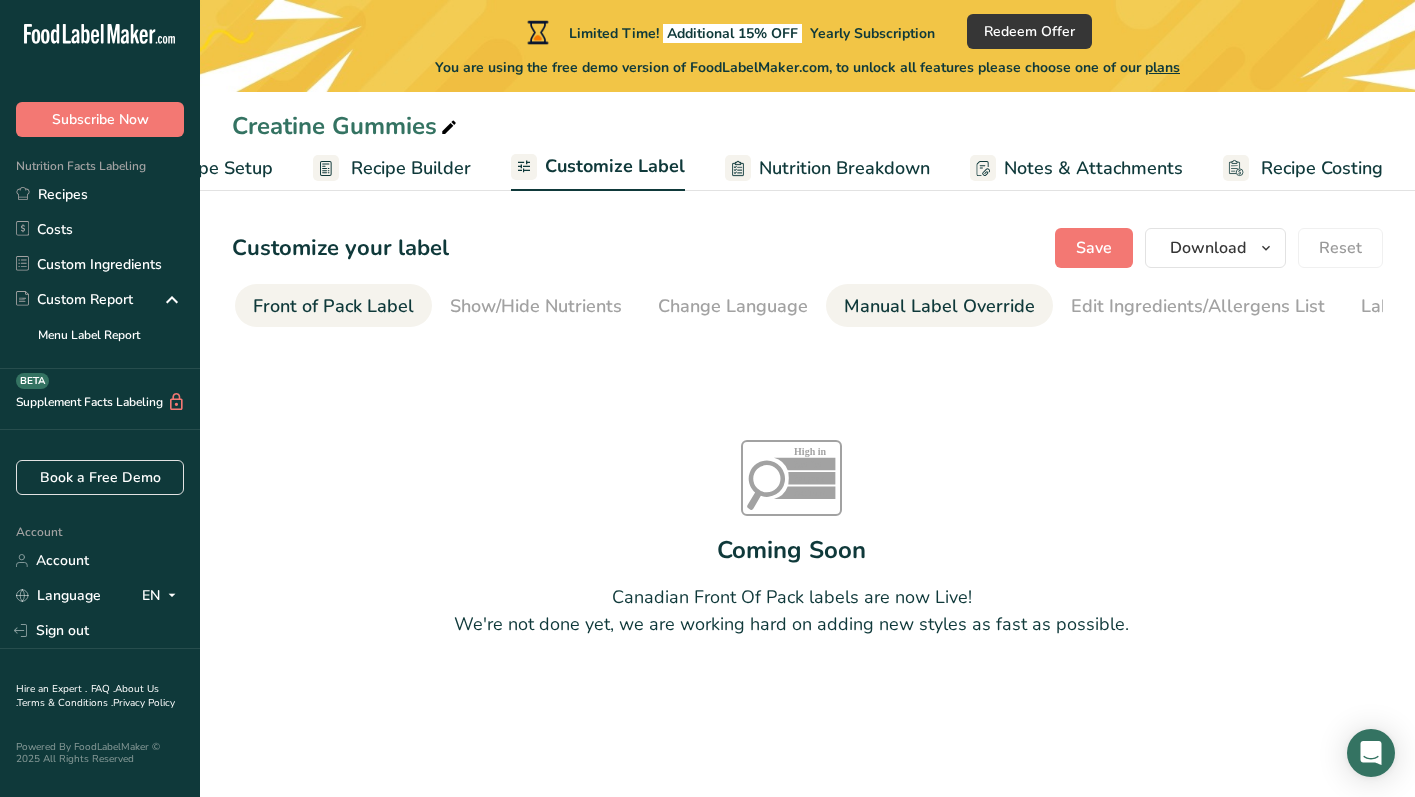 click on "Manual Label Override" at bounding box center [939, 305] 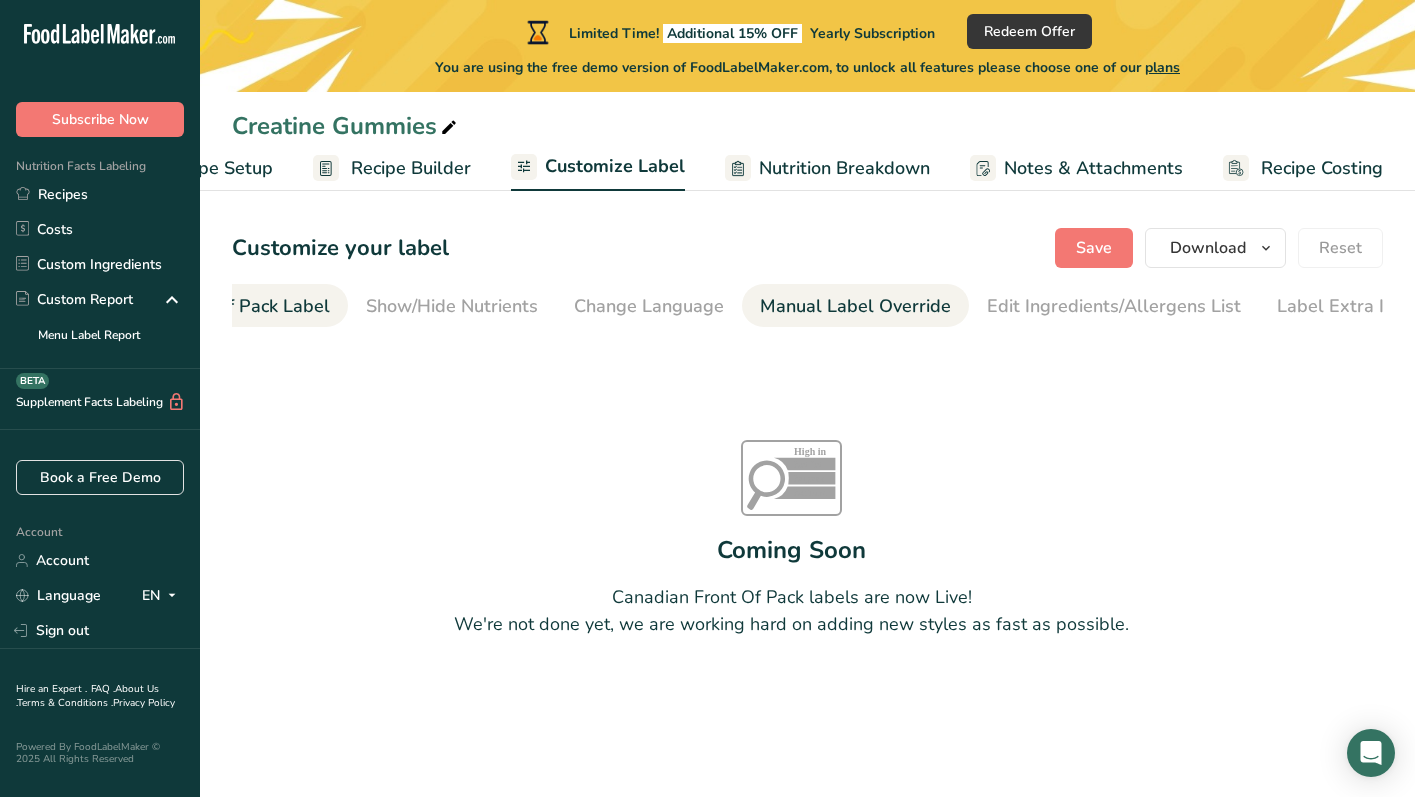 scroll, scrollTop: 0, scrollLeft: 302, axis: horizontal 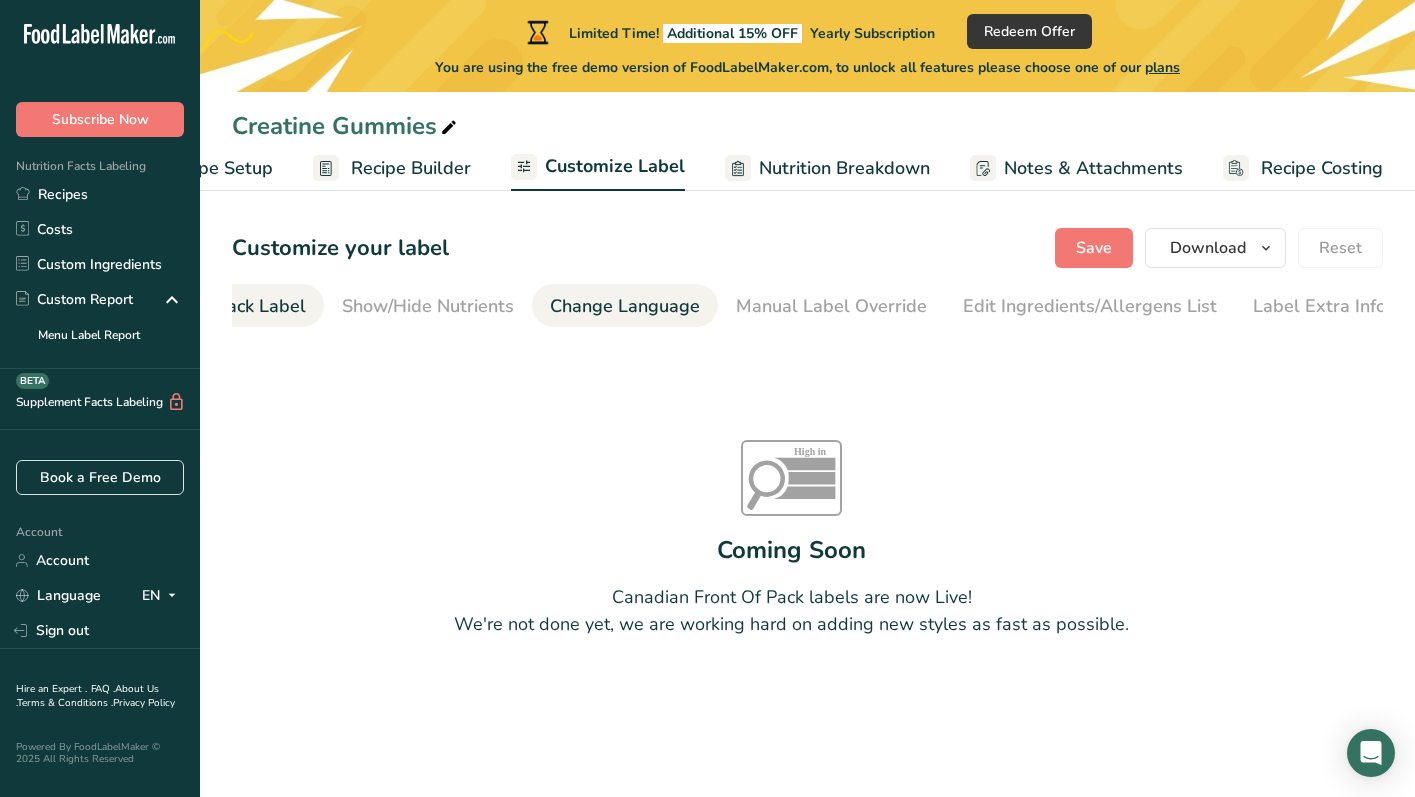 click on "Change Language" at bounding box center (625, 306) 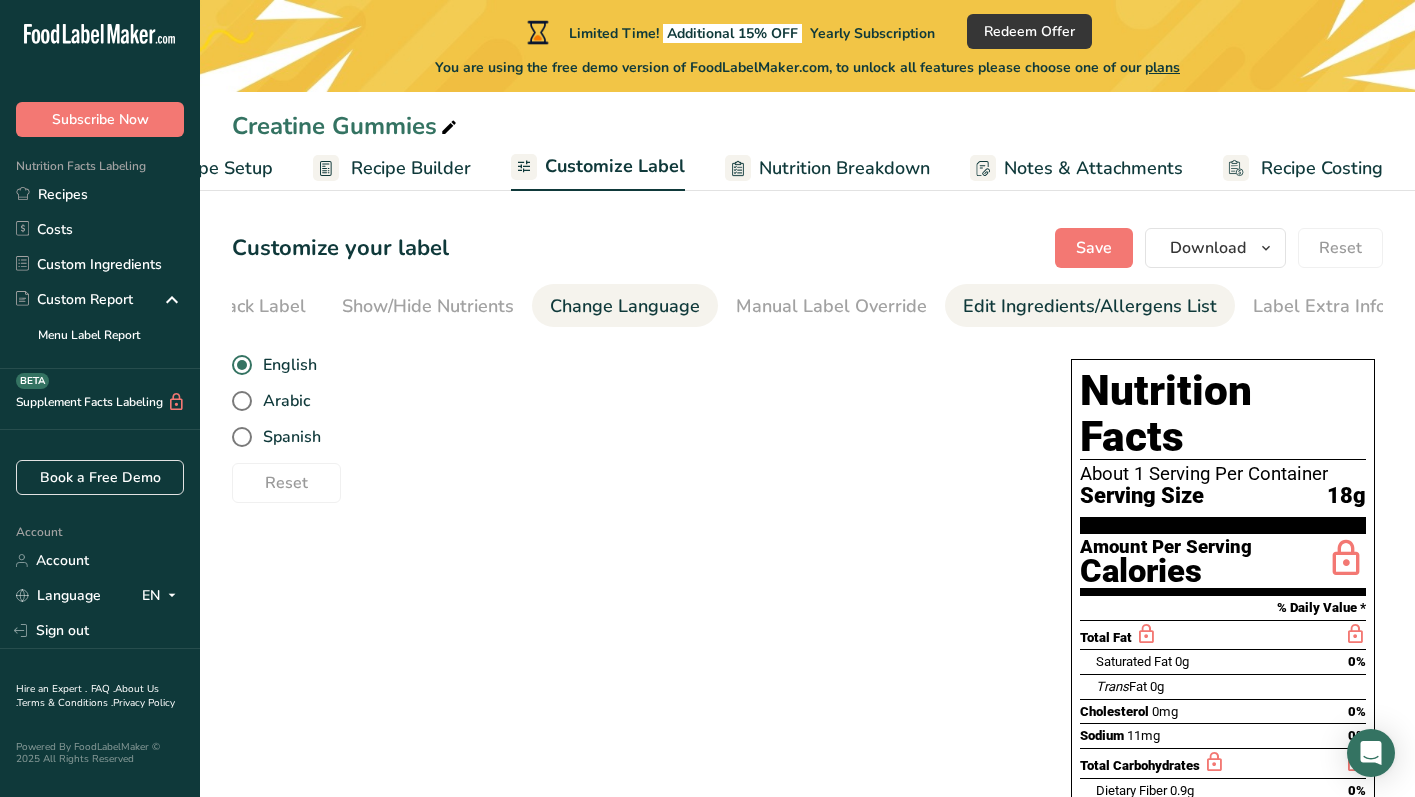 click on "Edit Ingredients/Allergens List" at bounding box center (1090, 306) 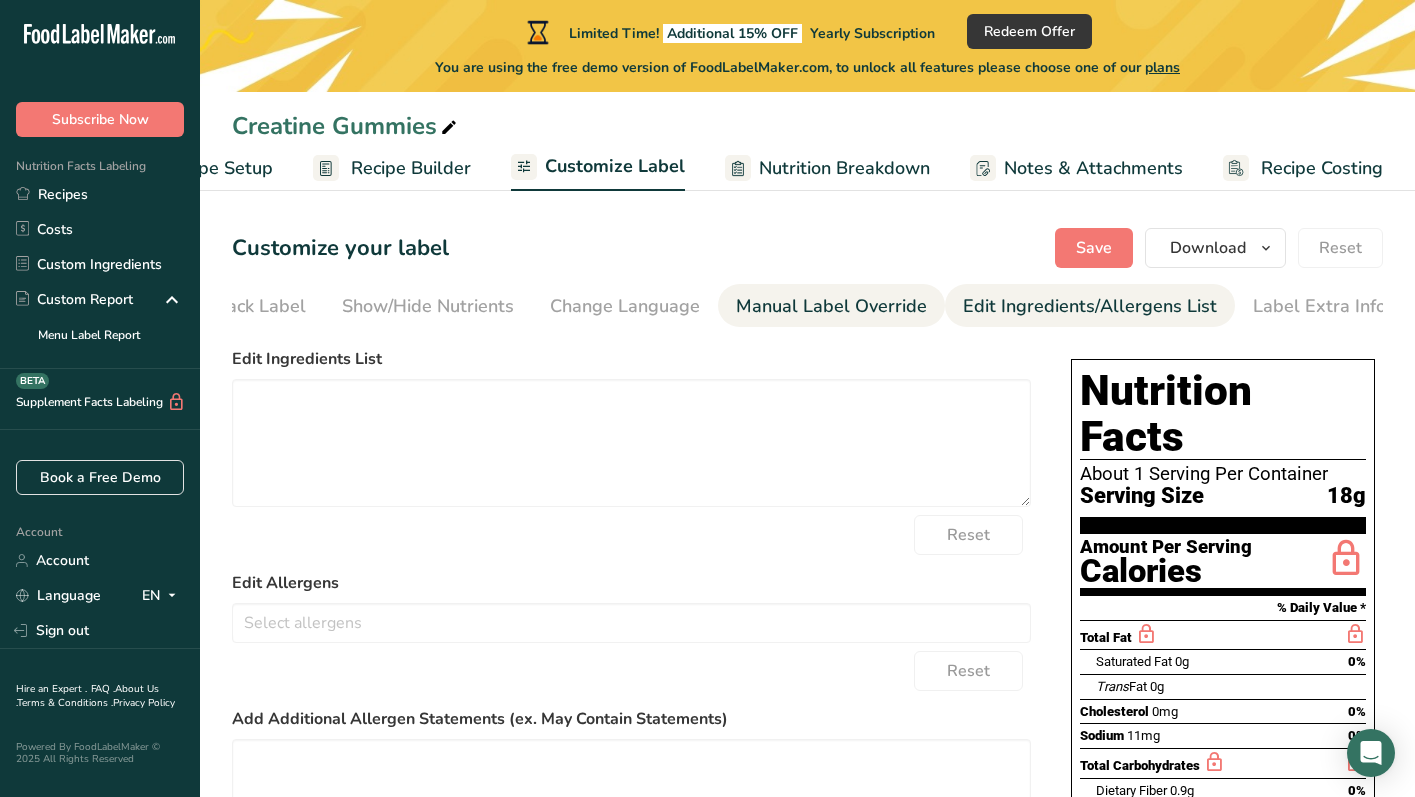 click on "Manual Label Override" at bounding box center (831, 306) 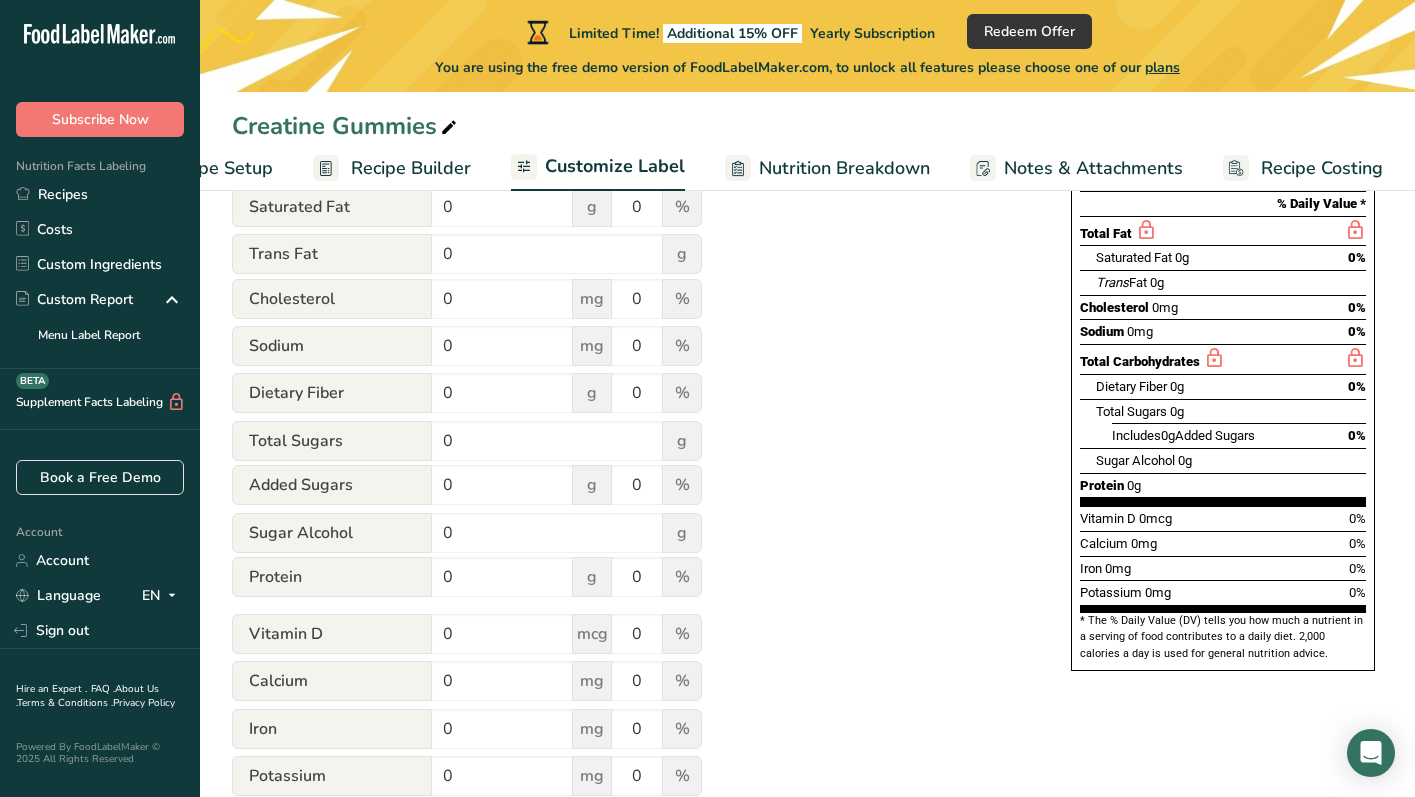 scroll, scrollTop: 487, scrollLeft: 0, axis: vertical 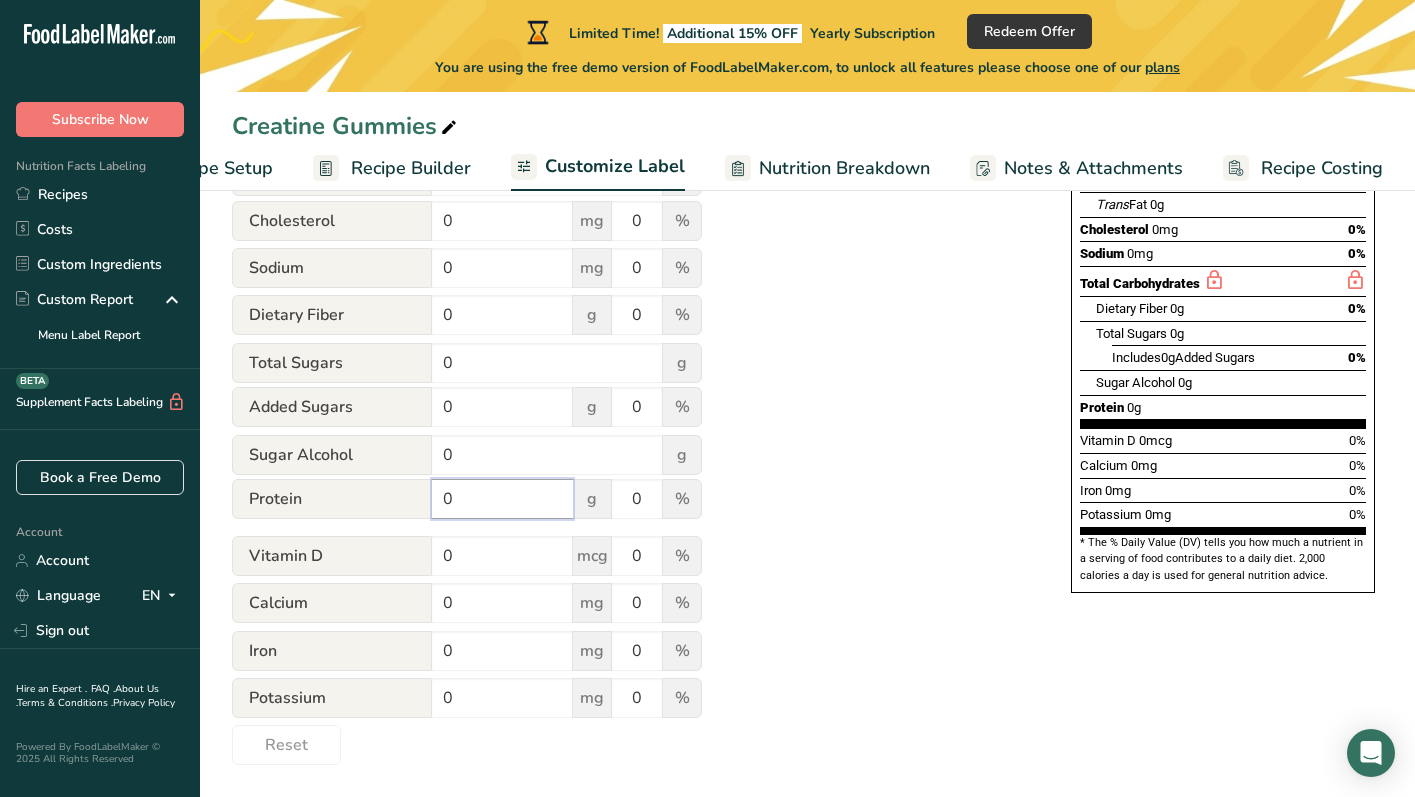 click on "0" at bounding box center [502, 499] 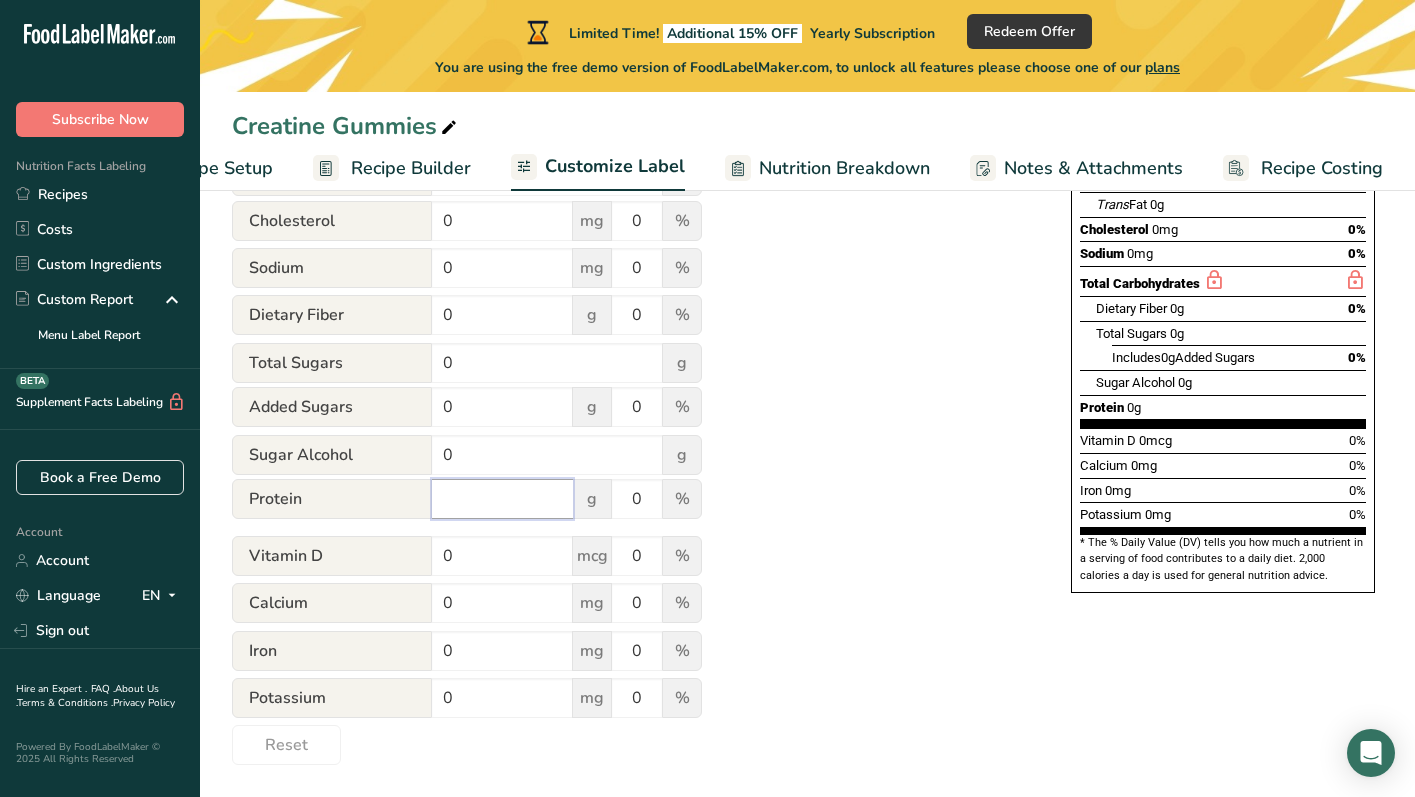type on "0" 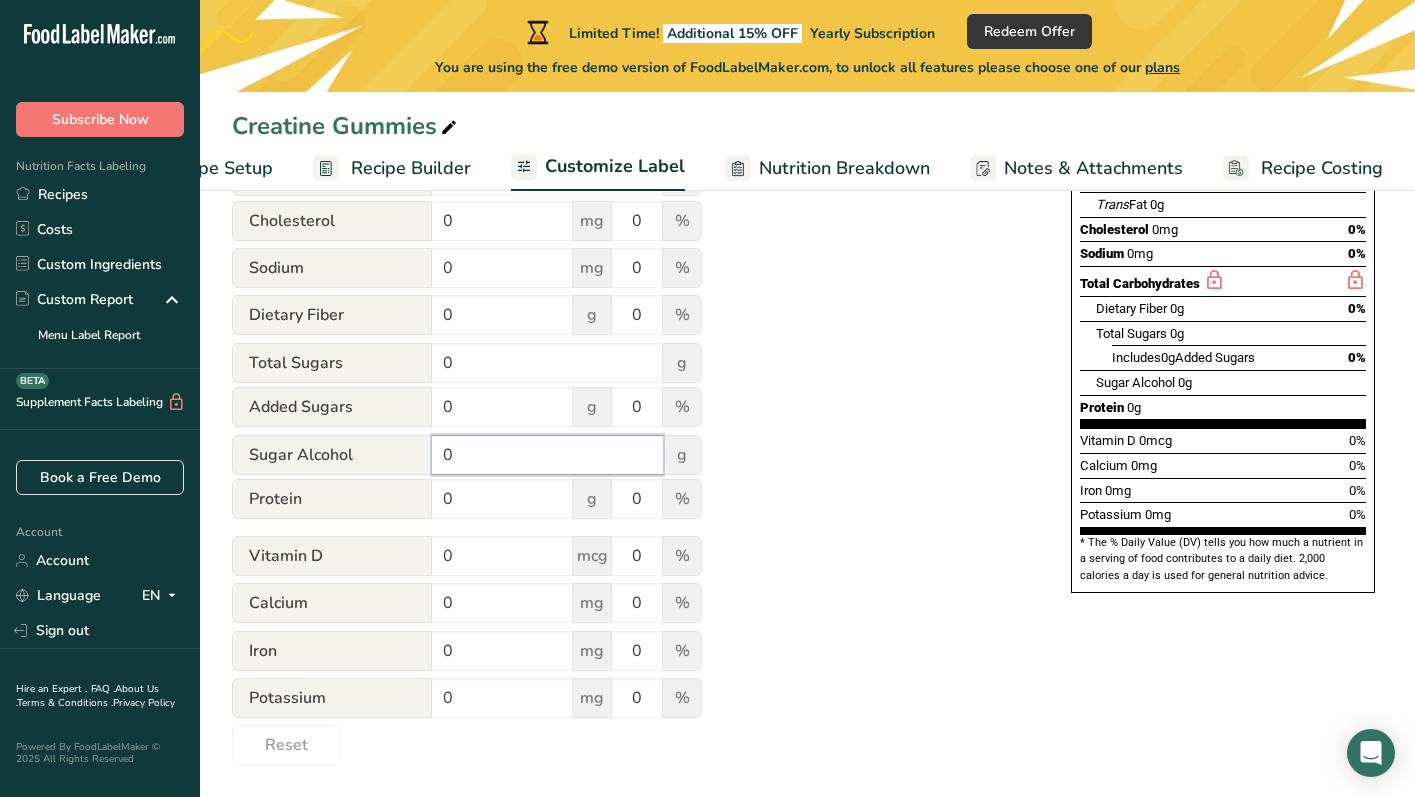 click on "0" at bounding box center (547, 455) 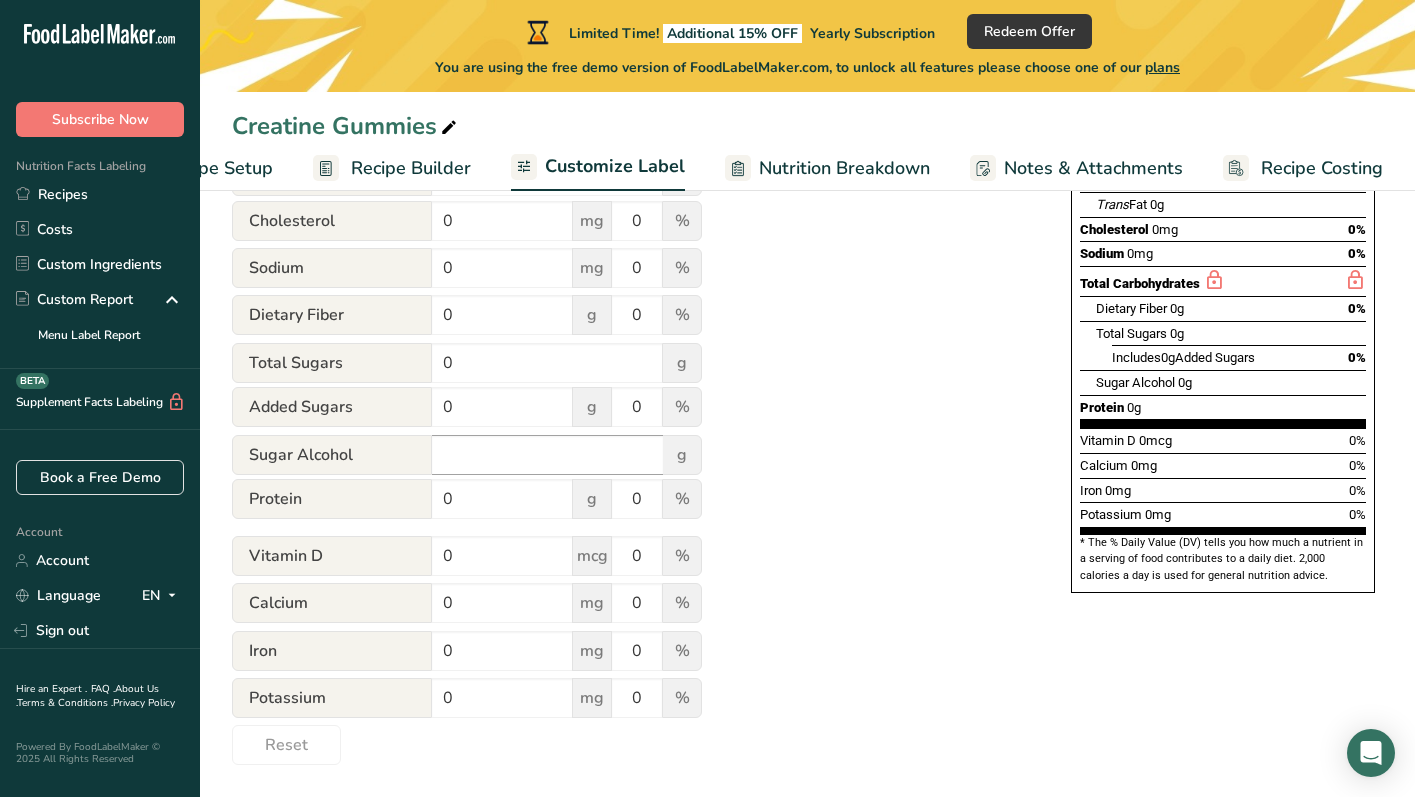 type on "0" 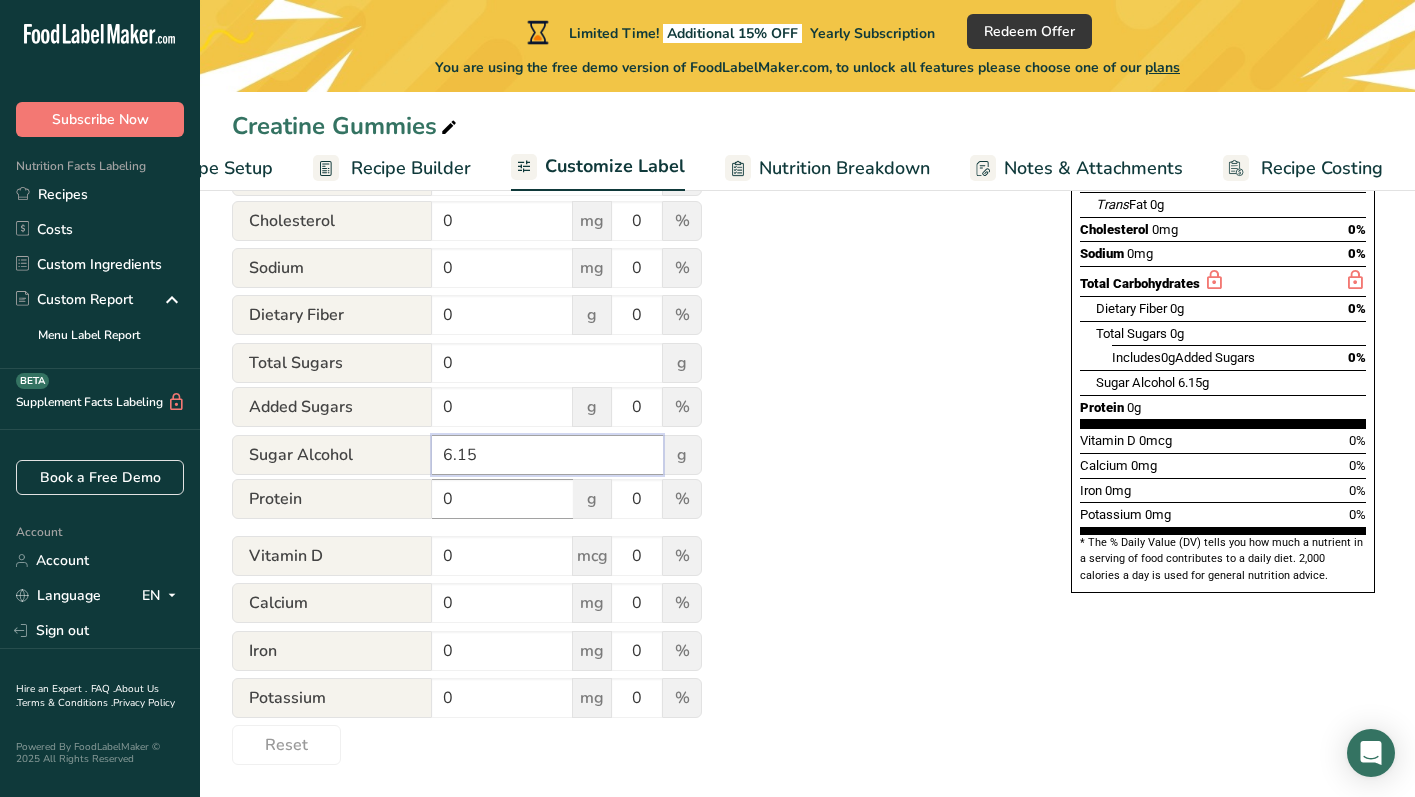 type on "6.15" 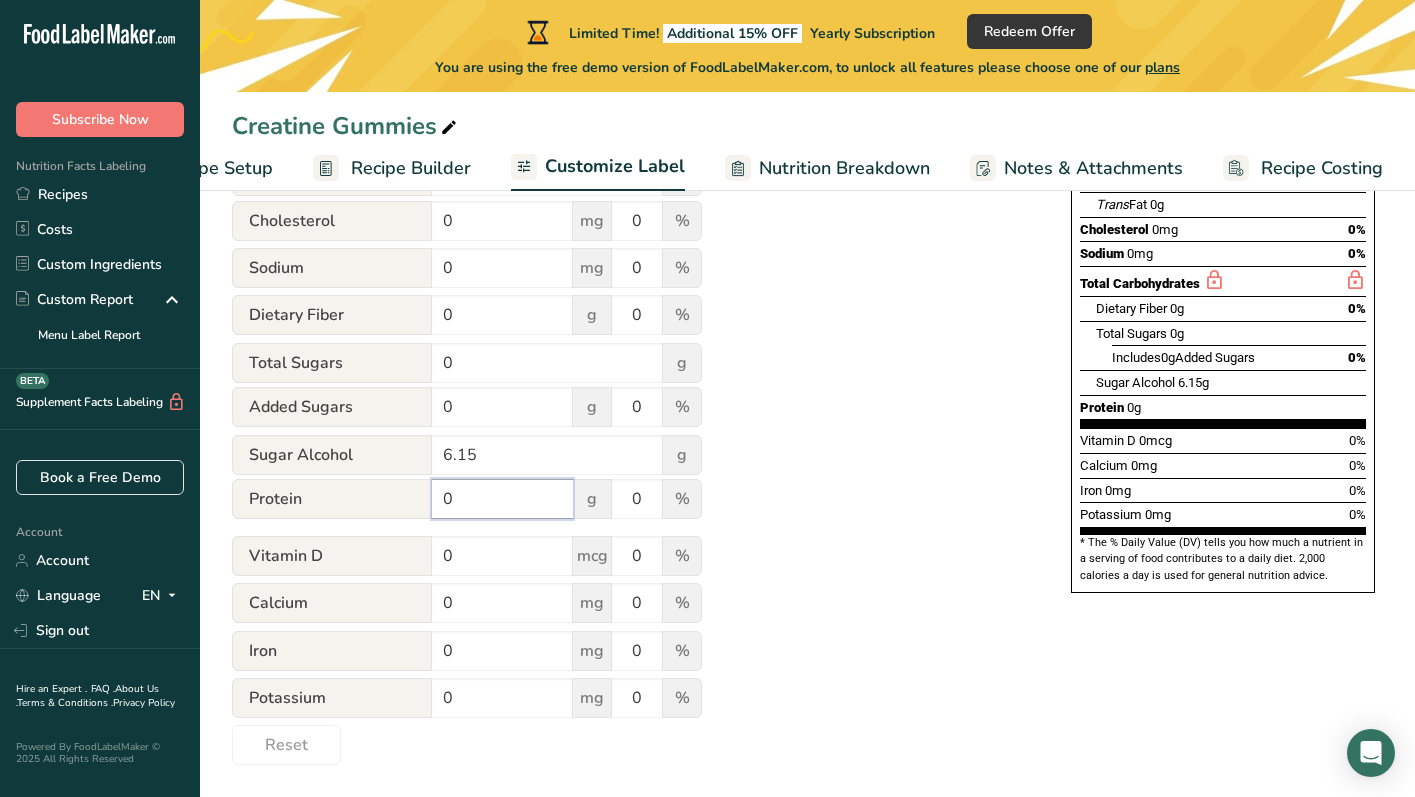 click on "0" at bounding box center (502, 499) 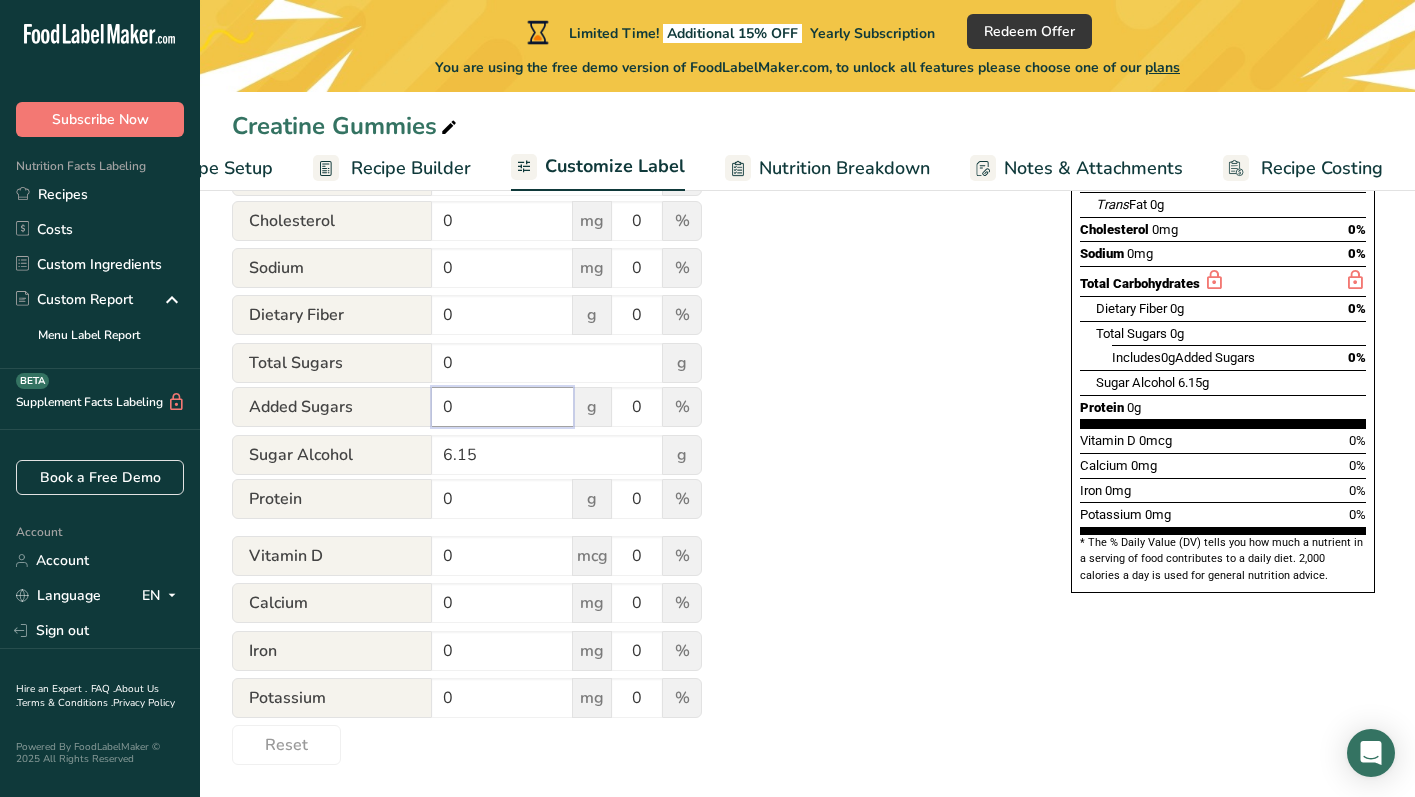click on "0" at bounding box center [502, 407] 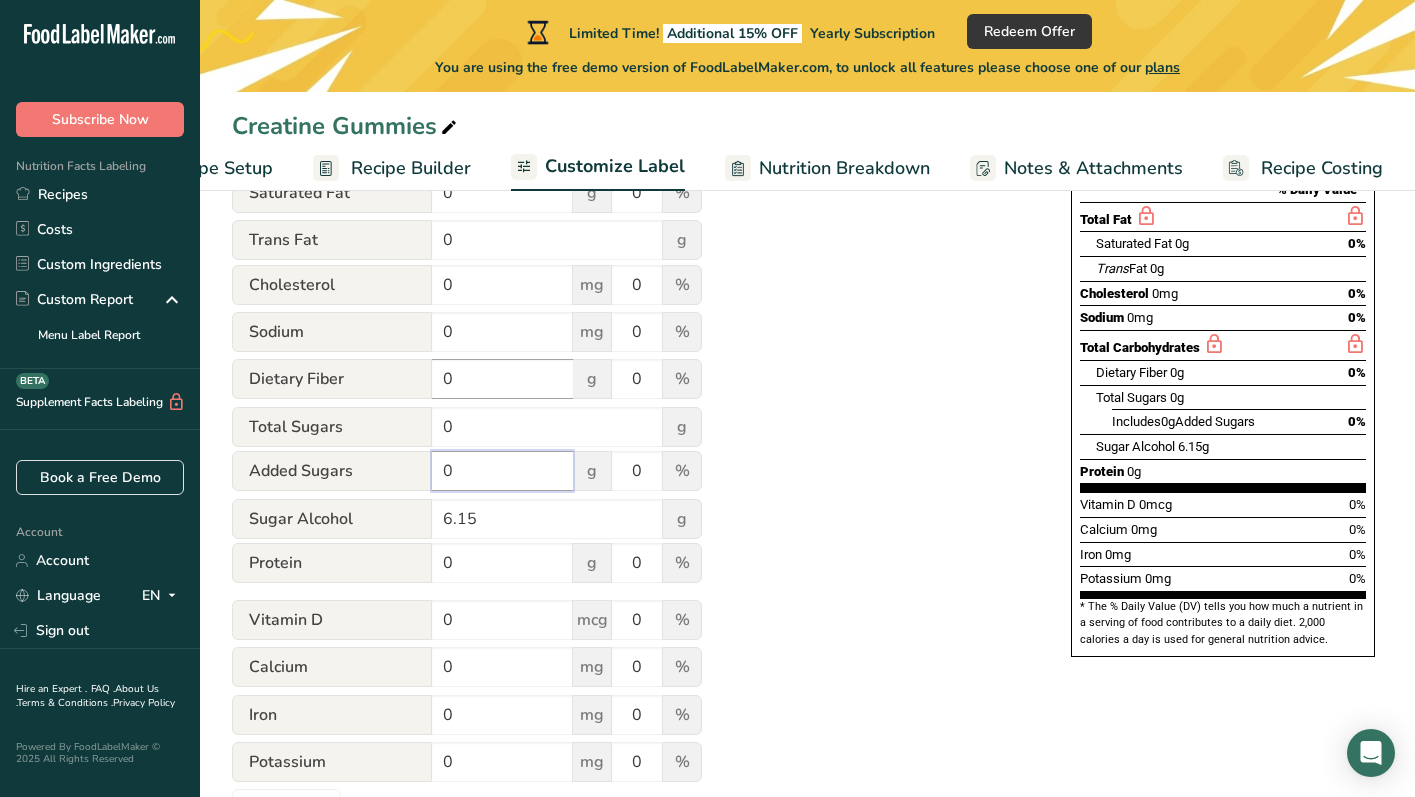 scroll, scrollTop: 406, scrollLeft: 0, axis: vertical 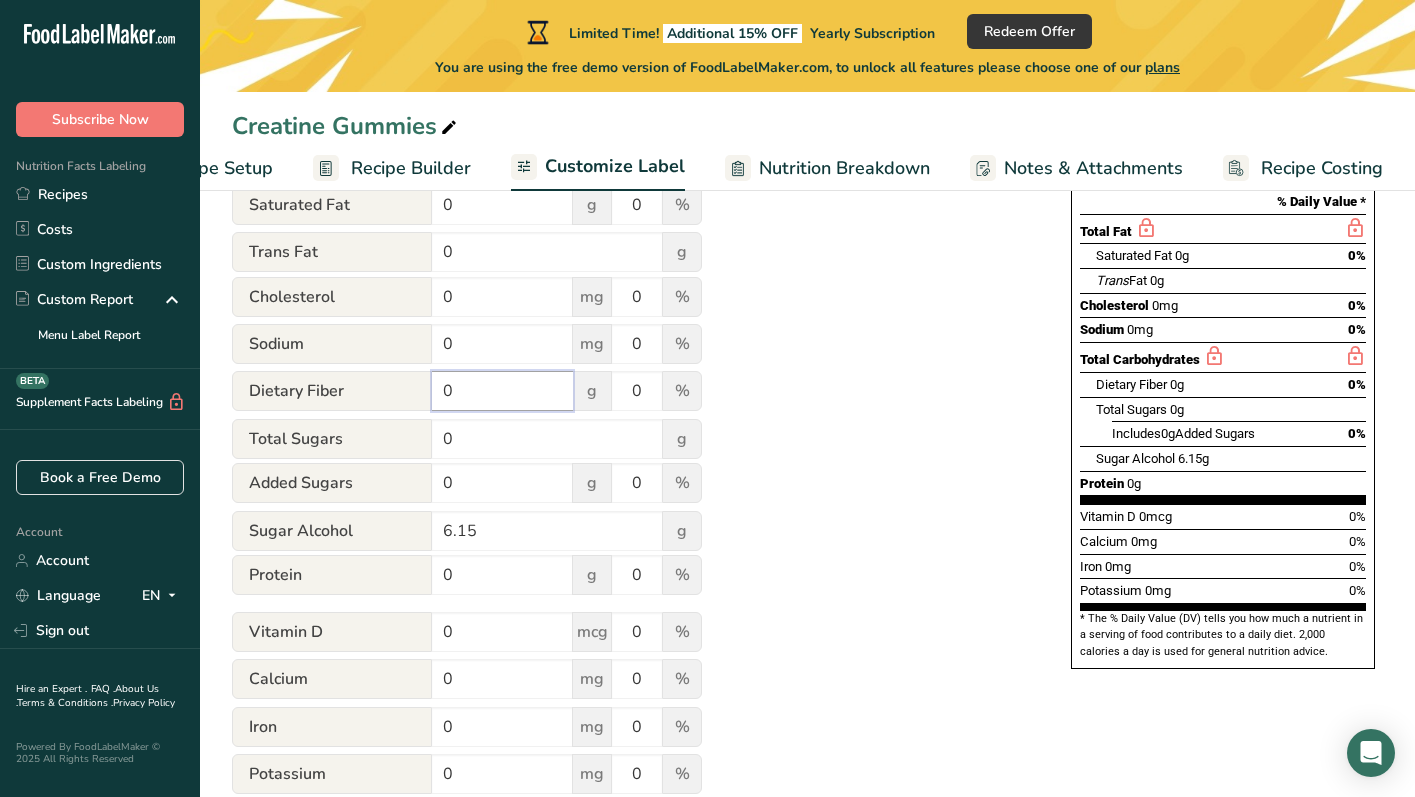 click on "0" at bounding box center [502, 391] 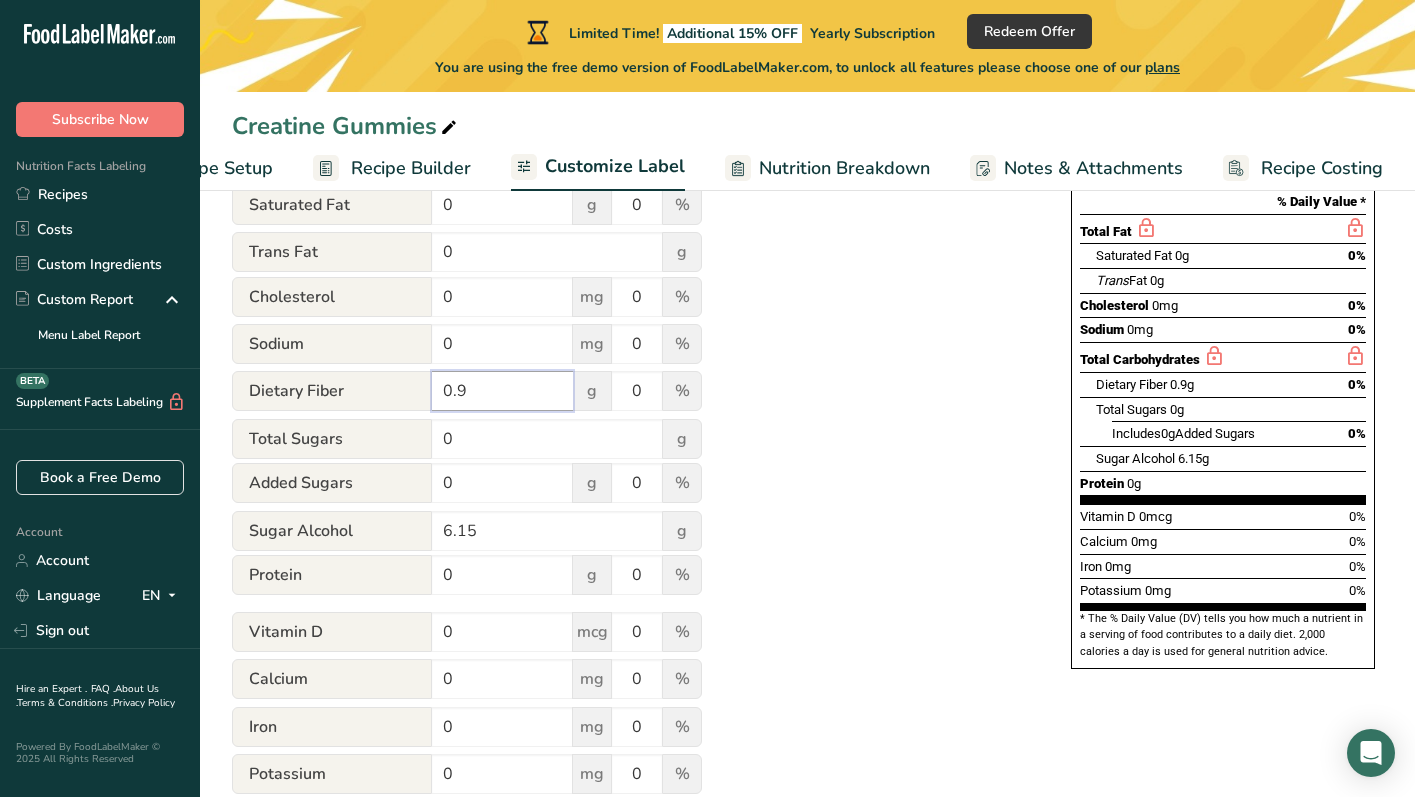 type on "0.9" 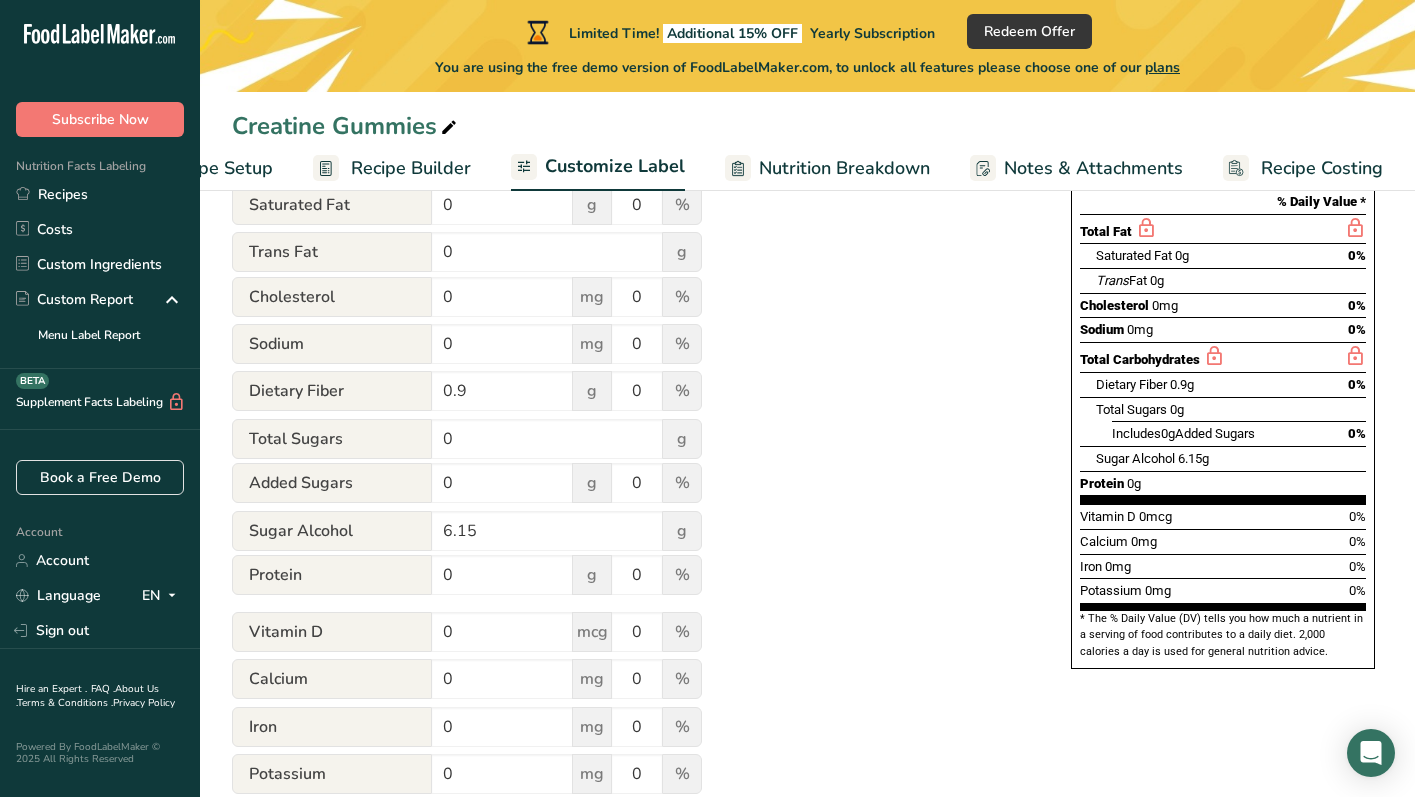 click on "Utilize this manual override feature to get full control over the nutrition label, allowing you to input and display your preferred values. Please bear in mind that the values entered through this feature
are not subject to validation
by our software. This feature is available to provide you with complete flexibility for making final adjustments to your label
Nutrition Facts
Serving
About 1 Serving Per Container
Serving Size
18g
Saturated Fat
0
g
0
%
Trans Fat
0
g
Cholesterol
0
mg
0
%
Sodium
0
mg
0
%
Dietary Fiber
0.9
g
0
%
Total Sugars
0
g
0" at bounding box center (631, 387) 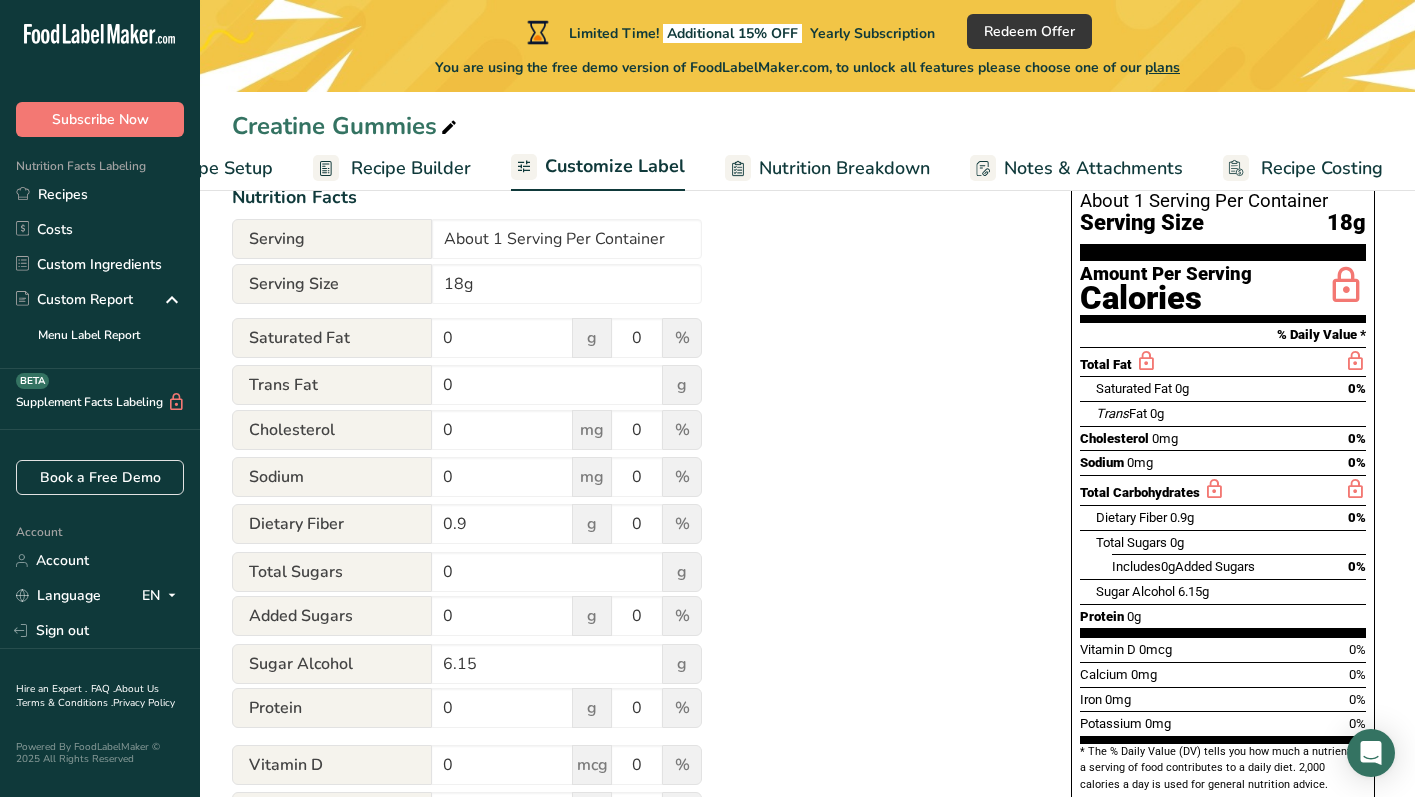 scroll, scrollTop: 258, scrollLeft: 0, axis: vertical 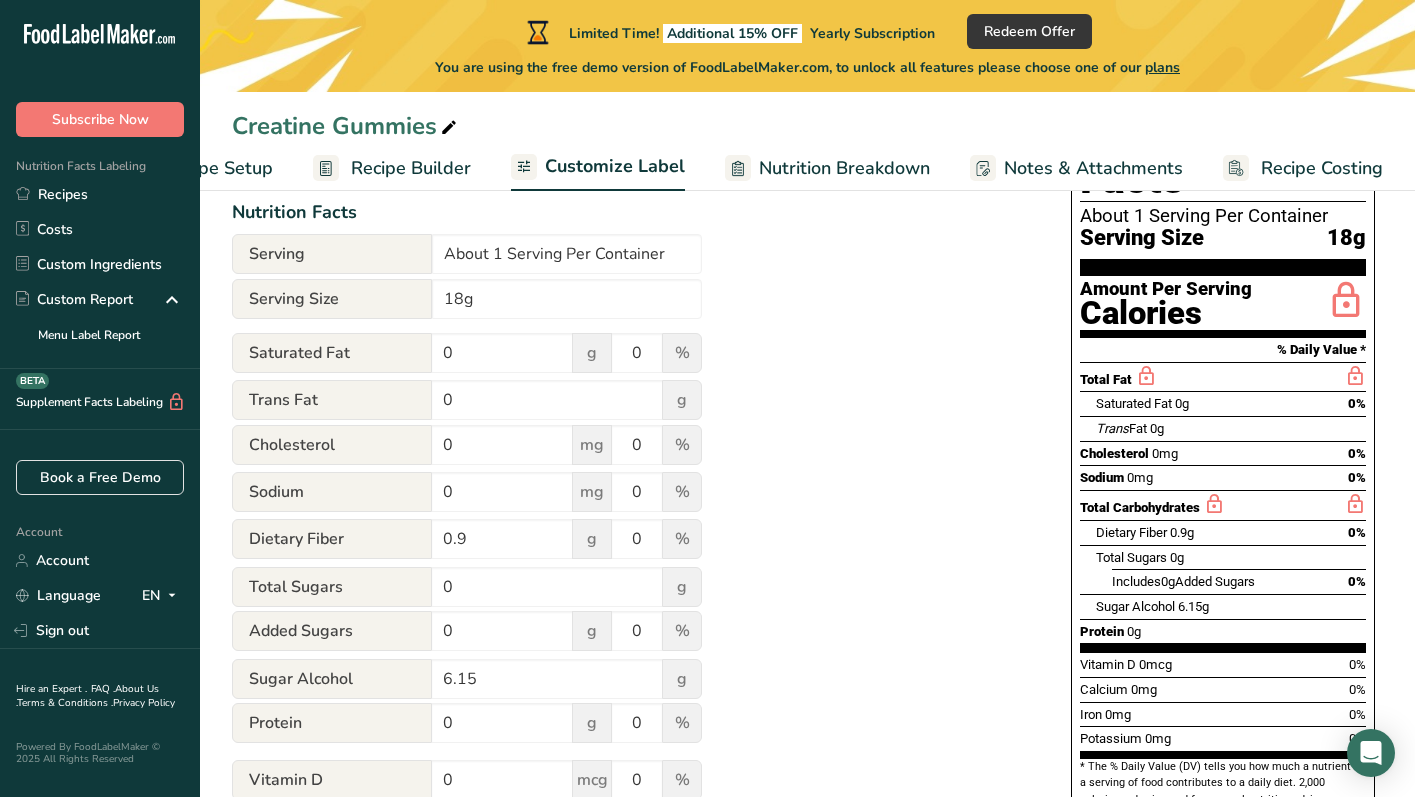 click on "0" at bounding box center (502, 493) 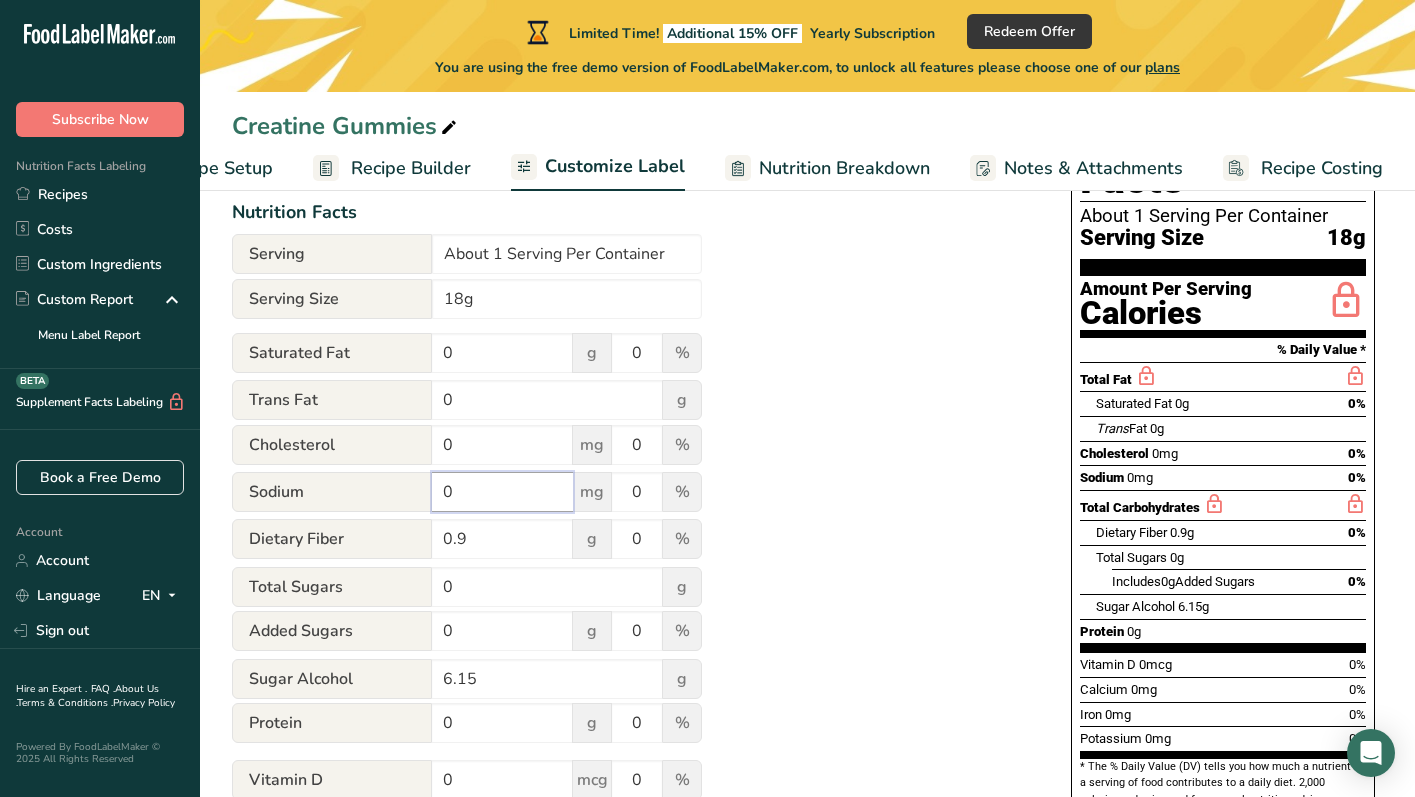 click on "0" at bounding box center (502, 492) 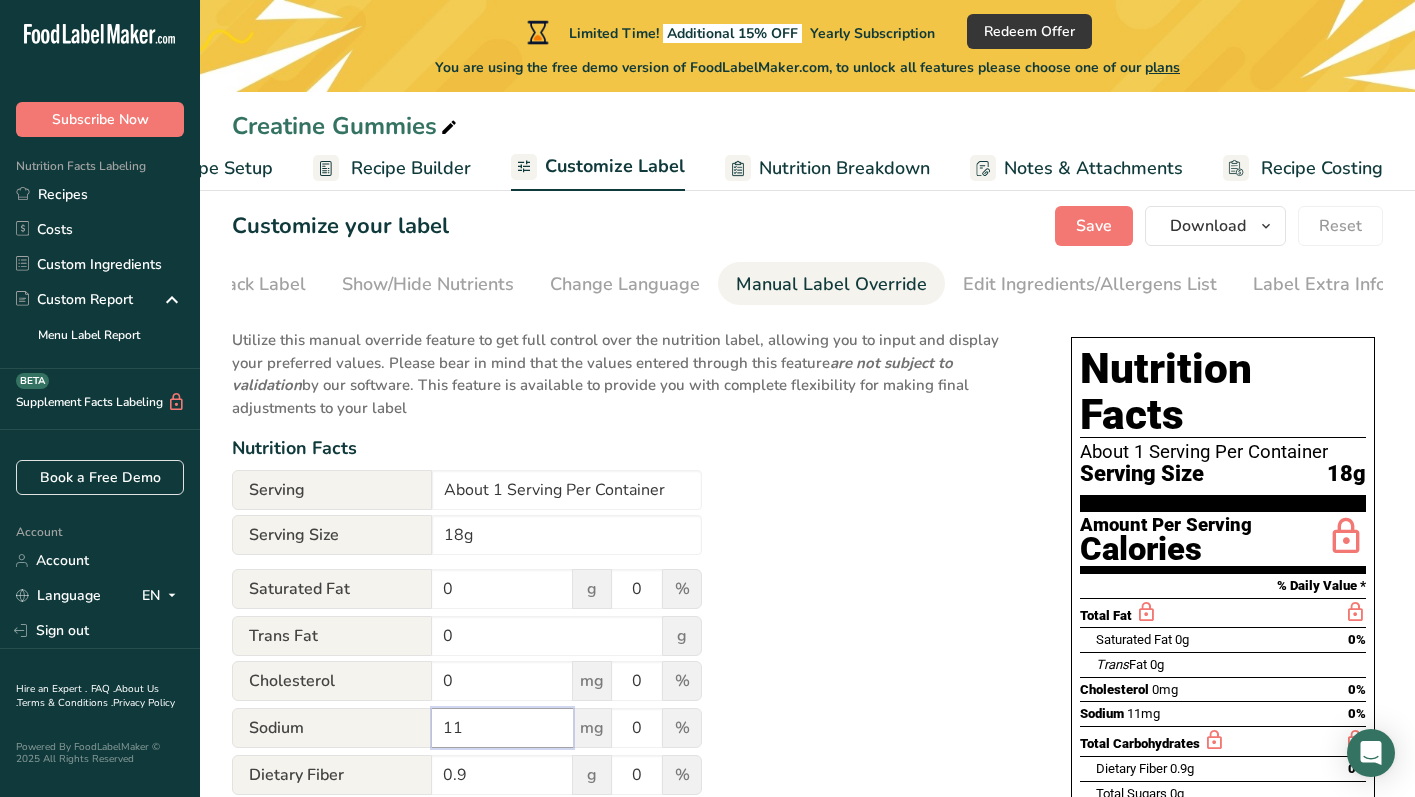 scroll, scrollTop: 20, scrollLeft: 0, axis: vertical 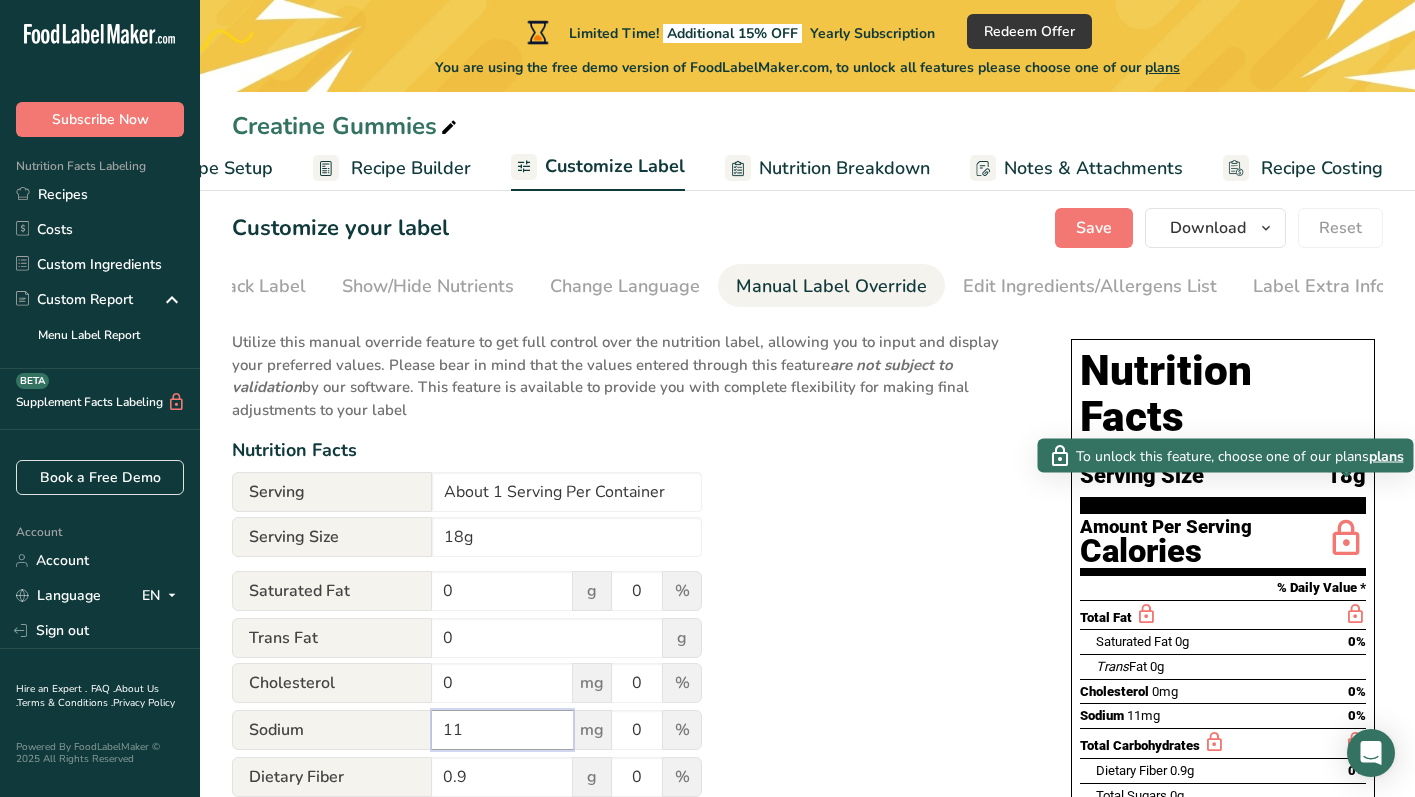 type on "11" 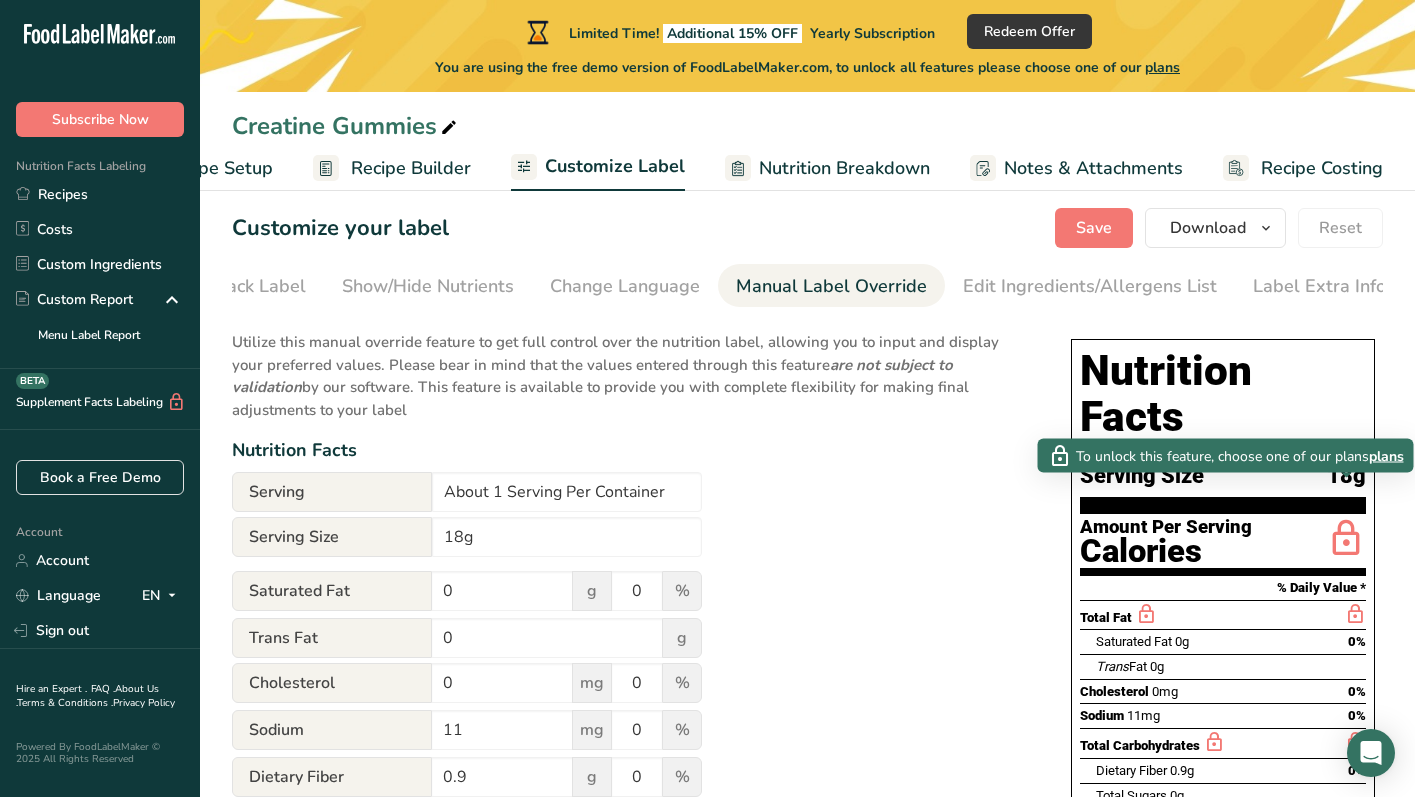 click at bounding box center [1346, 539] 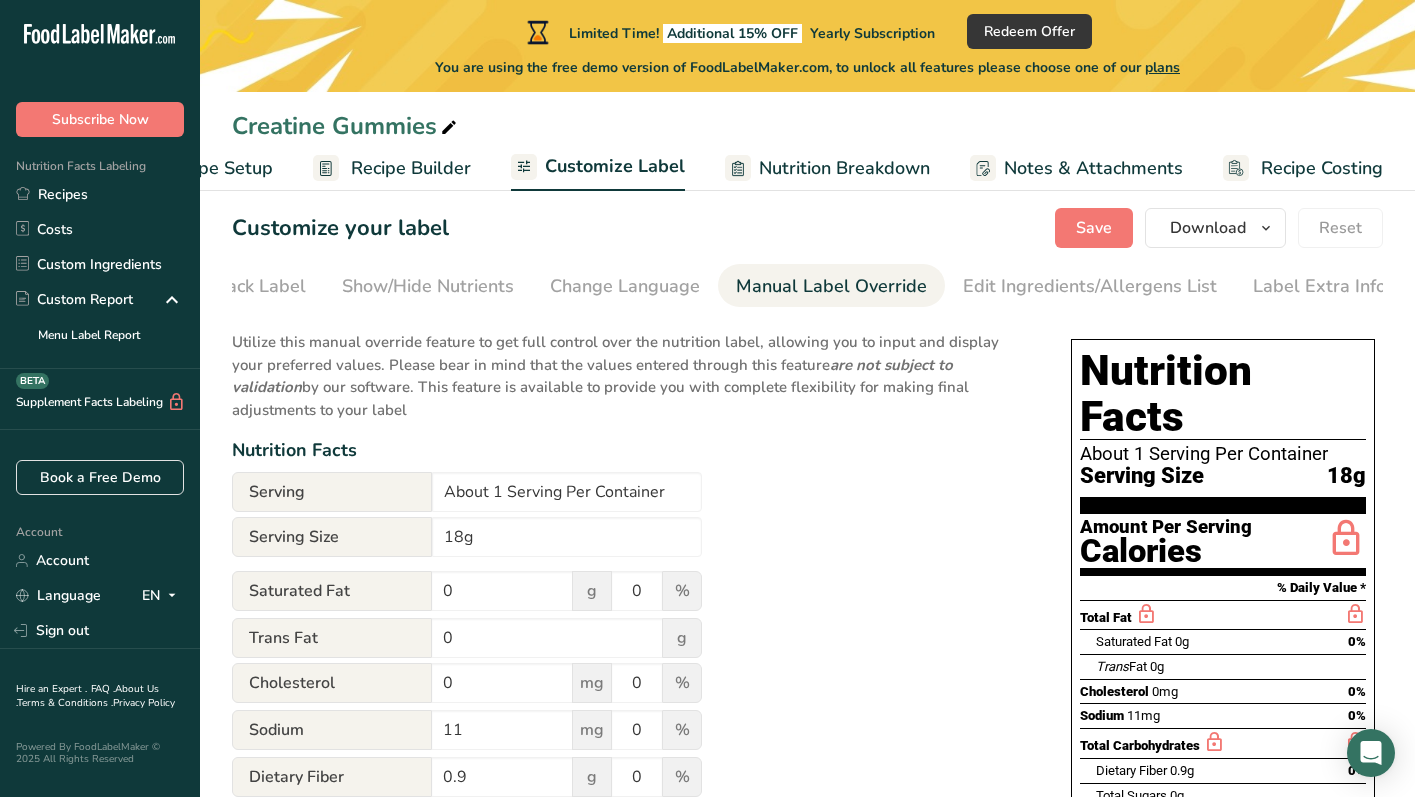 click at bounding box center [1346, 539] 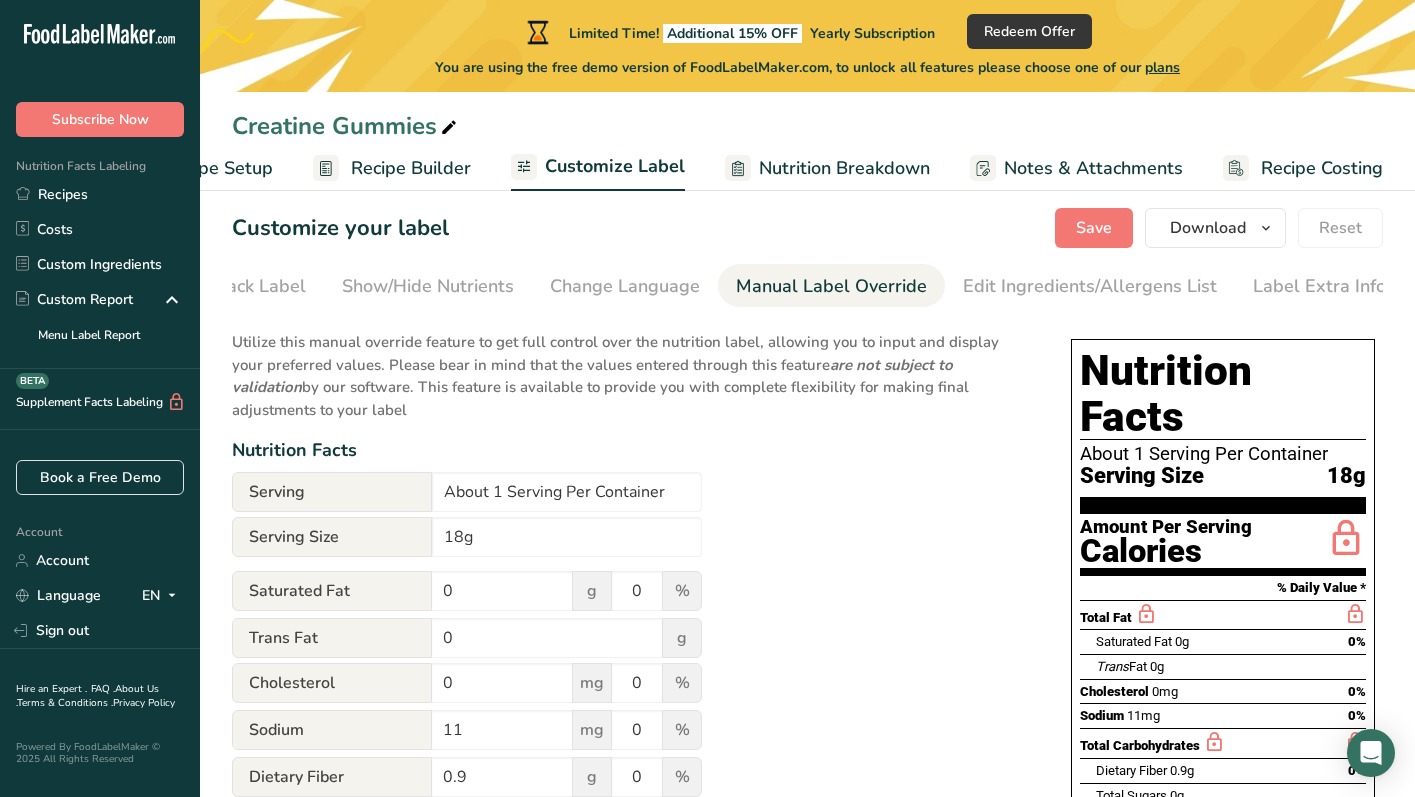 scroll, scrollTop: 0, scrollLeft: 0, axis: both 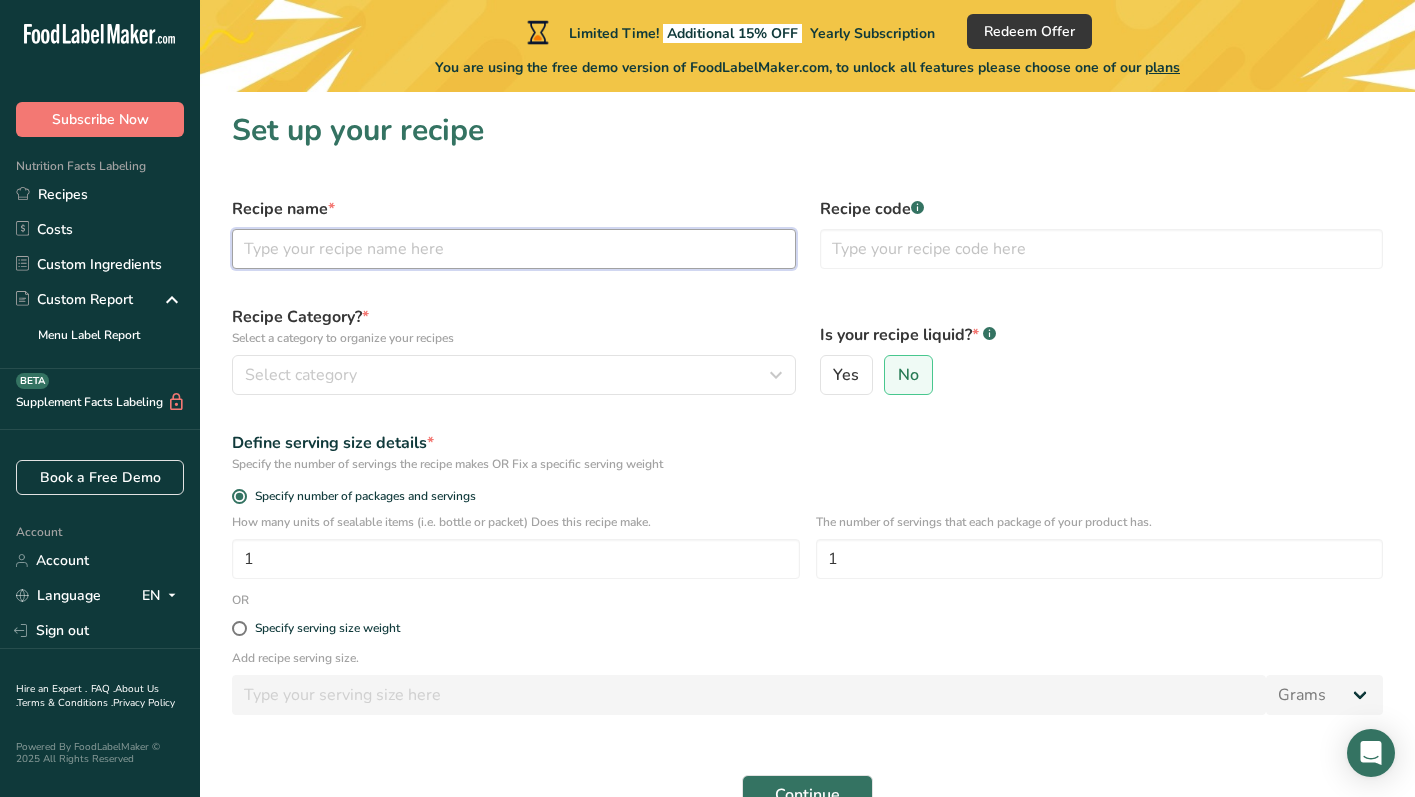 click at bounding box center [514, 249] 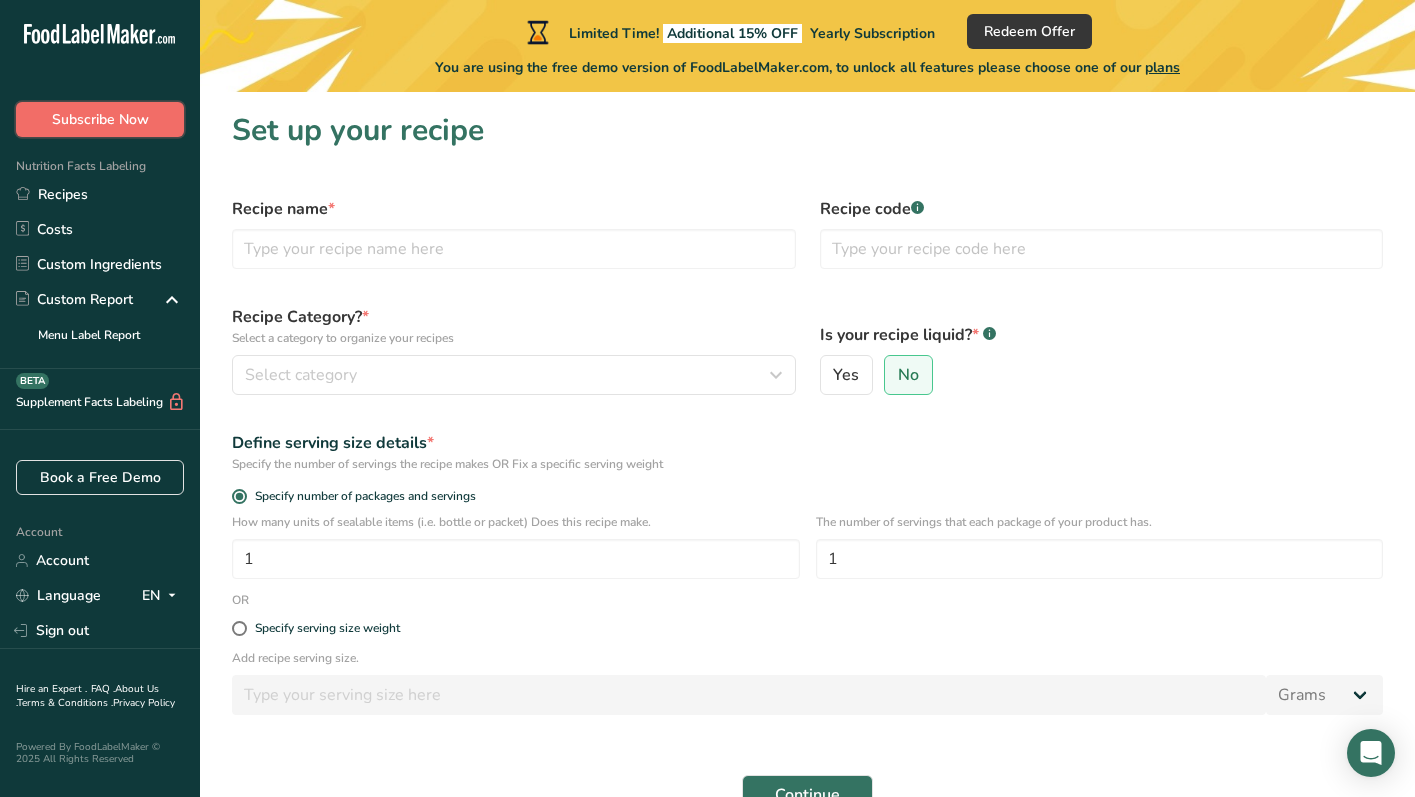 click on "Subscribe Now" at bounding box center [100, 119] 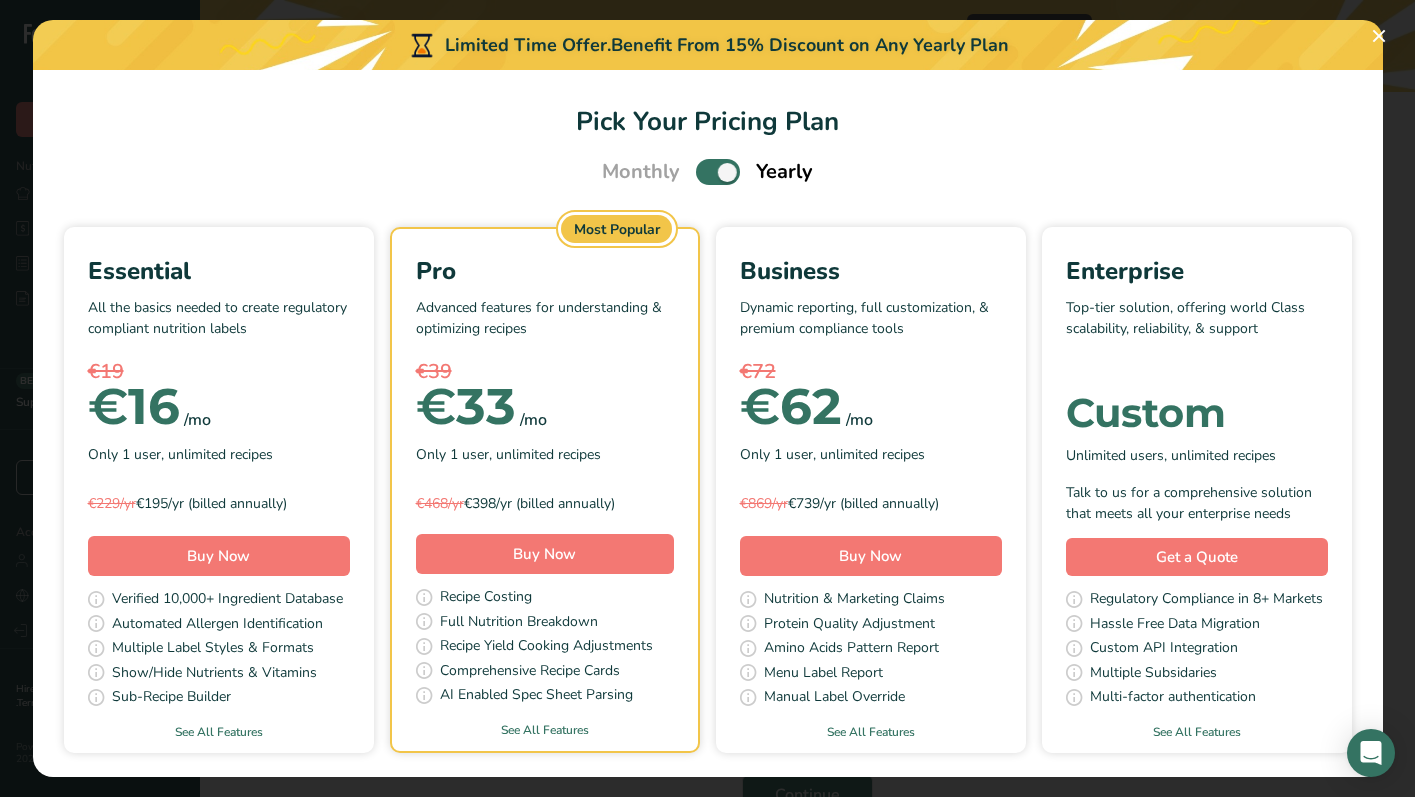click on "€ 16
/mo" at bounding box center (219, 407) 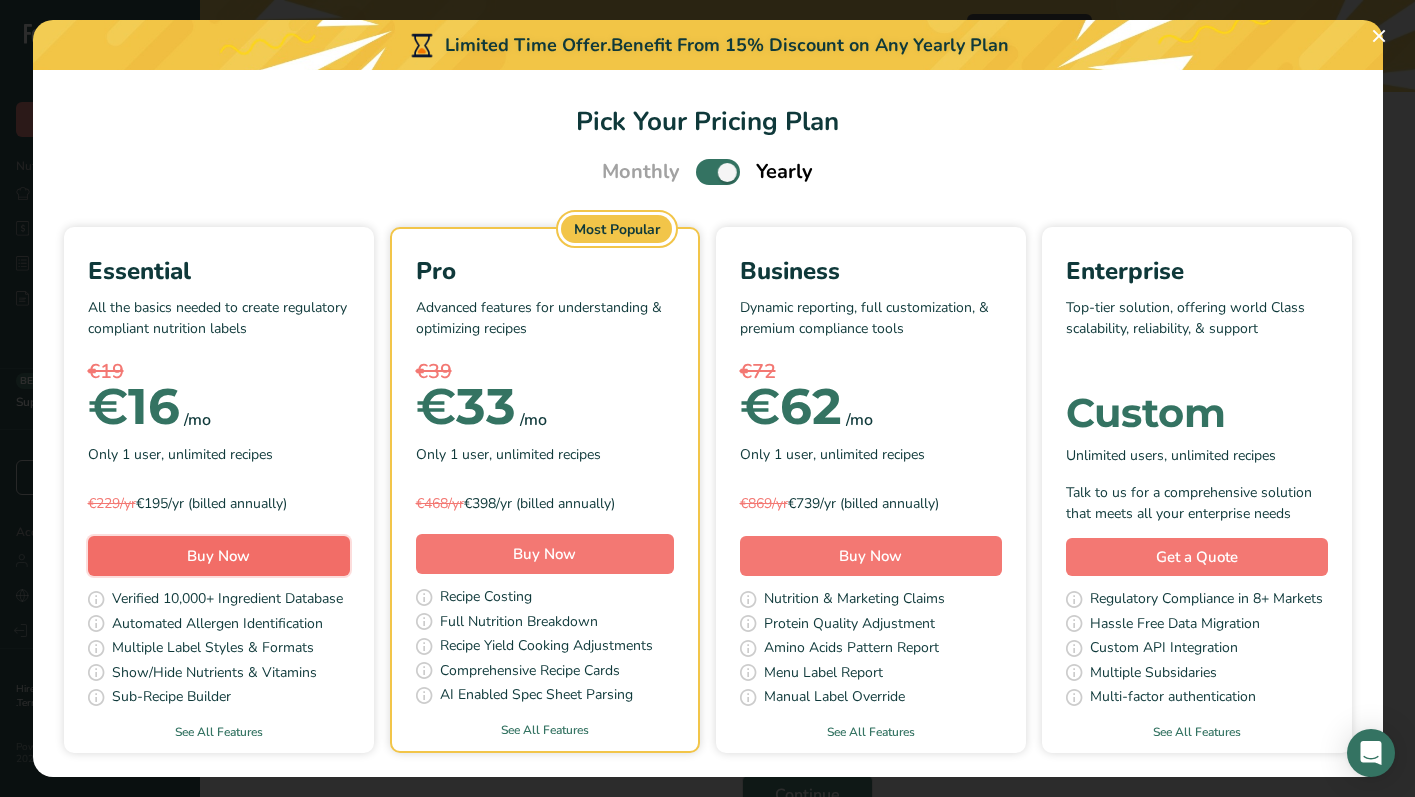 click on "Buy Now" at bounding box center (219, 556) 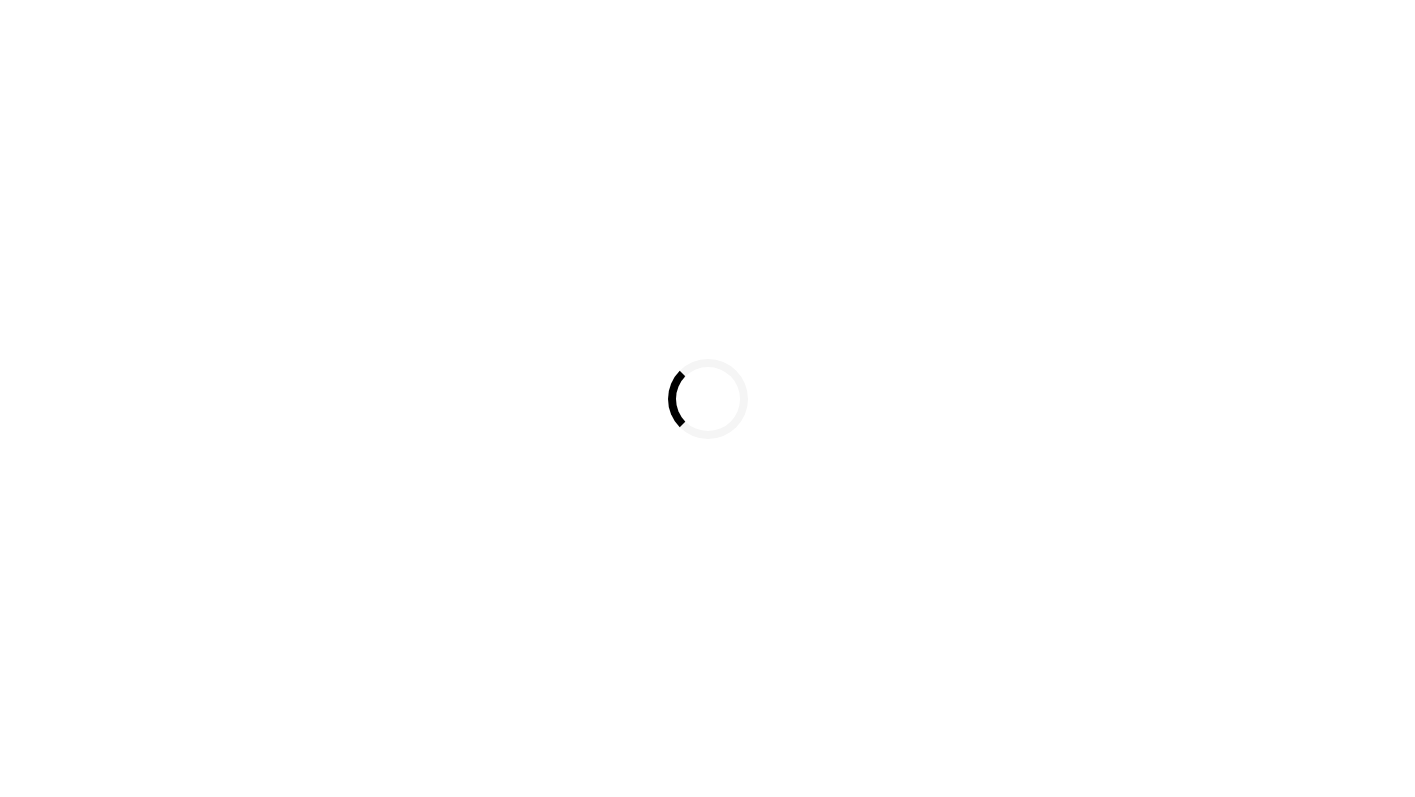 scroll, scrollTop: 0, scrollLeft: 0, axis: both 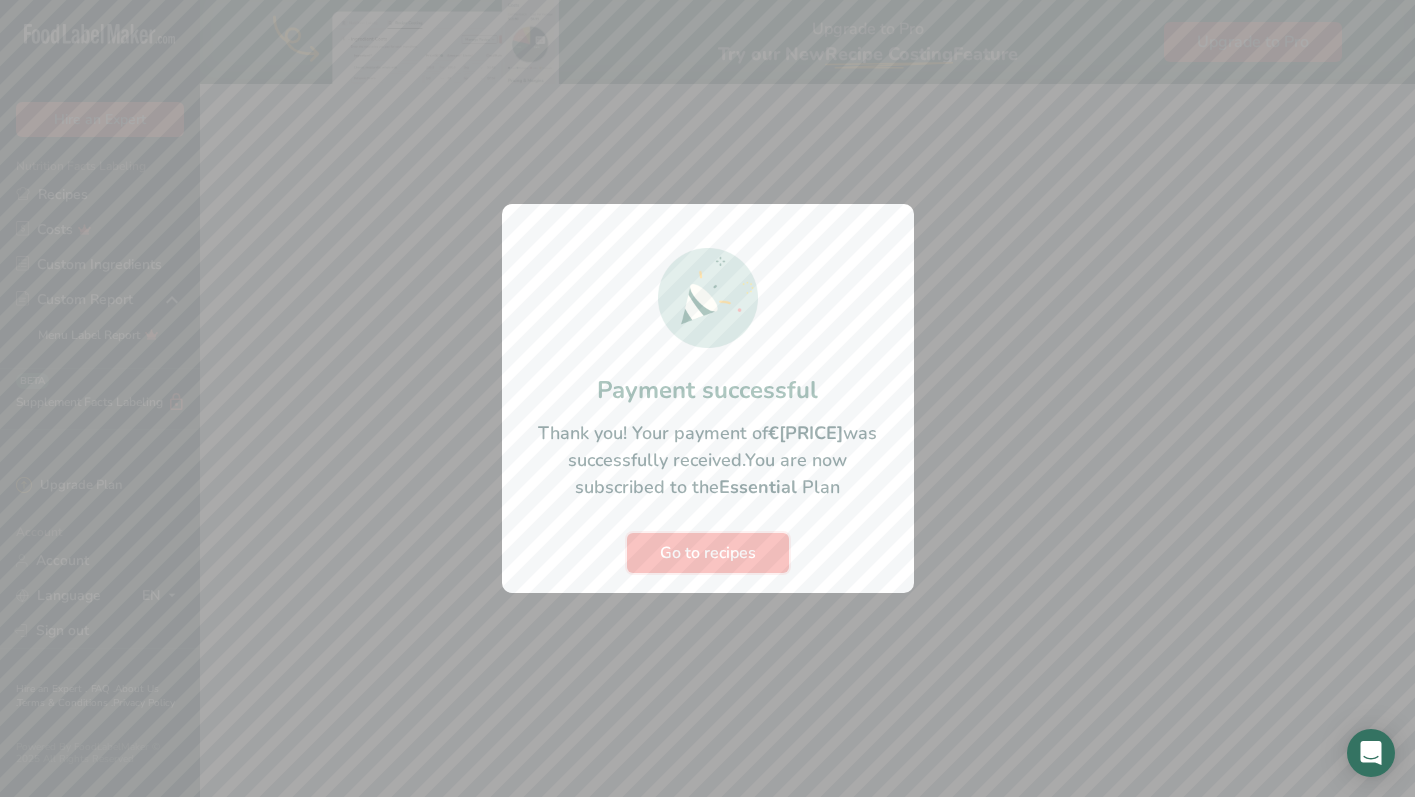 click on "Go to recipes" at bounding box center [708, 553] 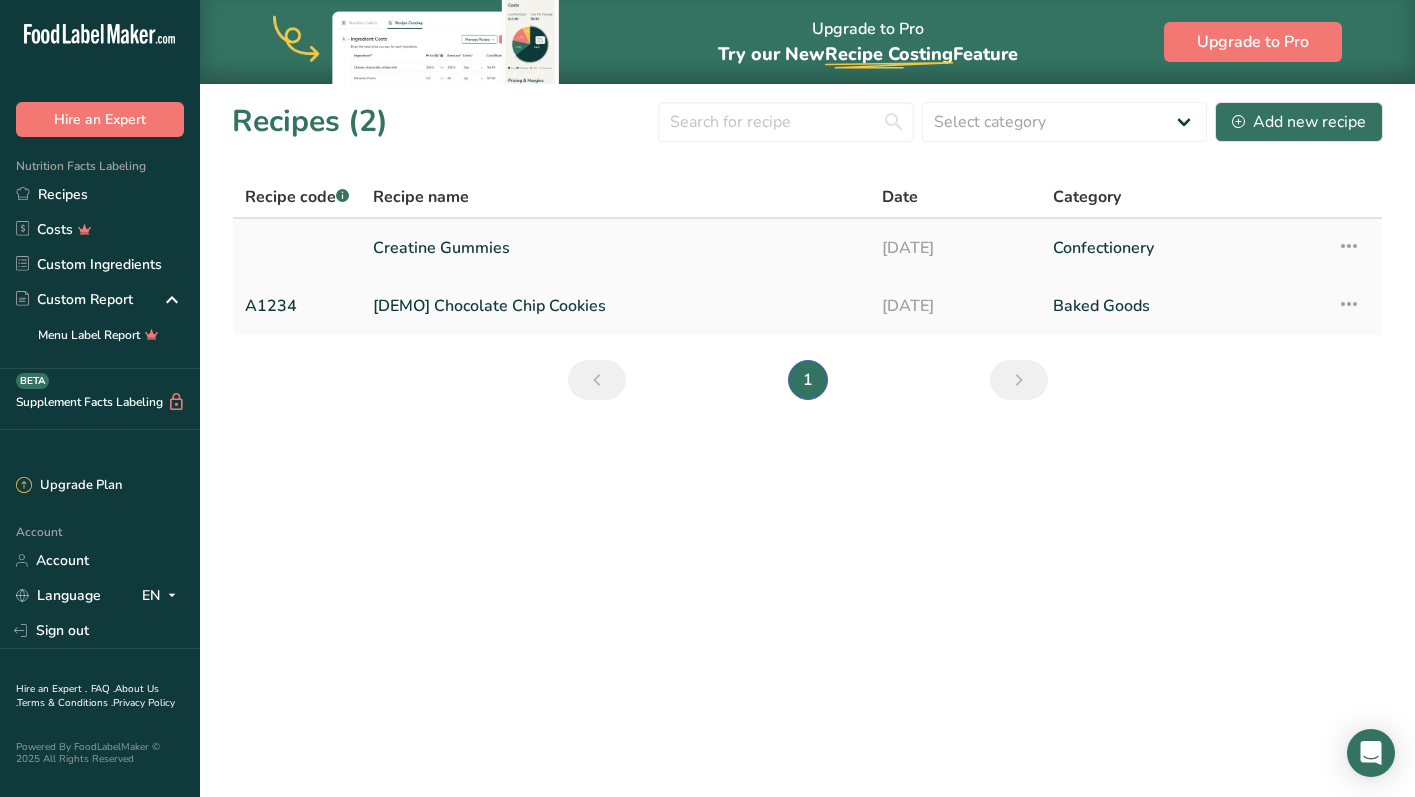 click on "Creatine Gummies" at bounding box center [615, 248] 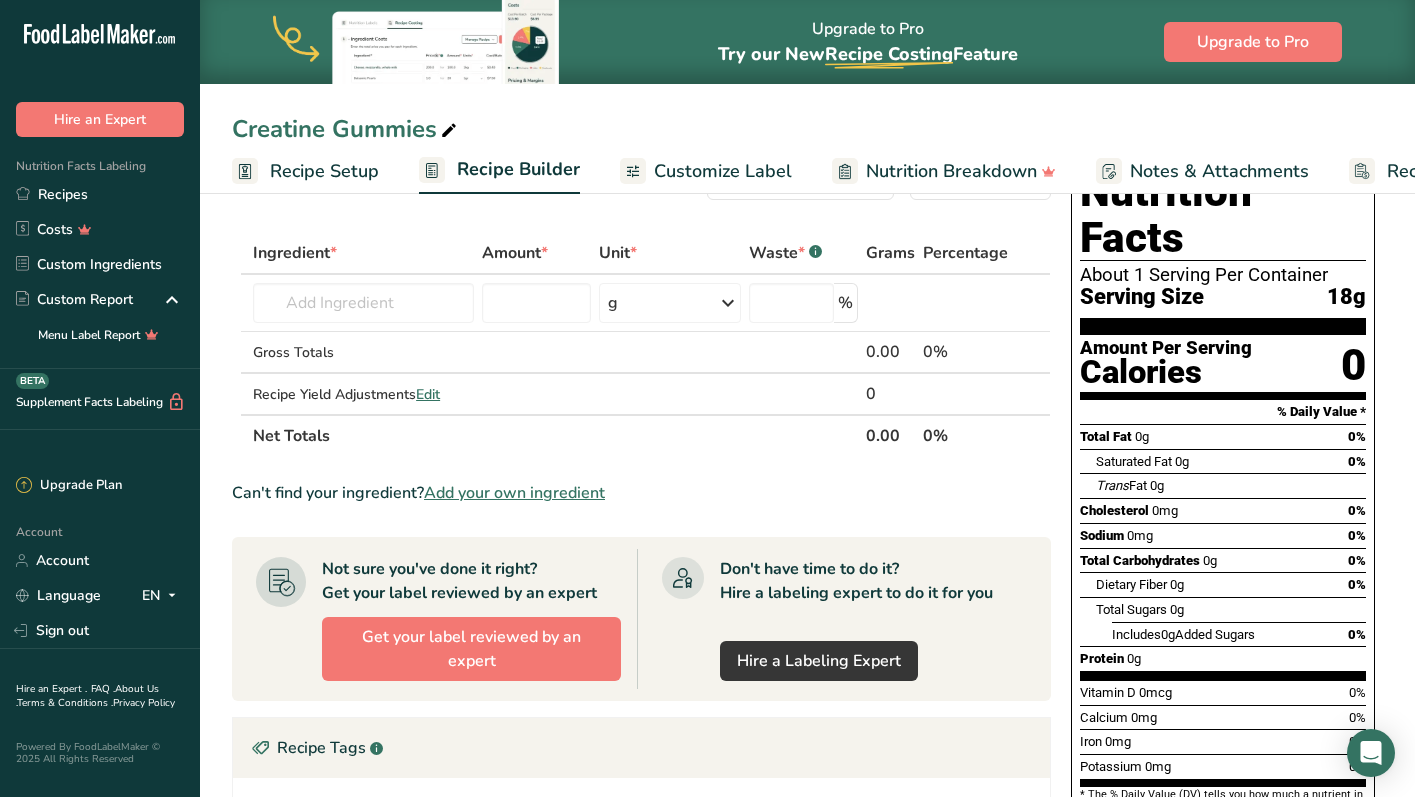 scroll, scrollTop: 14, scrollLeft: 0, axis: vertical 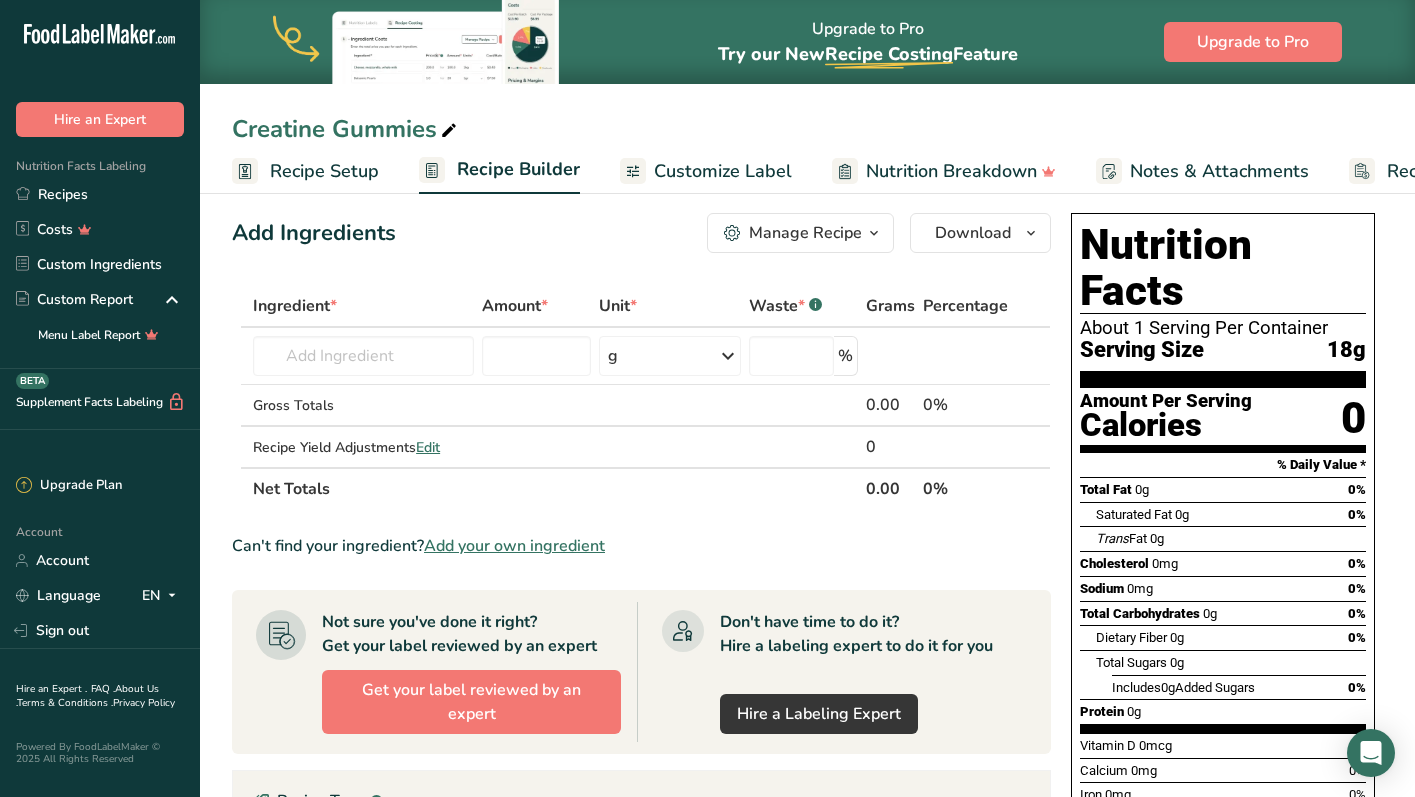 click on "Customize Label" at bounding box center (723, 171) 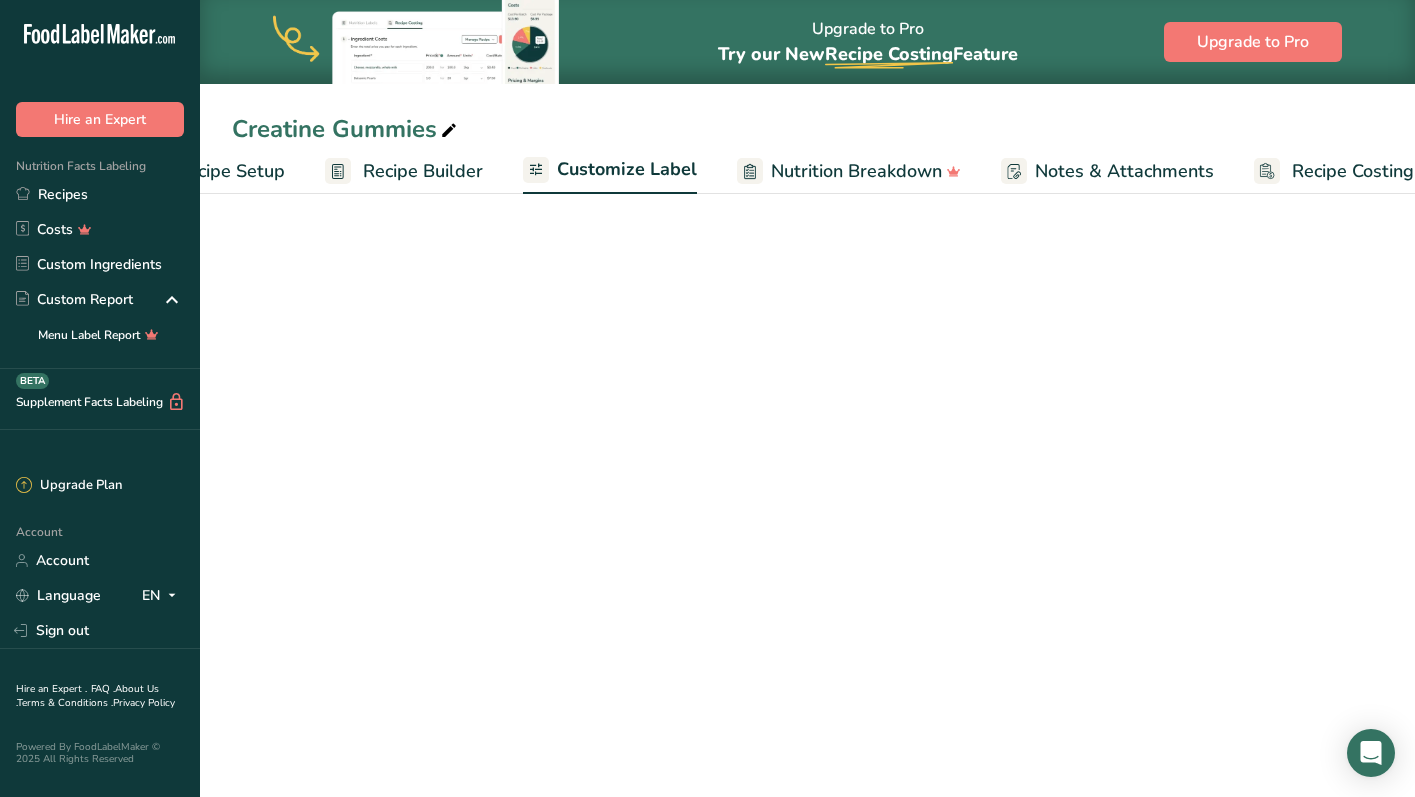 scroll, scrollTop: 0, scrollLeft: 144, axis: horizontal 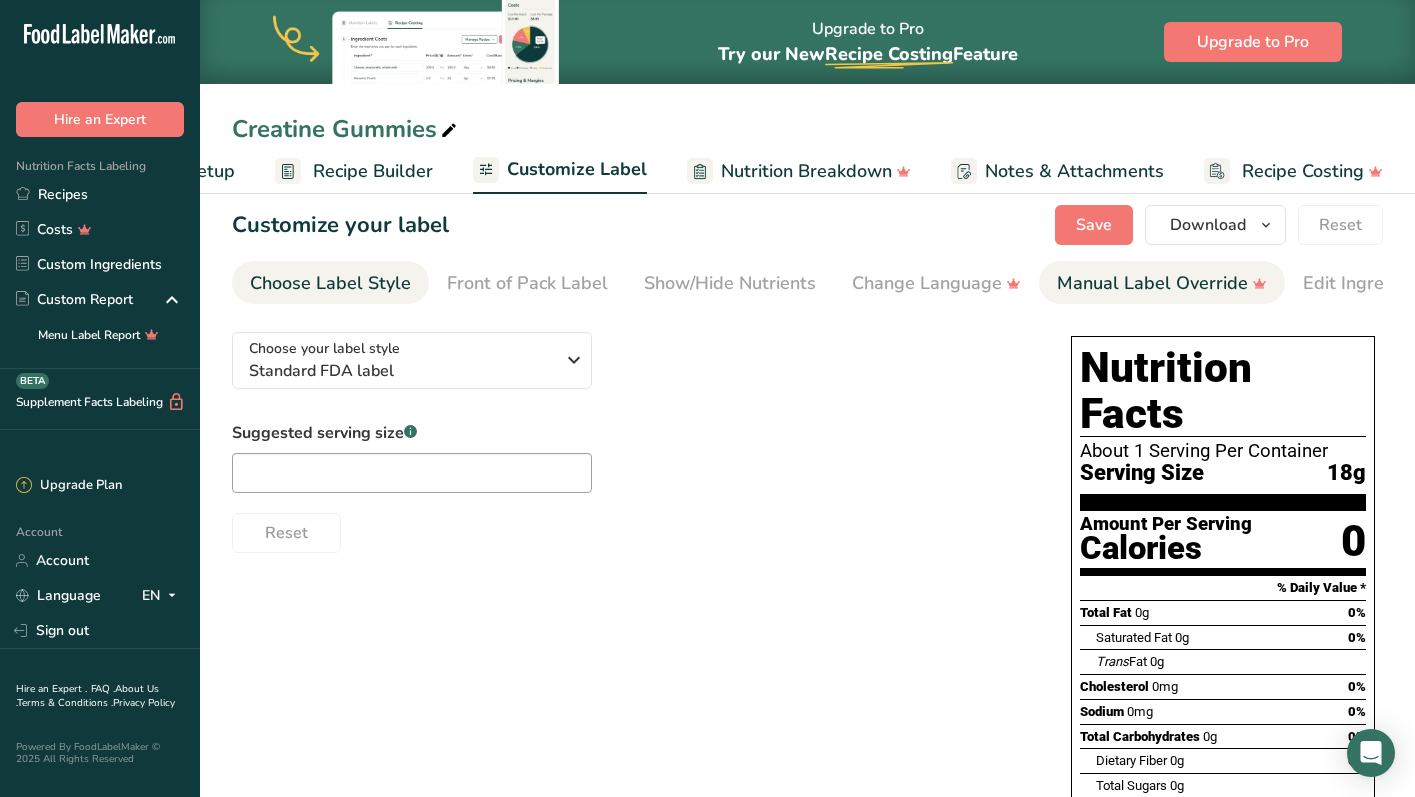 click on "Manual Label Override" at bounding box center (1162, 283) 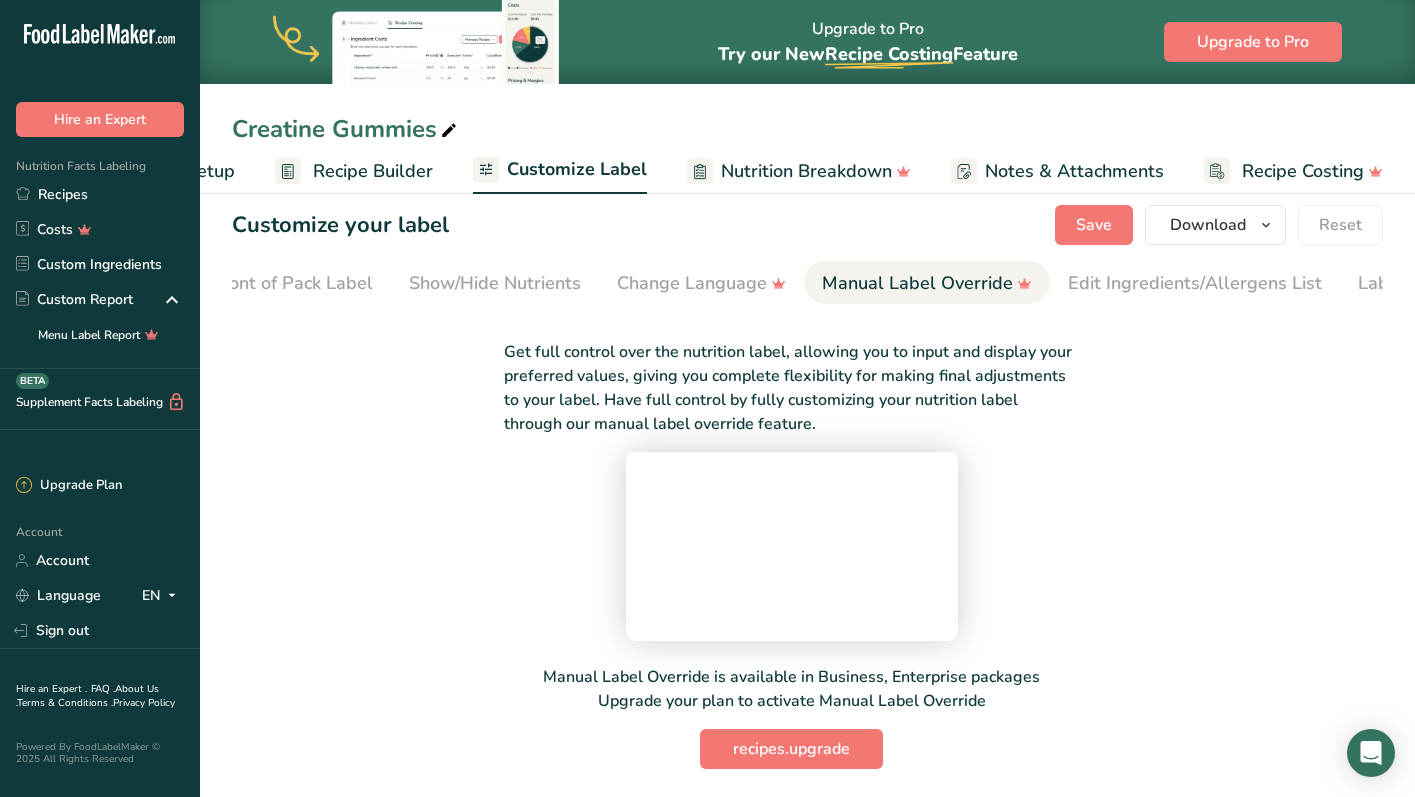 scroll, scrollTop: 0, scrollLeft: 349, axis: horizontal 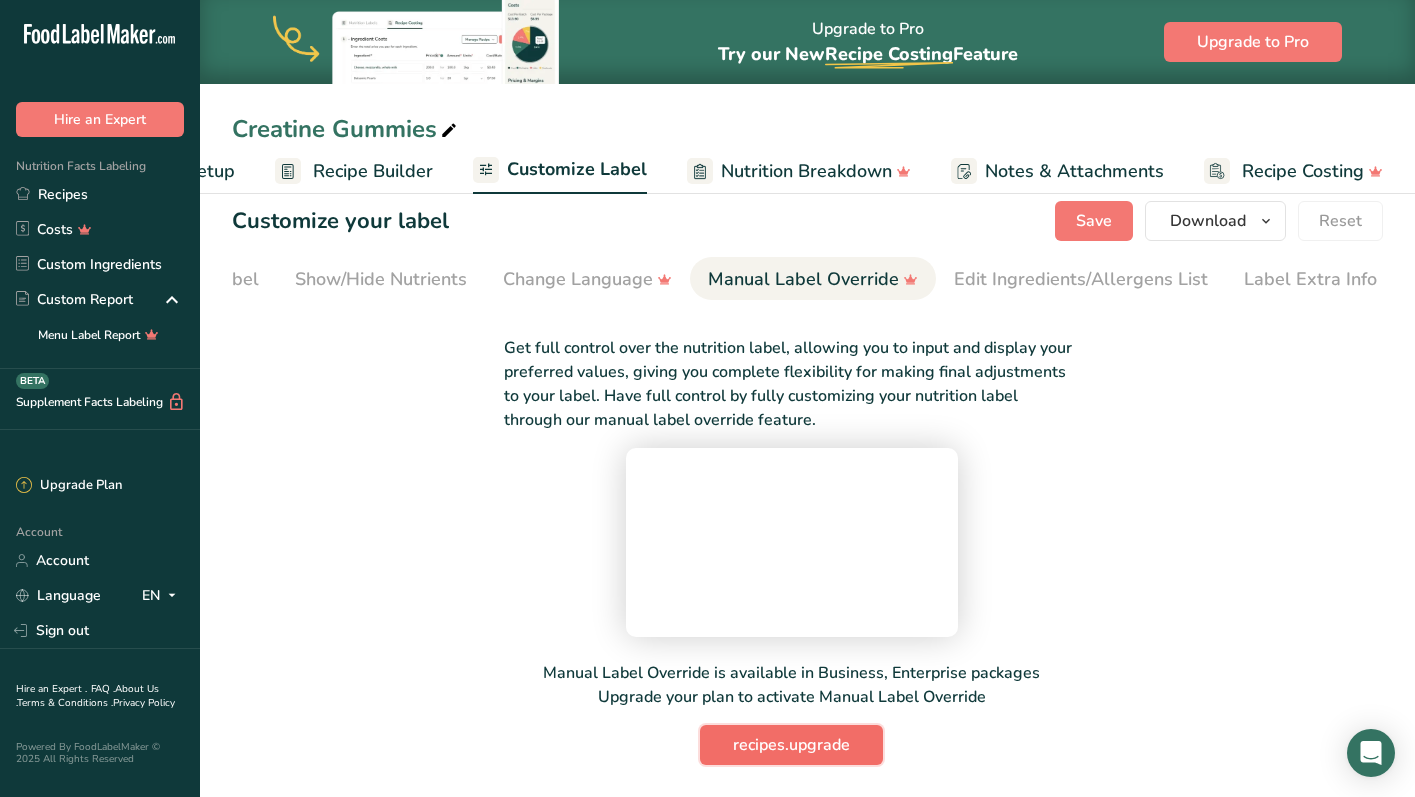 click on "recipes.upgrade" at bounding box center (791, 745) 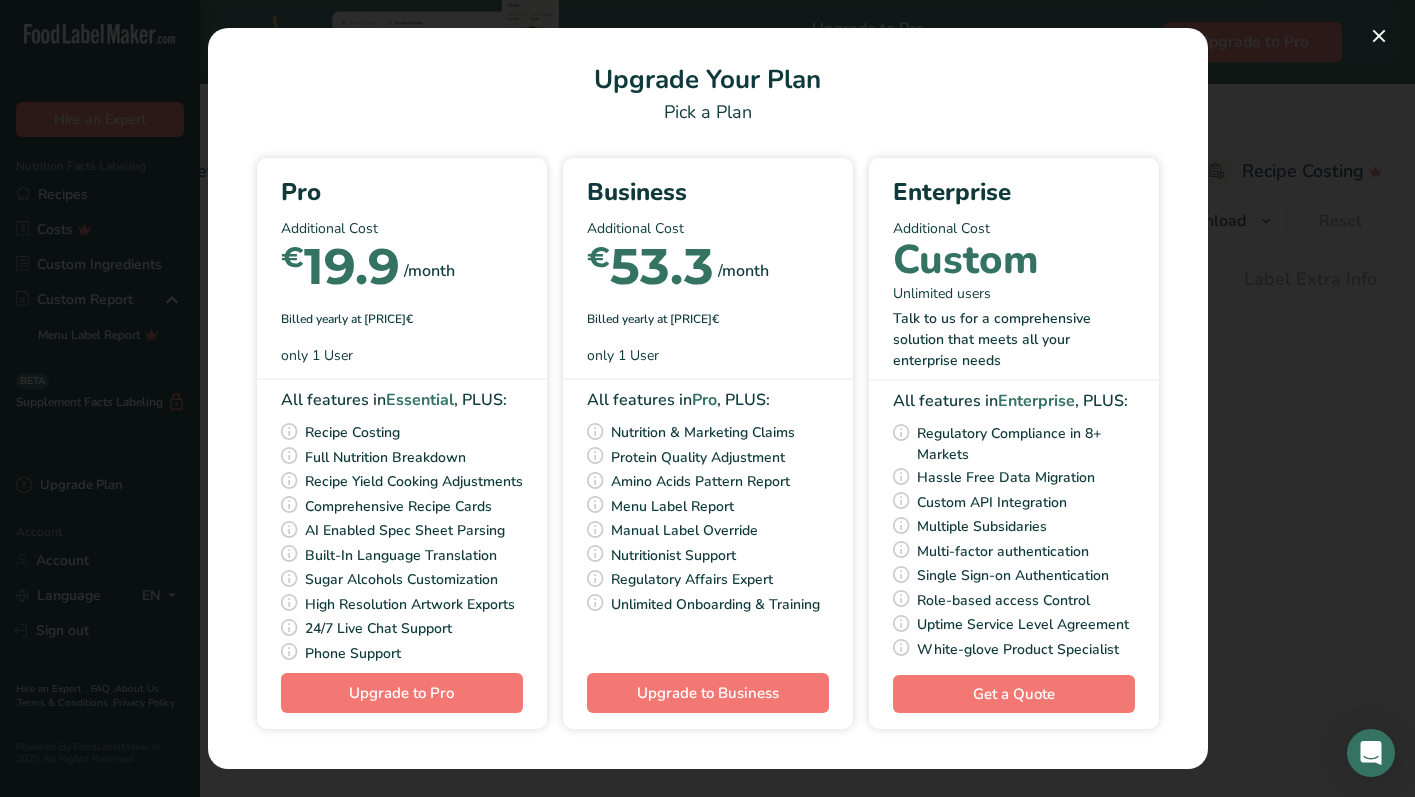 click at bounding box center [707, 398] 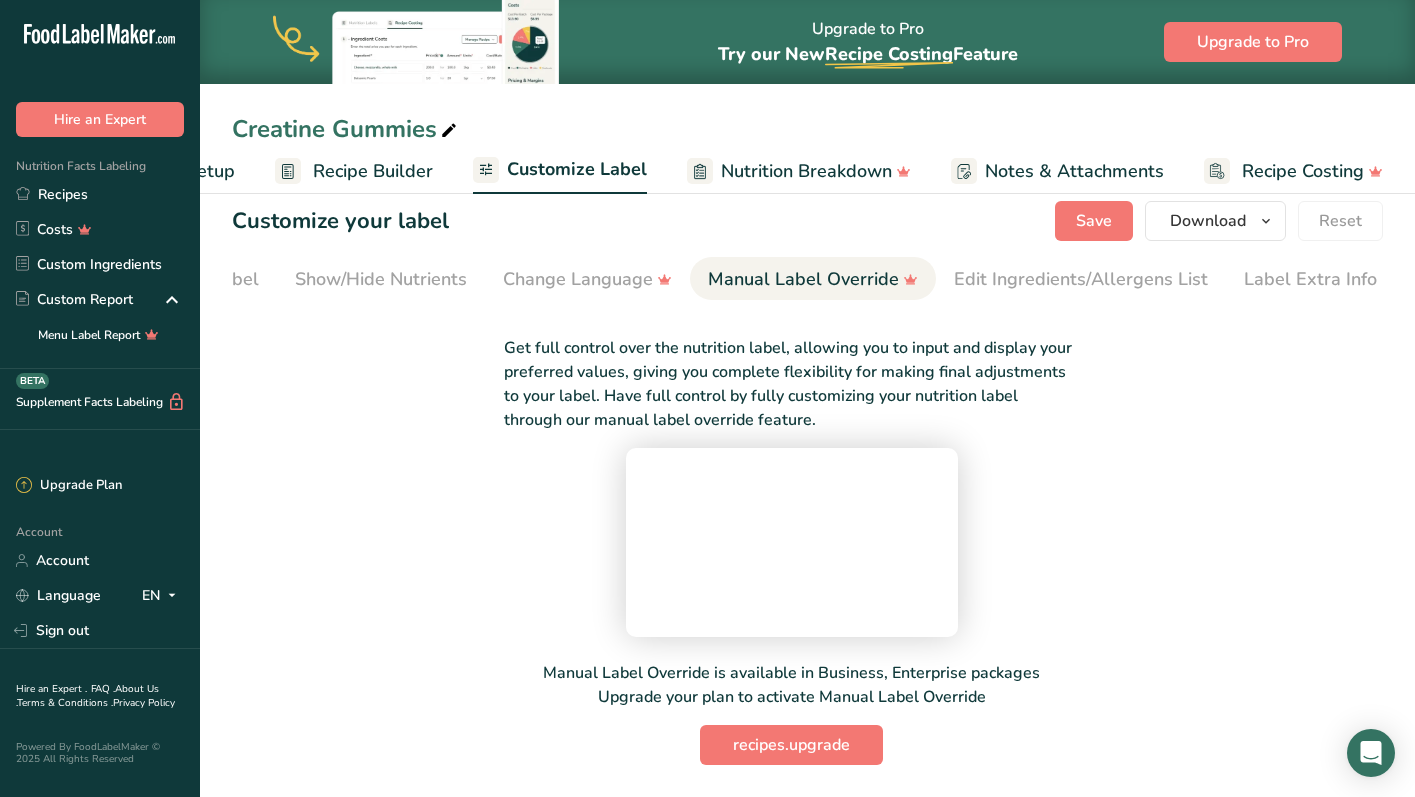scroll, scrollTop: 24, scrollLeft: 0, axis: vertical 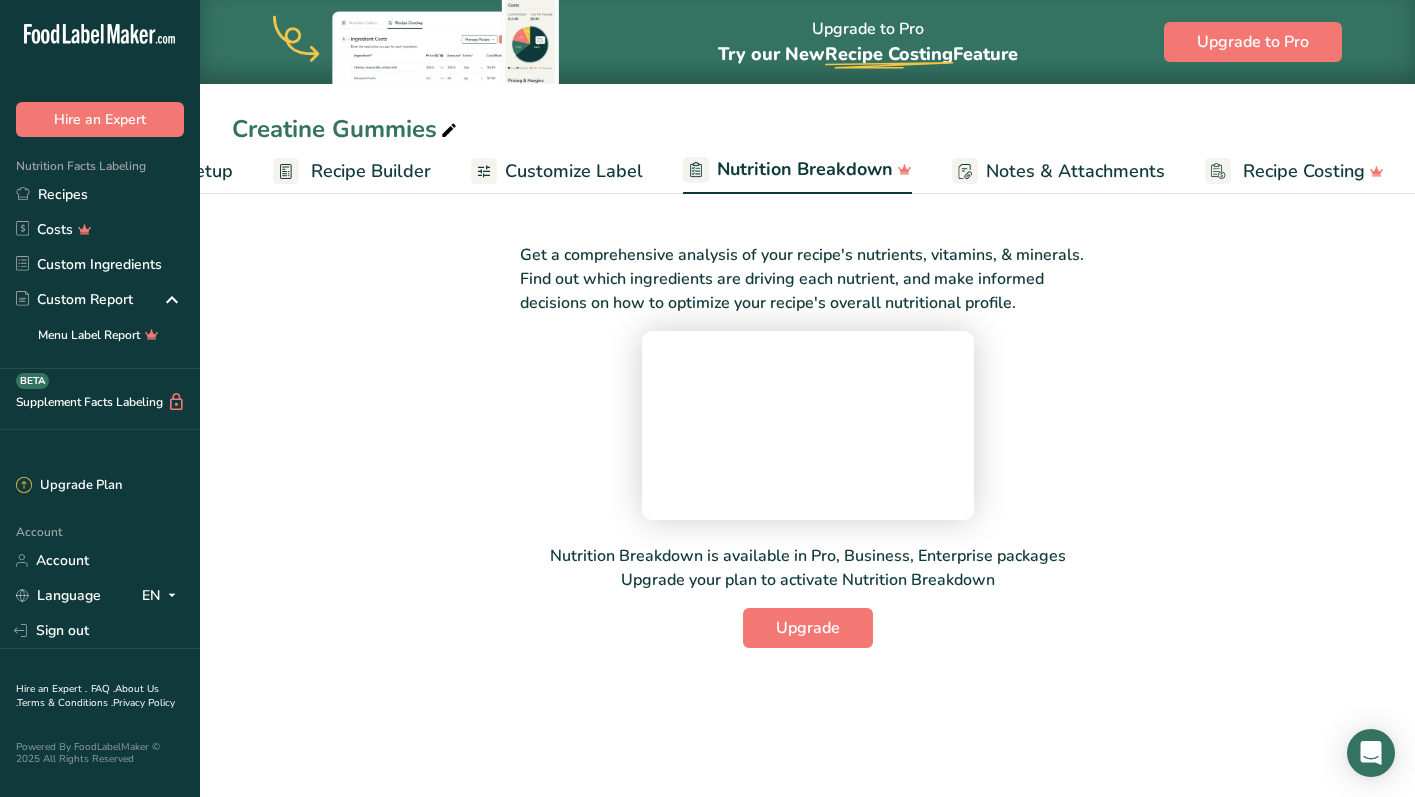 click on "Recipe Builder" at bounding box center (371, 171) 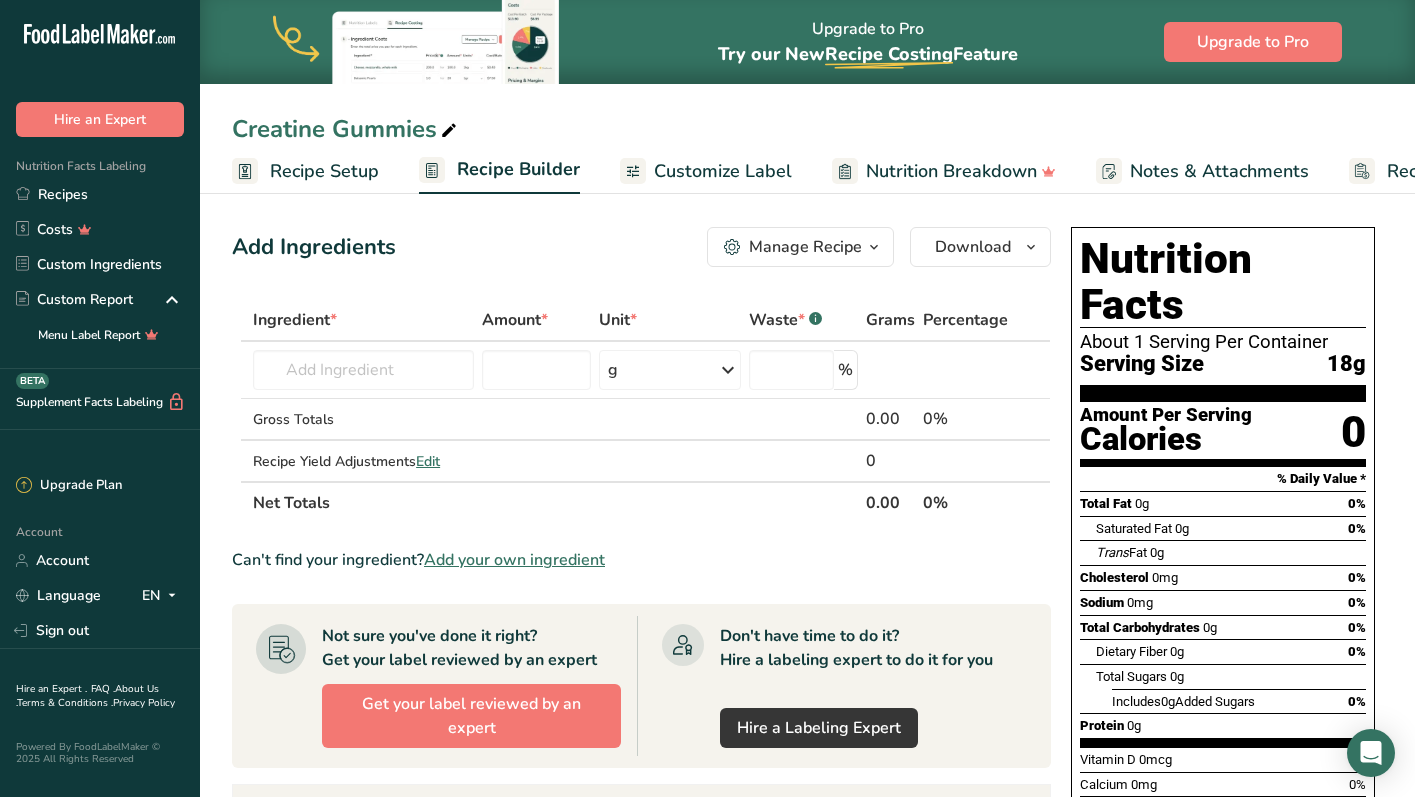 scroll, scrollTop: 0, scrollLeft: 1, axis: horizontal 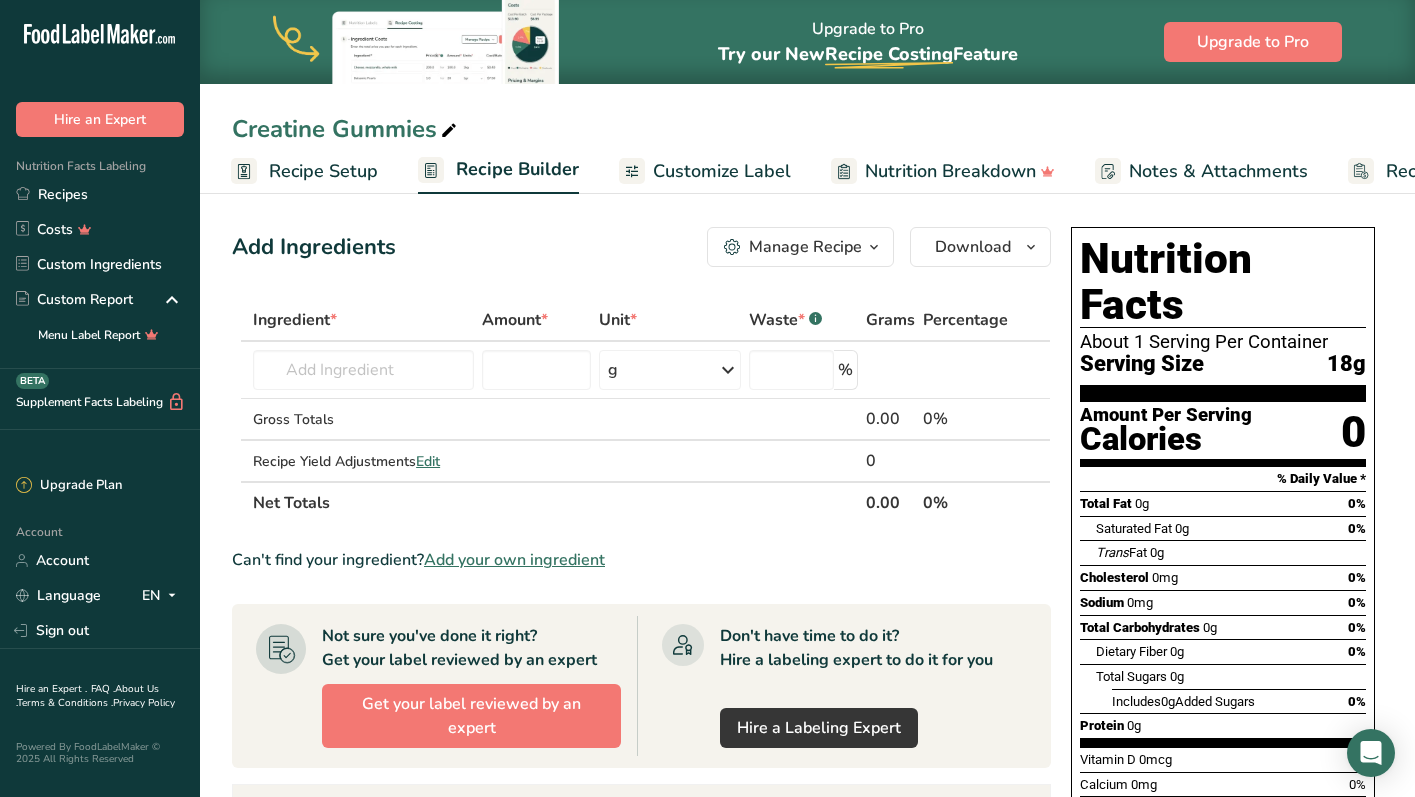 click on "Recipe Setup" at bounding box center [323, 171] 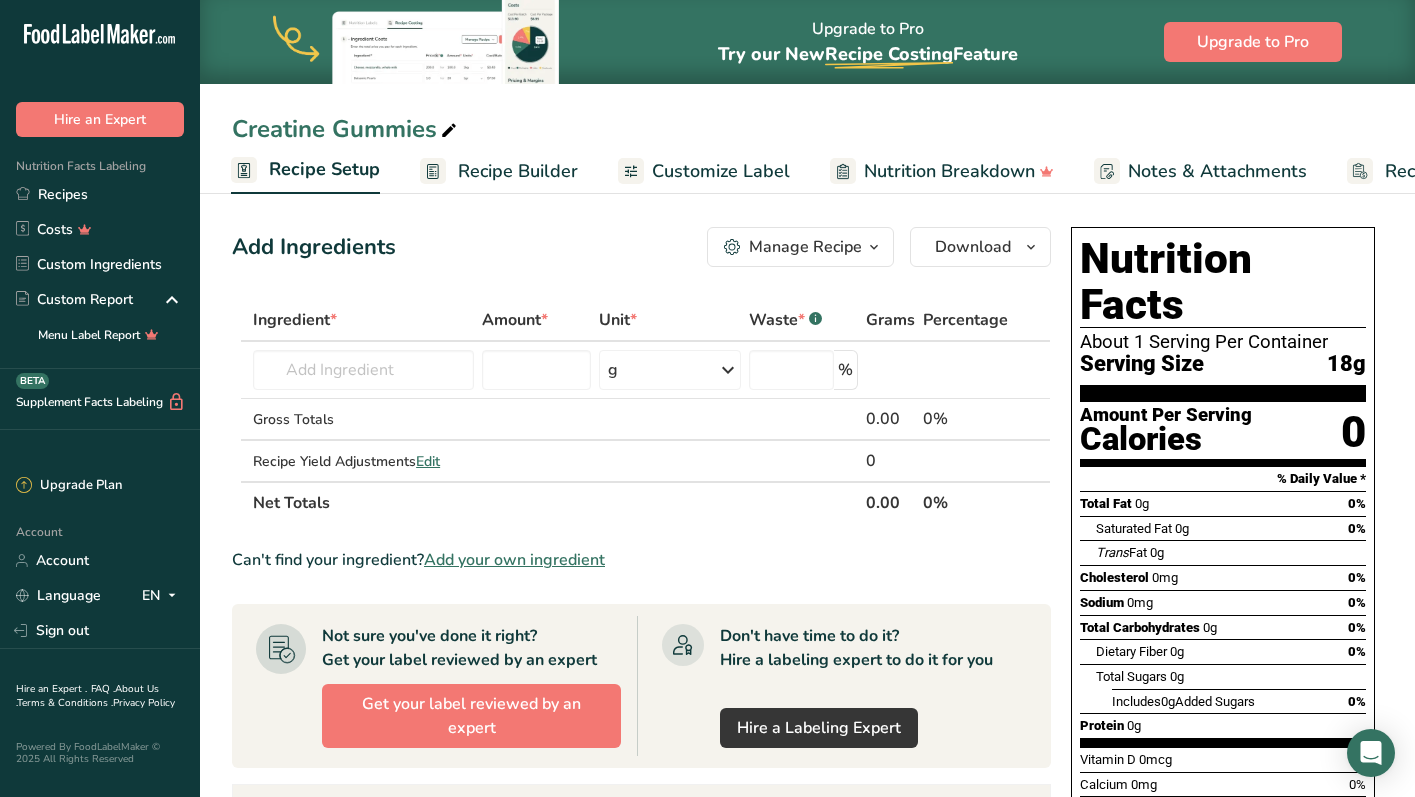 scroll, scrollTop: 0, scrollLeft: 7, axis: horizontal 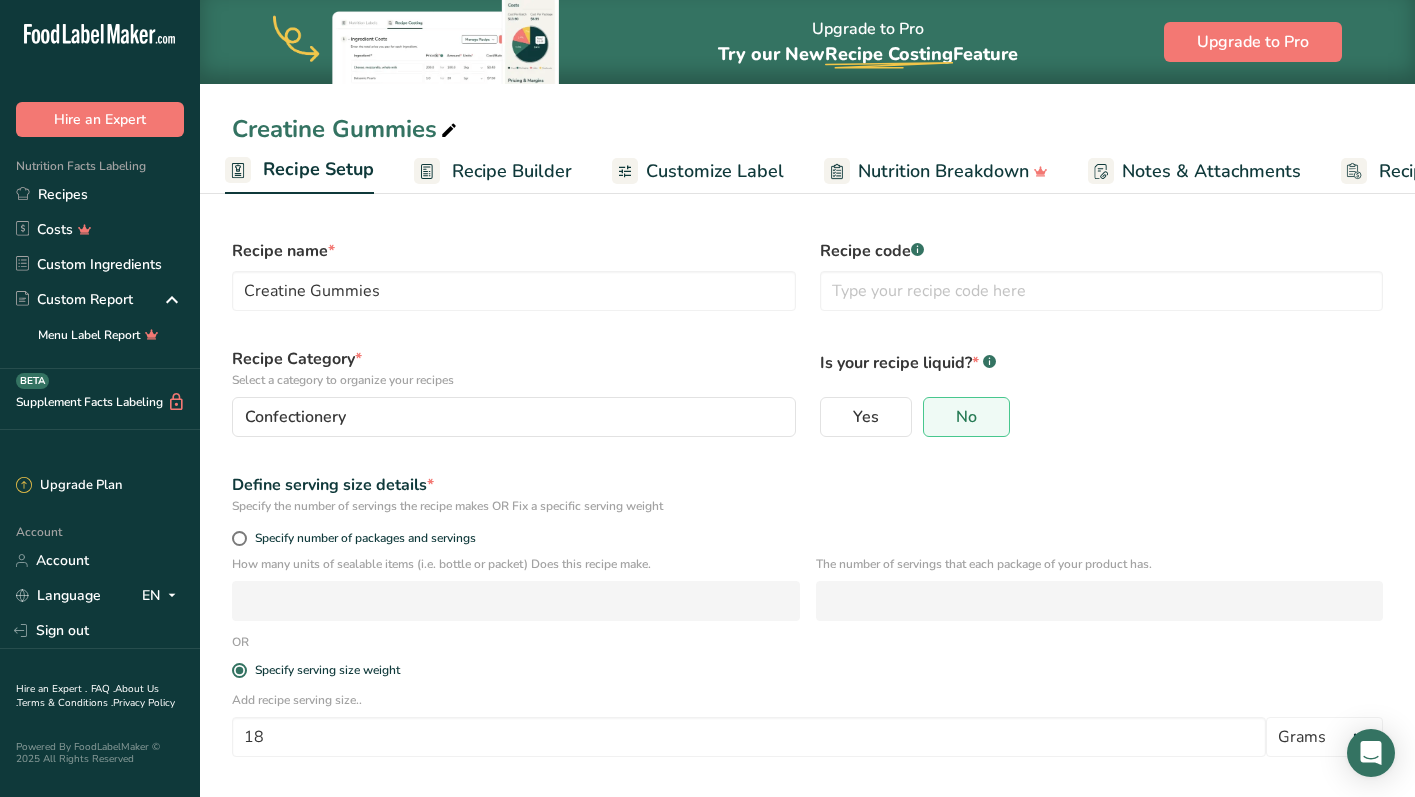 click on "Recipe Builder" at bounding box center [512, 171] 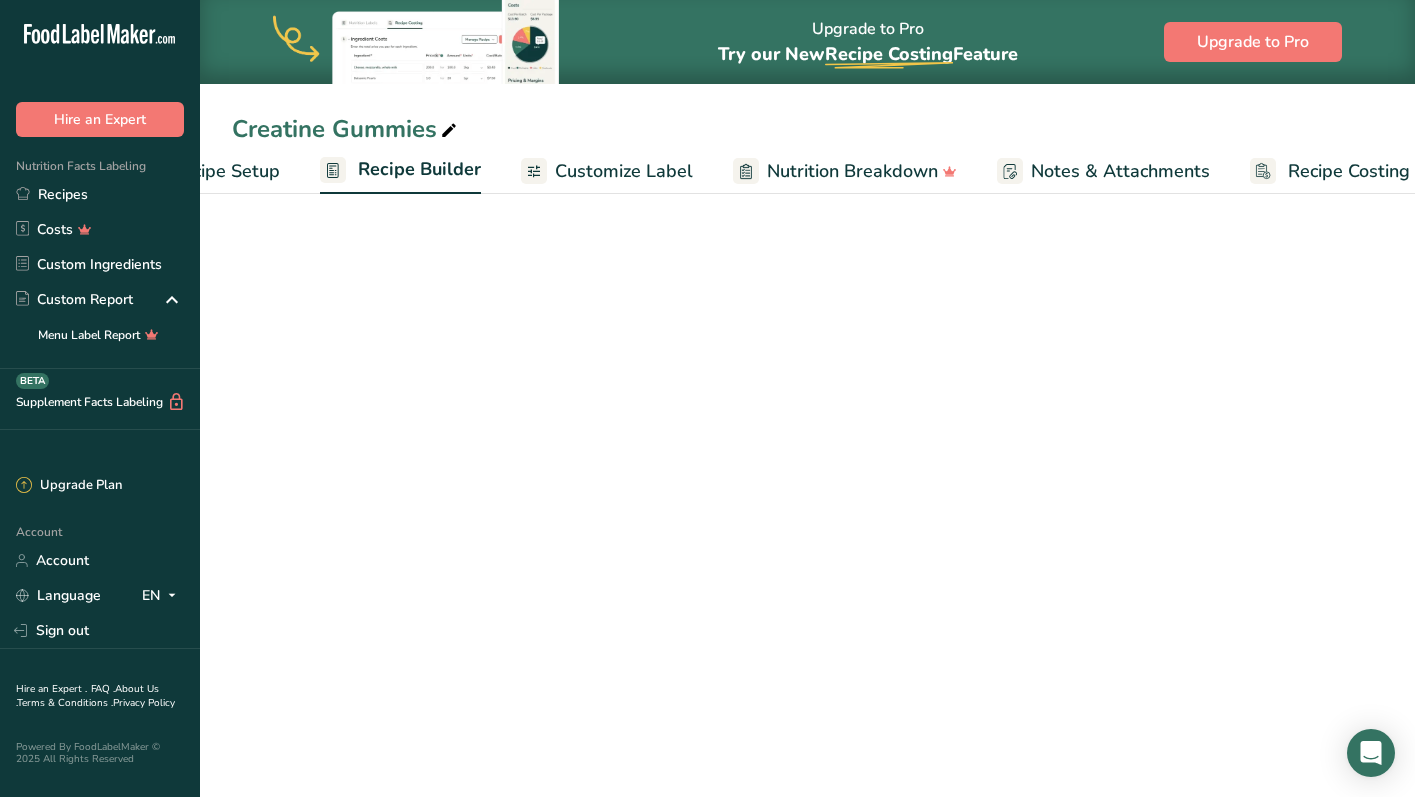 scroll, scrollTop: 0, scrollLeft: 144, axis: horizontal 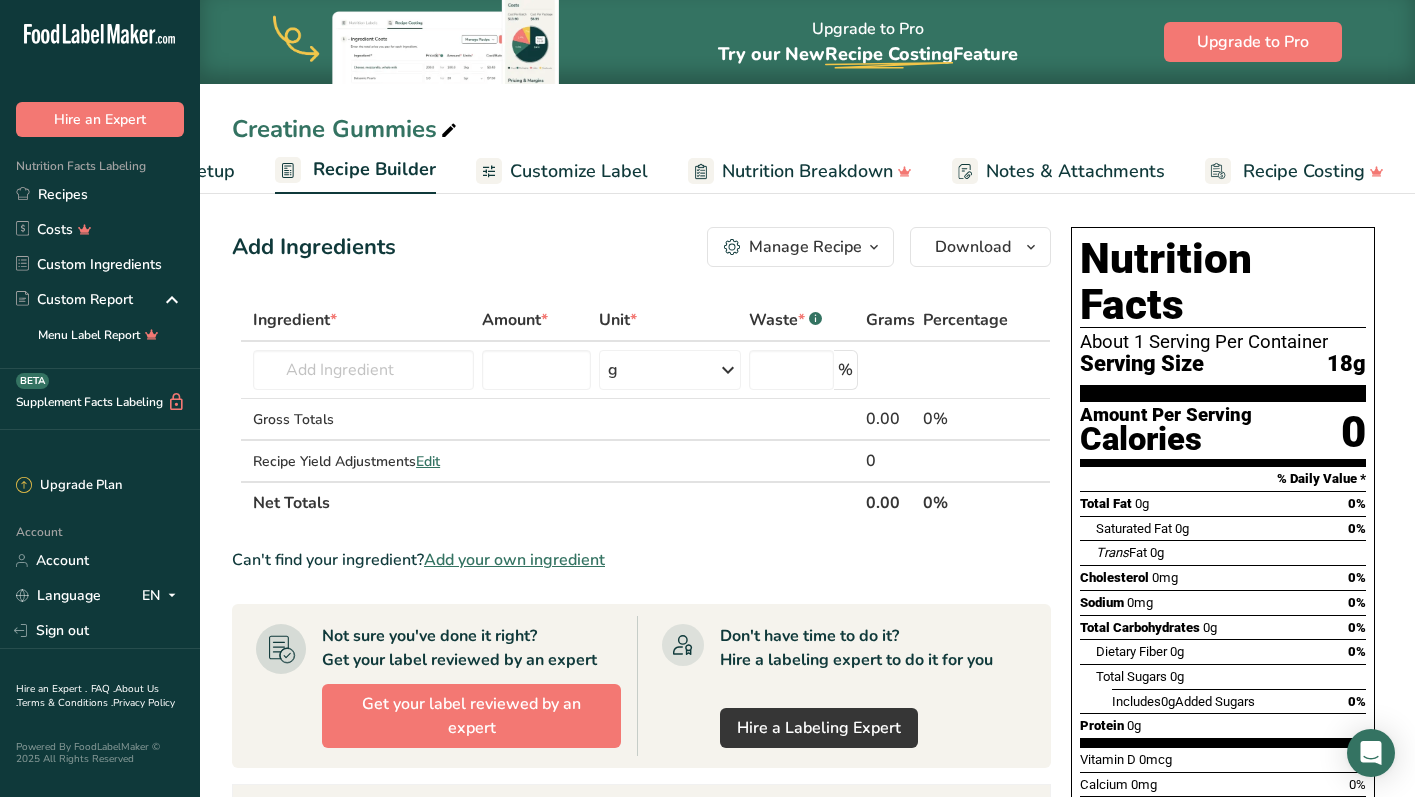 click on "Recipe Setup                       Recipe Builder   Customize Label               Nutrition Breakdown                 Notes & Attachments                 Recipe Costing" at bounding box center [740, 170] 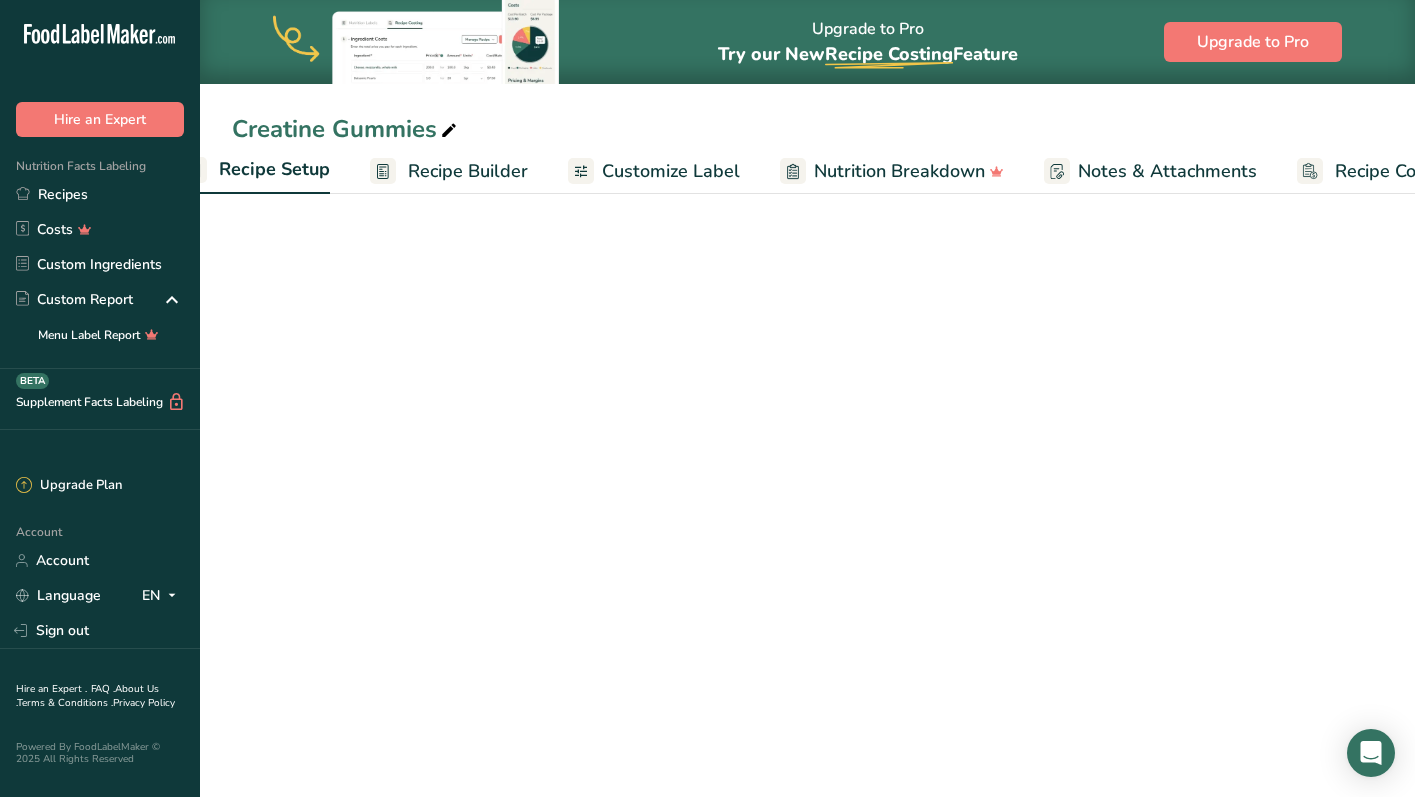 scroll, scrollTop: 0, scrollLeft: 7, axis: horizontal 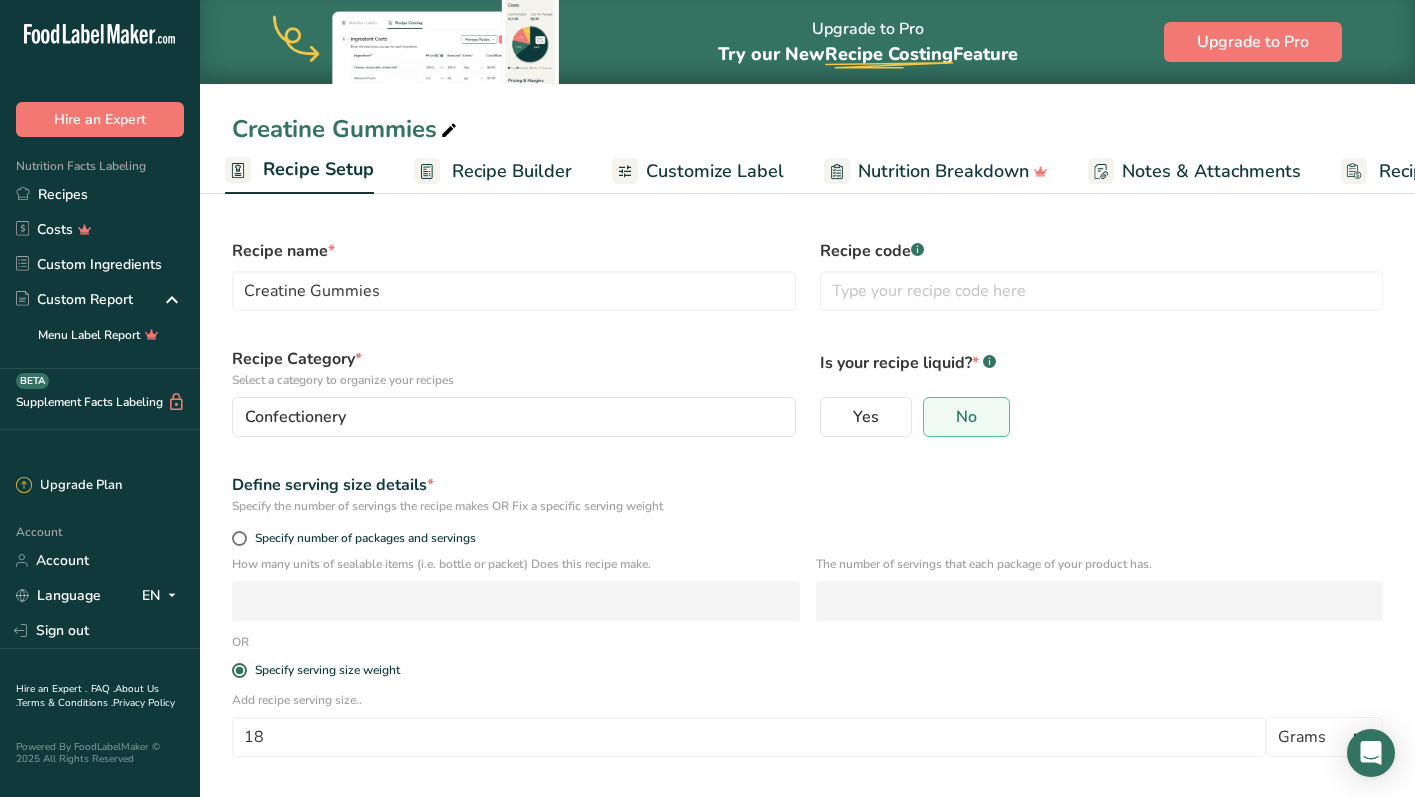 click on "Recipe Builder" at bounding box center [512, 171] 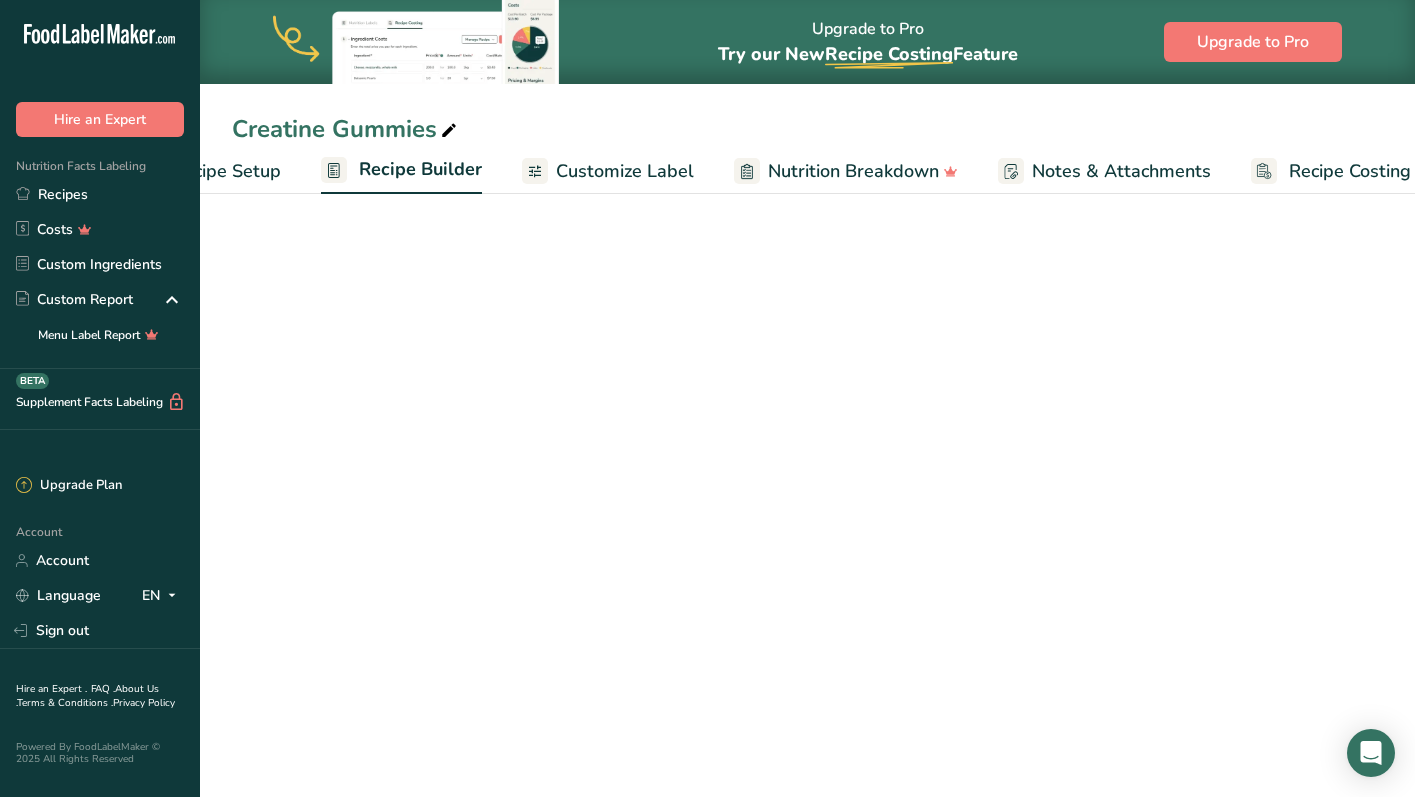 scroll, scrollTop: 0, scrollLeft: 144, axis: horizontal 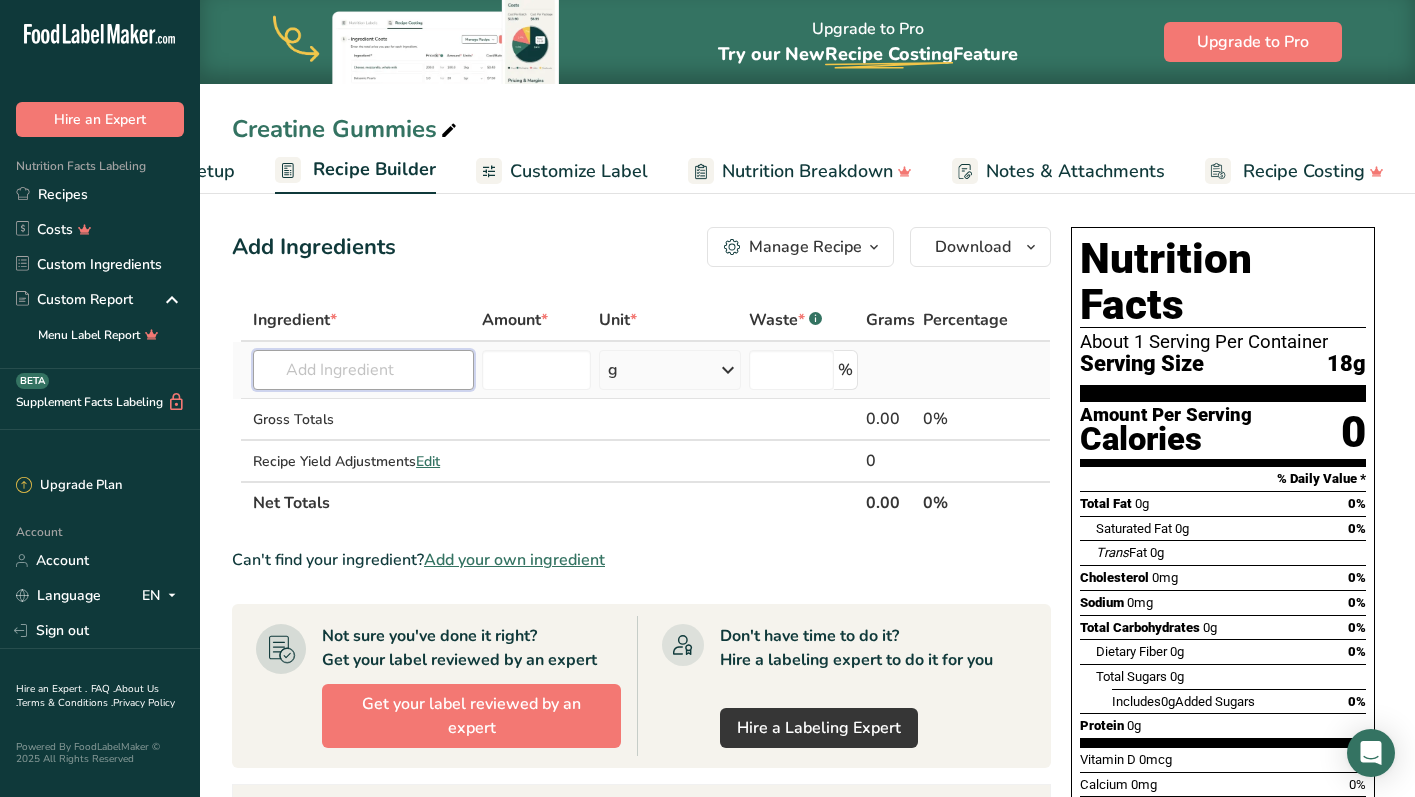 click at bounding box center (363, 370) 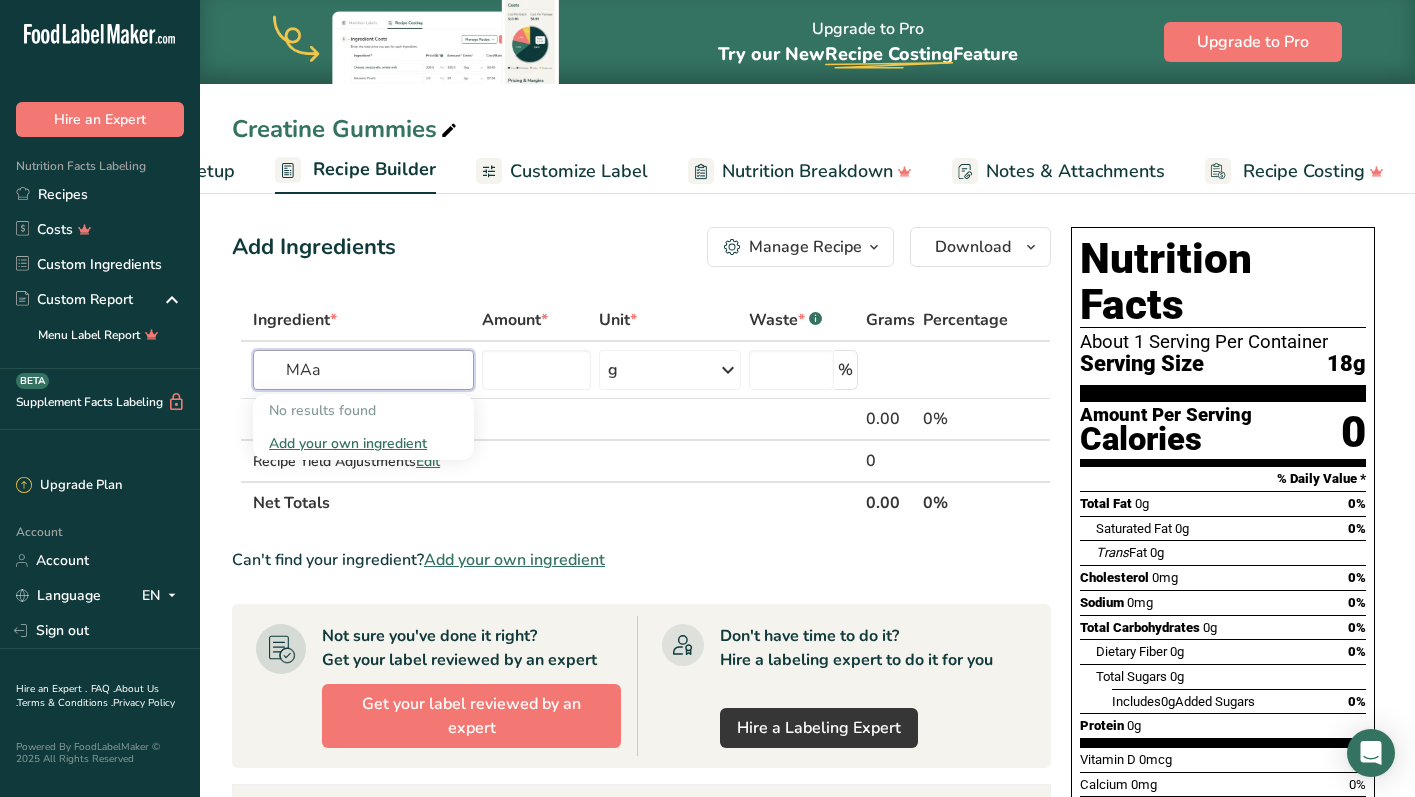 type on "MAa" 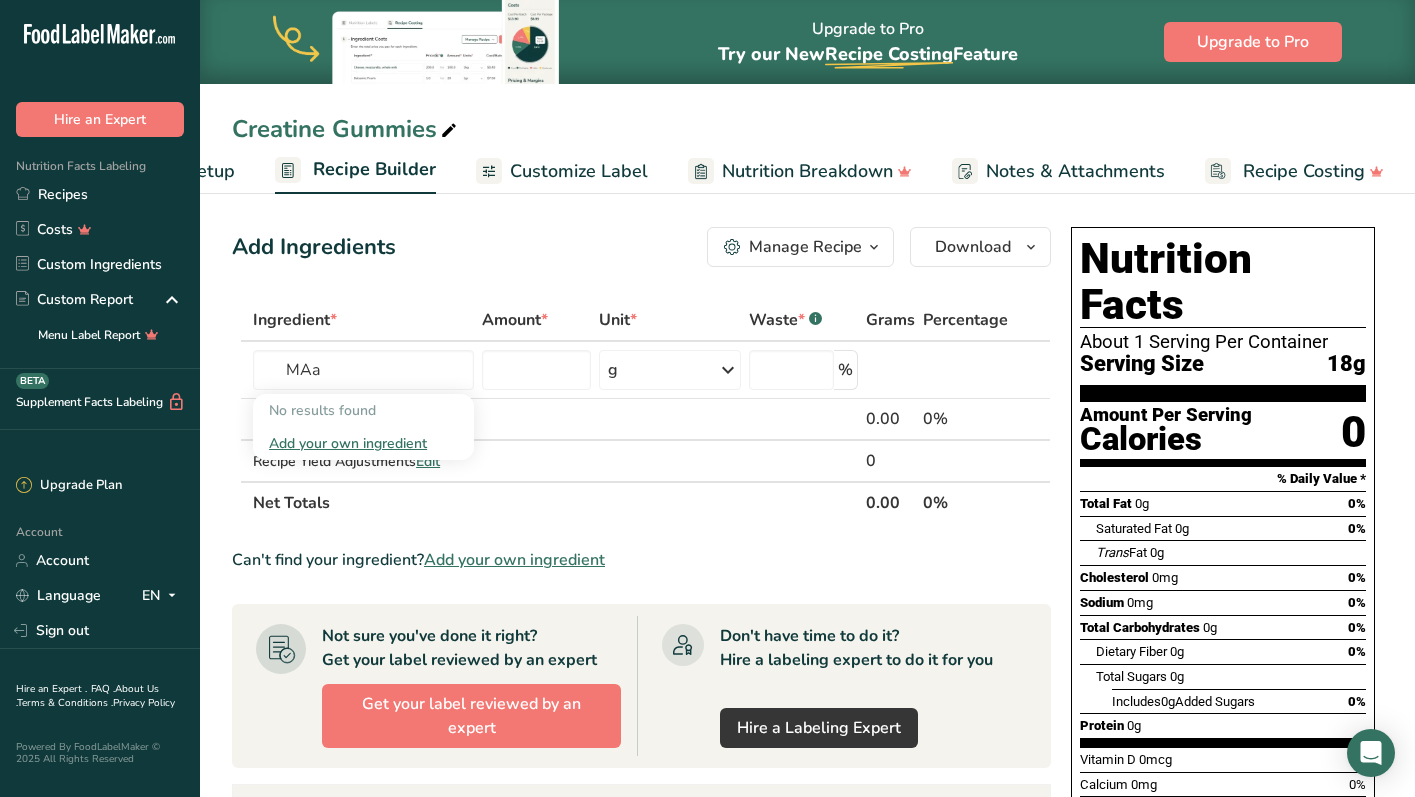 type 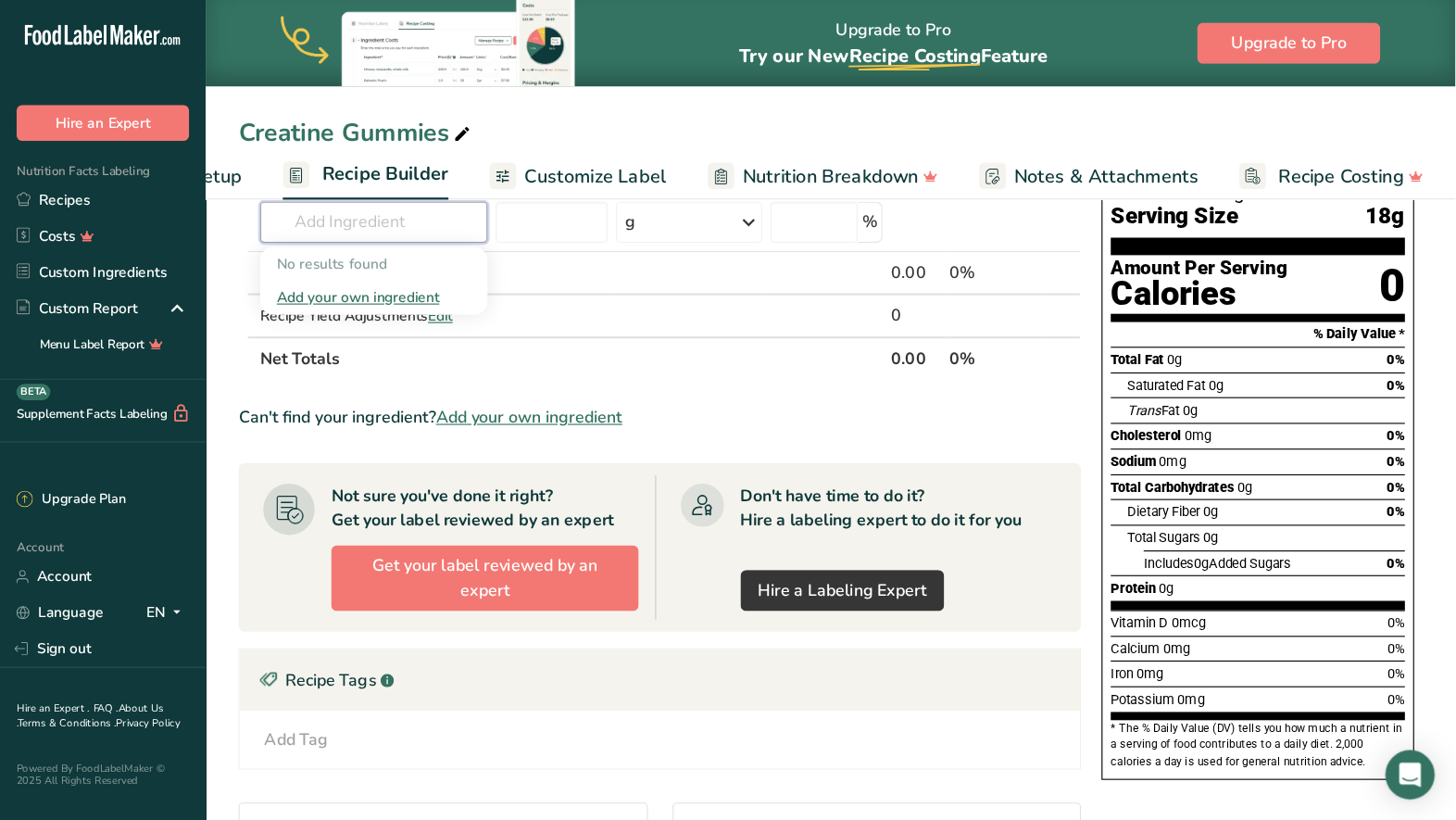 scroll, scrollTop: 142, scrollLeft: 0, axis: vertical 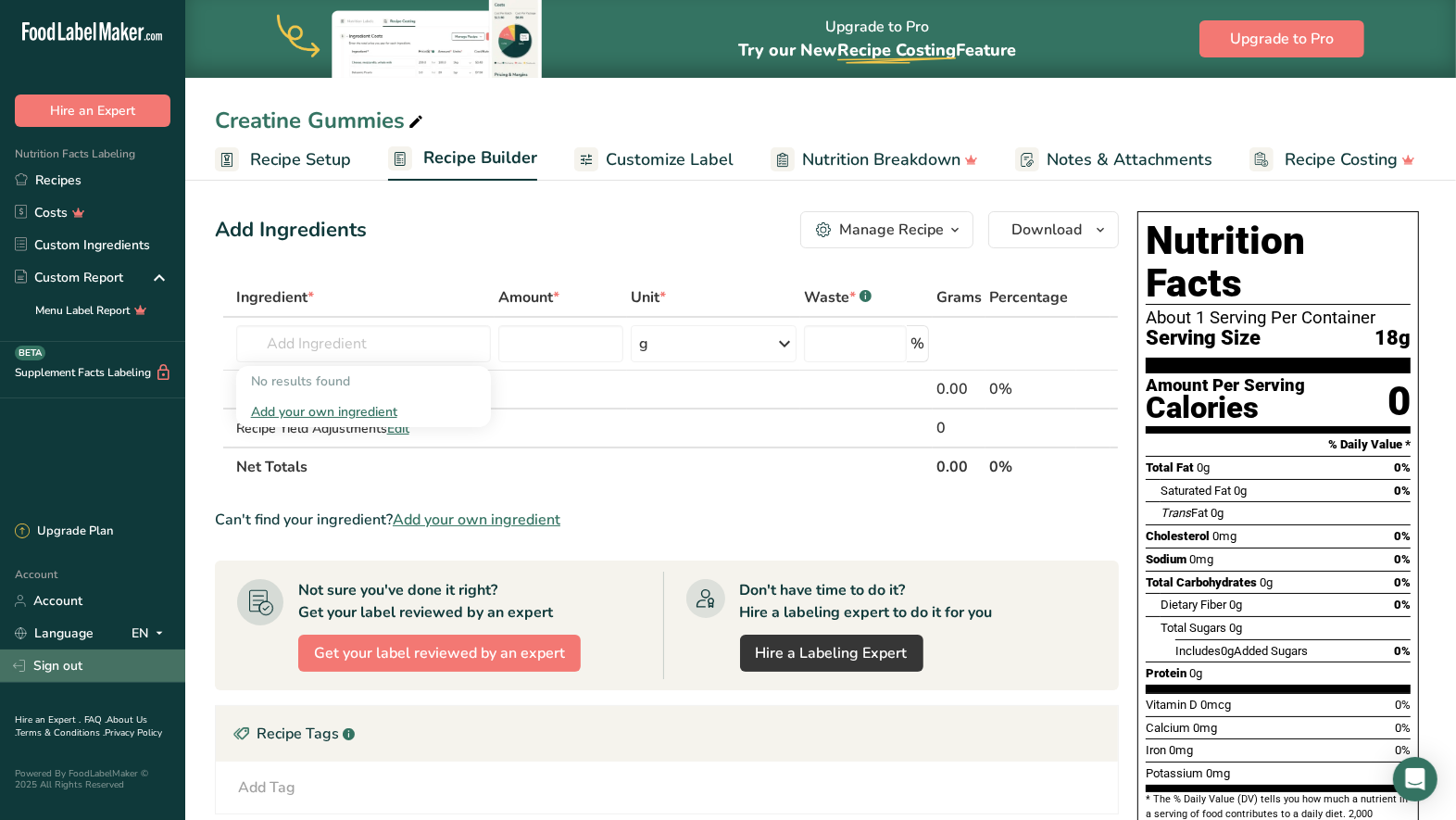 click on "Sign out" at bounding box center [93, 665] 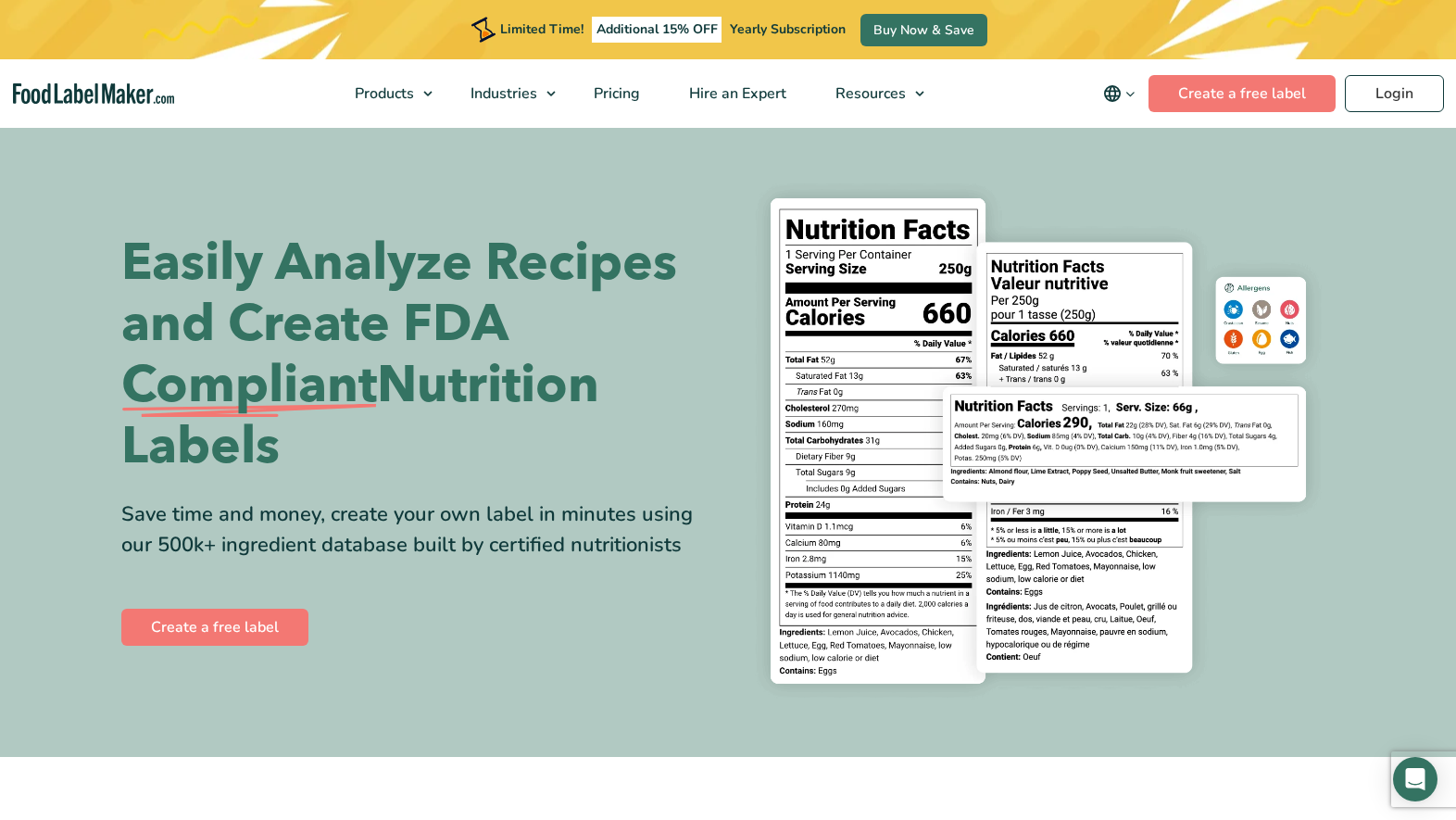 scroll, scrollTop: 0, scrollLeft: 0, axis: both 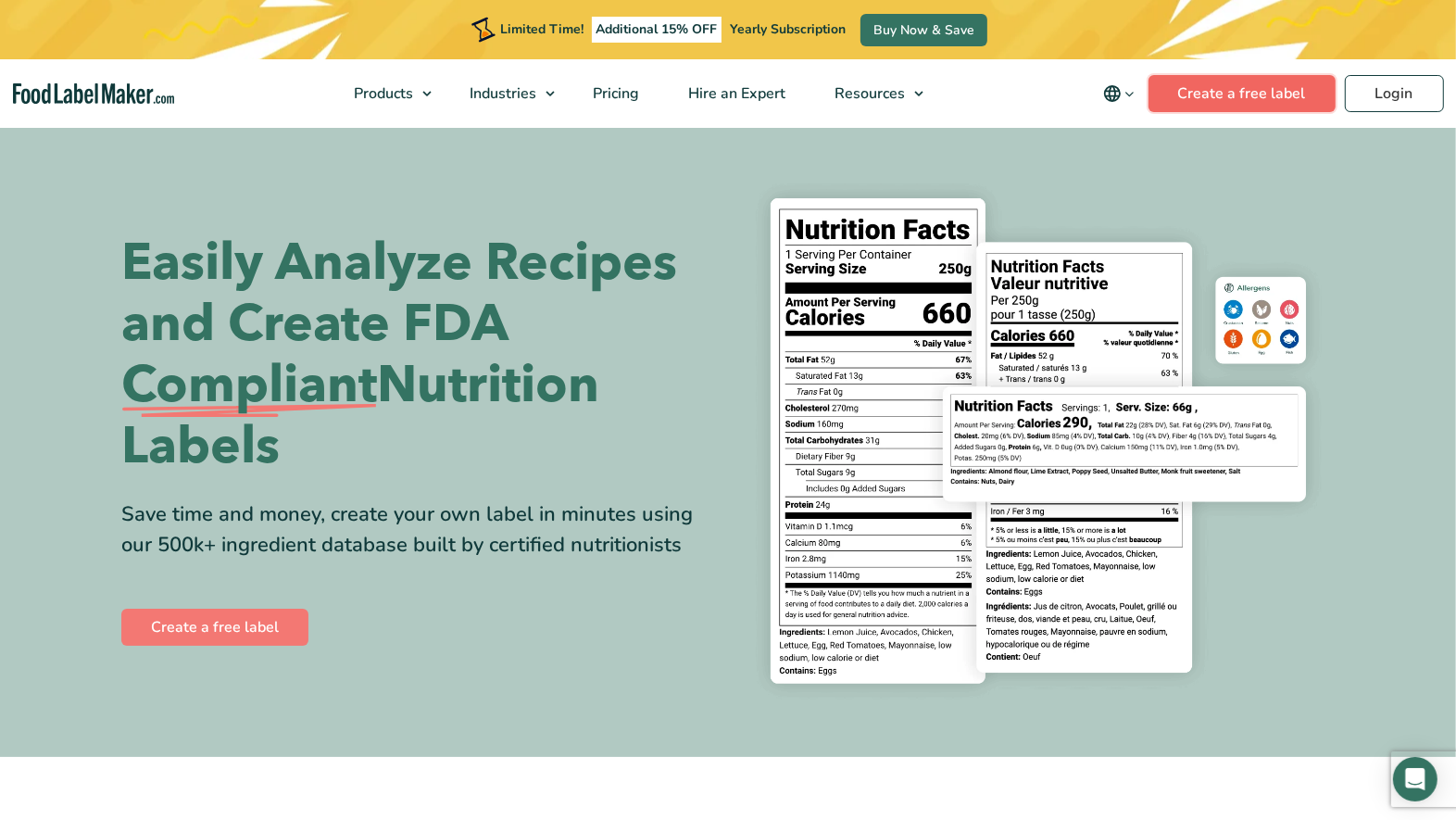 click on "Create a free label" at bounding box center [1242, 94] 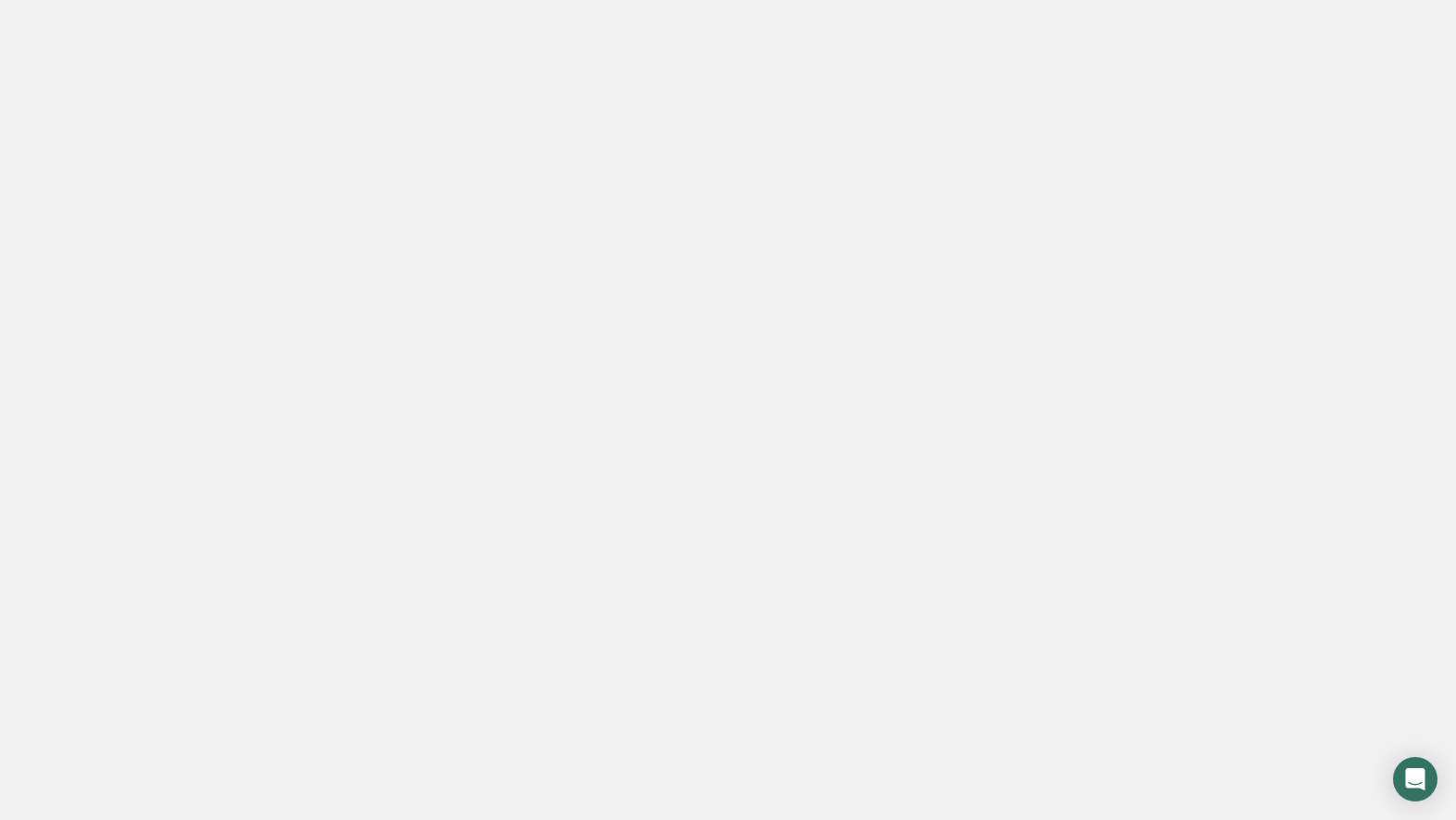 scroll, scrollTop: 0, scrollLeft: 0, axis: both 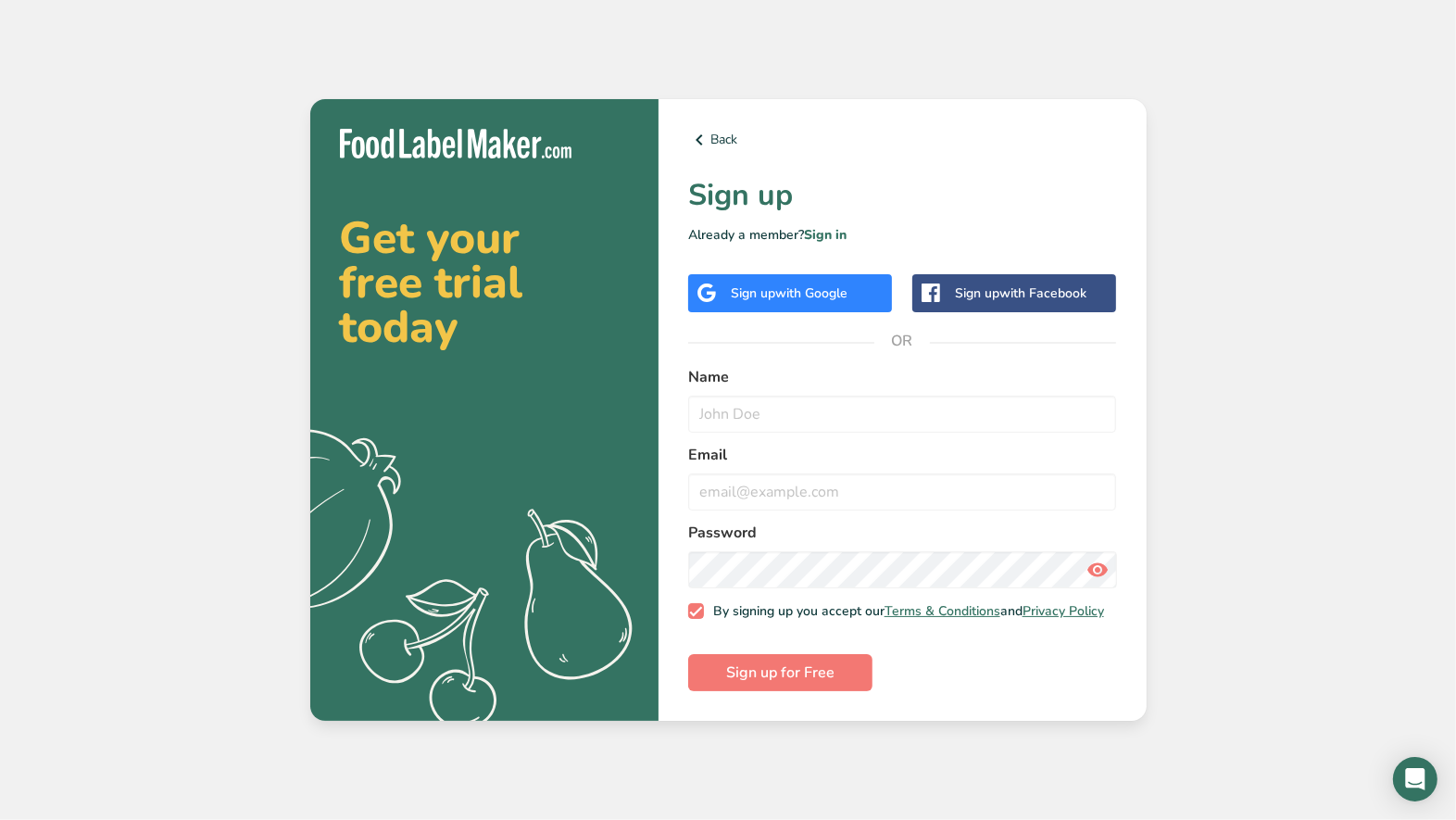 click on "with Google" at bounding box center [811, 293] 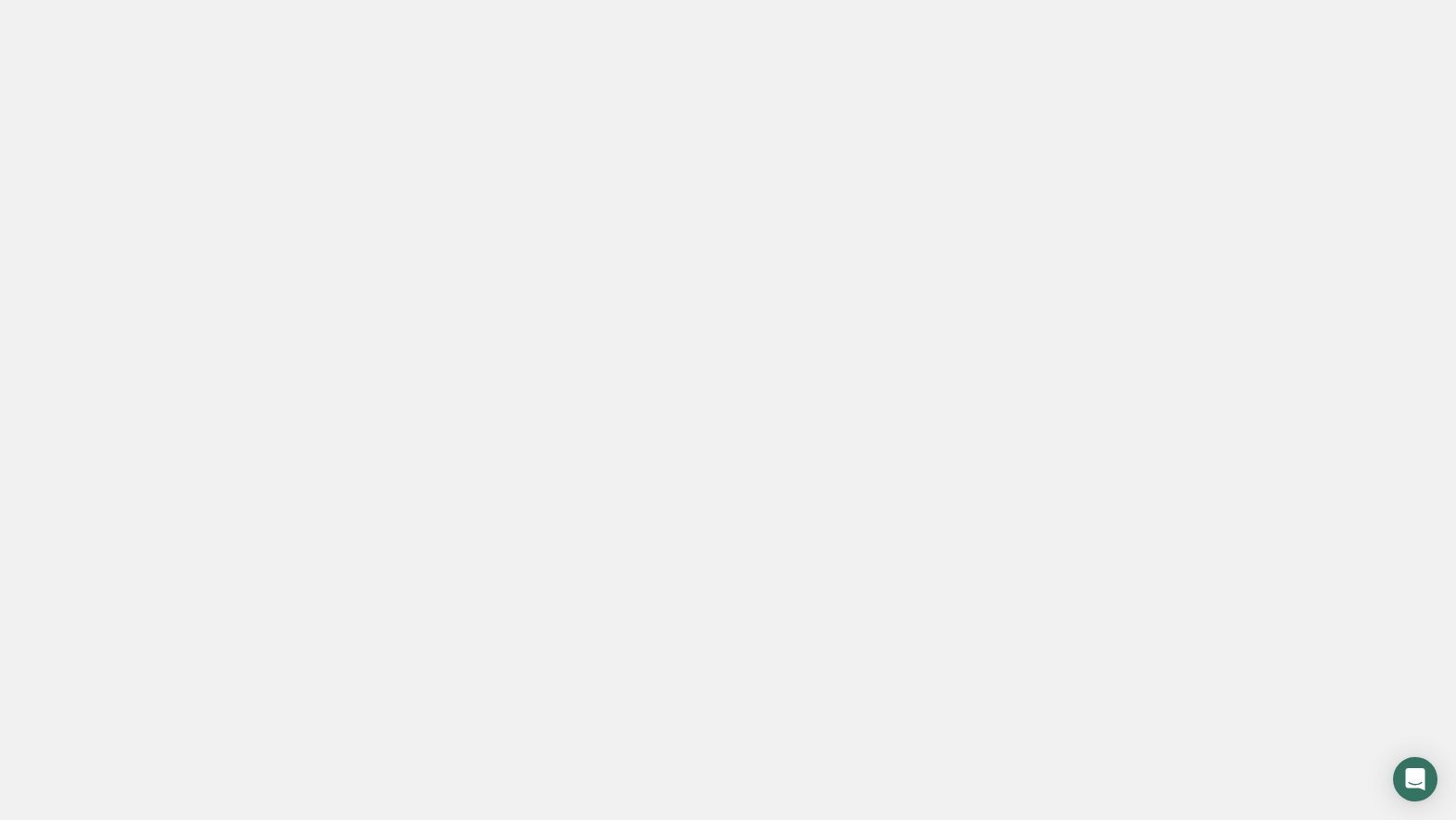 scroll, scrollTop: 0, scrollLeft: 0, axis: both 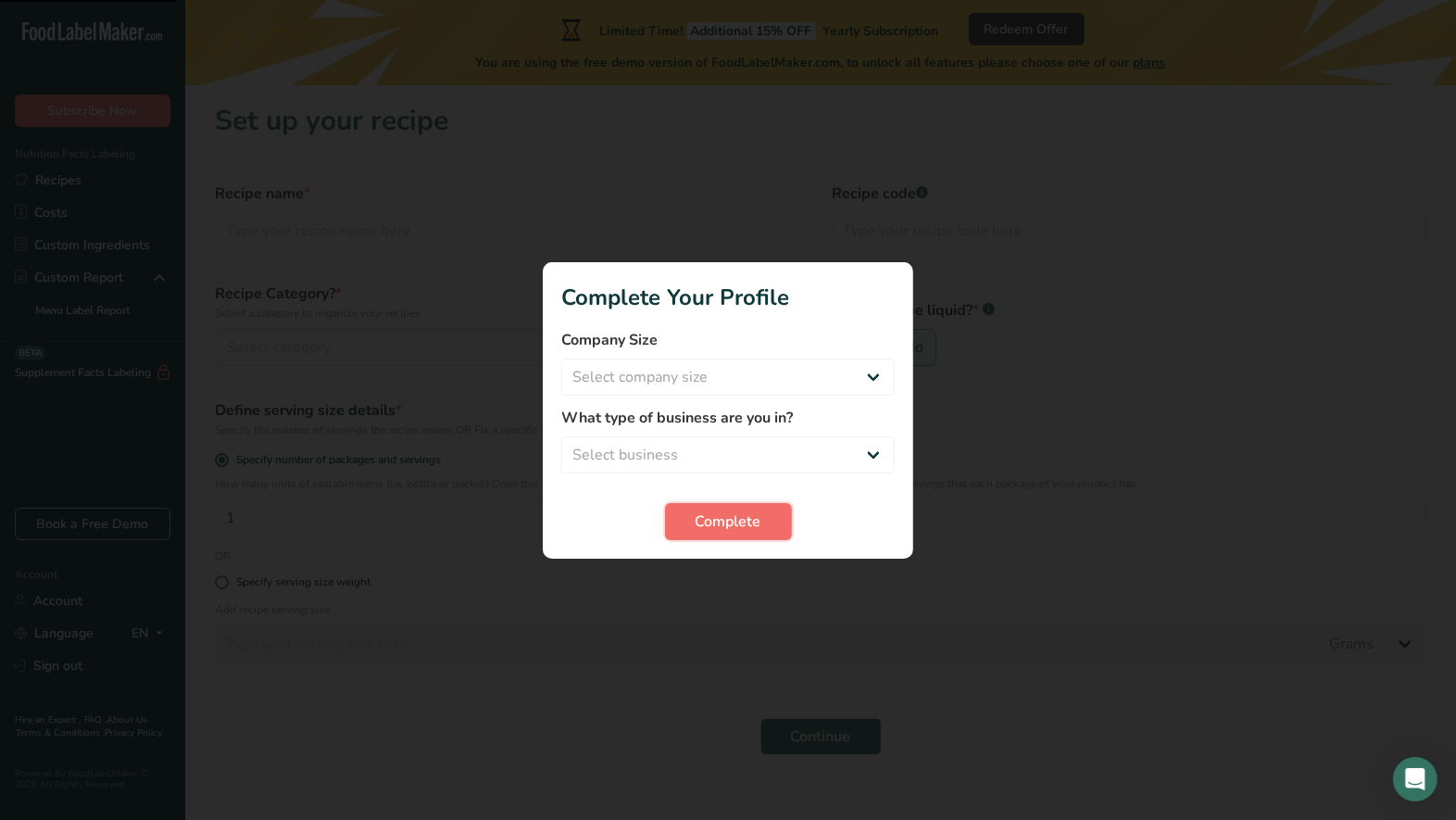 click on "Complete" at bounding box center [728, 522] 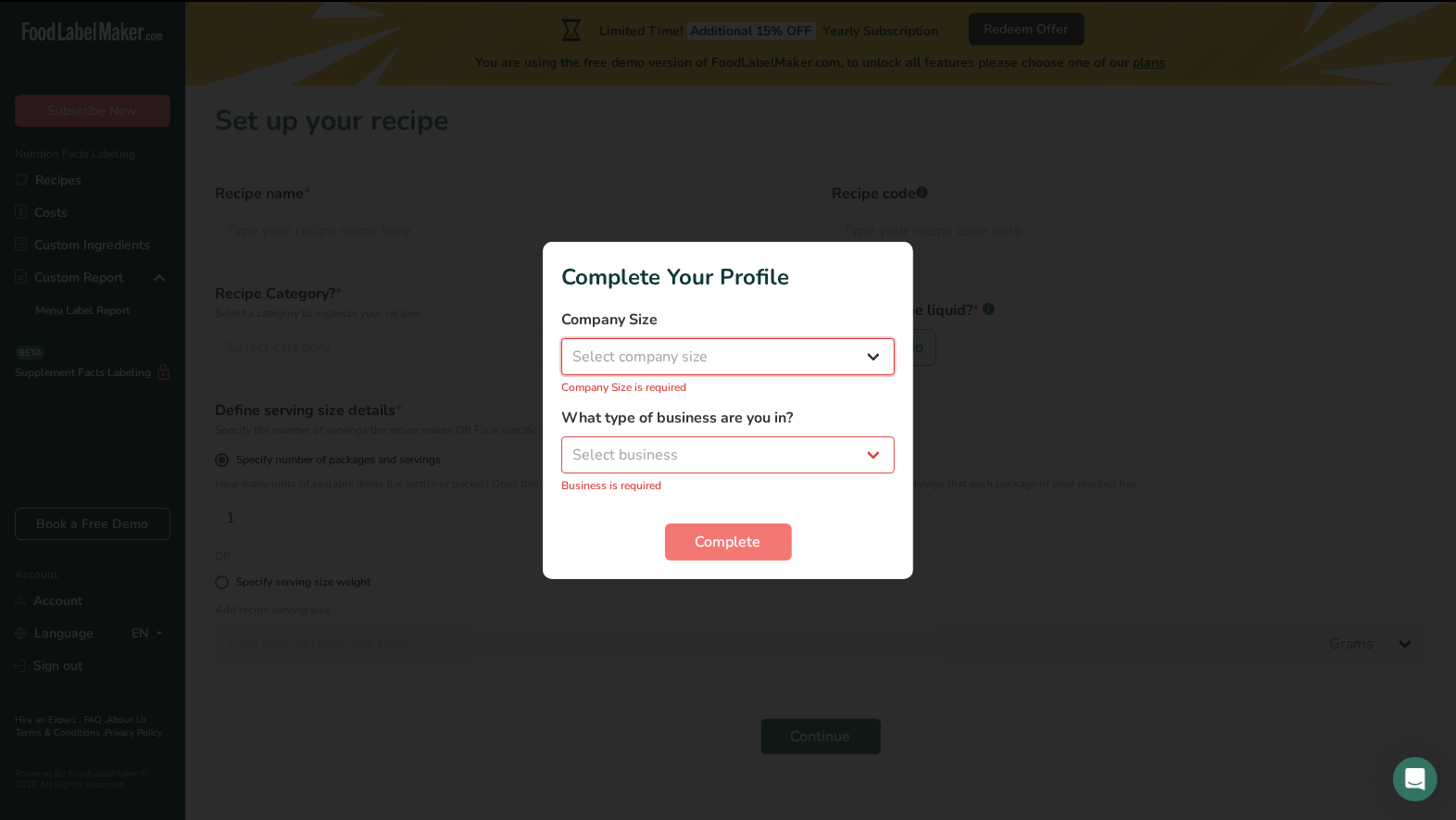 click on "Select company size
Fewer than 10 Employees
10 to 50 Employees
51 to 500 Employees
Over 500 Employees" at bounding box center (728, 357) 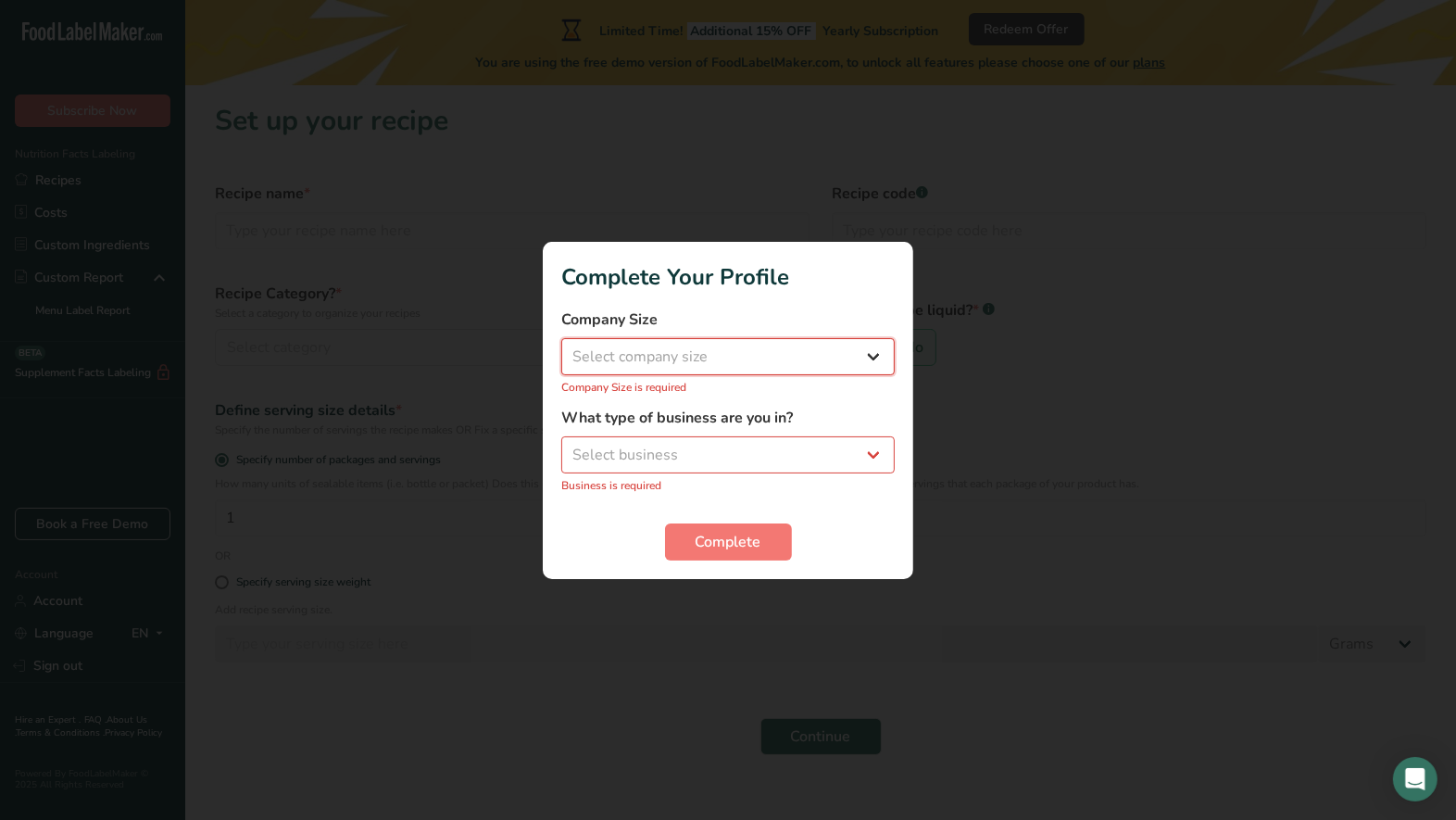 select on "2" 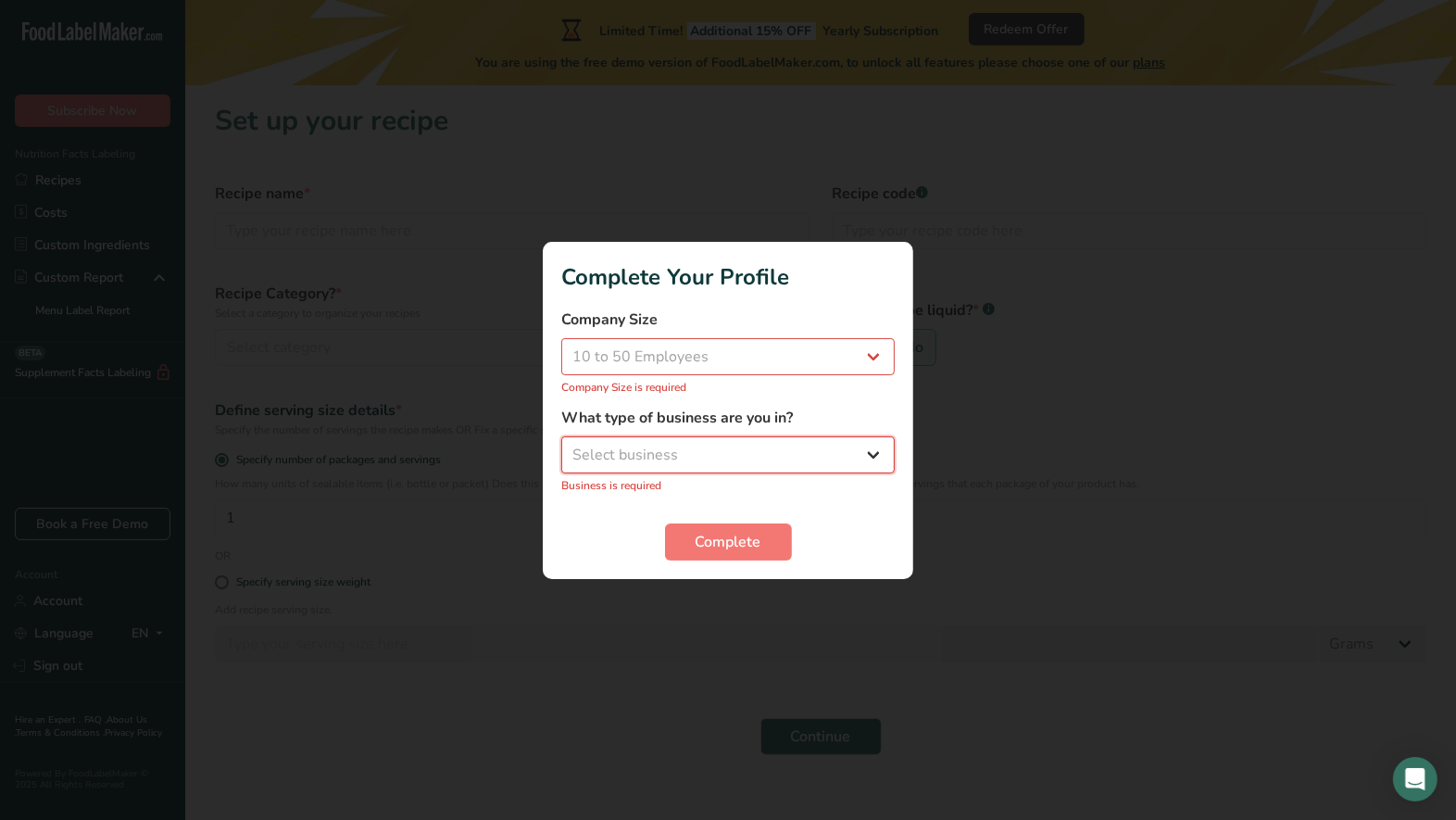 click on "Select business
Packaged Food Manufacturer
Restaurant & Cafe
Bakery
Meal Plans & Catering Company
Nutritionist
Food Blogger
Personal Trainer
Other" at bounding box center [728, 455] 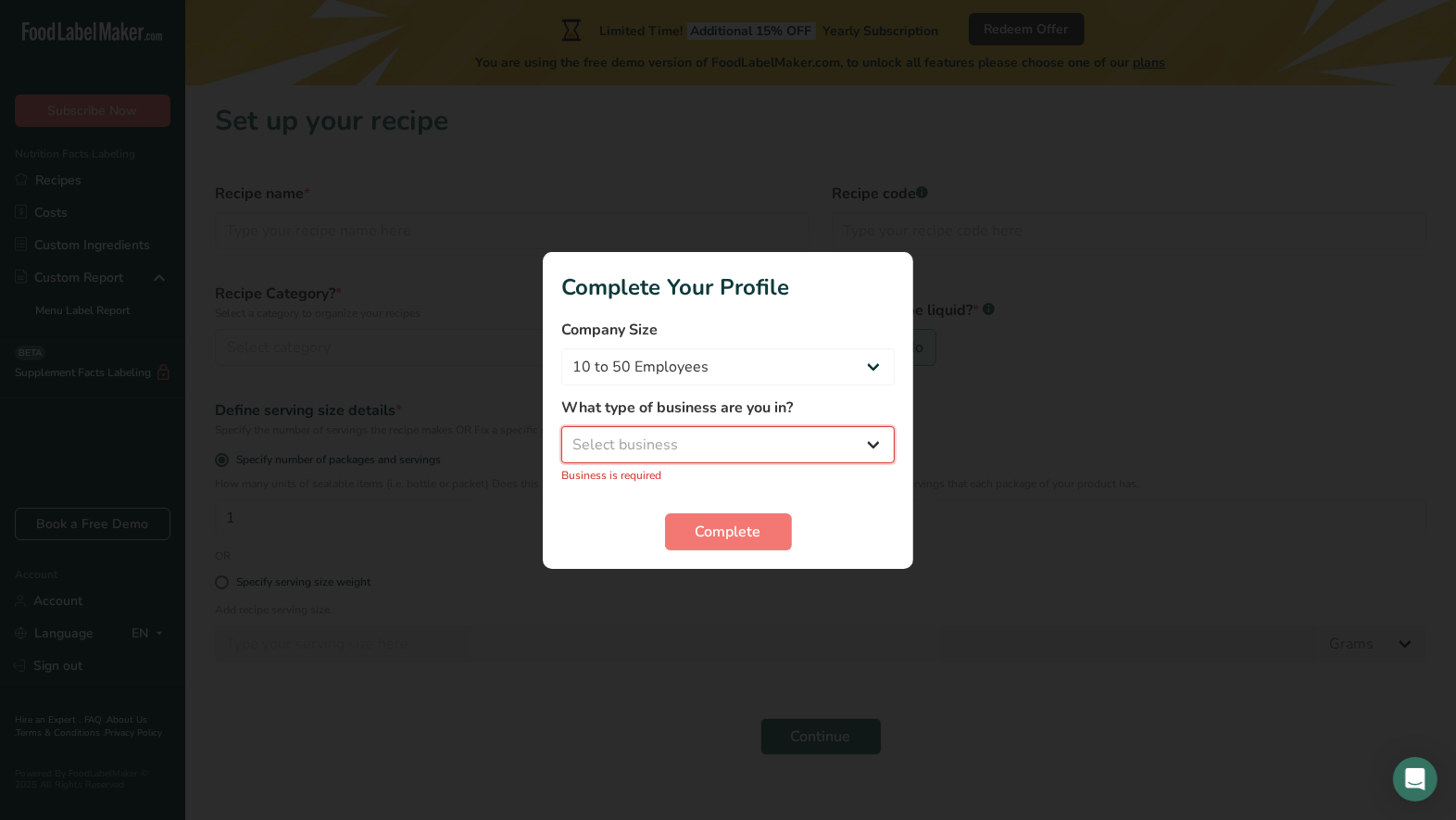 click on "Select business
Packaged Food Manufacturer
Restaurant & Cafe
Bakery
Meal Plans & Catering Company
Nutritionist
Food Blogger
Personal Trainer
Other" at bounding box center (728, 445) 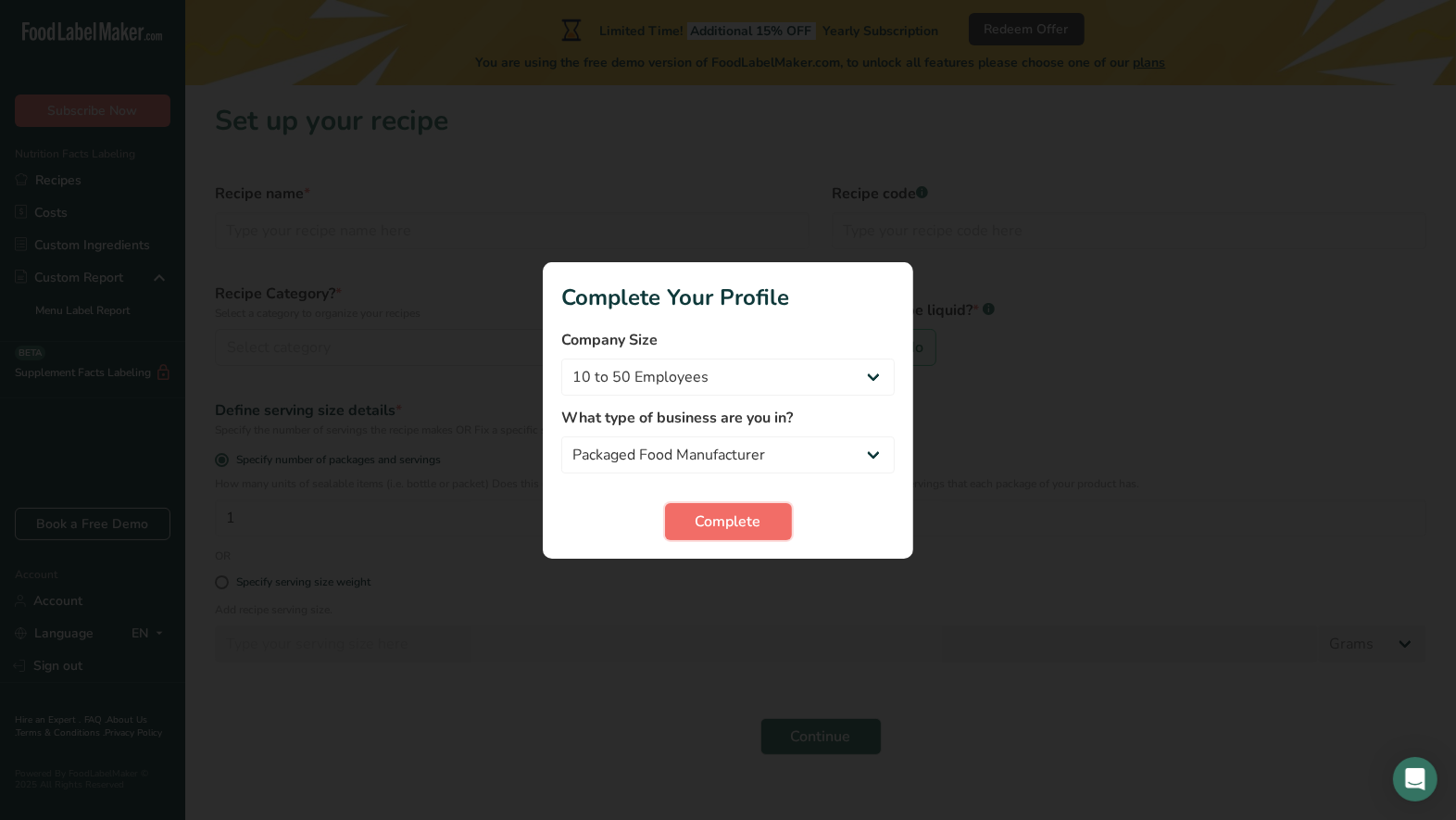 click on "Complete" at bounding box center (728, 522) 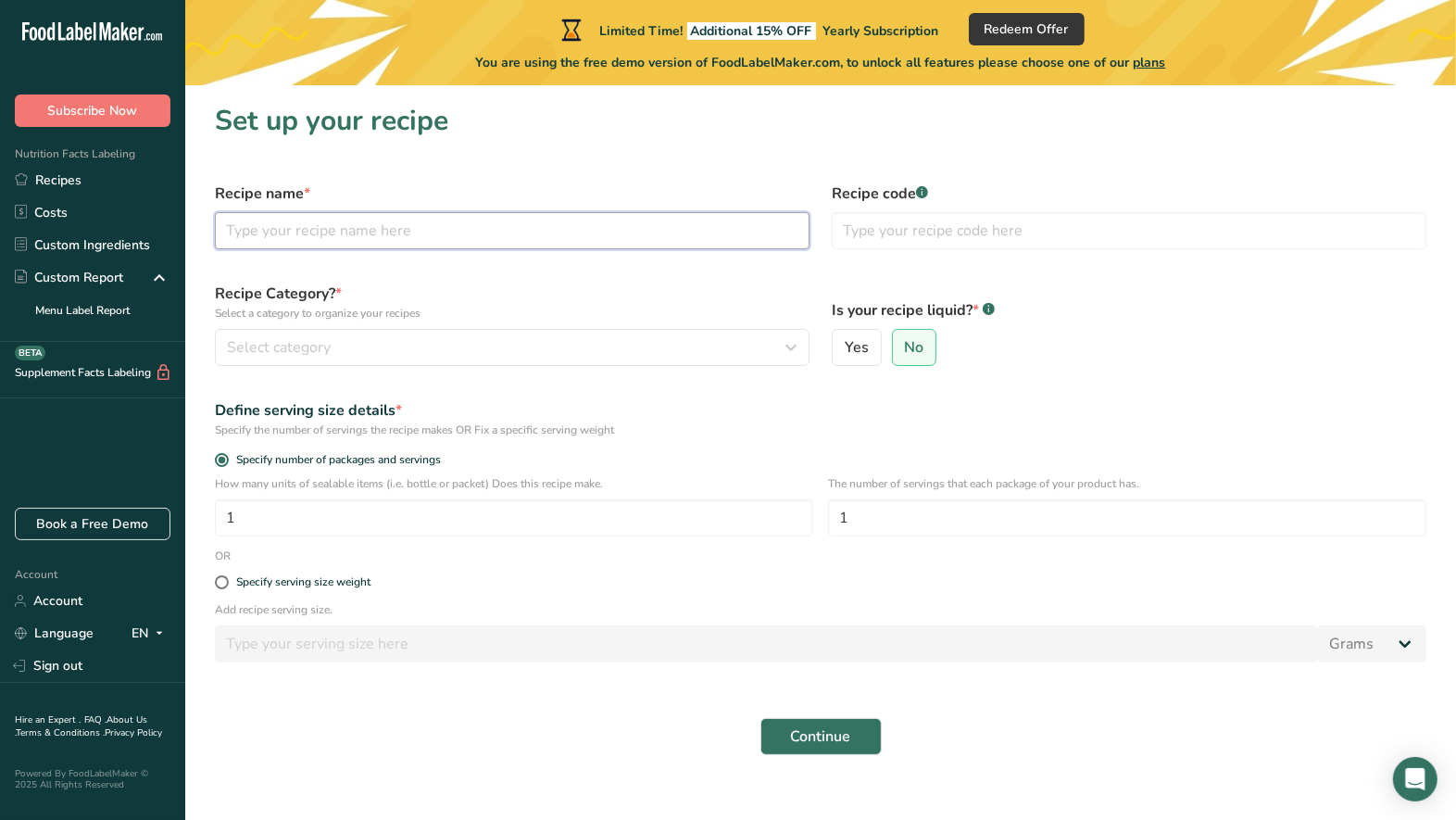 click at bounding box center [512, 231] 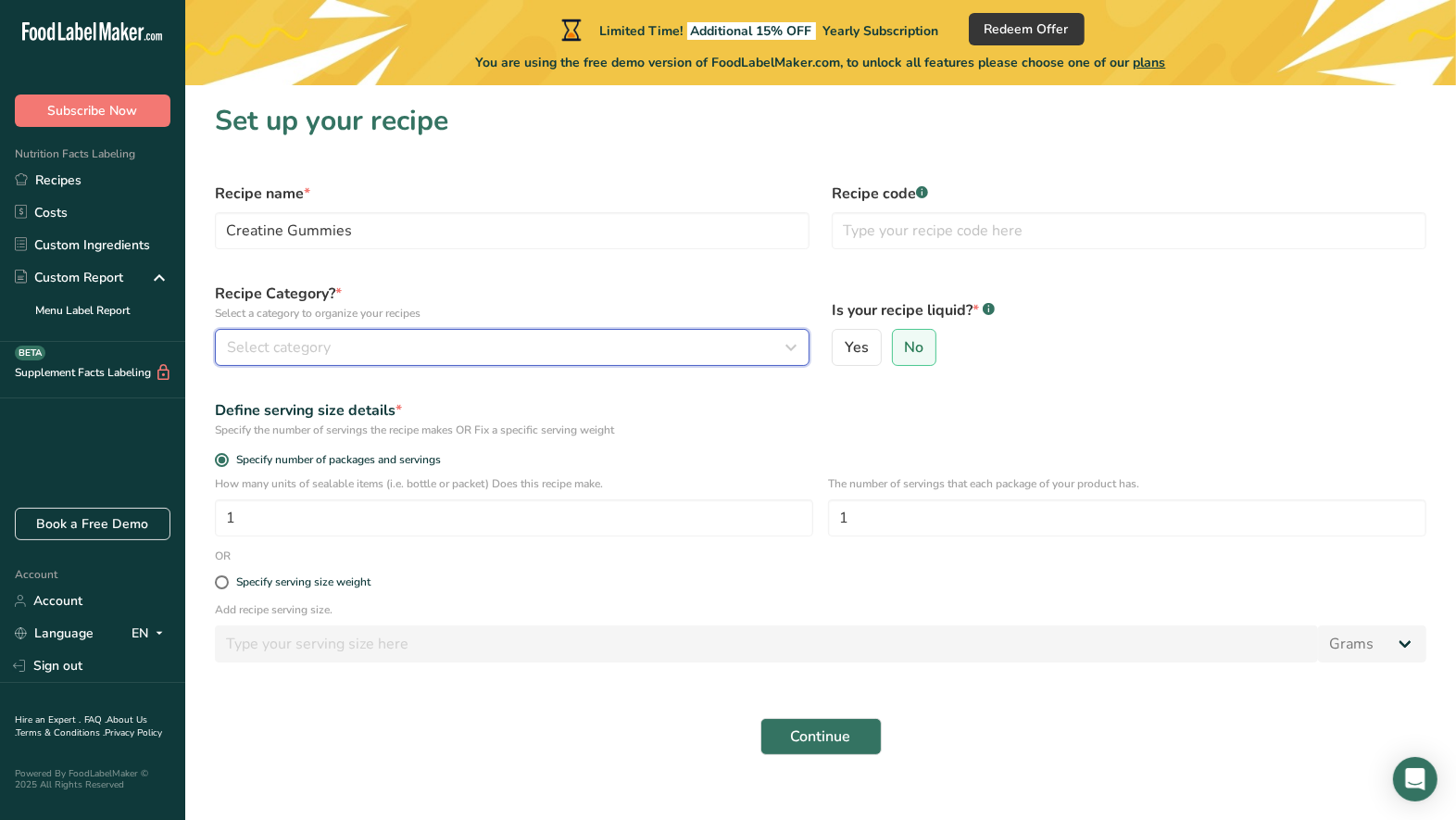 click on "Select category" at bounding box center (507, 347) 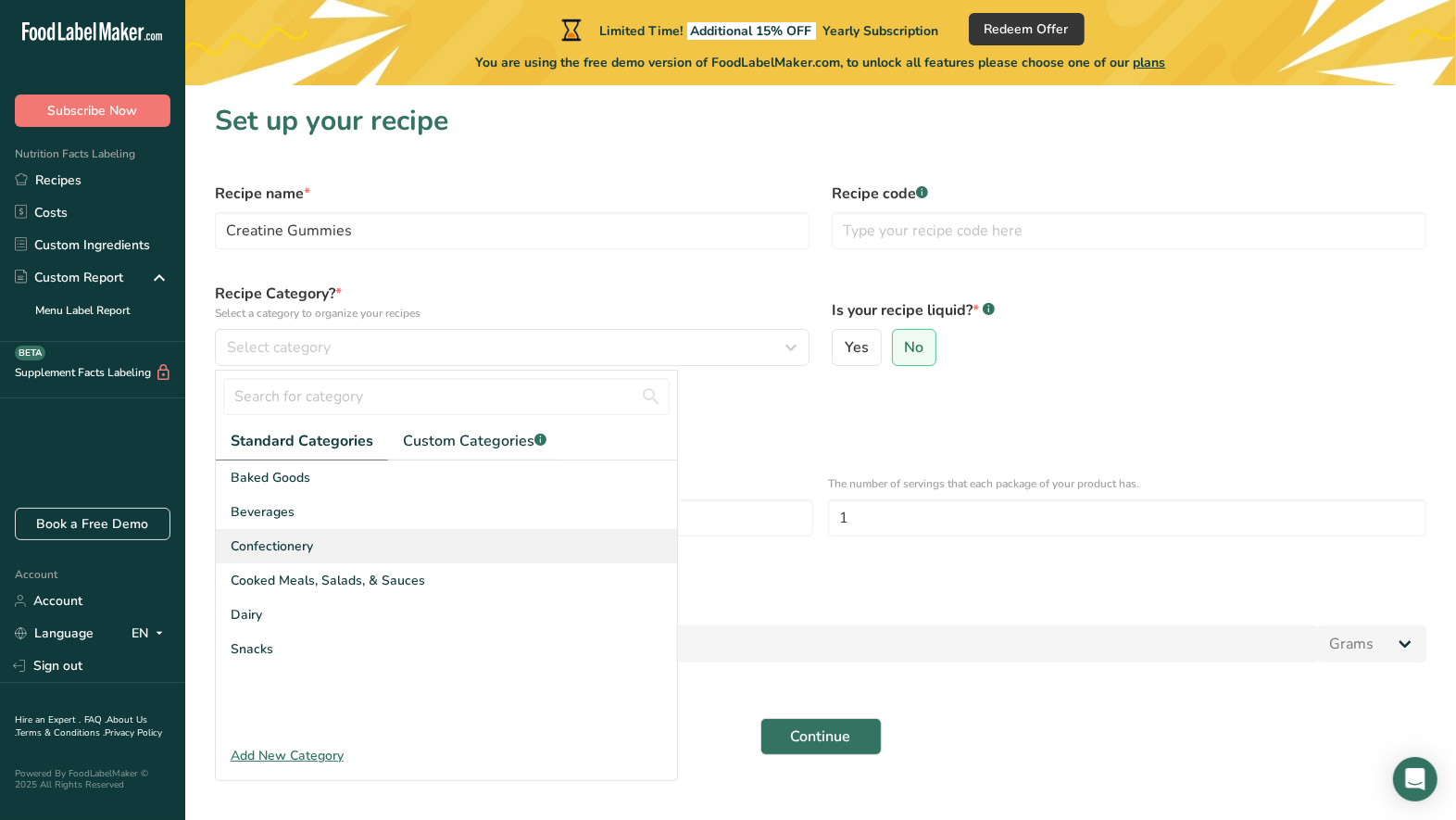 click on "Confectionery" at bounding box center (446, 546) 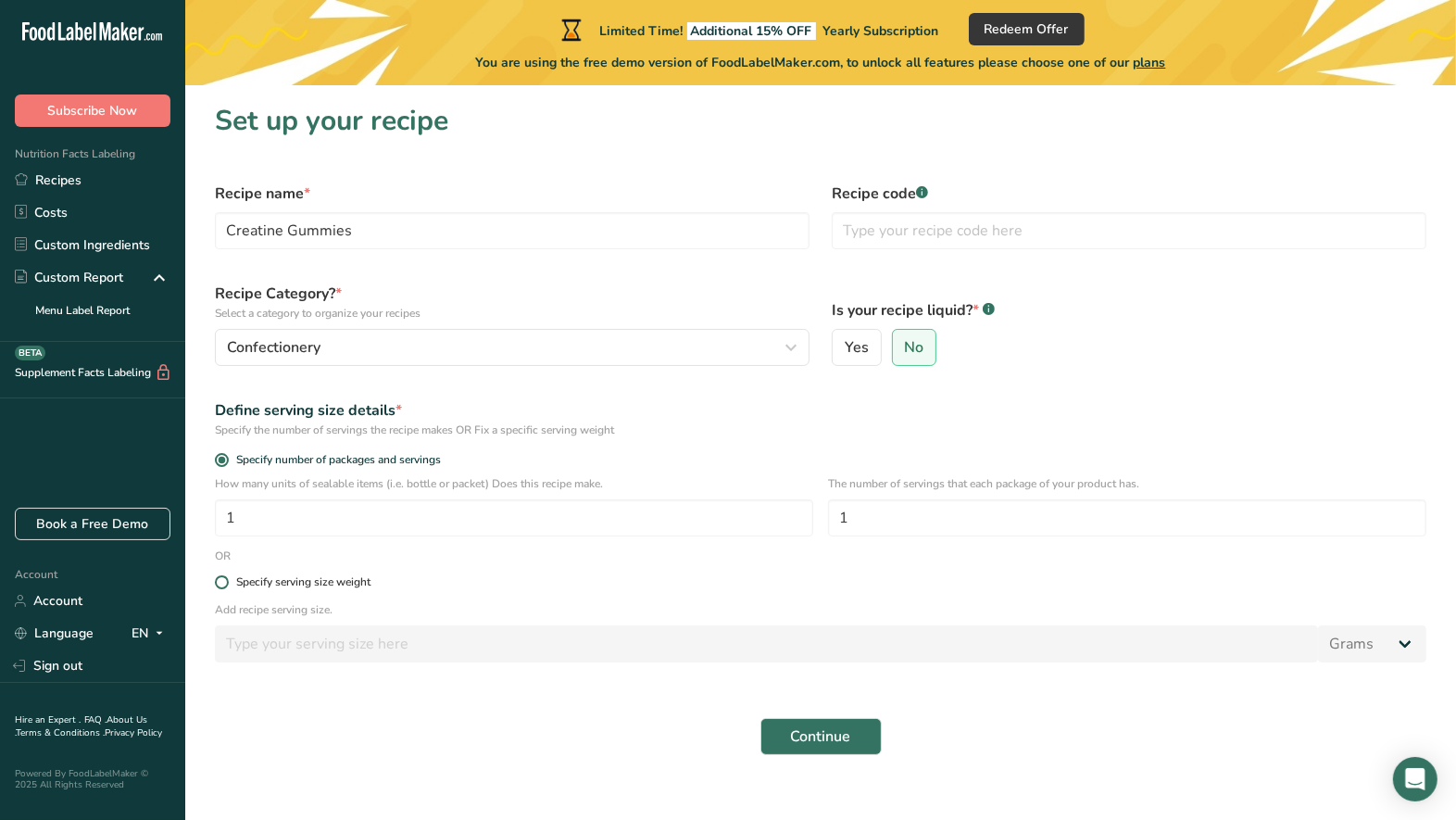 click on "Specify serving size weight" at bounding box center [303, 582] 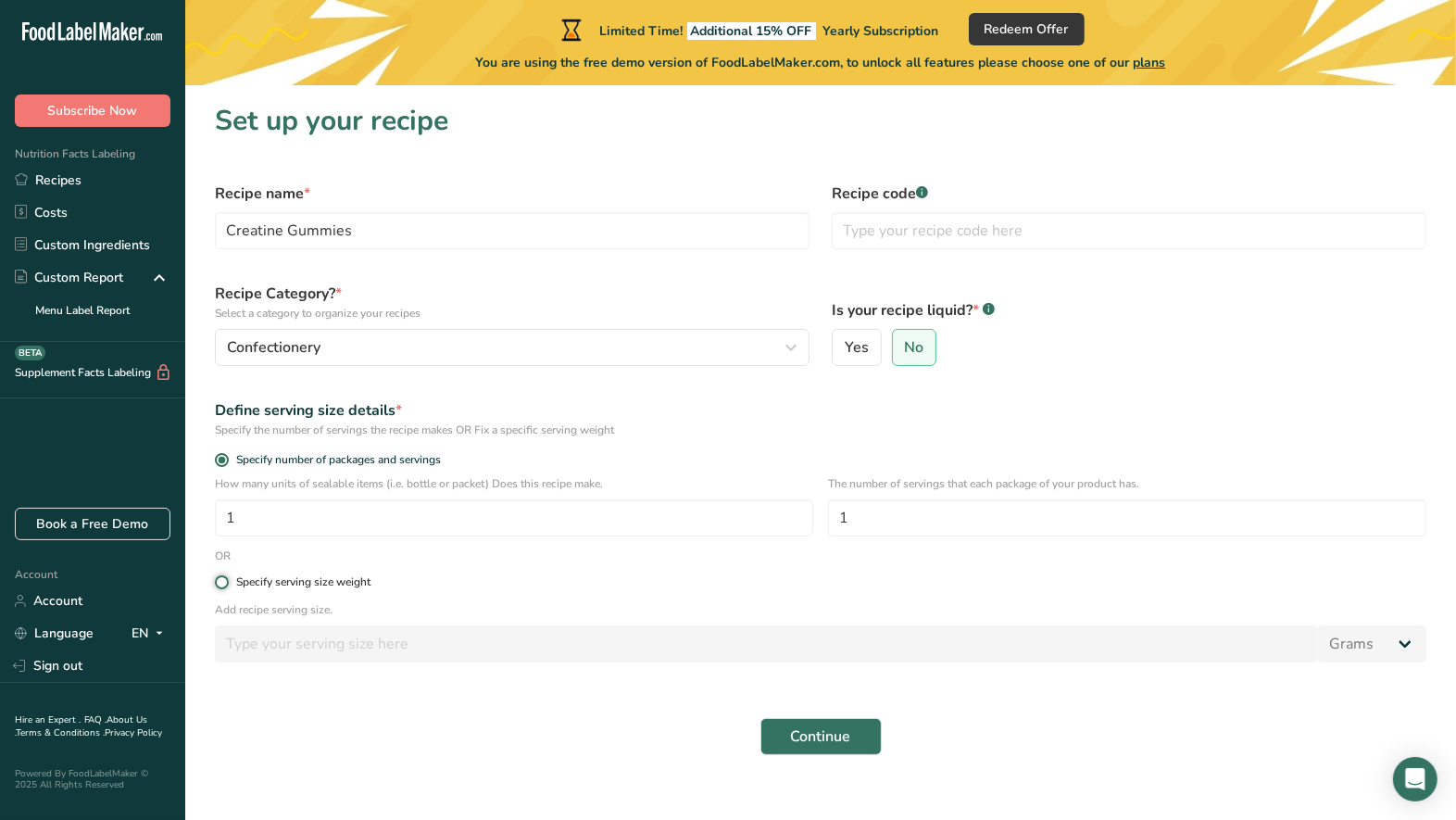 click on "Specify serving size weight" at bounding box center [220, 582] 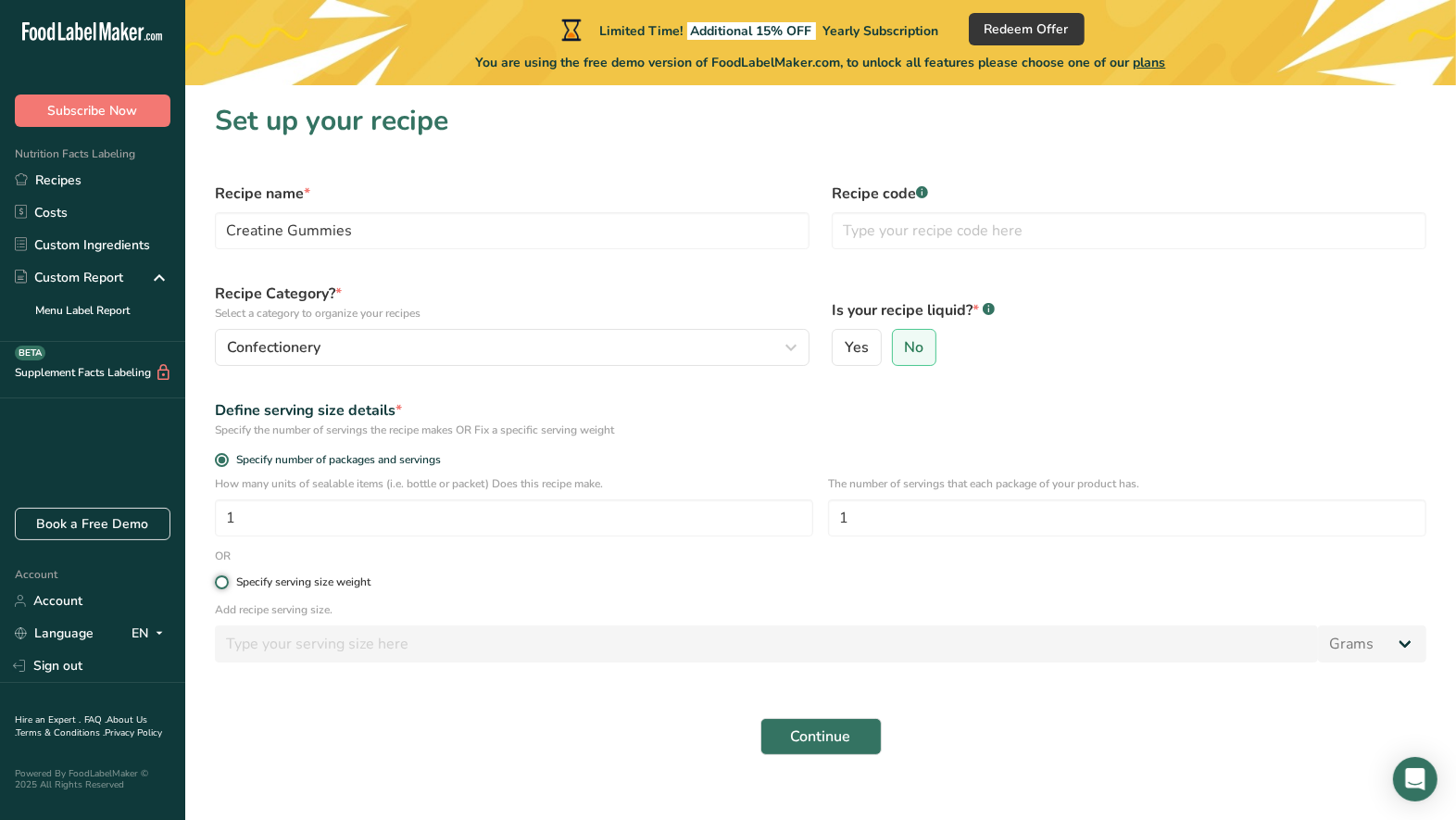 radio on "true" 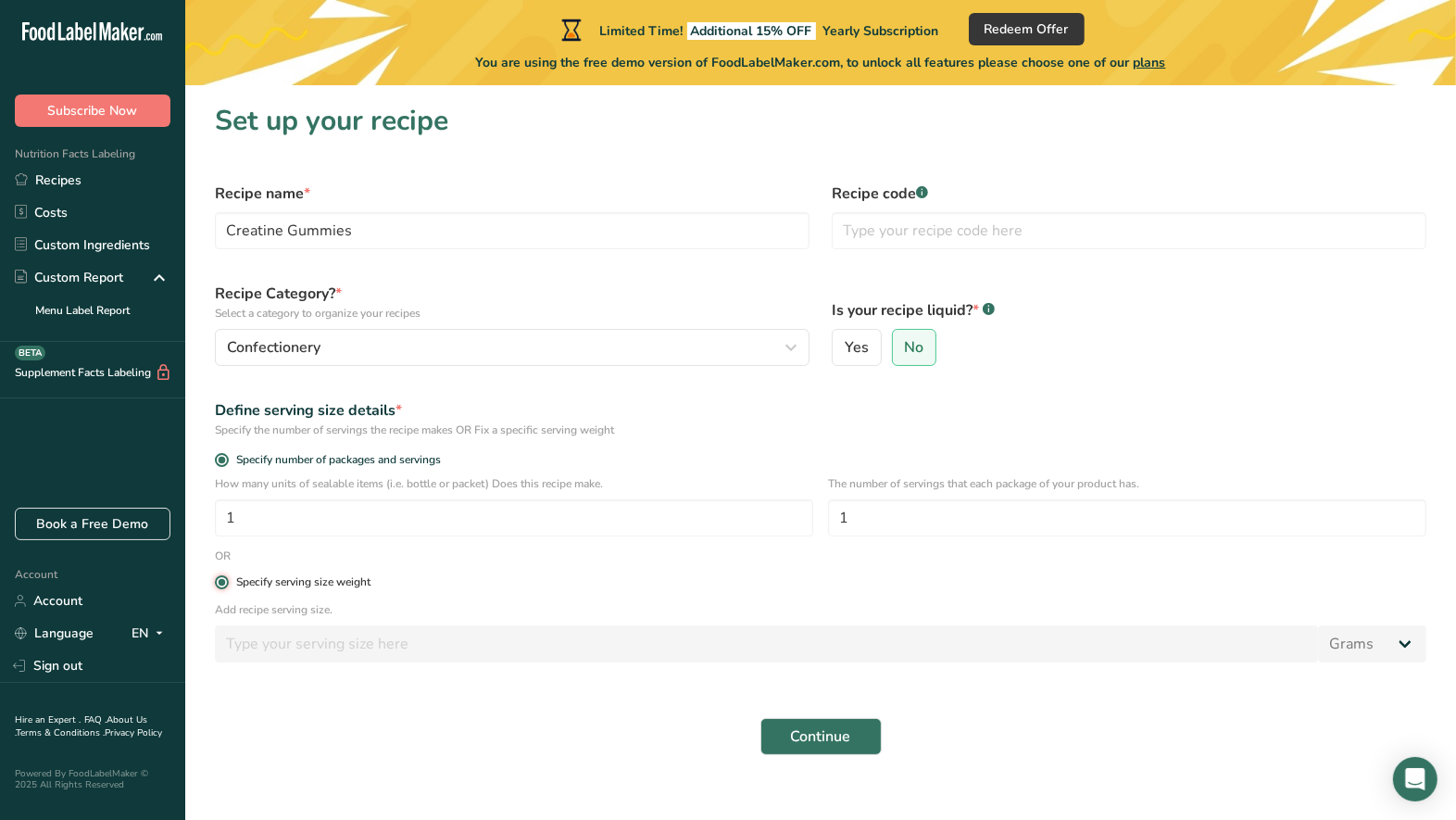 radio on "false" 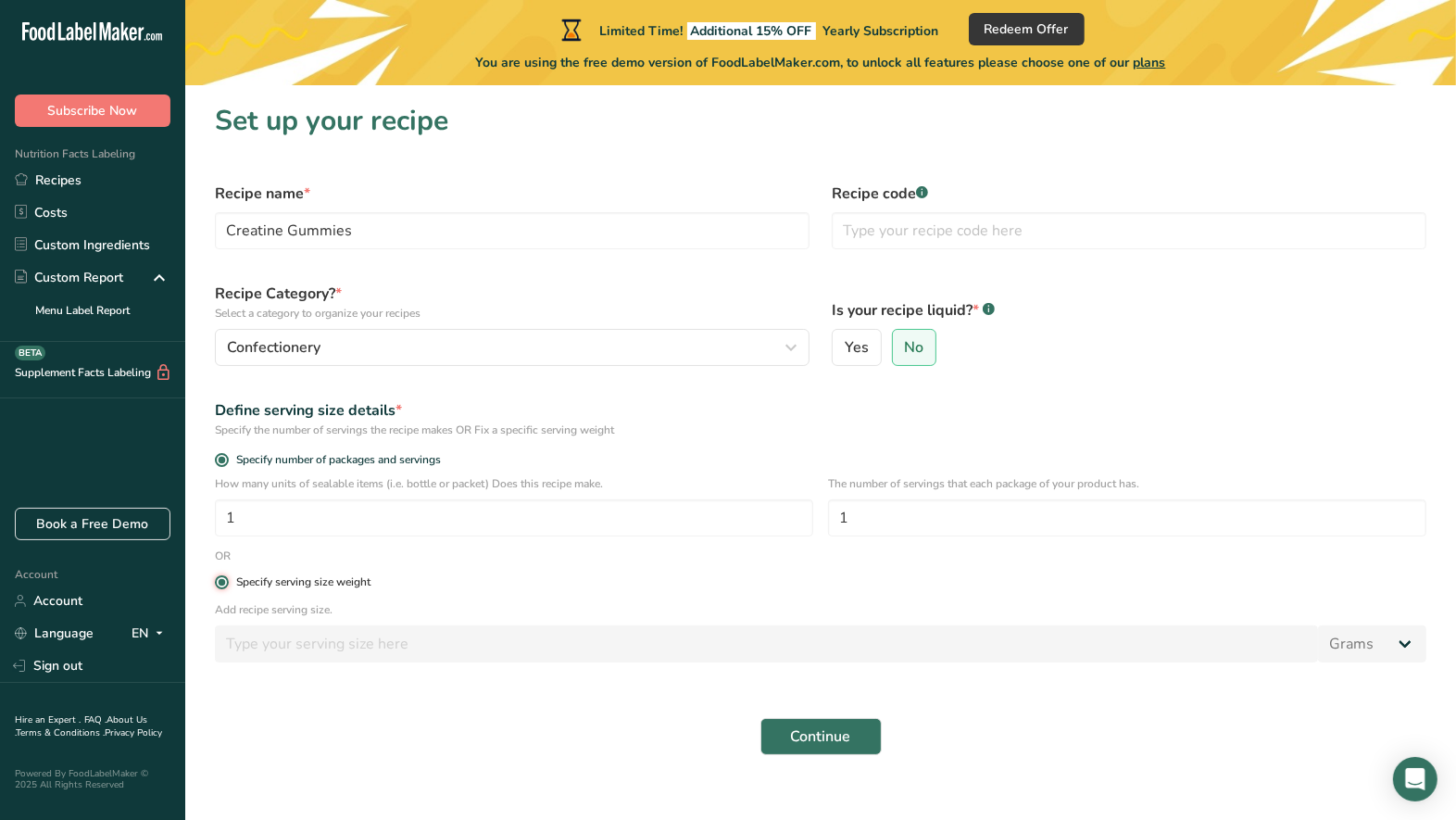 type 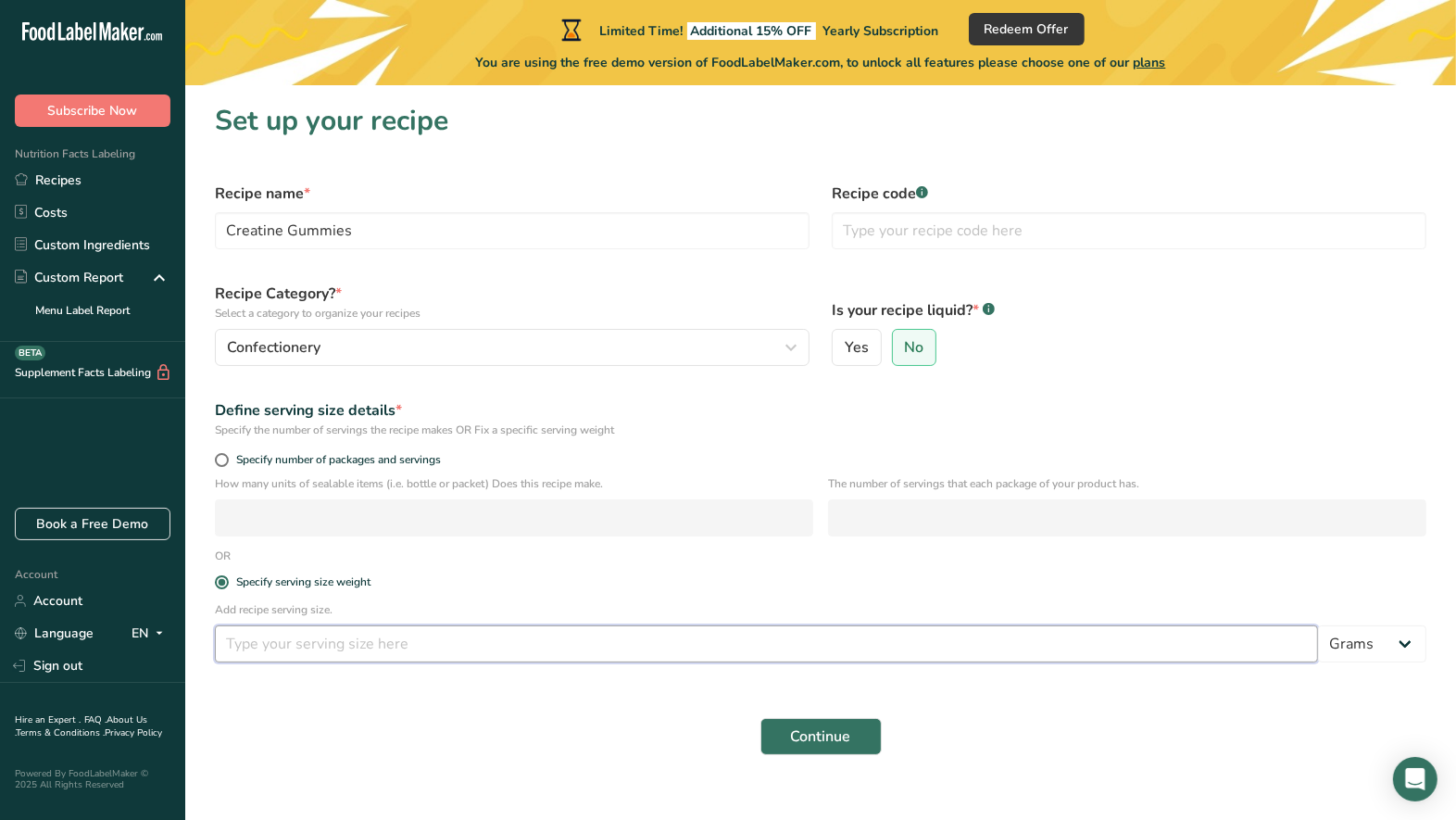 click at bounding box center (766, 644) 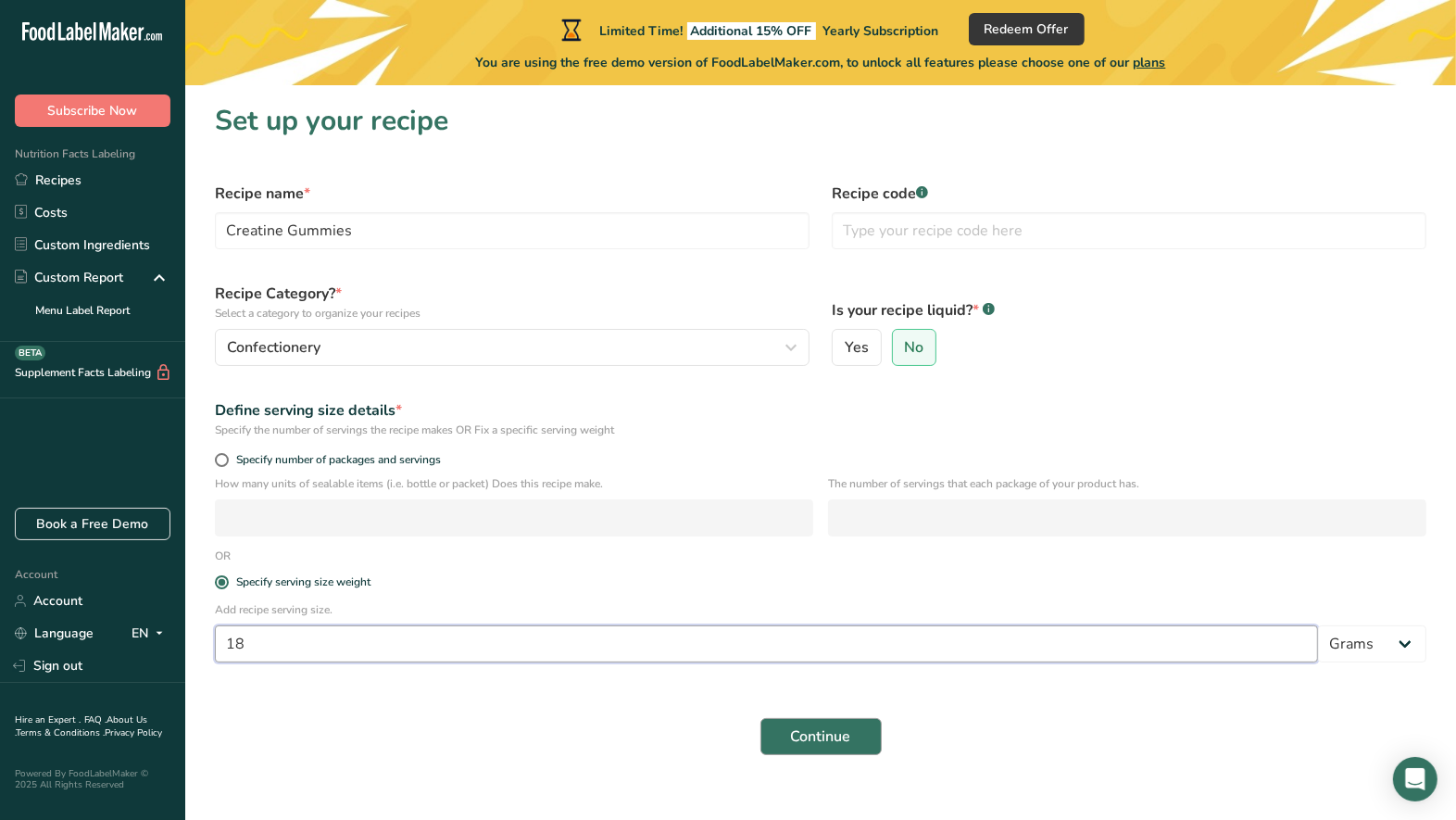 type on "18" 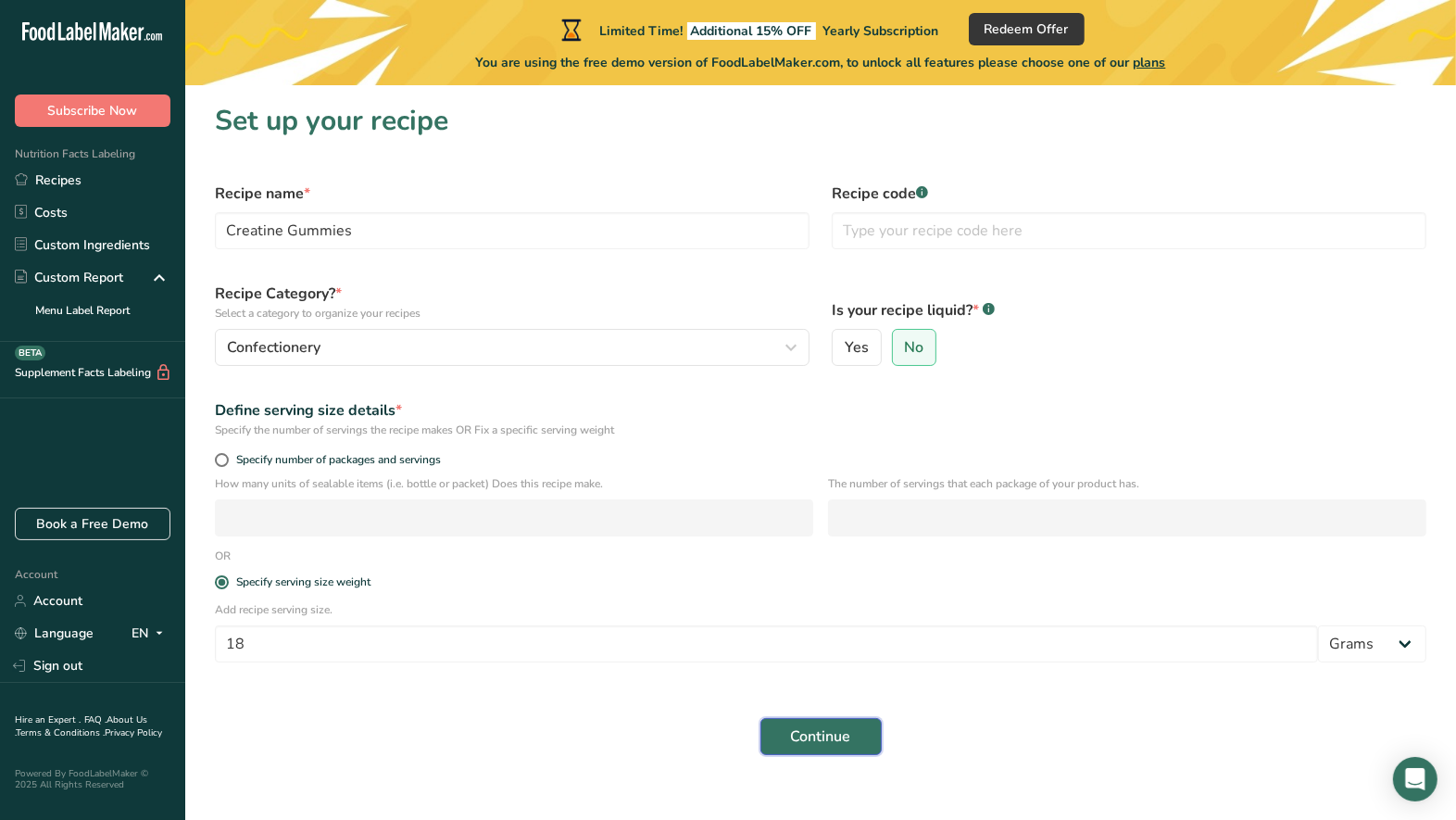 click on "Continue" at bounding box center (821, 737) 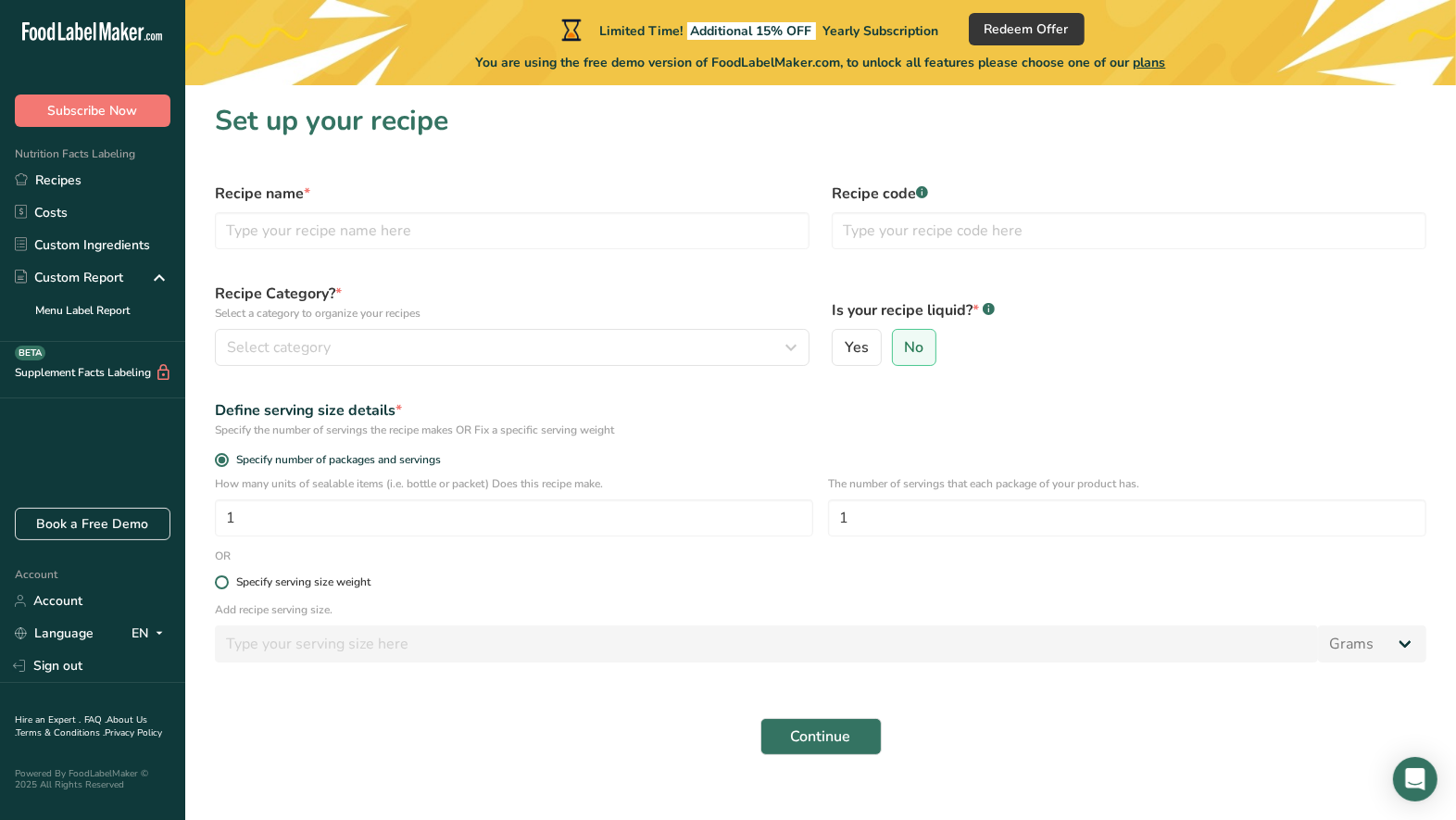 click on "Specify serving size weight" at bounding box center (821, 582) 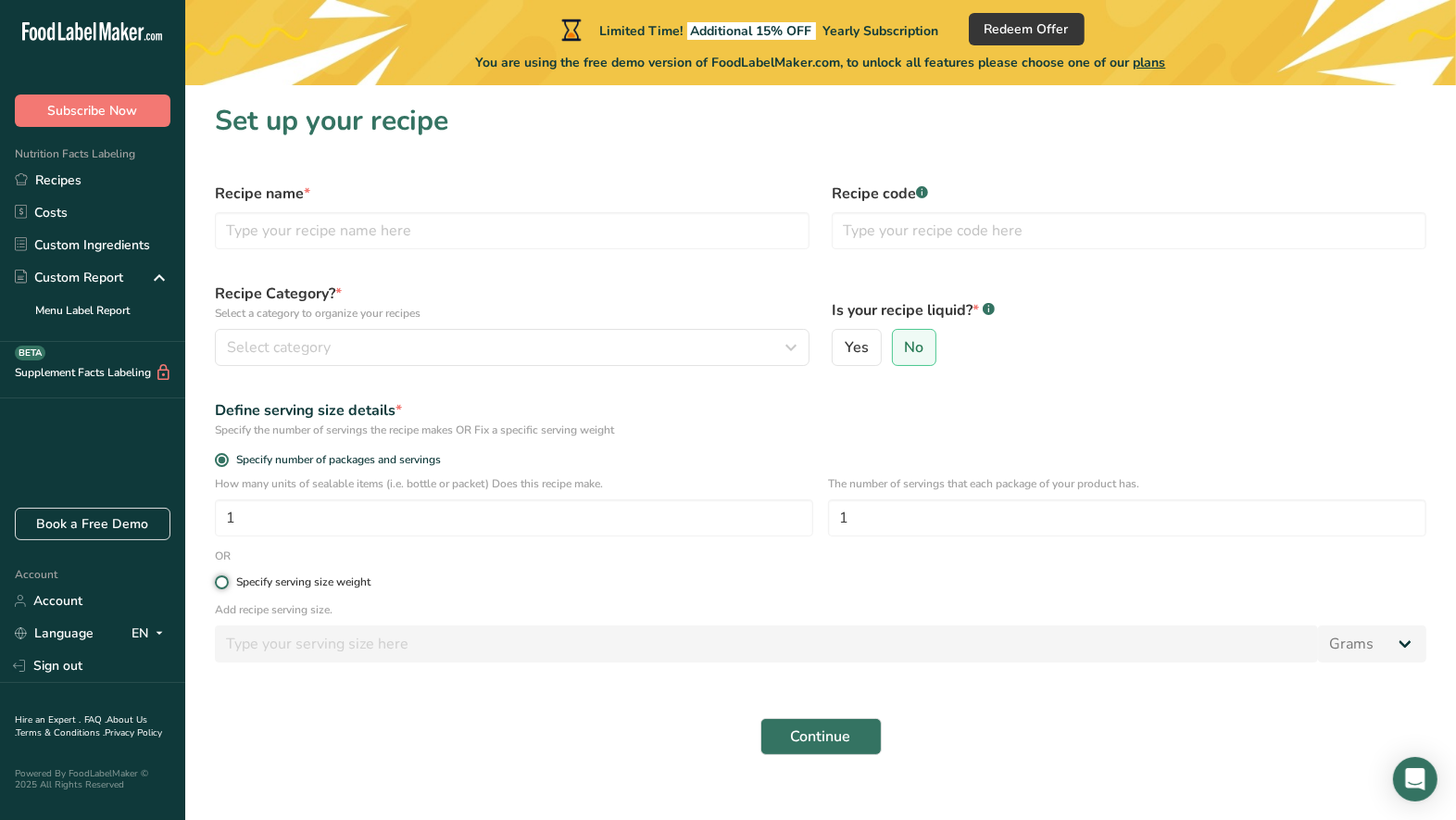 click on "Specify serving size weight" at bounding box center [220, 582] 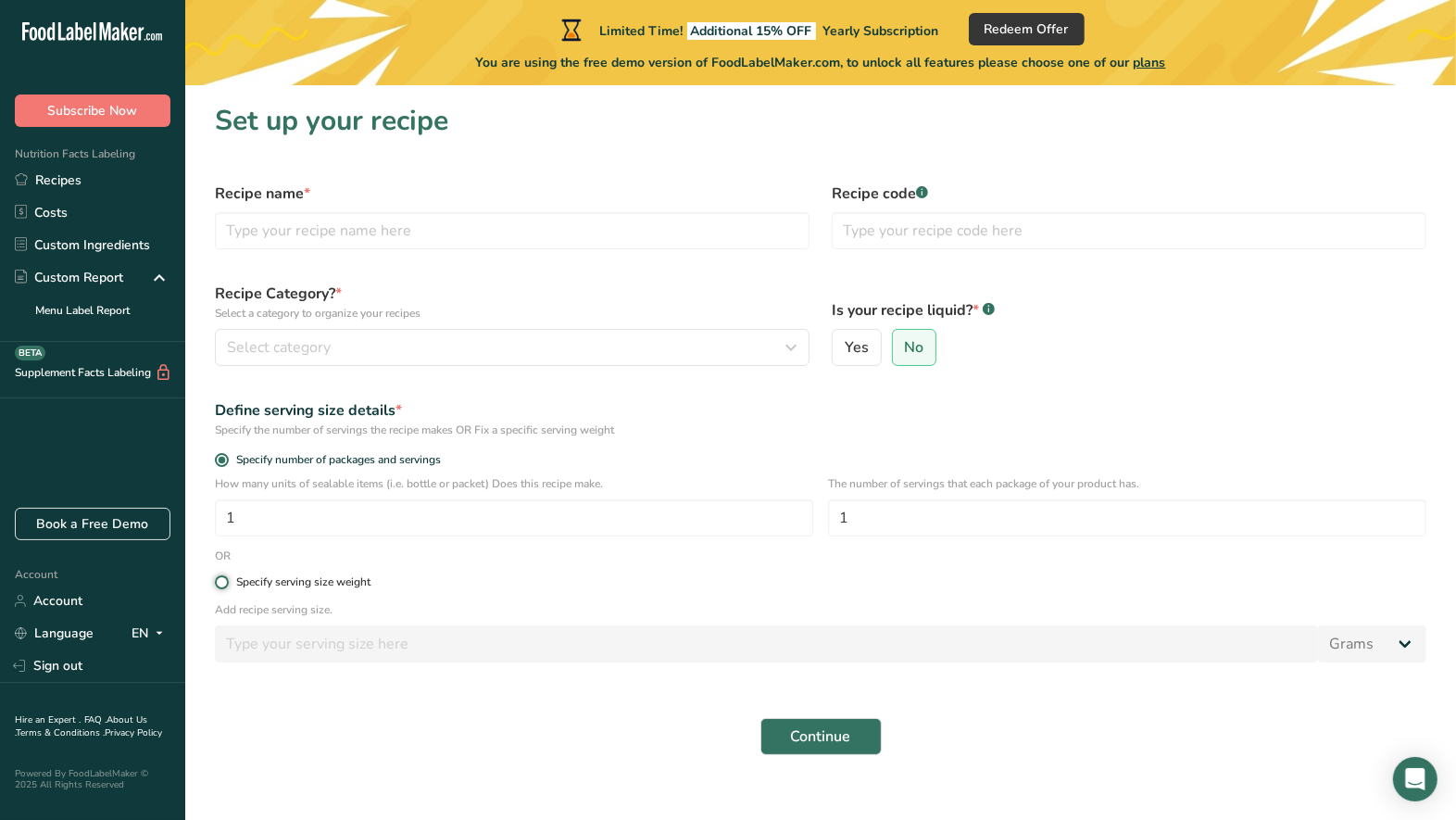 radio on "true" 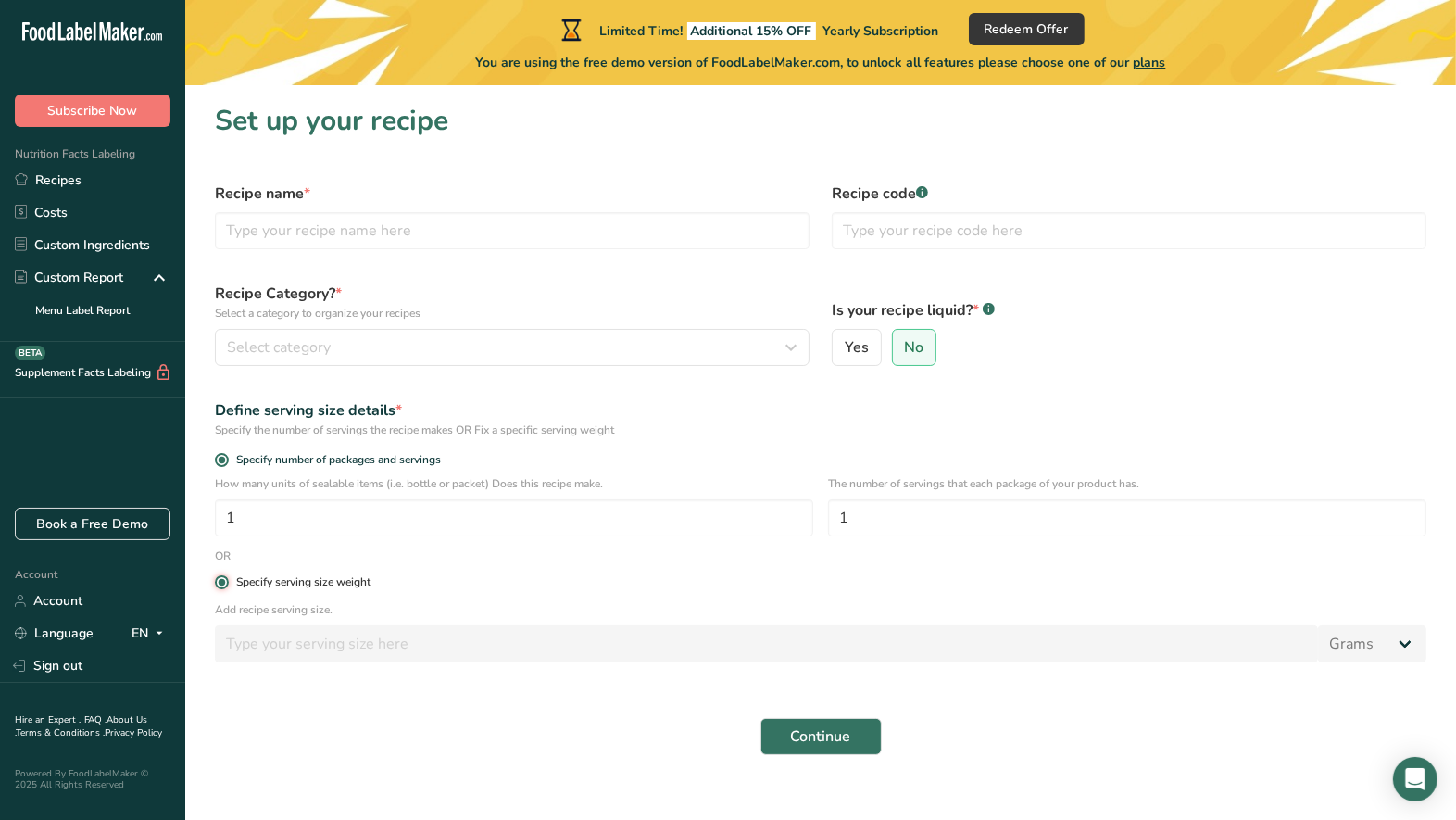 radio on "false" 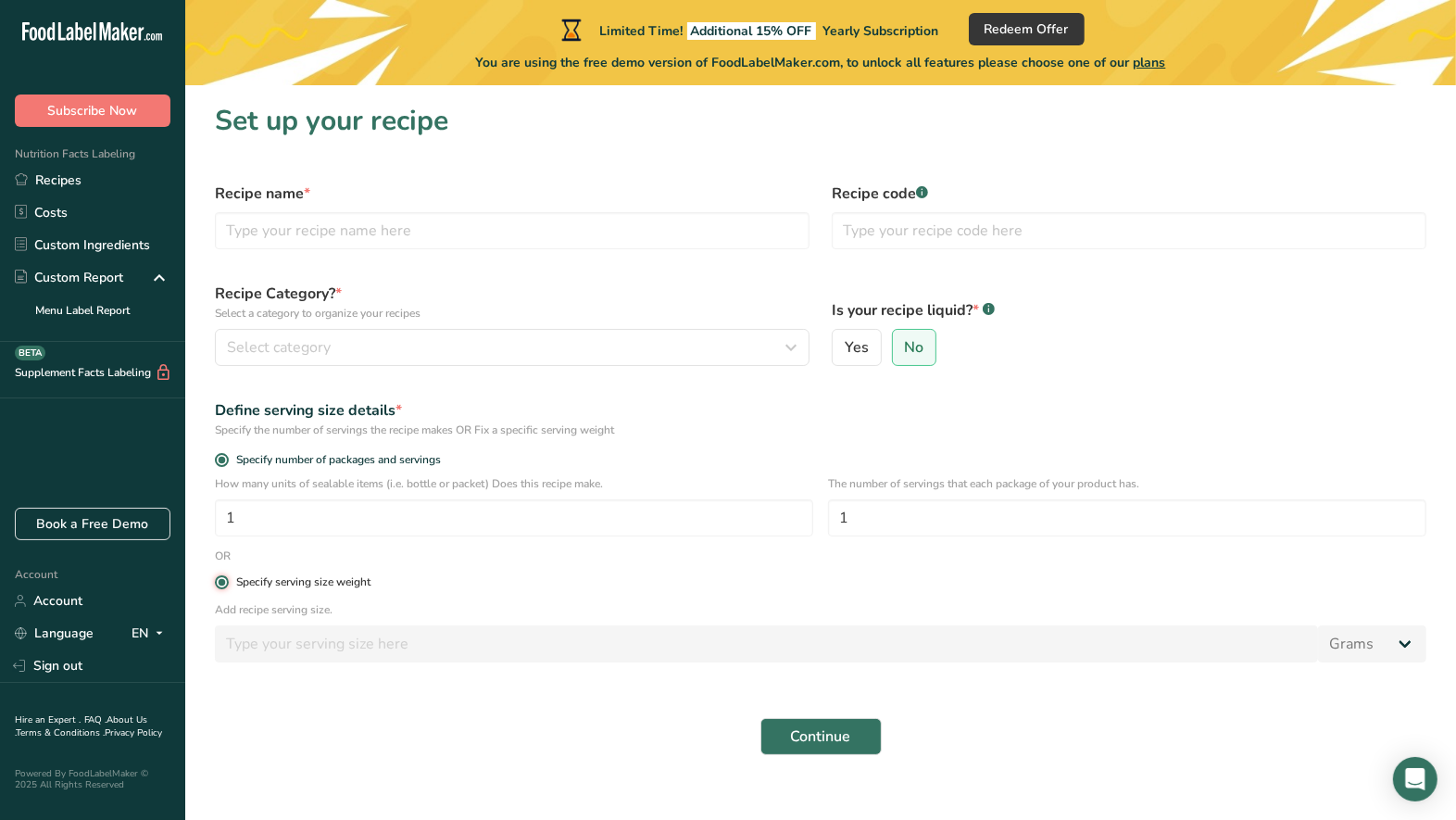 type 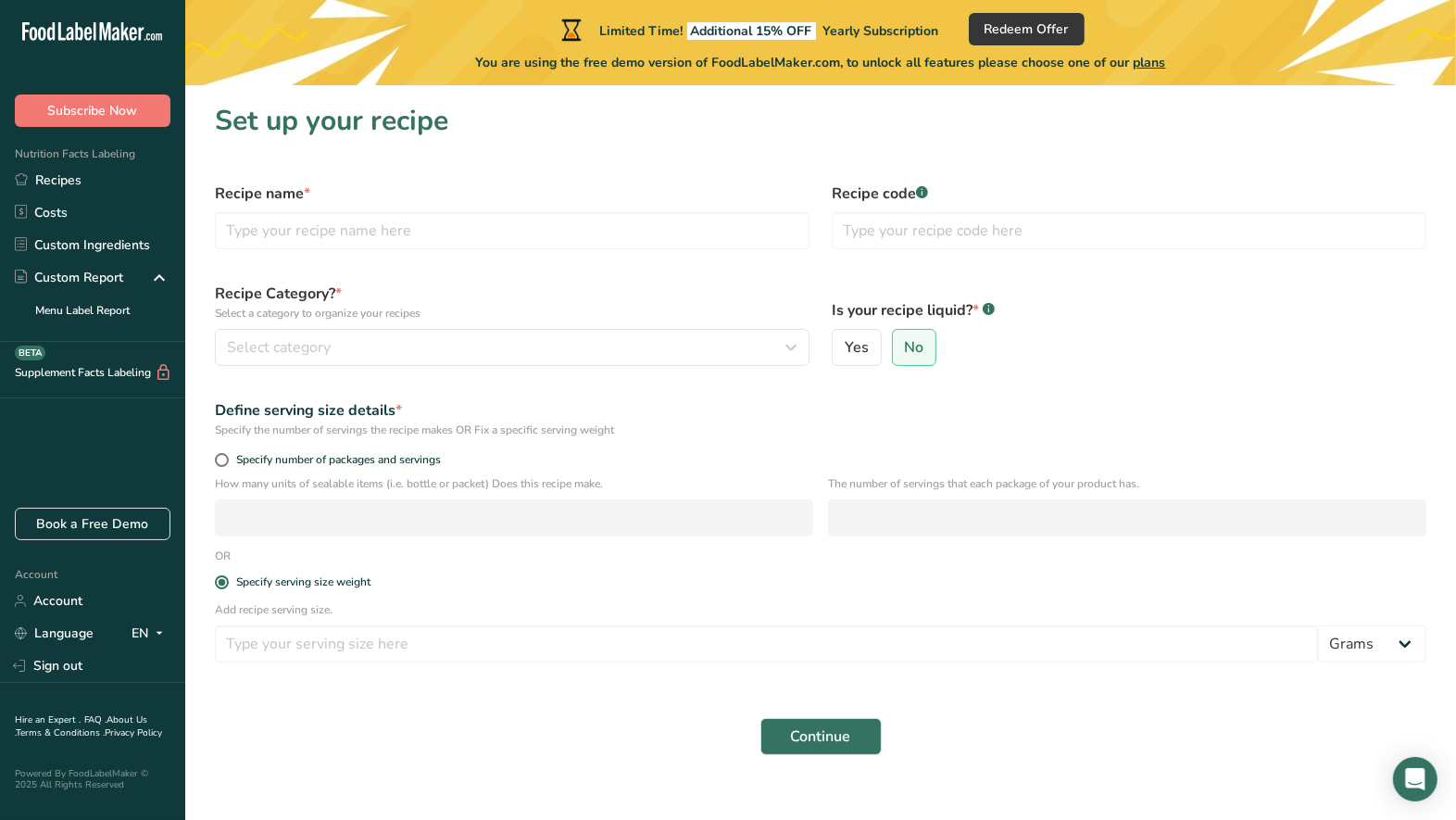 click on "Add recipe serving size.
Grams
kg
mg
mcg
lb
oz
l
mL
fl oz
tbsp
tsp
cup
qt
gallon" at bounding box center (821, 637) 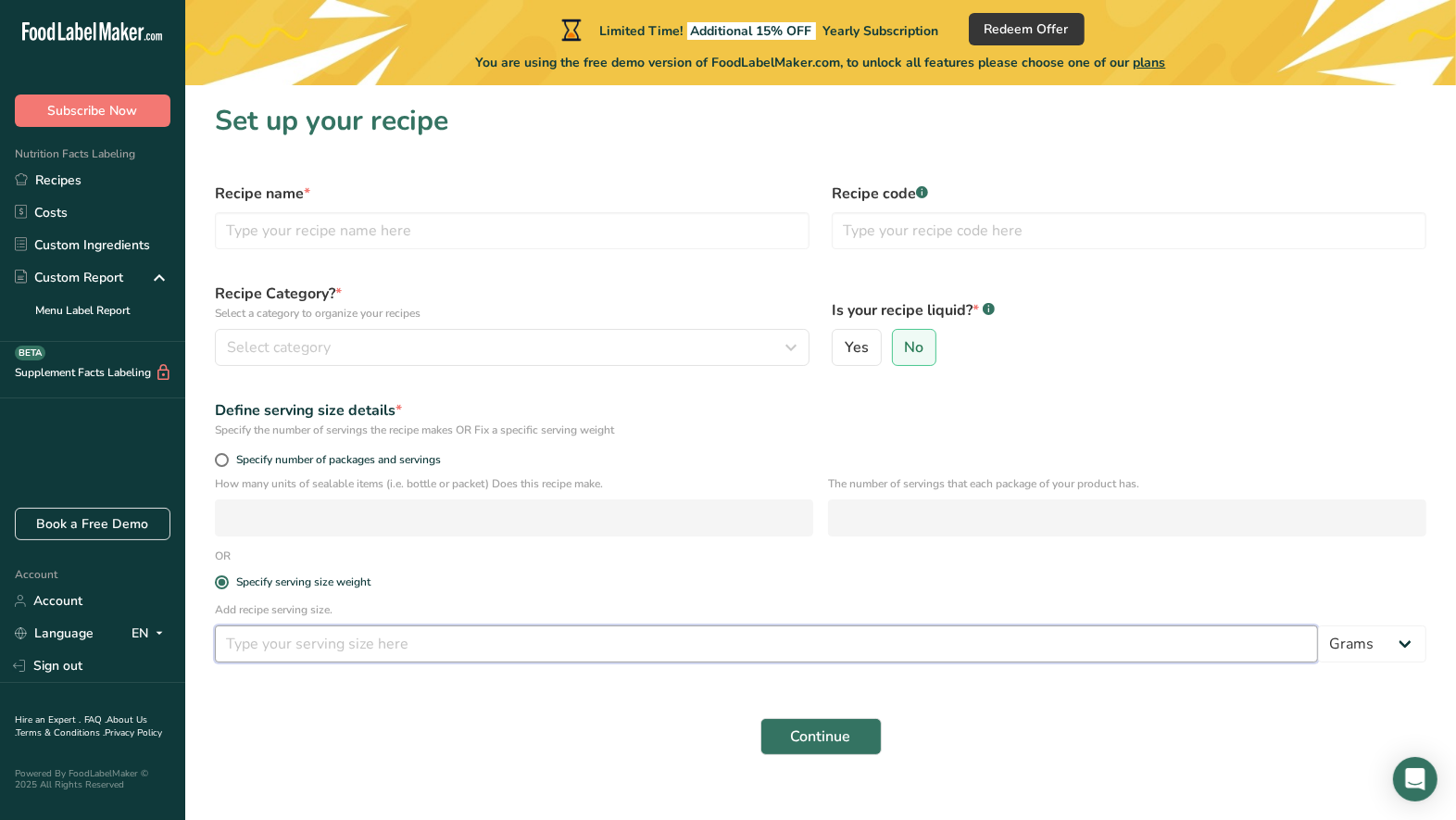 click at bounding box center [766, 644] 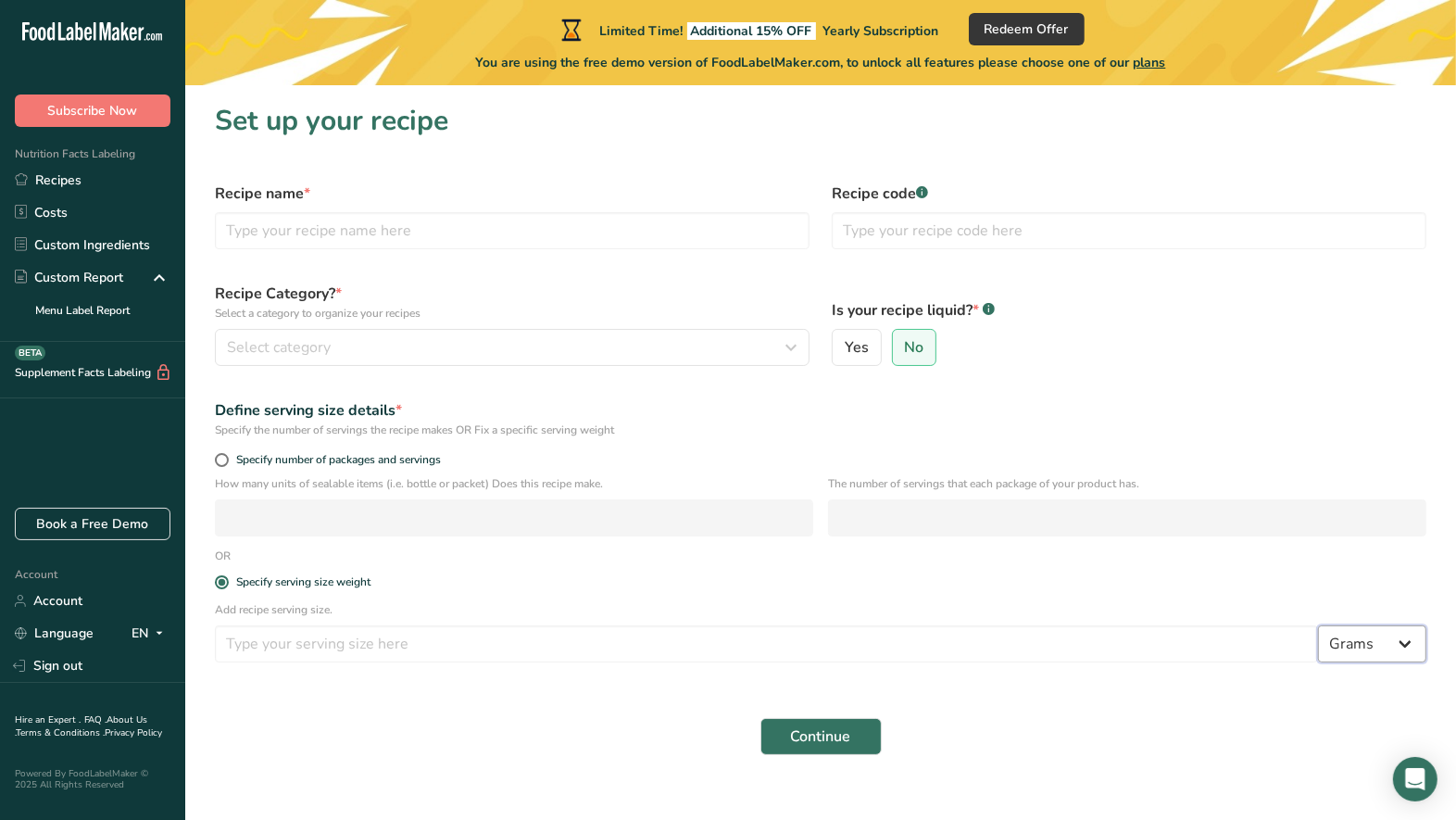 click on "Grams
kg
mg
mcg
lb
oz
l
mL
fl oz
tbsp
tsp
cup
qt
gallon" at bounding box center [1372, 644] 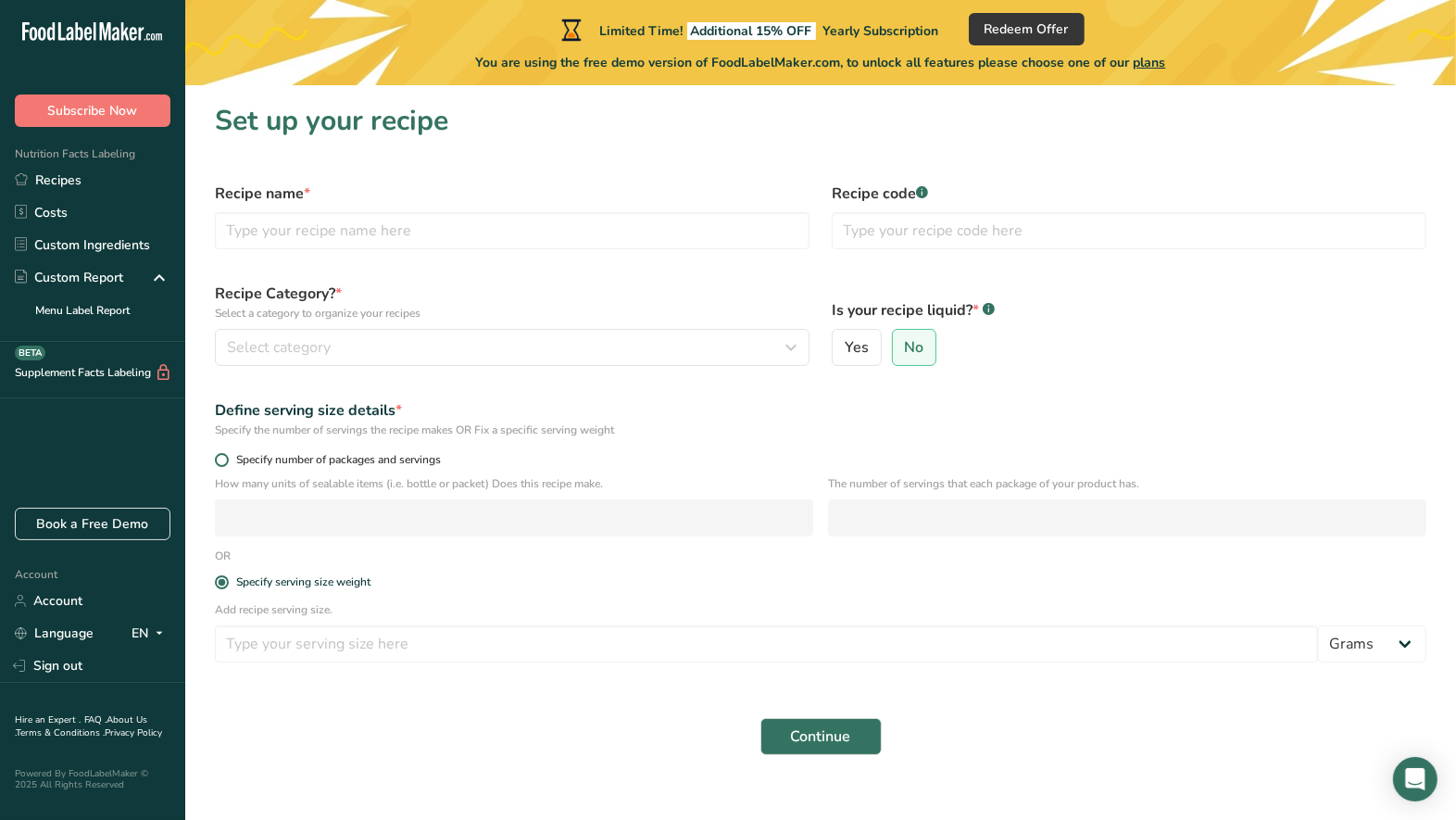 click on "Specify number of packages and servings" at bounding box center (334, 460) 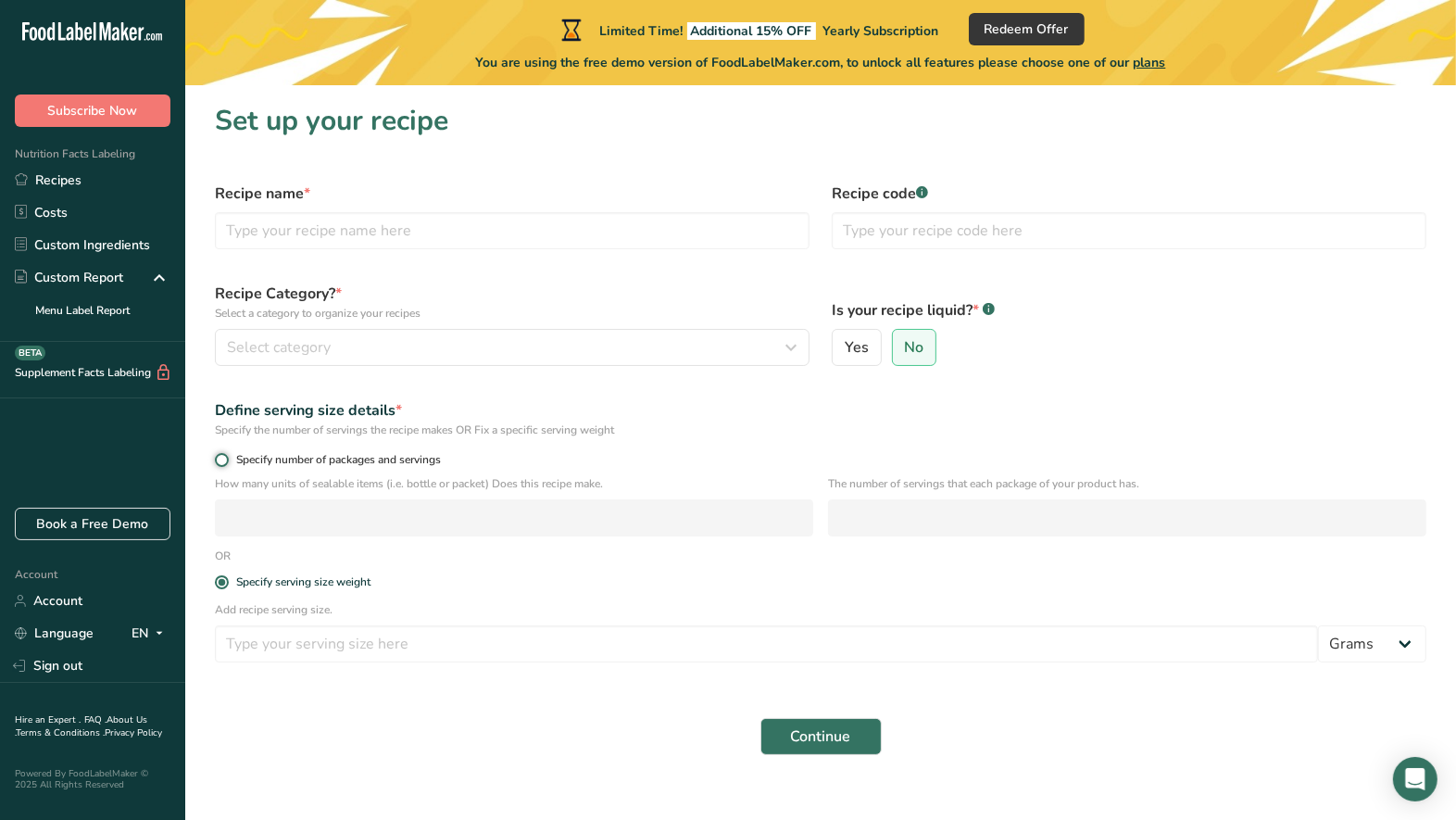 click on "Specify number of packages and servings" at bounding box center (220, 460) 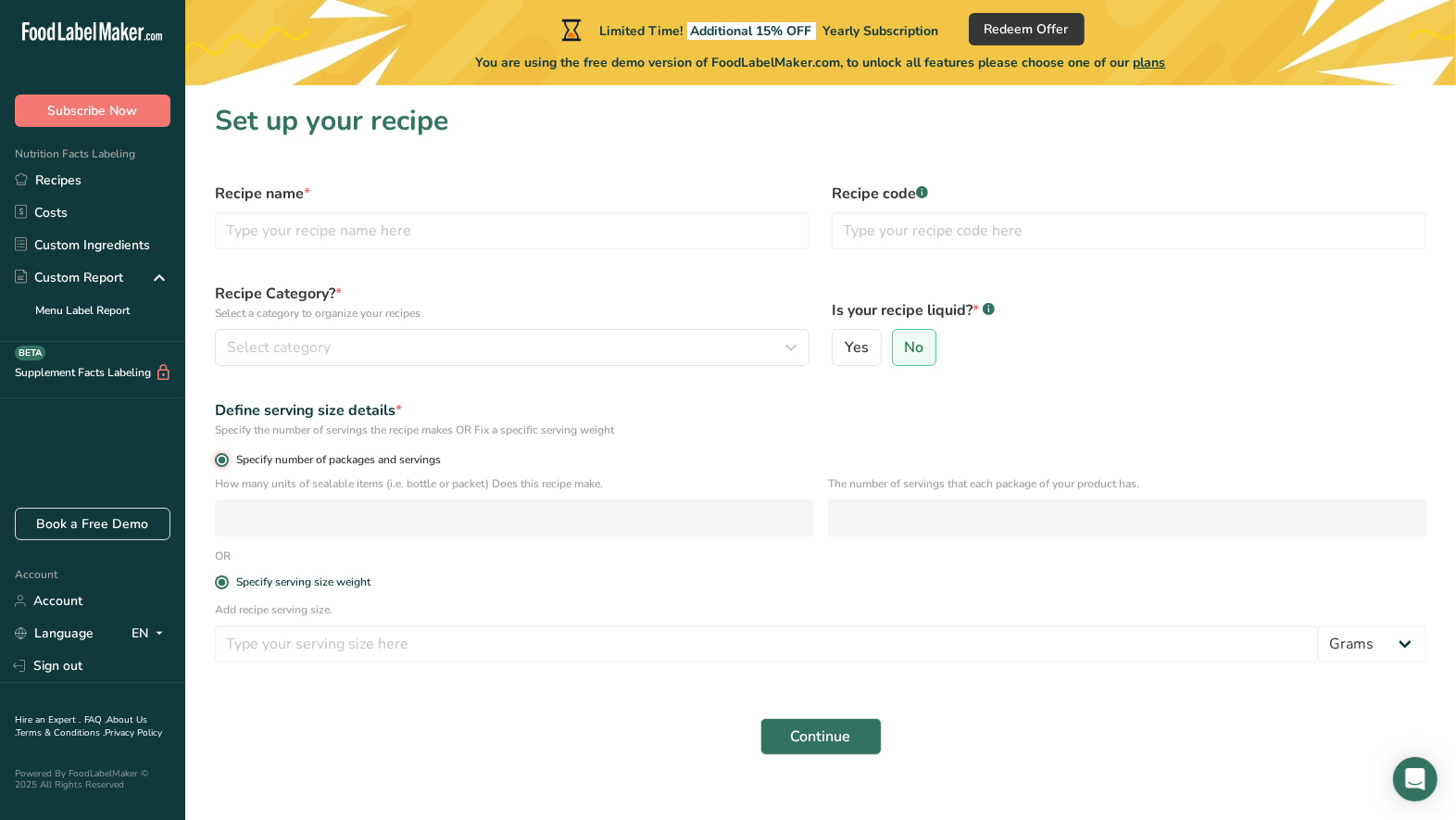 radio on "false" 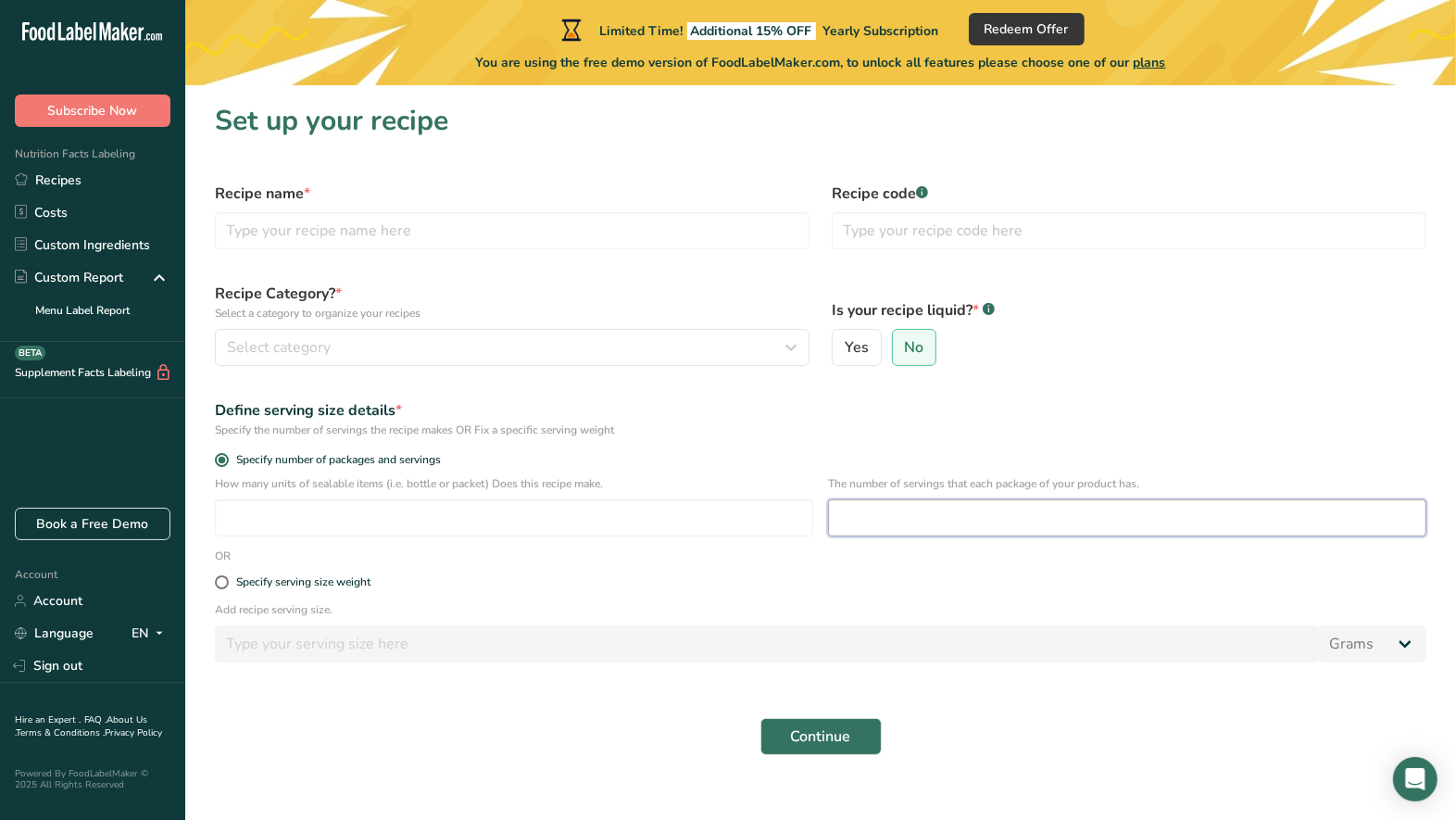 click at bounding box center [1127, 518] 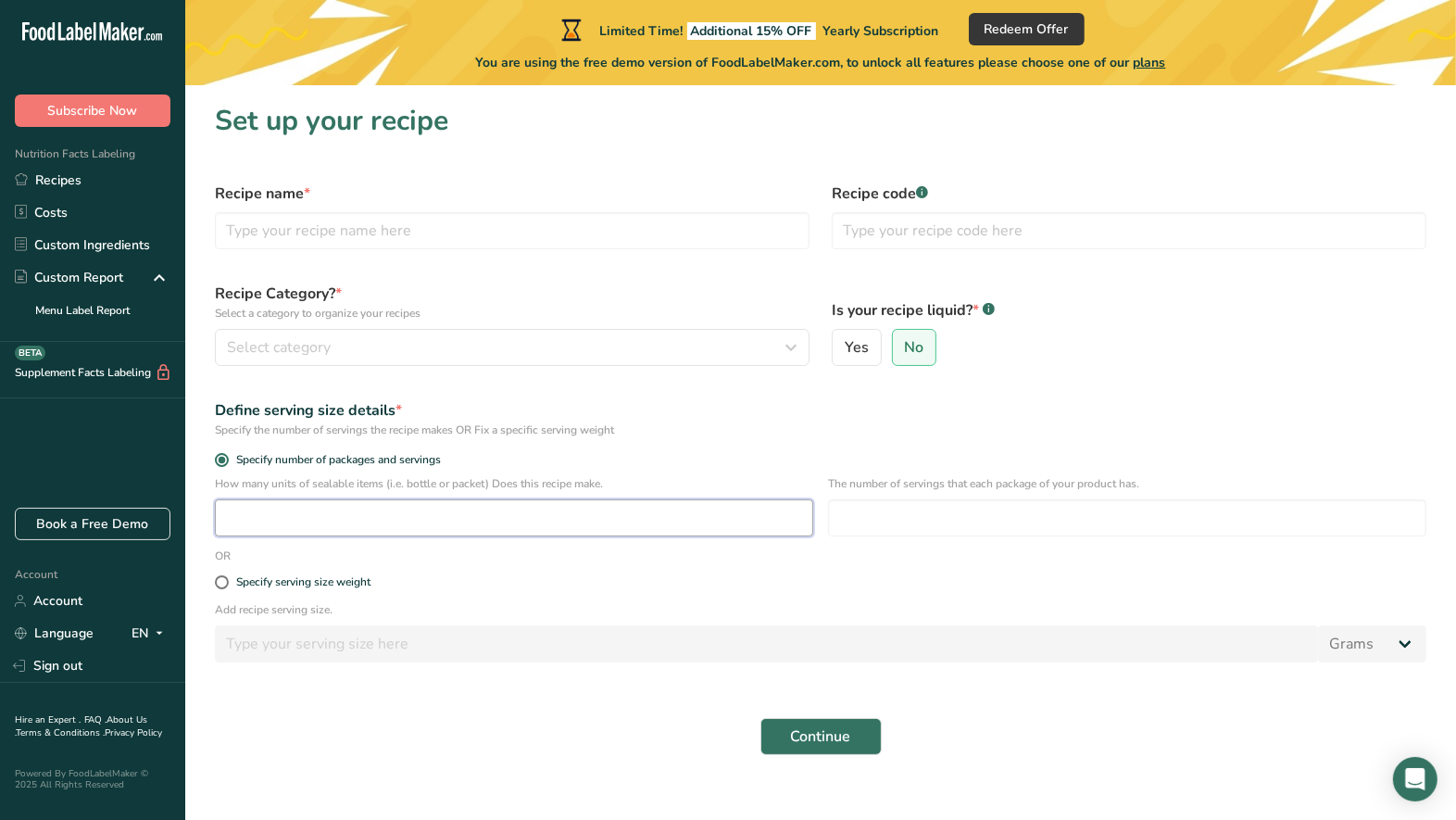 click at bounding box center (514, 518) 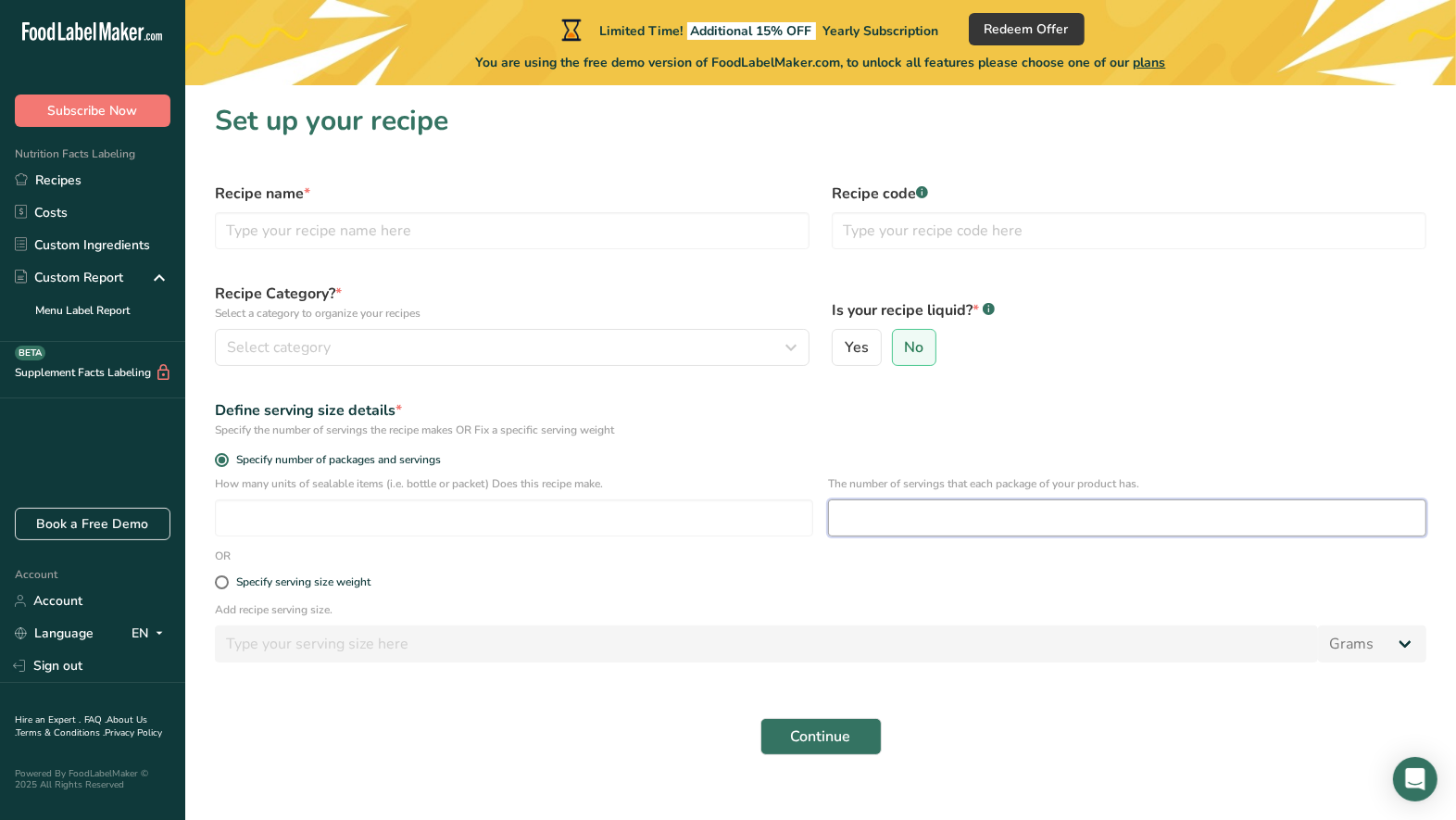 click at bounding box center (1127, 518) 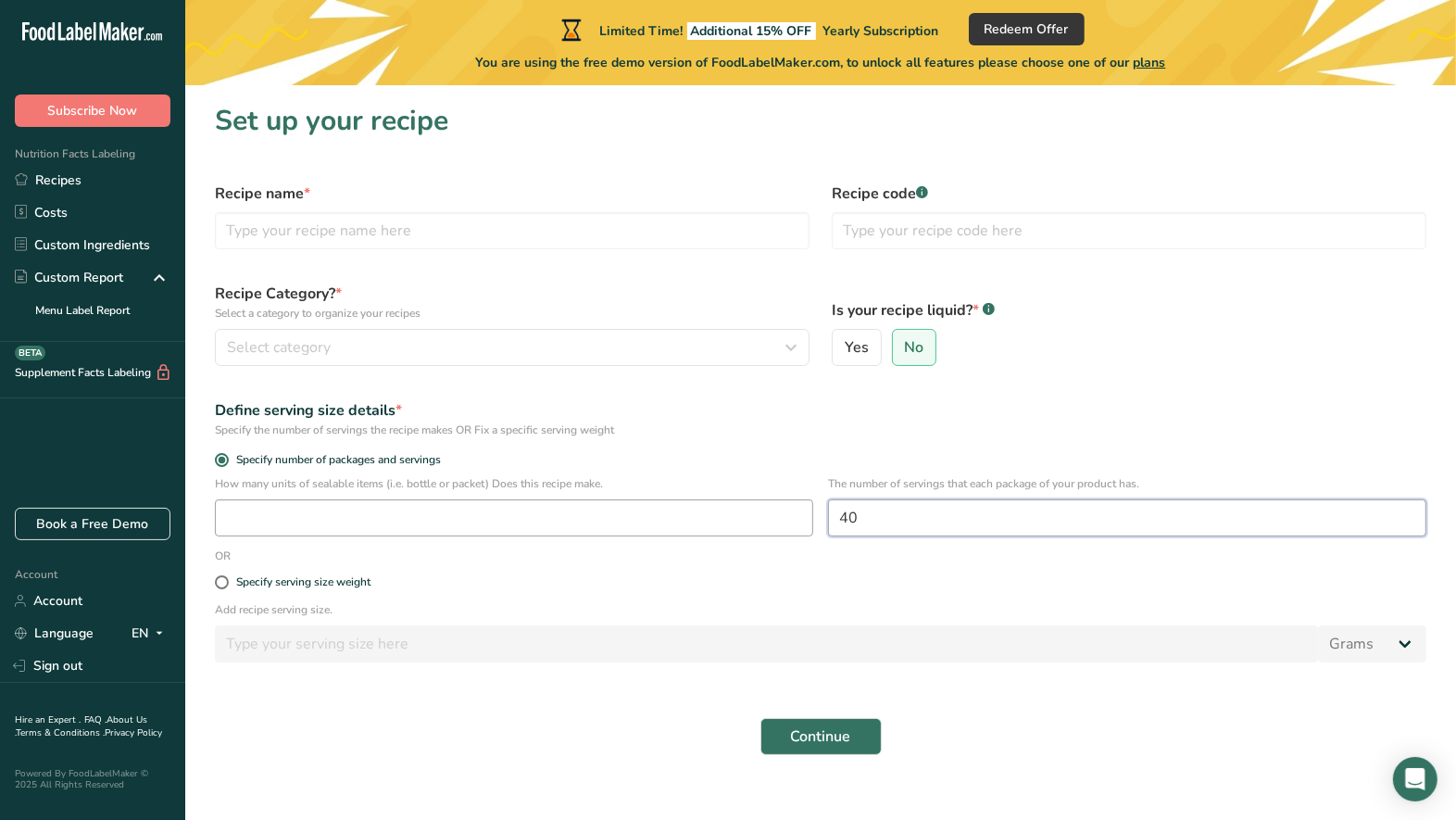 type on "40" 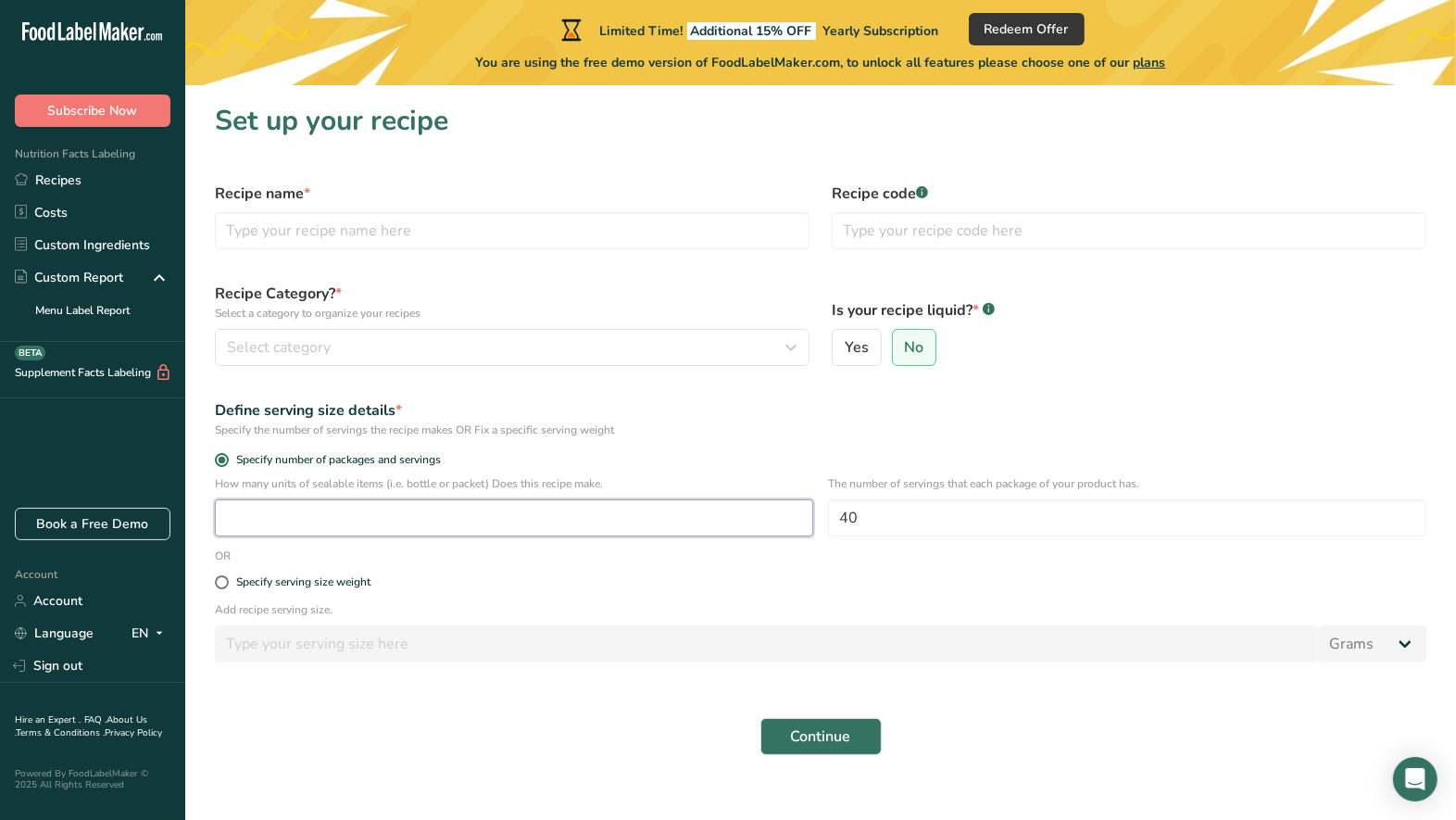 click at bounding box center [514, 518] 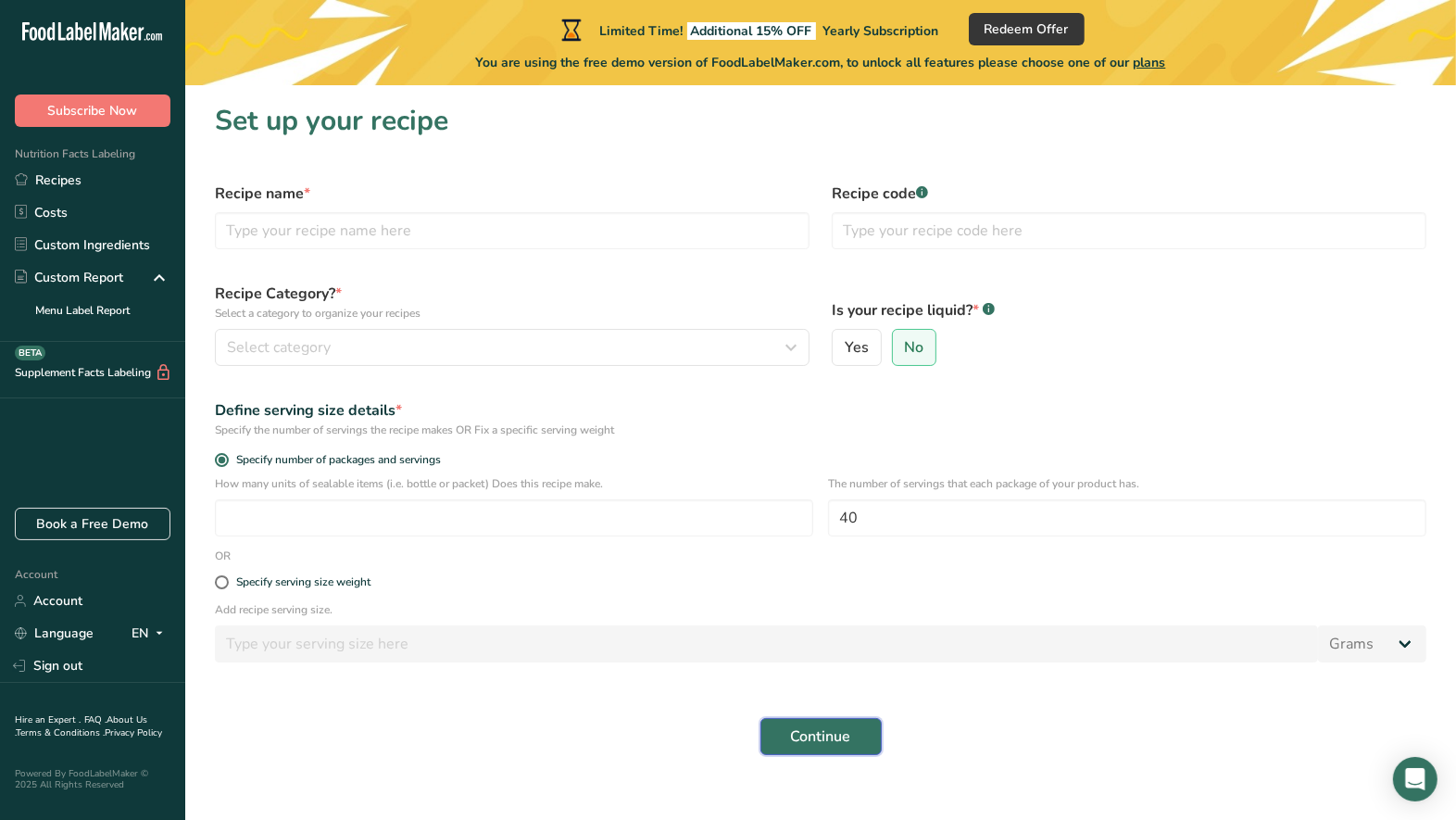 click on "Continue" at bounding box center [821, 737] 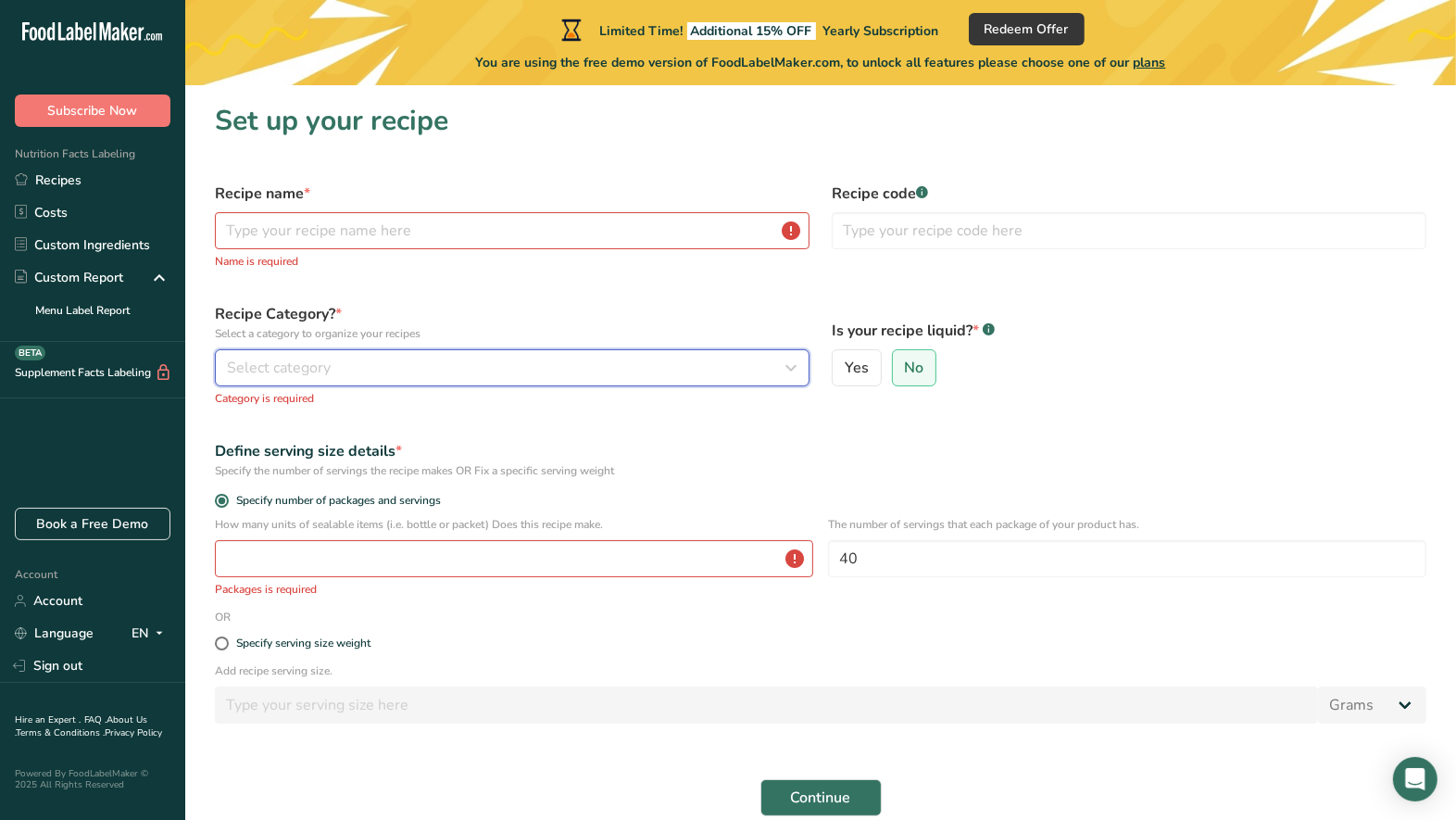 click on "Select category" at bounding box center [507, 368] 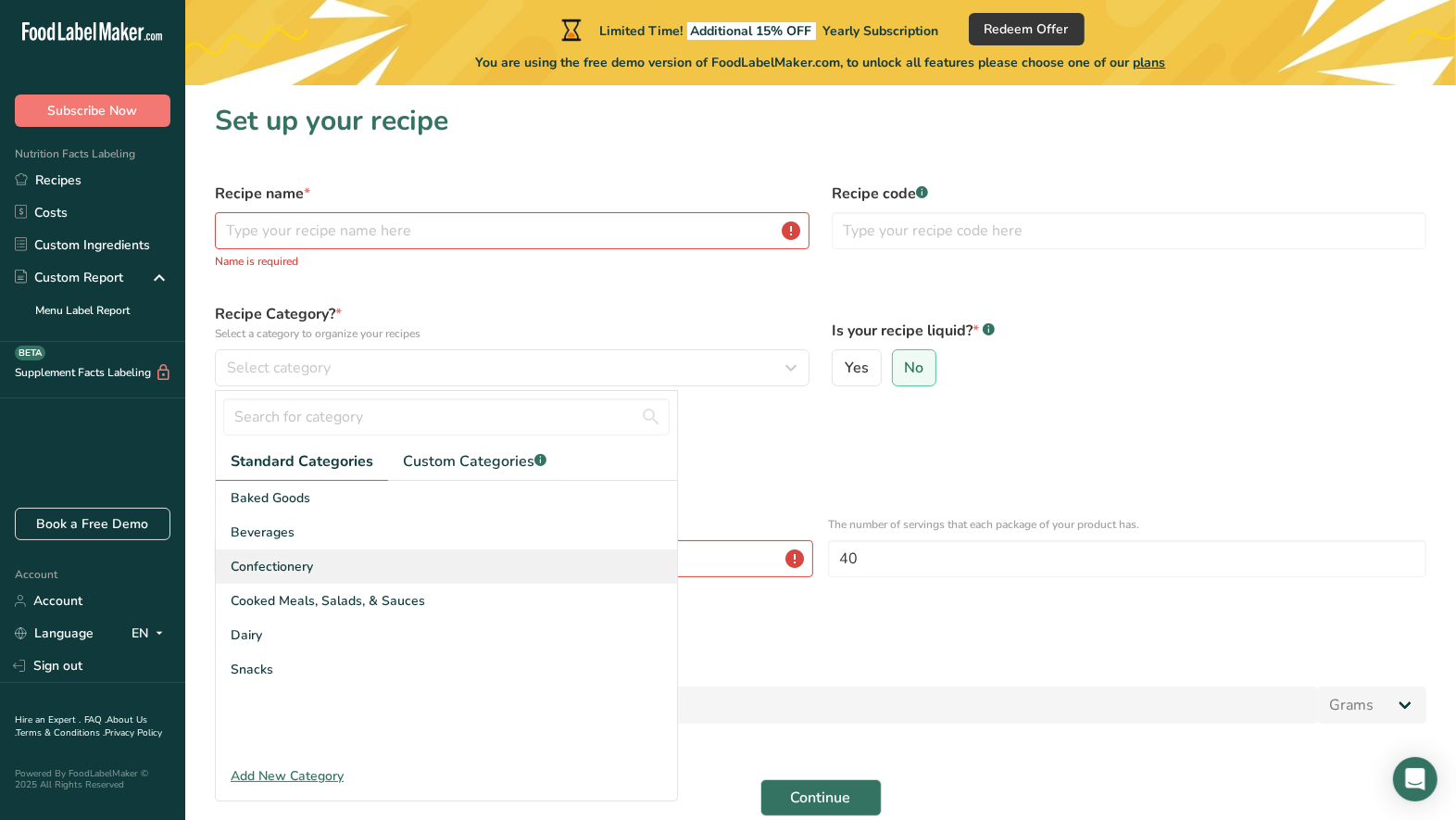 click on "Confectionery" at bounding box center [446, 566] 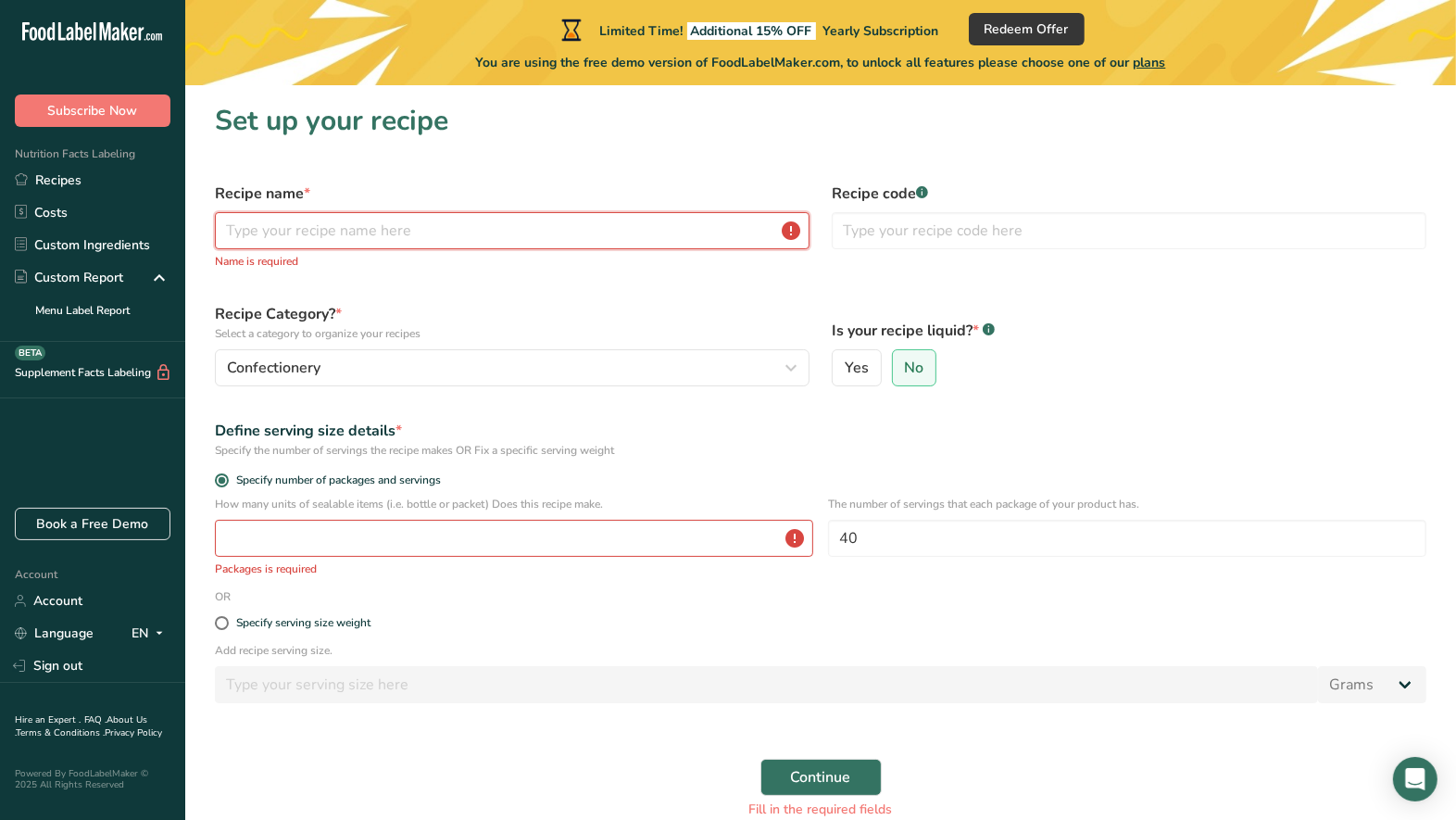 click at bounding box center (512, 231) 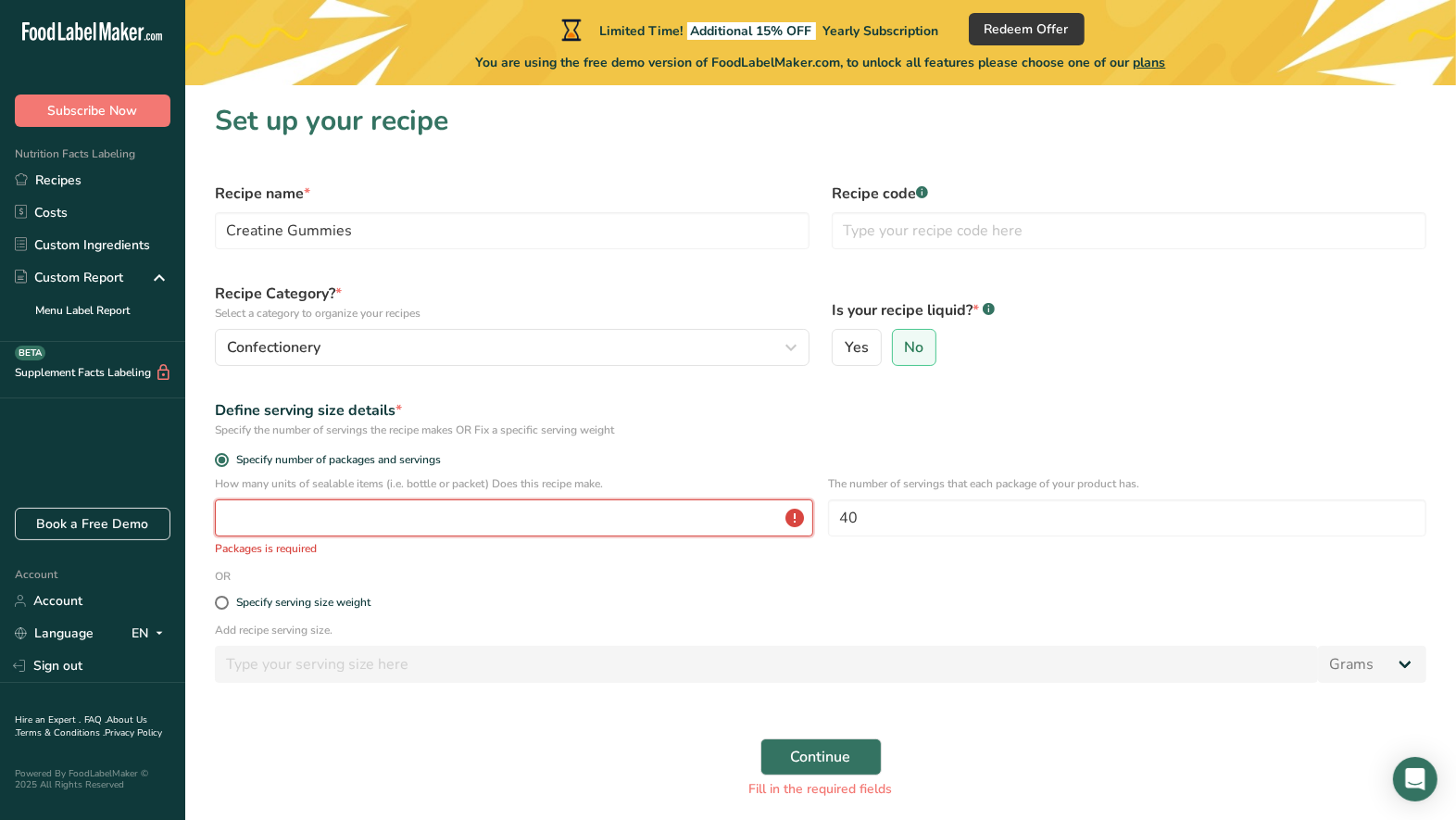 click at bounding box center [514, 518] 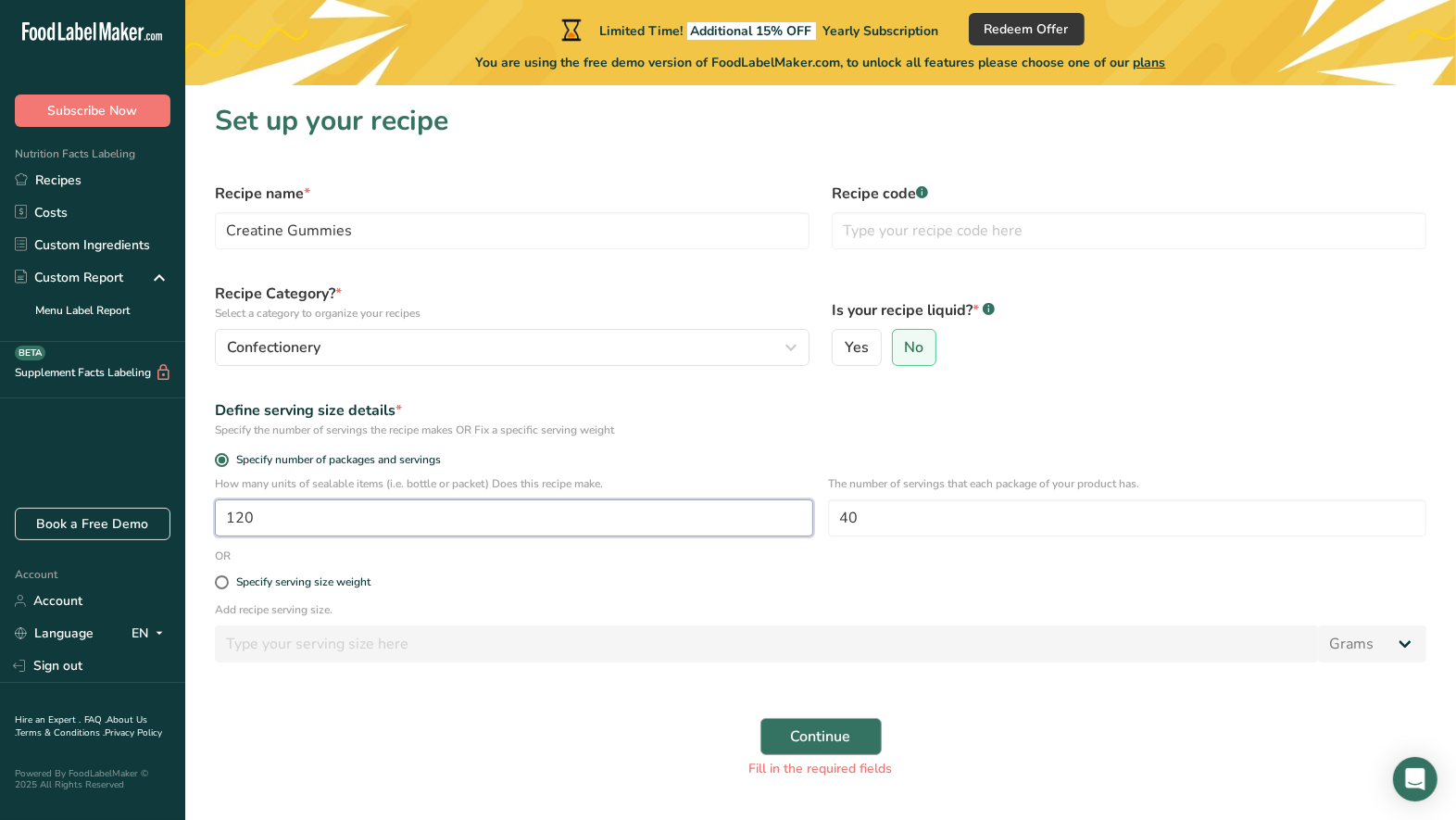type on "120" 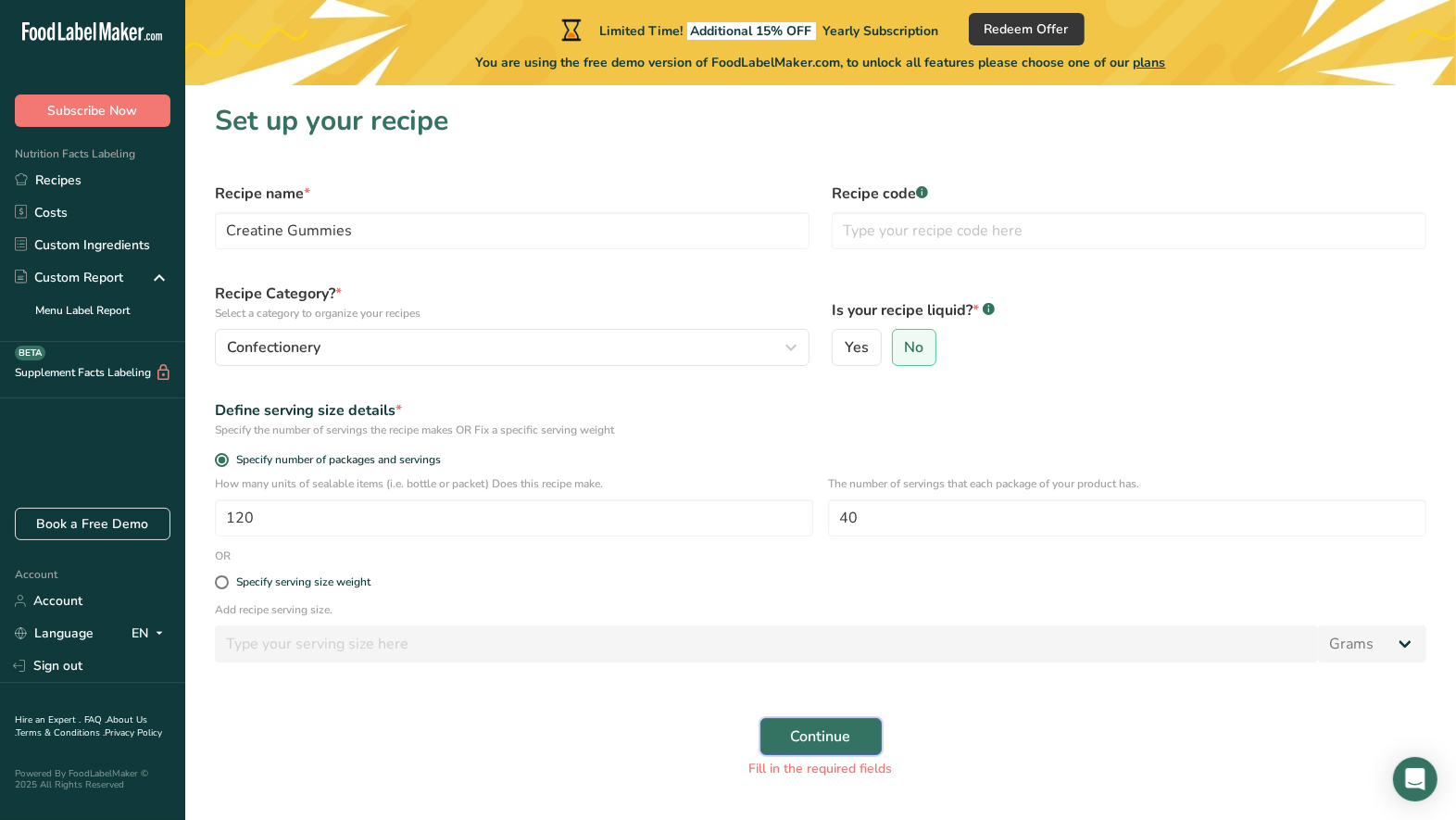 click on "Continue" at bounding box center (821, 737) 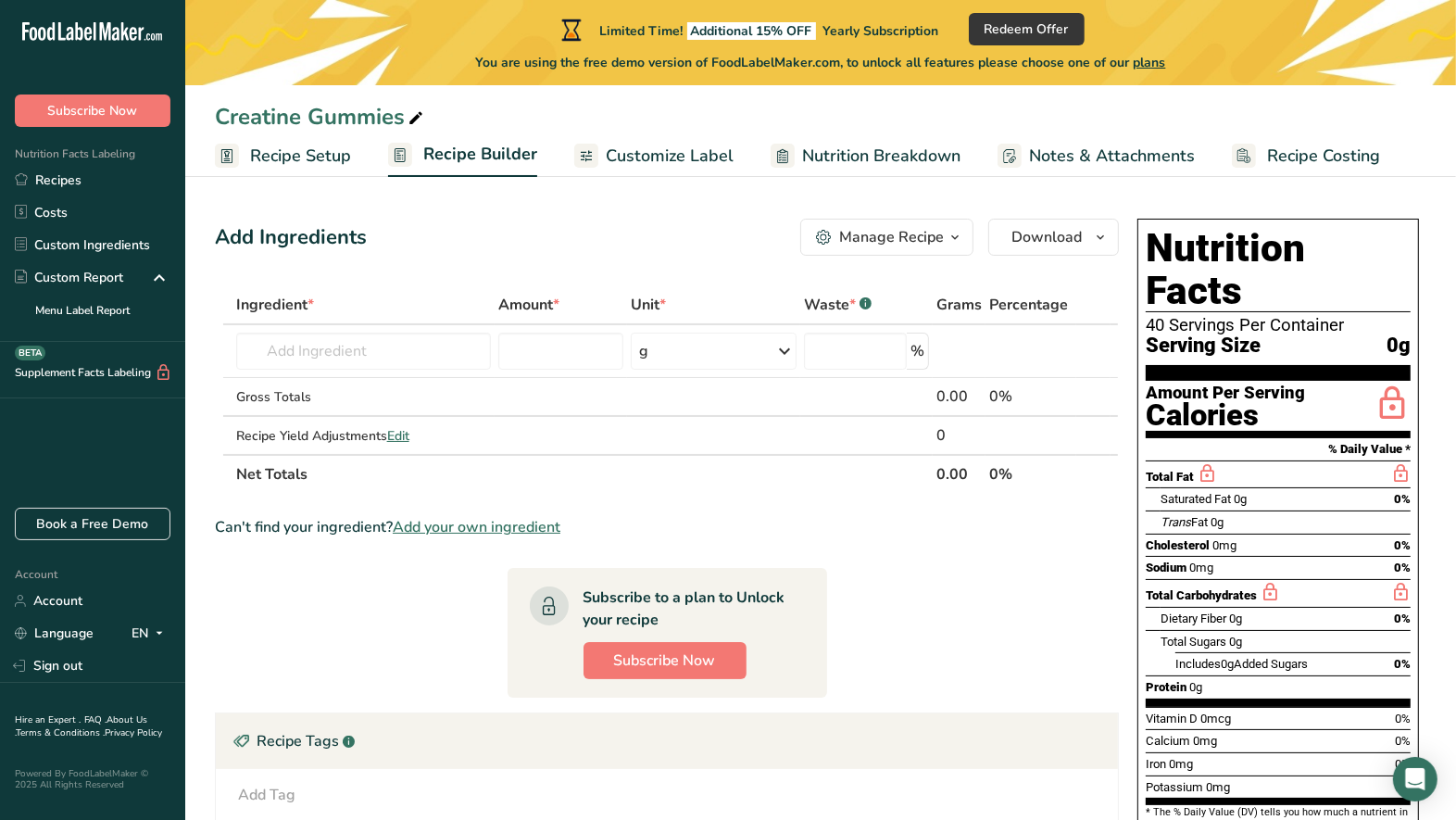 click on "0g" at bounding box center (1399, 346) 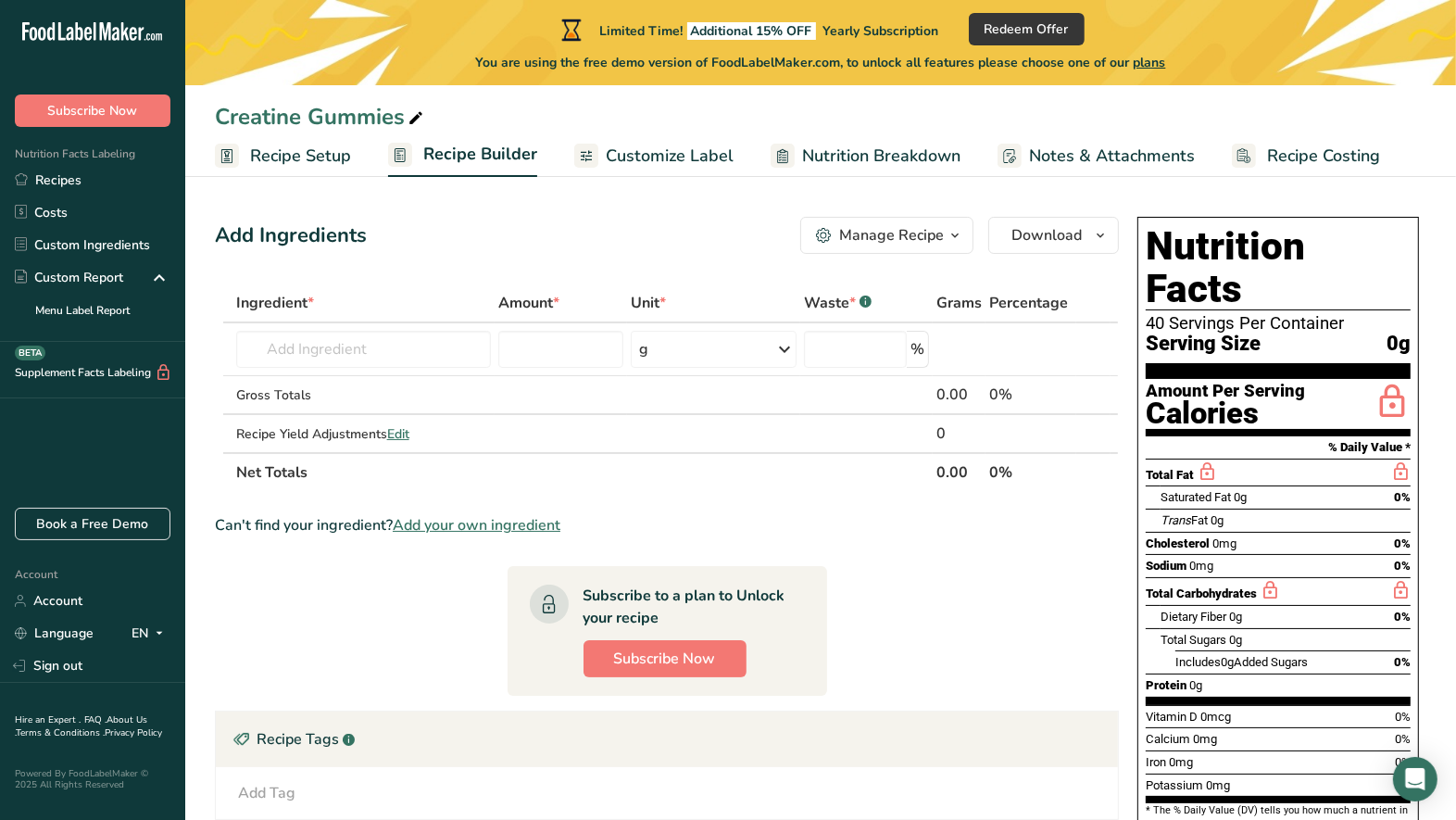 scroll, scrollTop: 0, scrollLeft: 0, axis: both 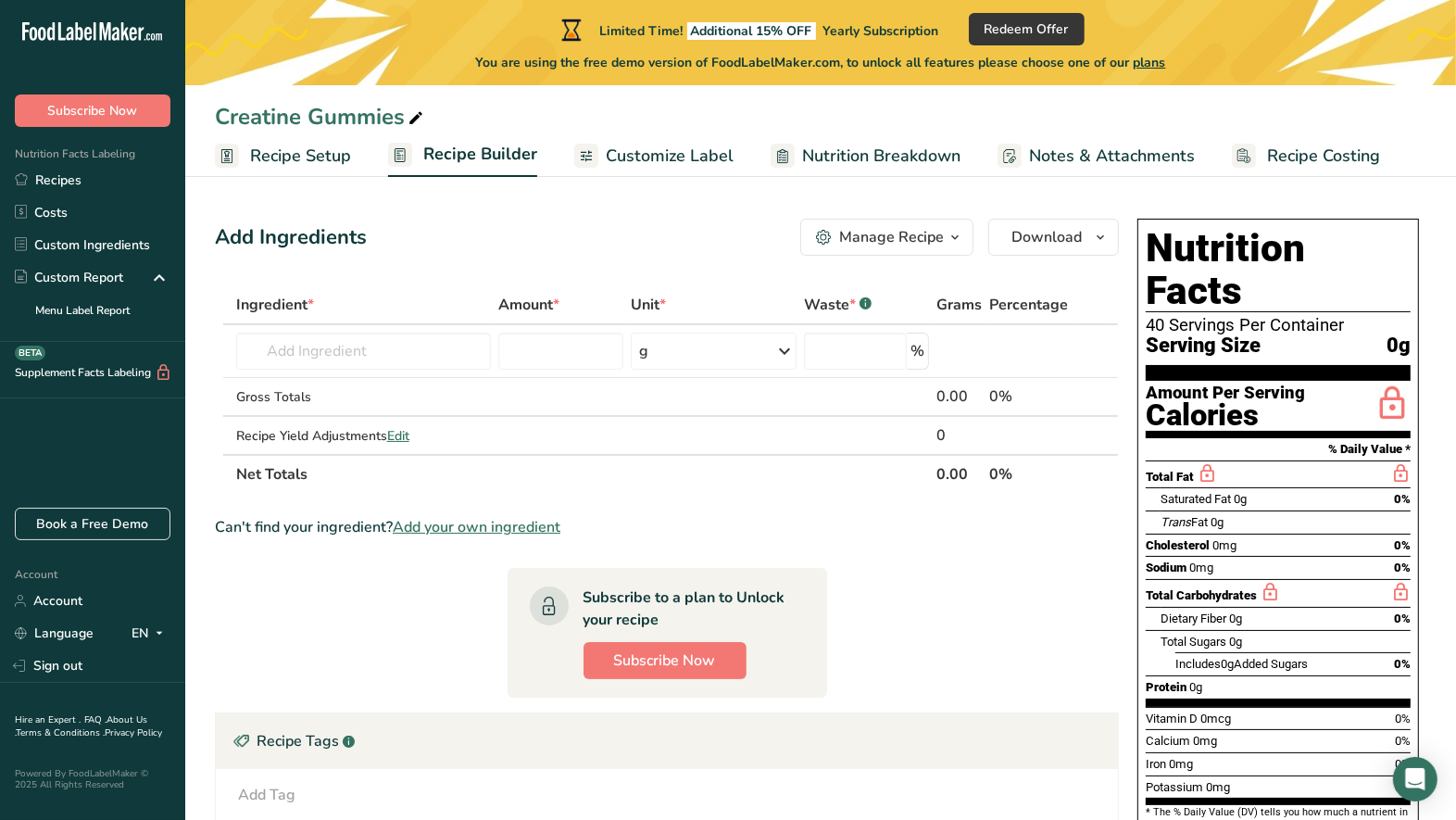 click on "Customize Label" at bounding box center [670, 156] 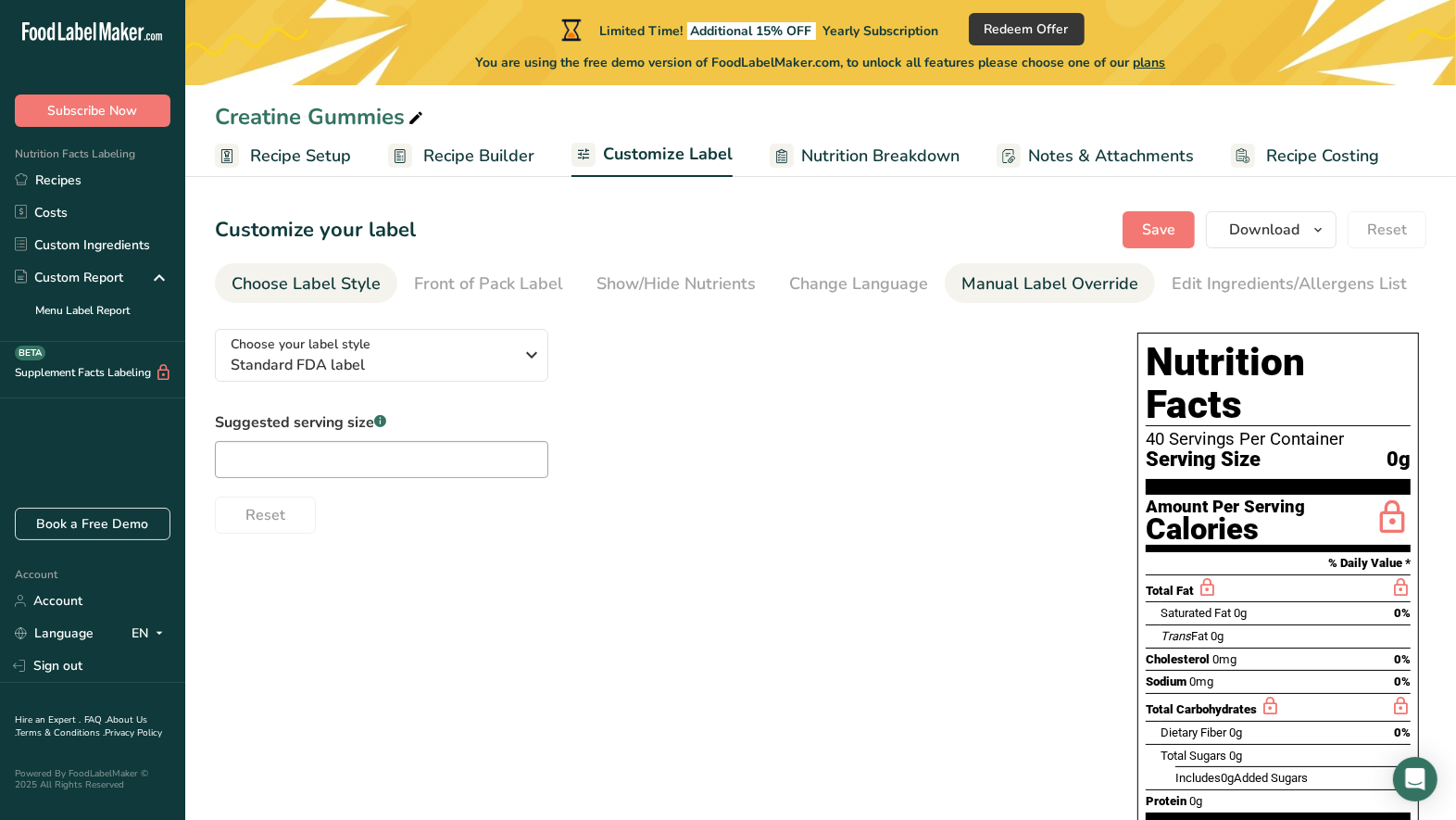click on "Manual Label Override" at bounding box center [1049, 284] 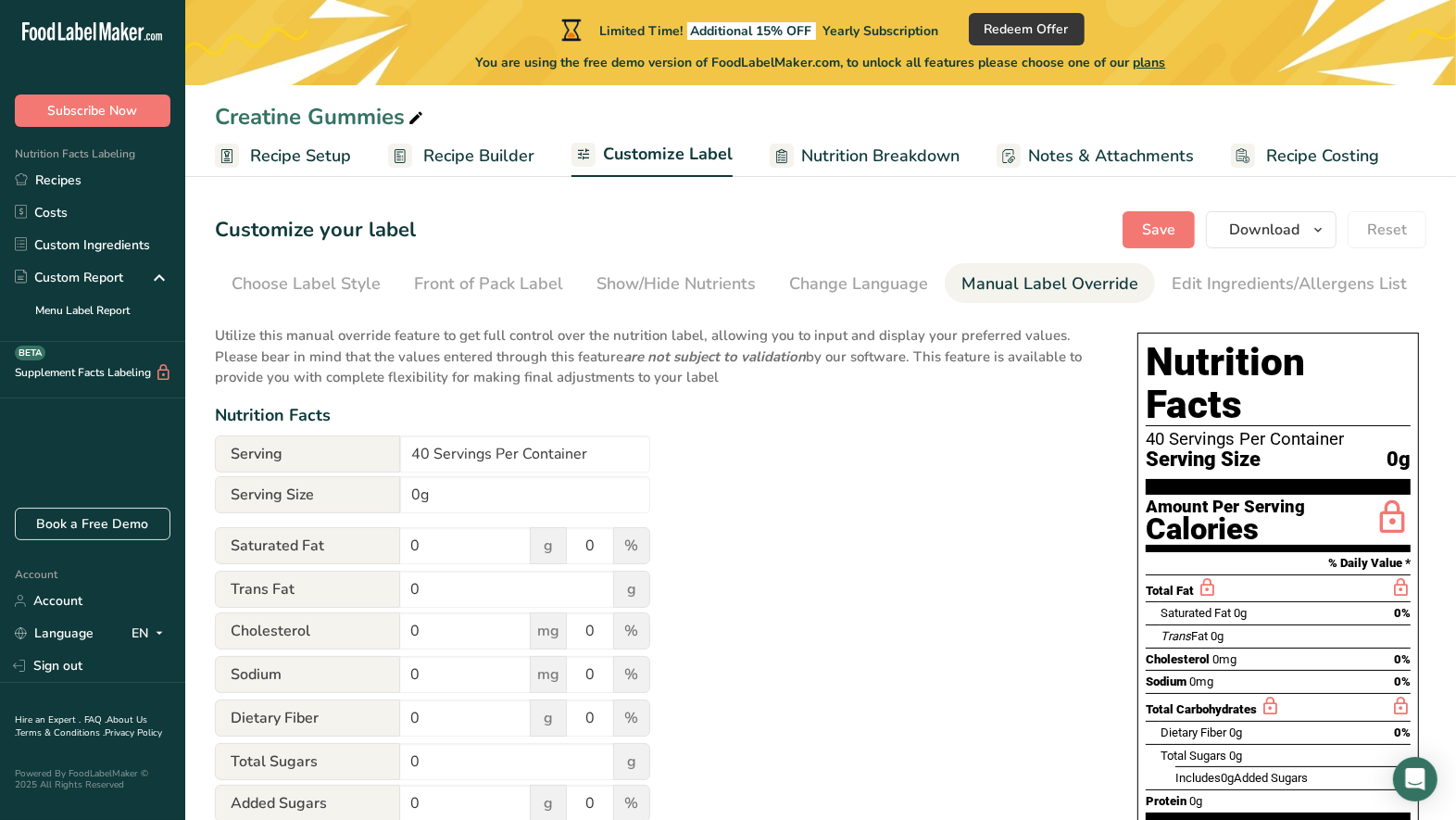 scroll, scrollTop: 0, scrollLeft: 133, axis: horizontal 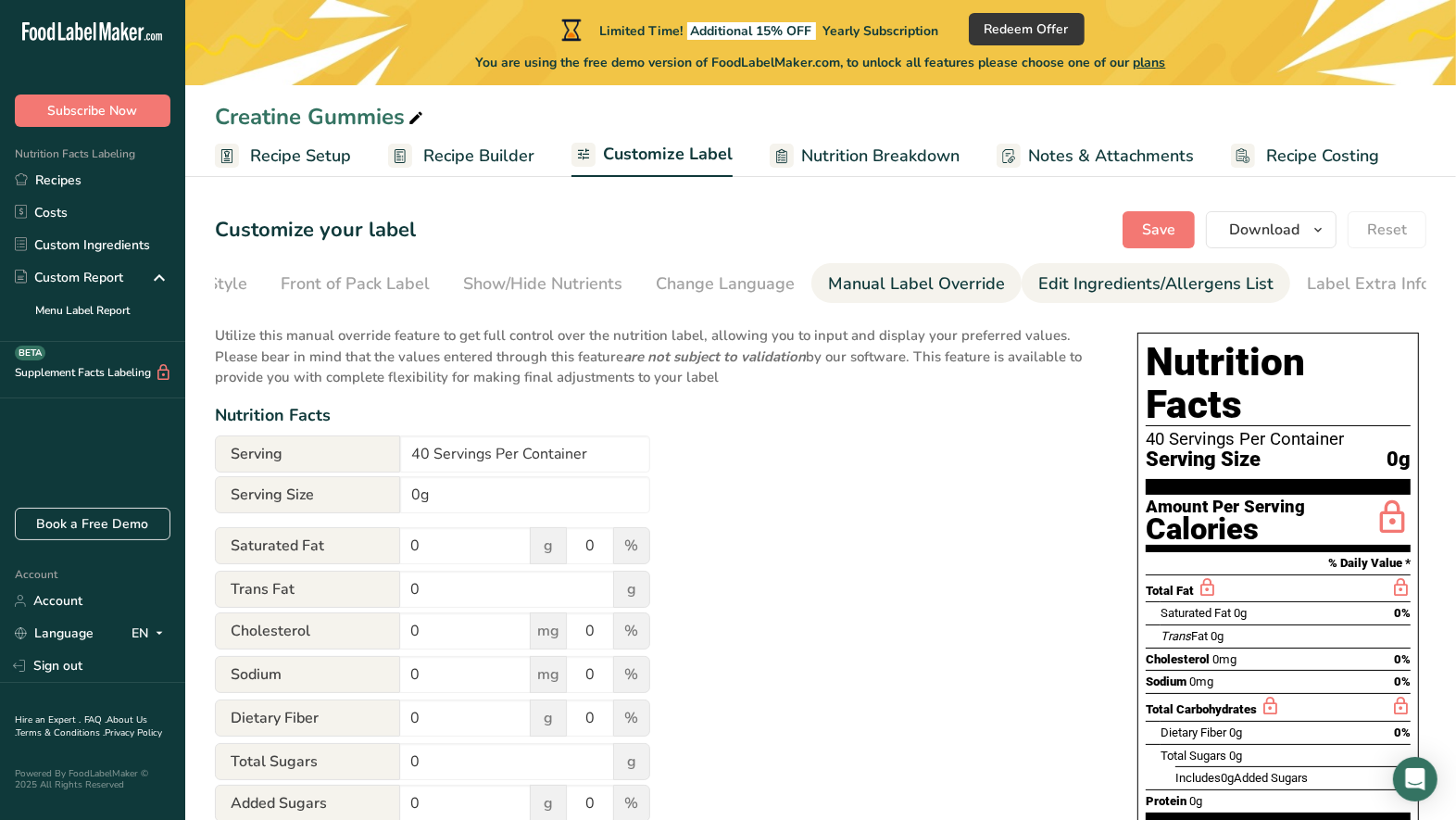 click on "Edit Ingredients/Allergens List" at bounding box center [1156, 284] 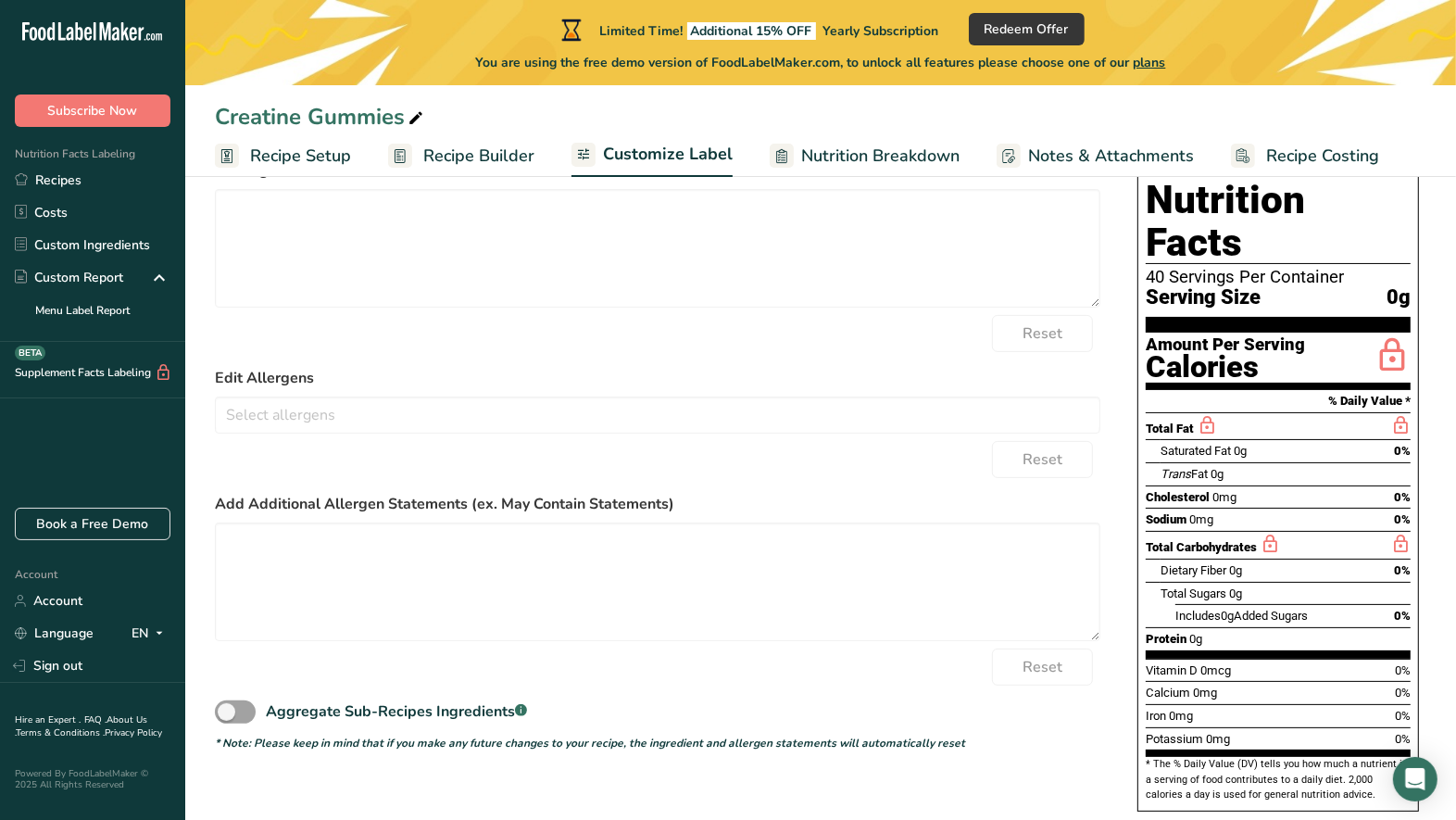 scroll, scrollTop: 0, scrollLeft: 0, axis: both 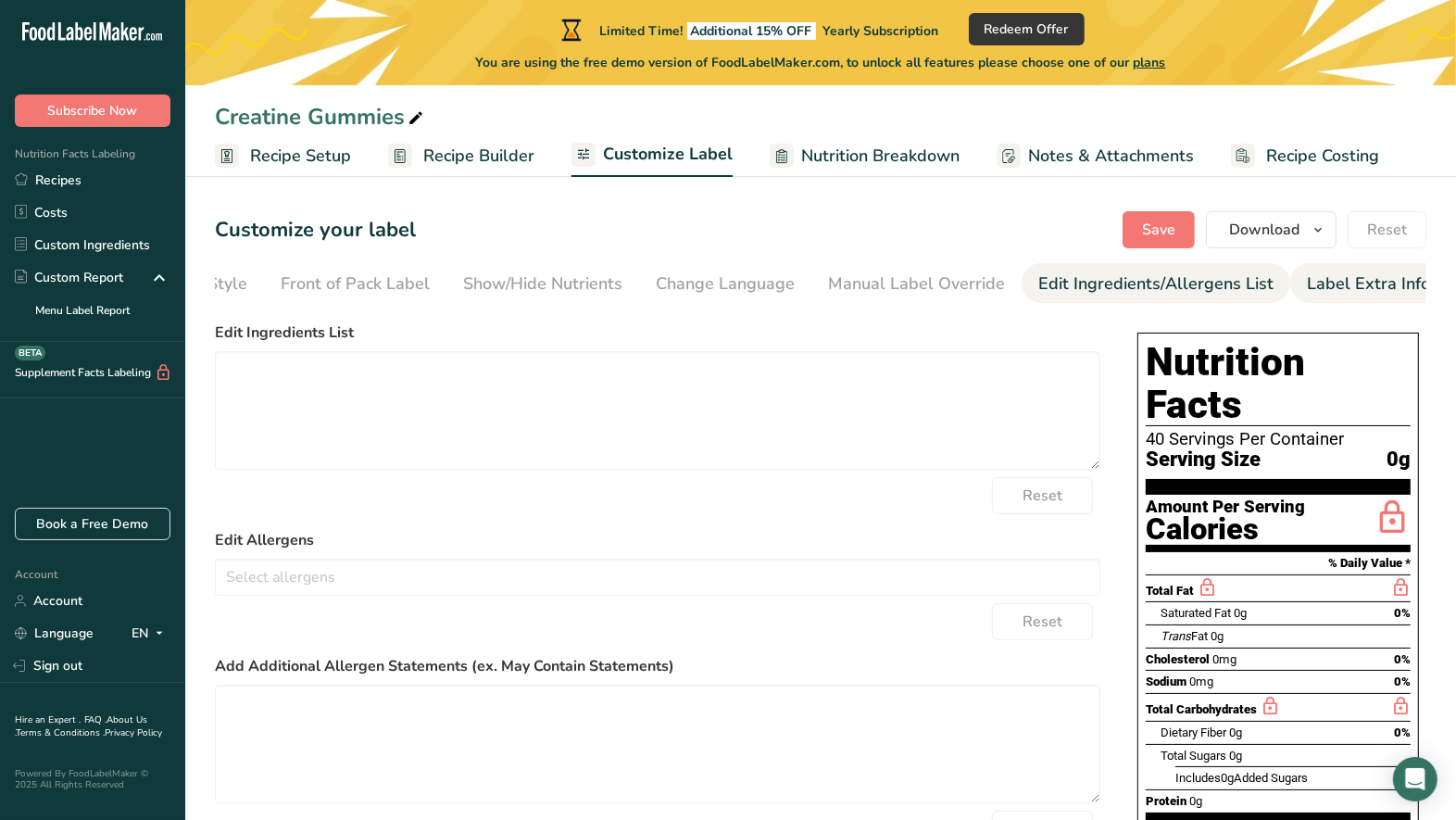 click on "Label Extra Info" at bounding box center [1368, 284] 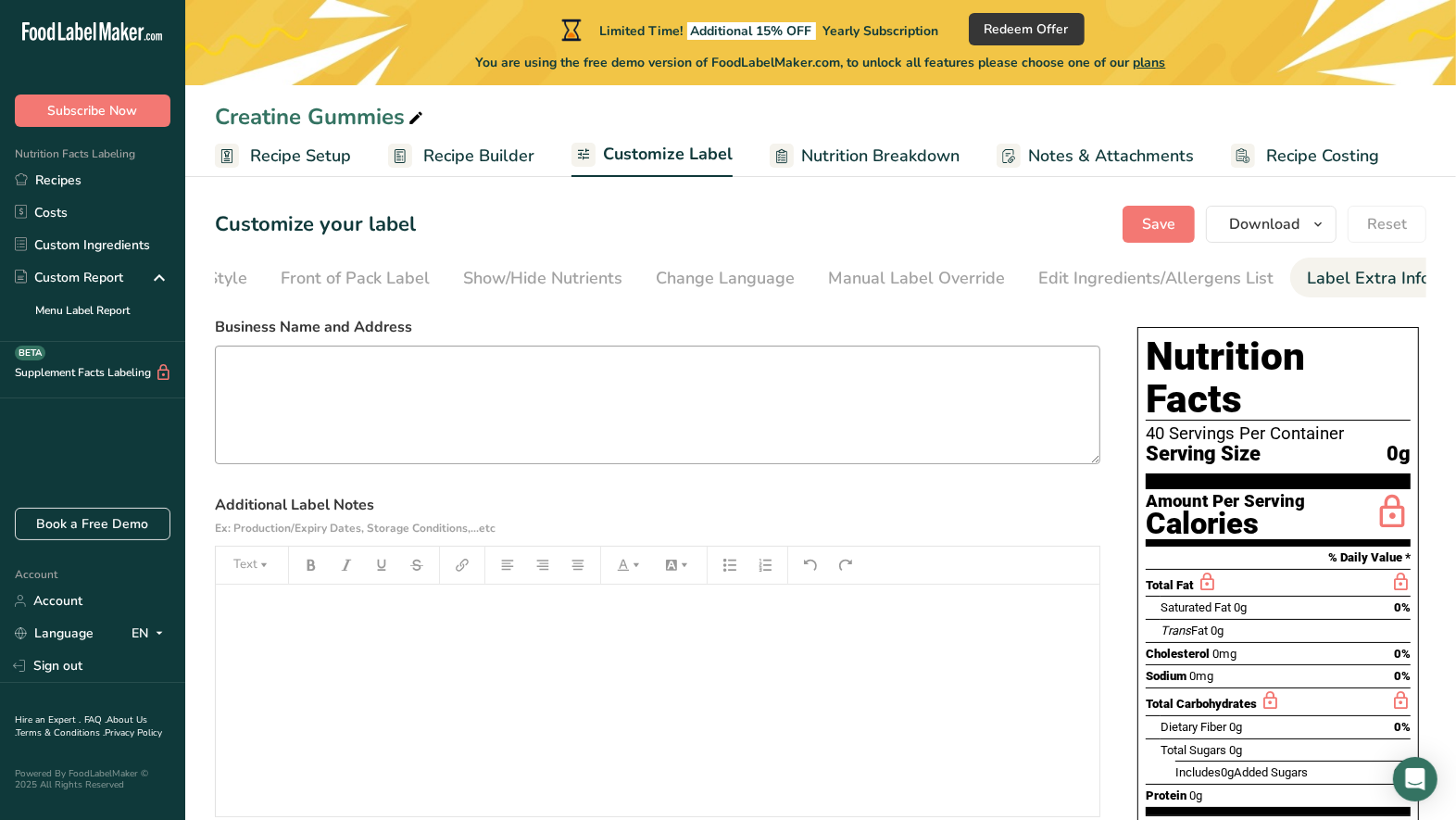 scroll, scrollTop: 0, scrollLeft: 0, axis: both 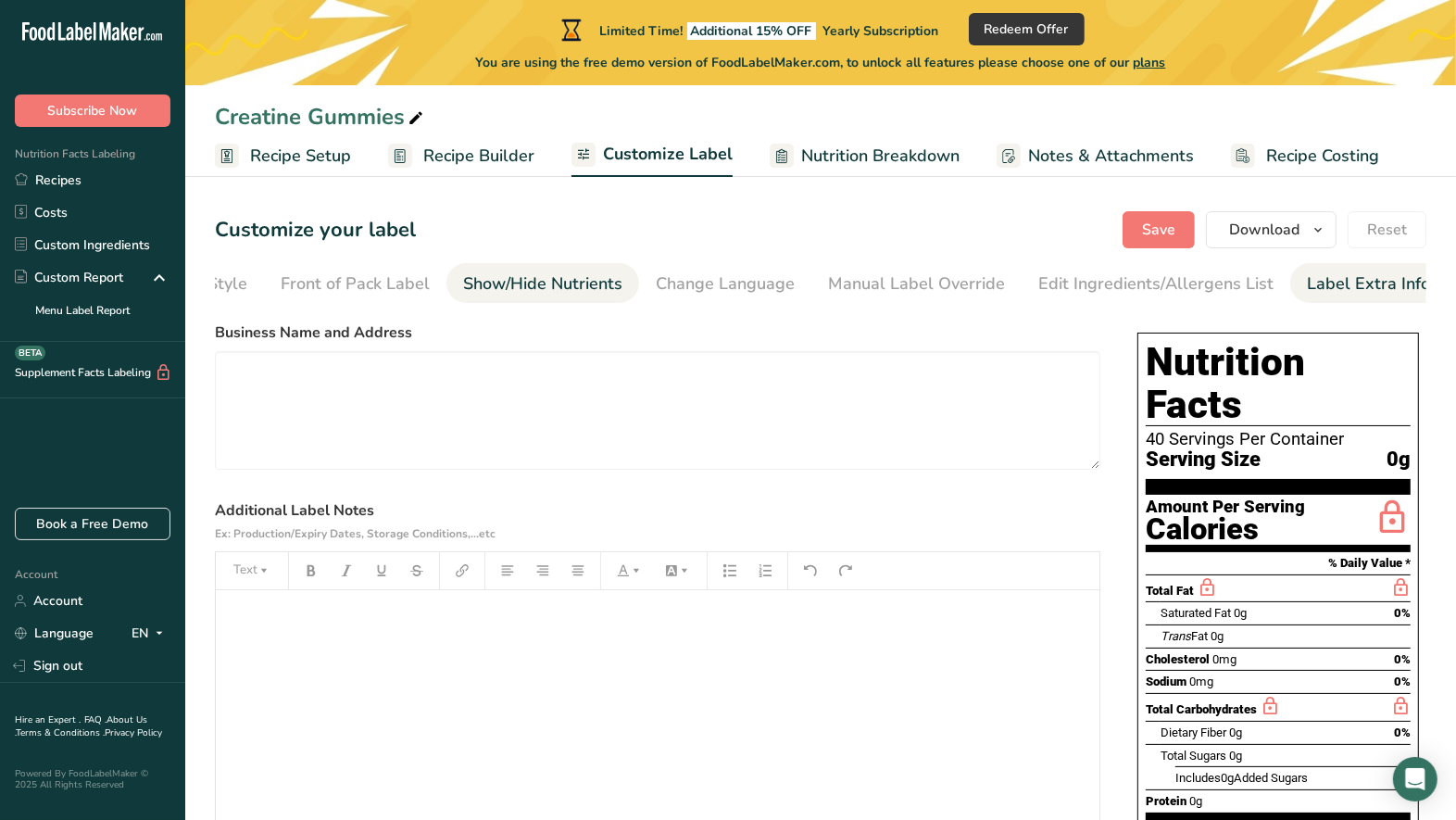 click on "Show/Hide Nutrients" at bounding box center [543, 284] 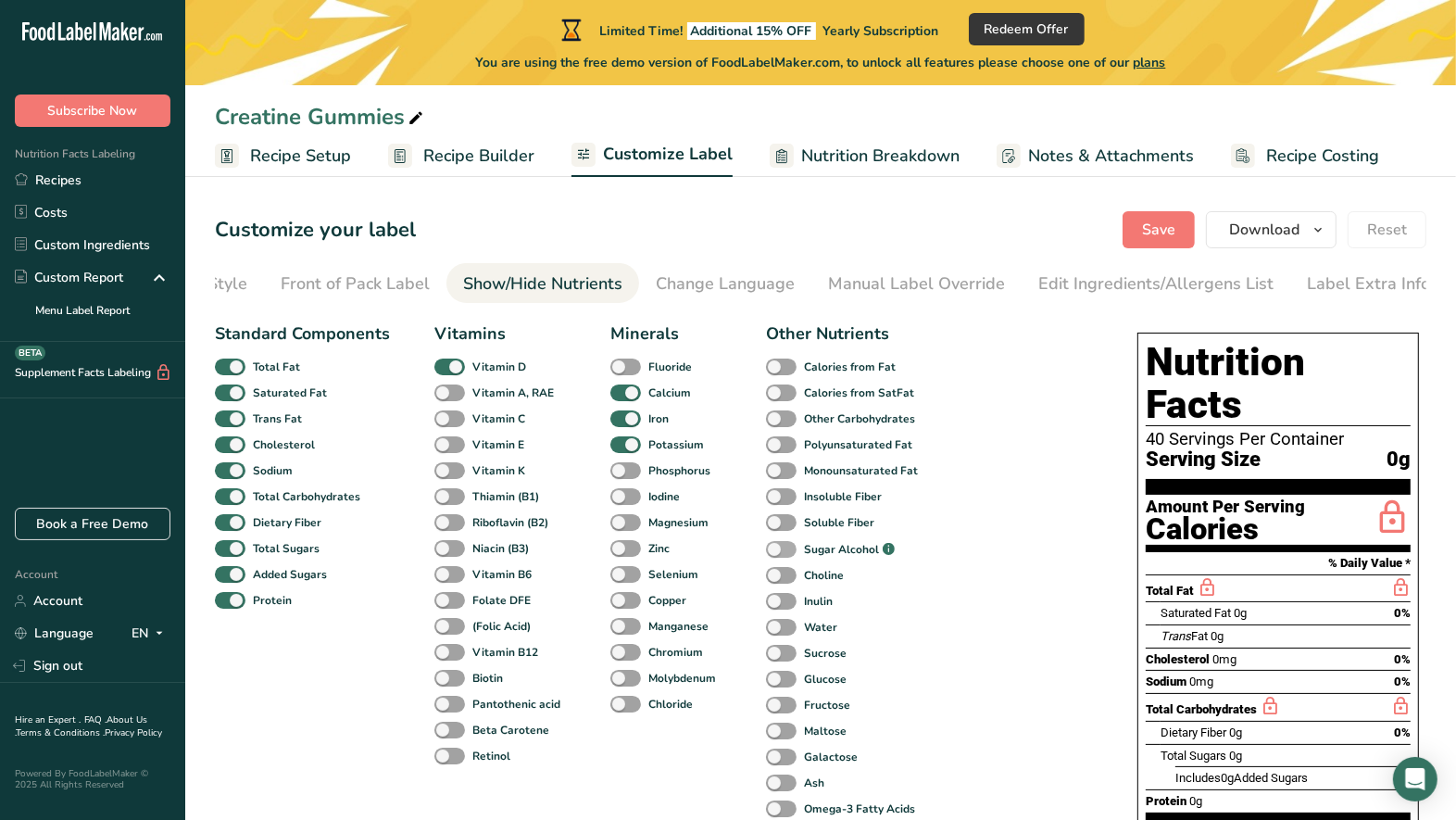 click at bounding box center [781, 549] 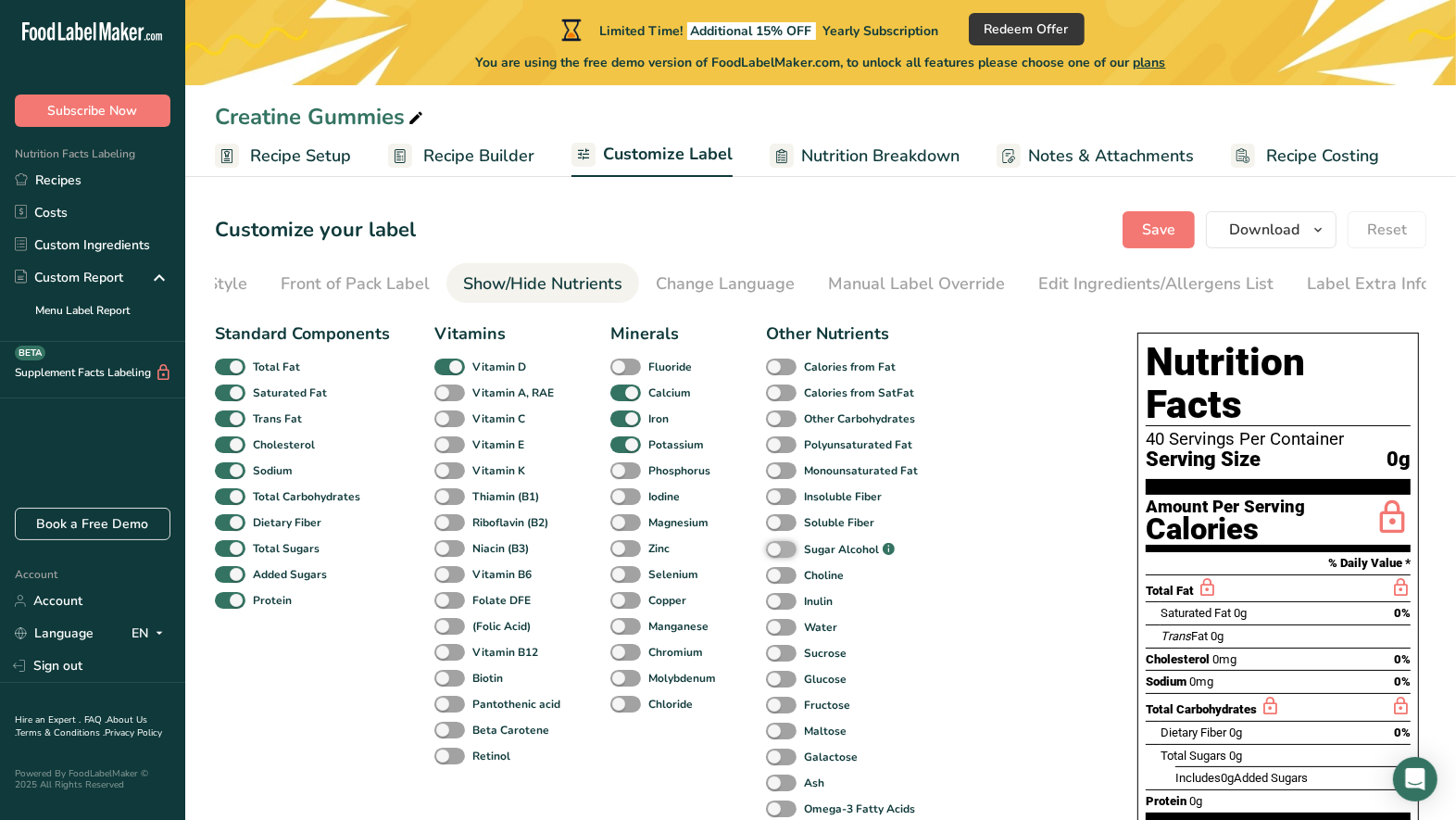 click on "Sugar Alcohol   .a-a{fill:#347362;}.b-a{fill:#fff;}" at bounding box center (772, 549) 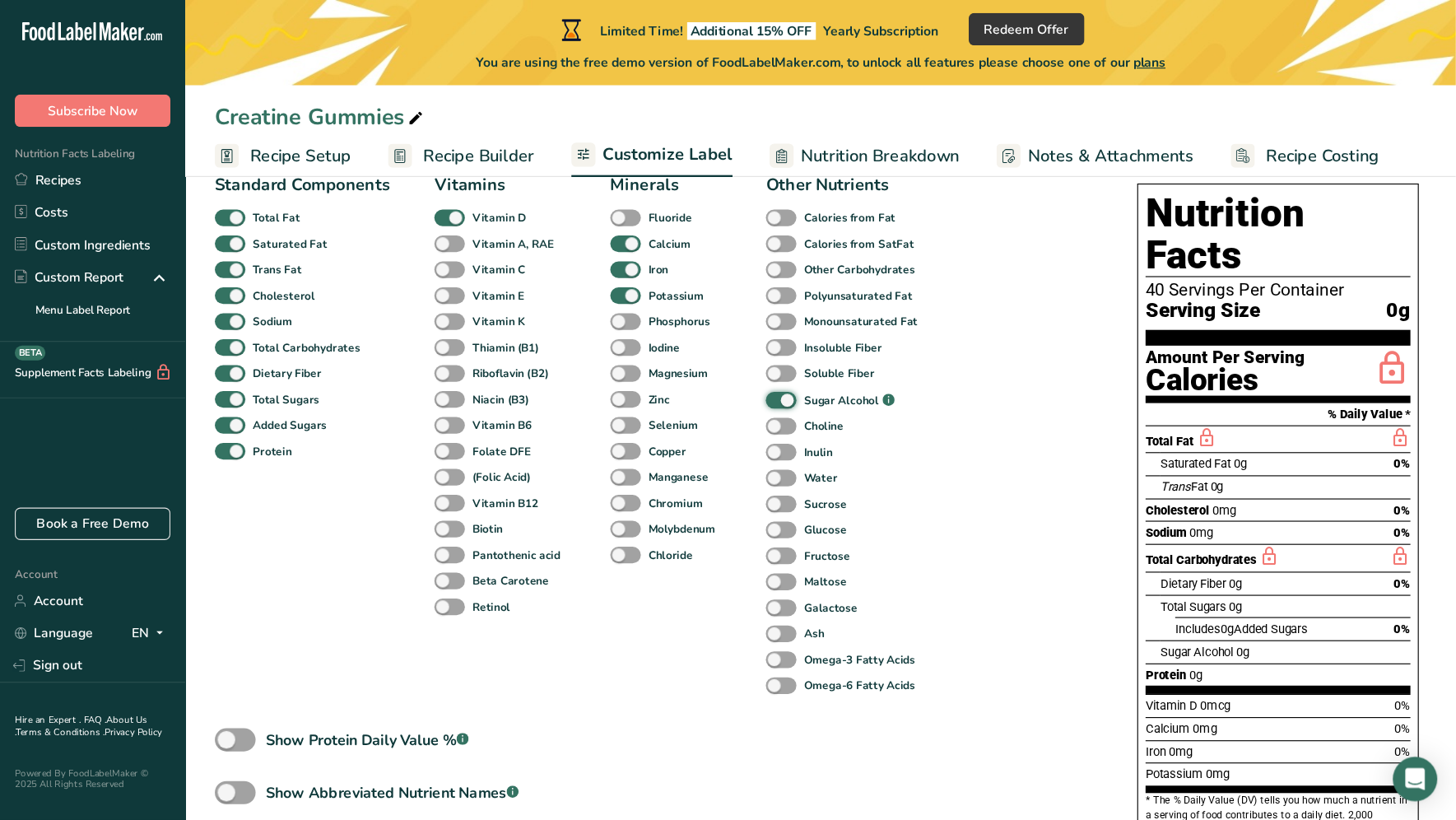 scroll, scrollTop: 165, scrollLeft: 0, axis: vertical 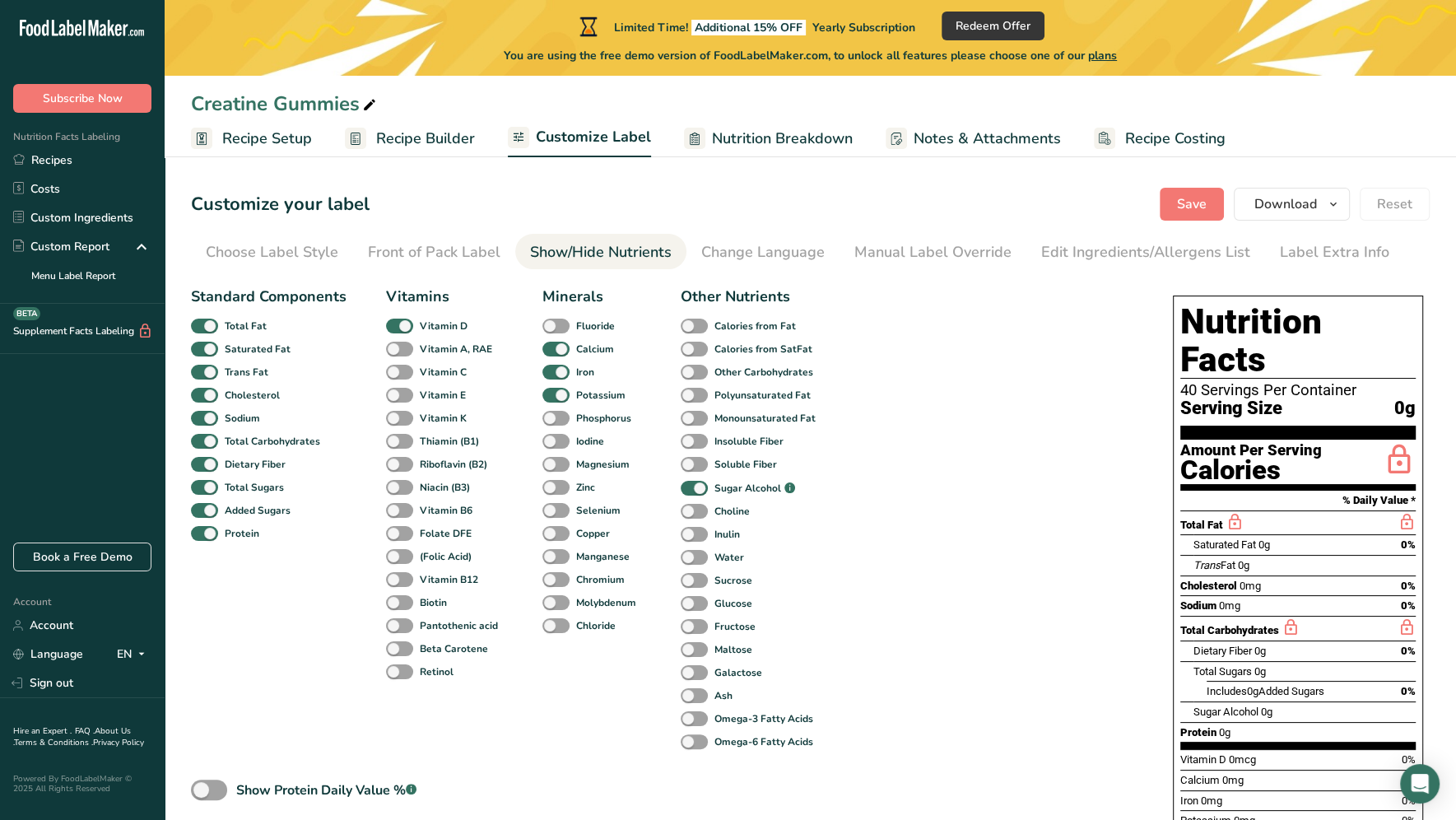 click on "Recipe Setup" at bounding box center (267, 138) 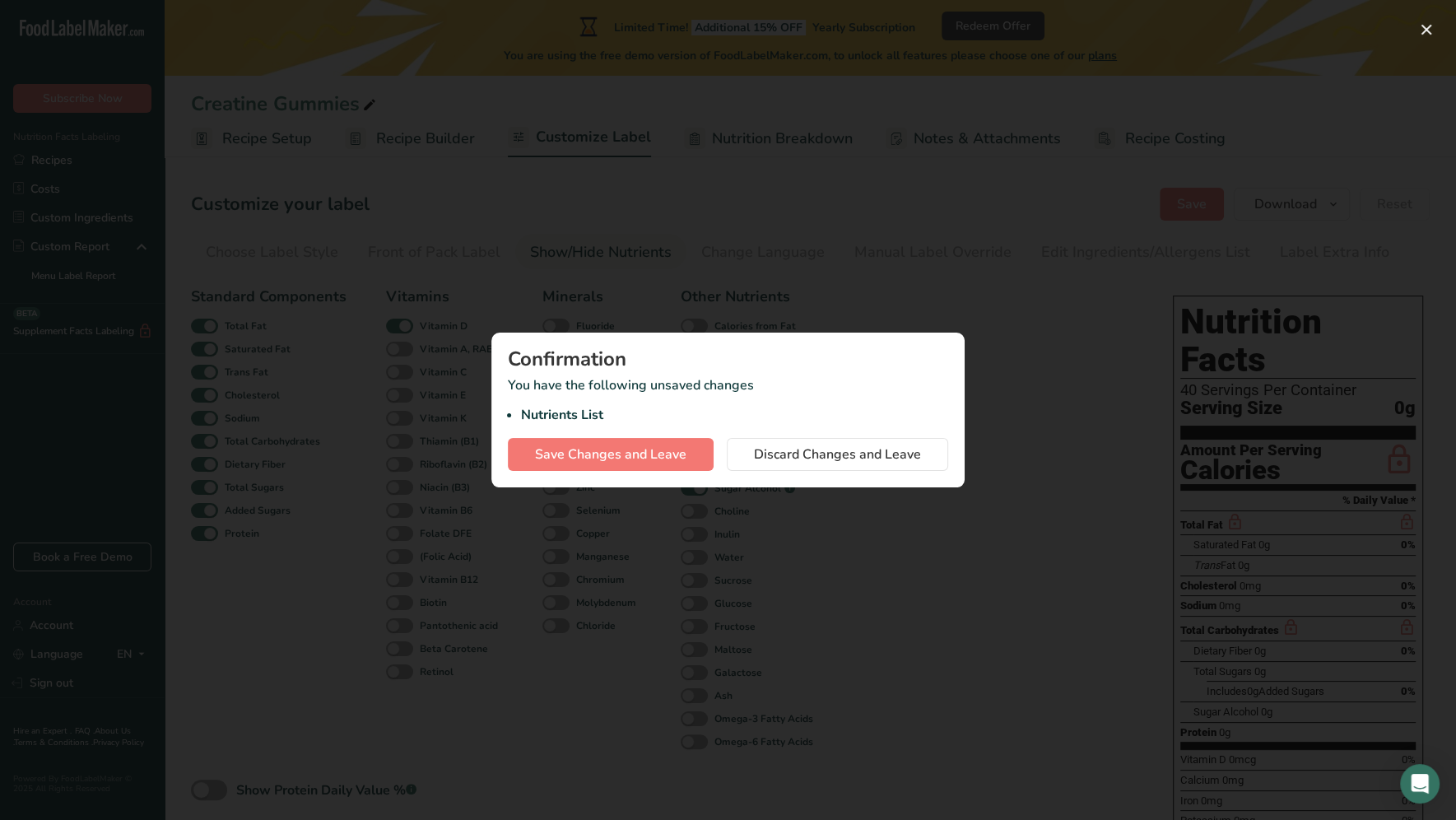 click at bounding box center (728, 410) 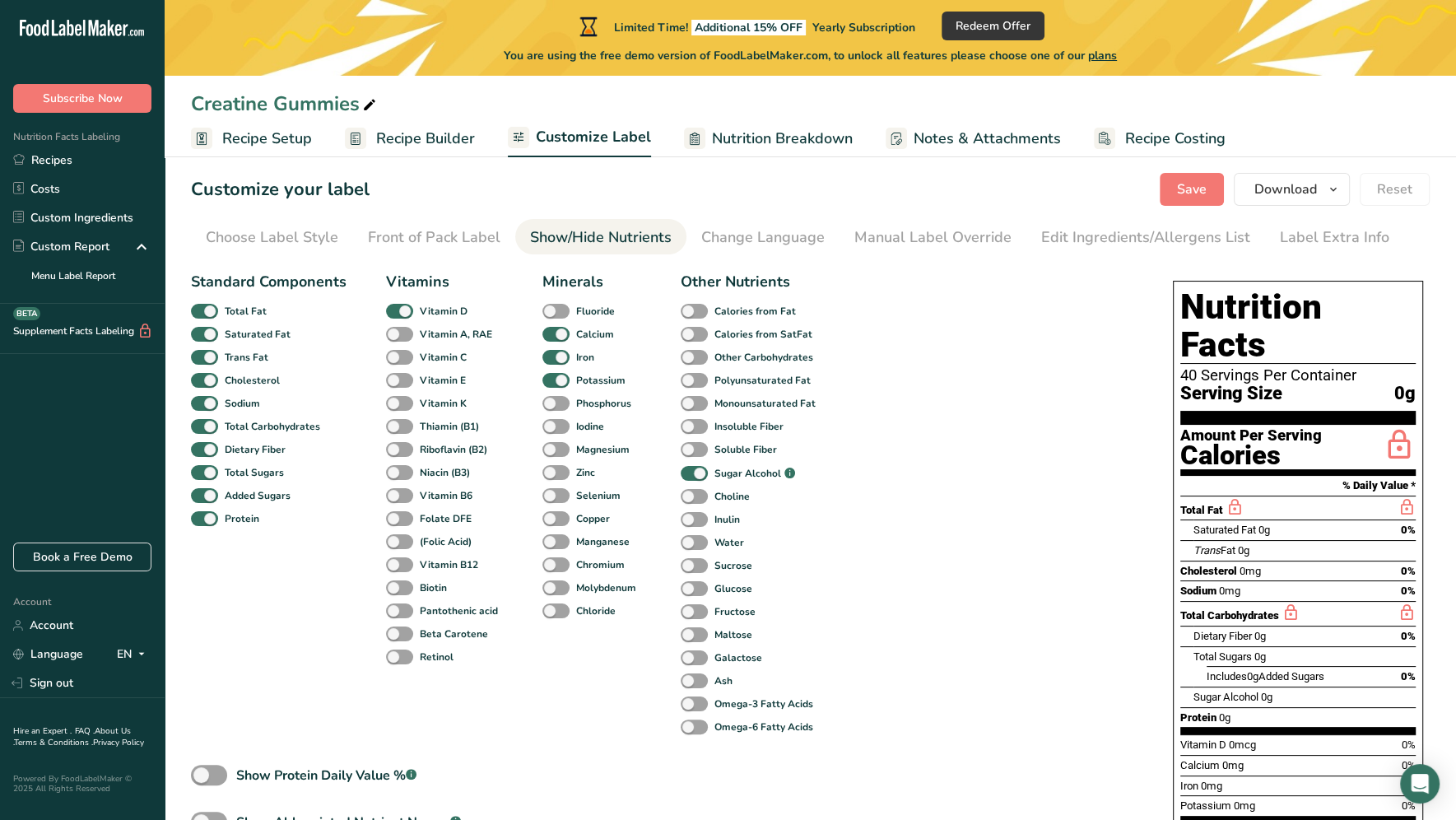 scroll, scrollTop: 0, scrollLeft: 0, axis: both 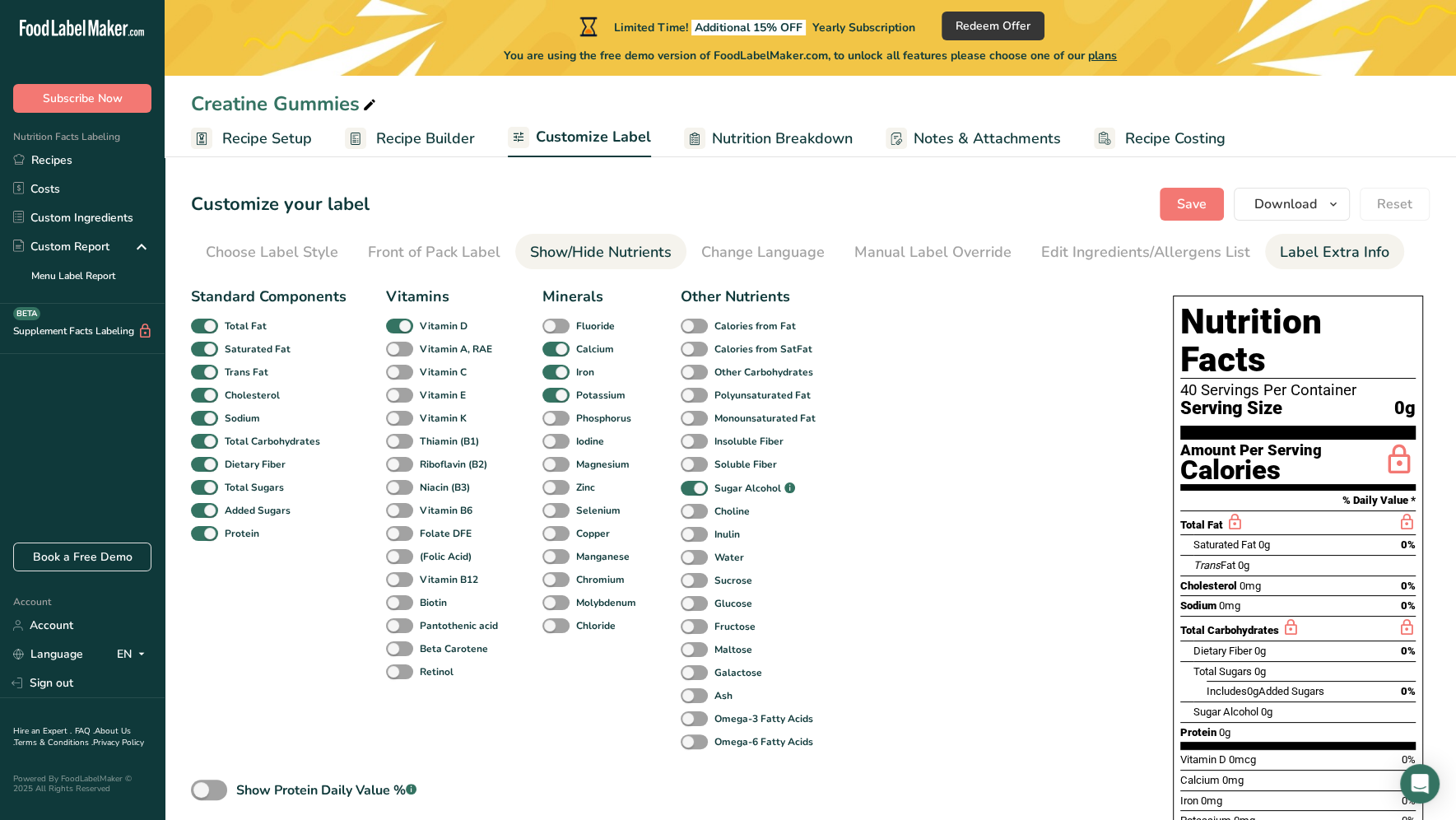 click on "Label Extra Info" at bounding box center (1334, 252) 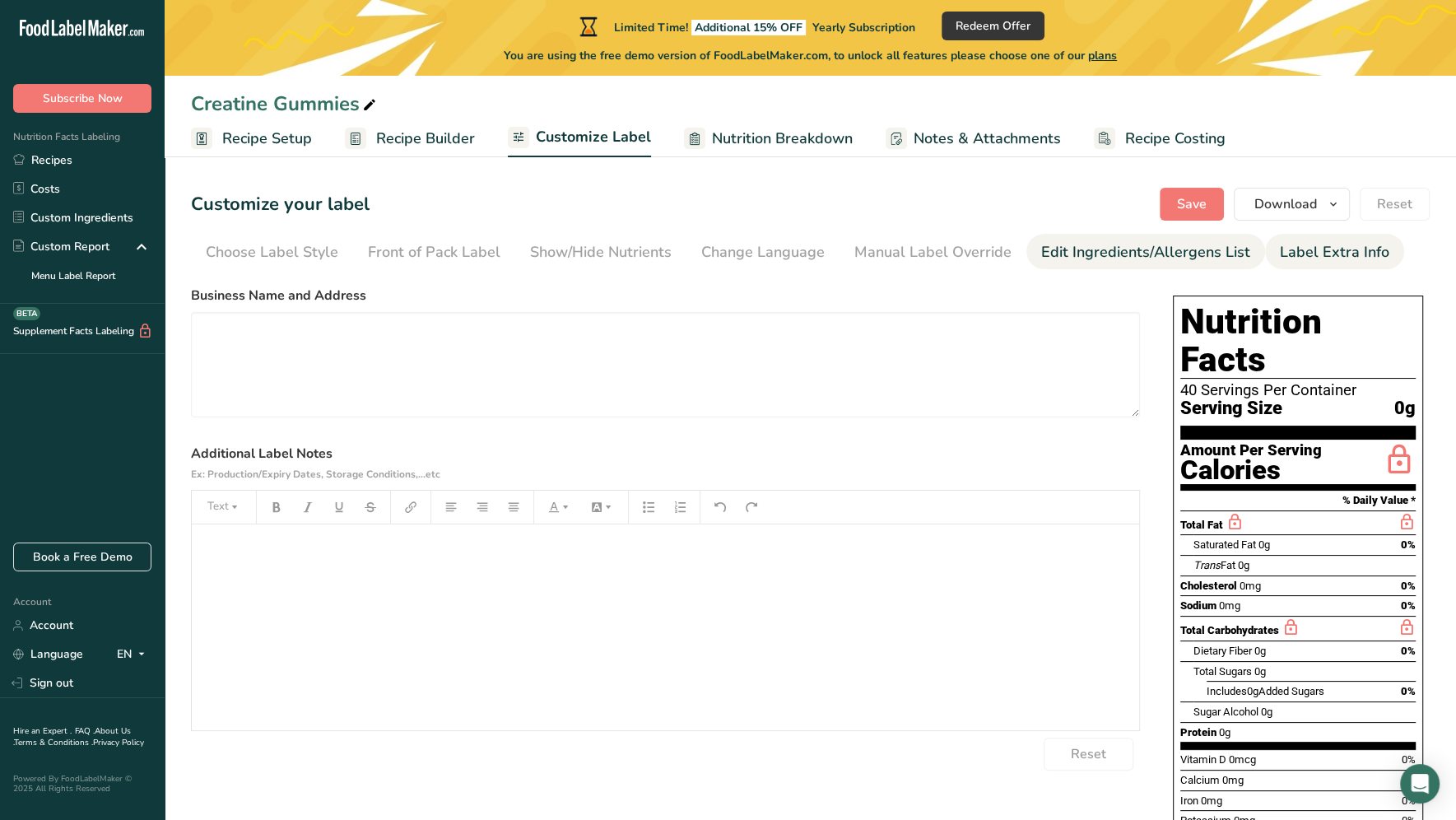 click on "Edit Ingredients/Allergens List" at bounding box center [1146, 252] 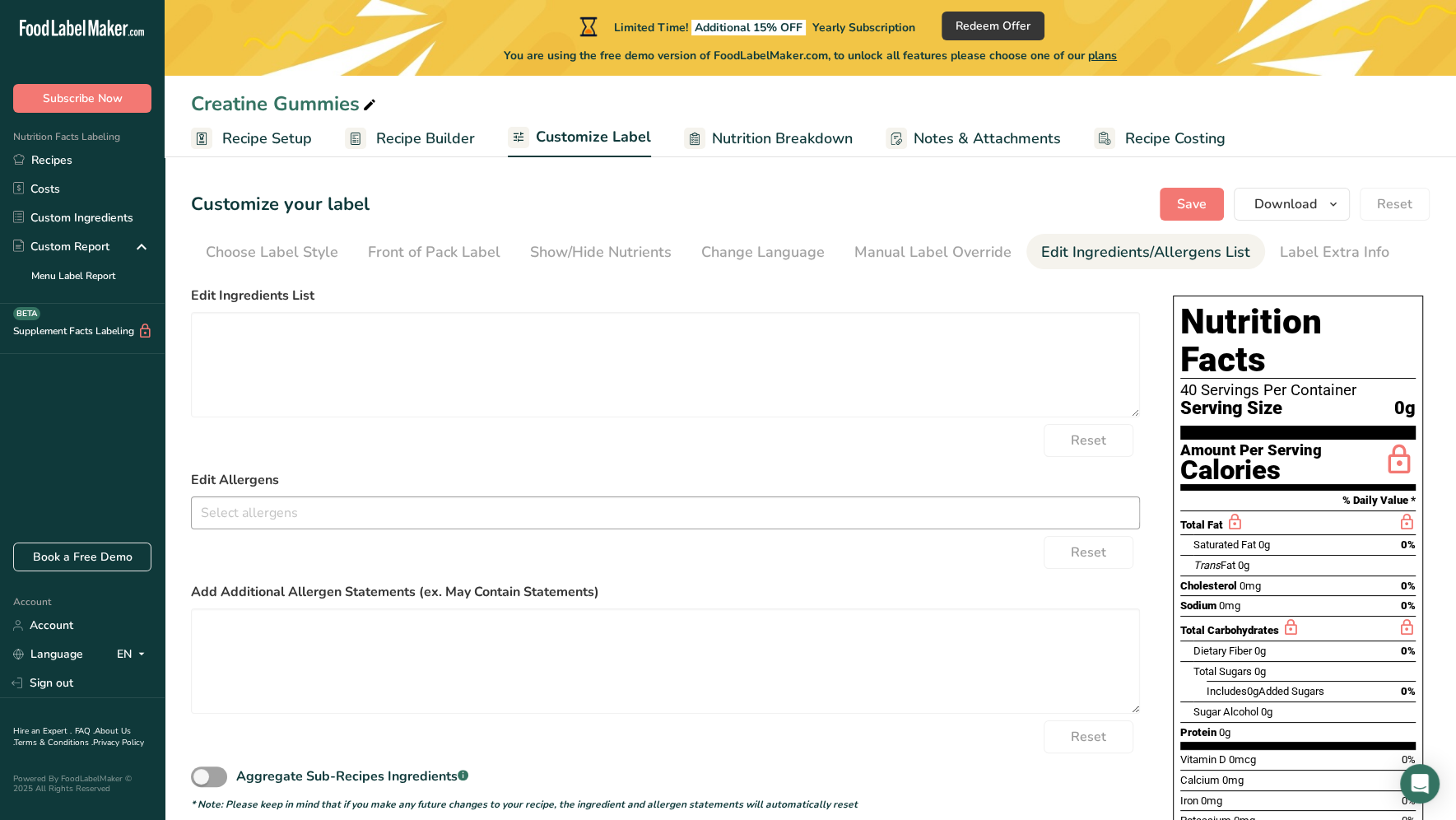 scroll, scrollTop: 0, scrollLeft: 0, axis: both 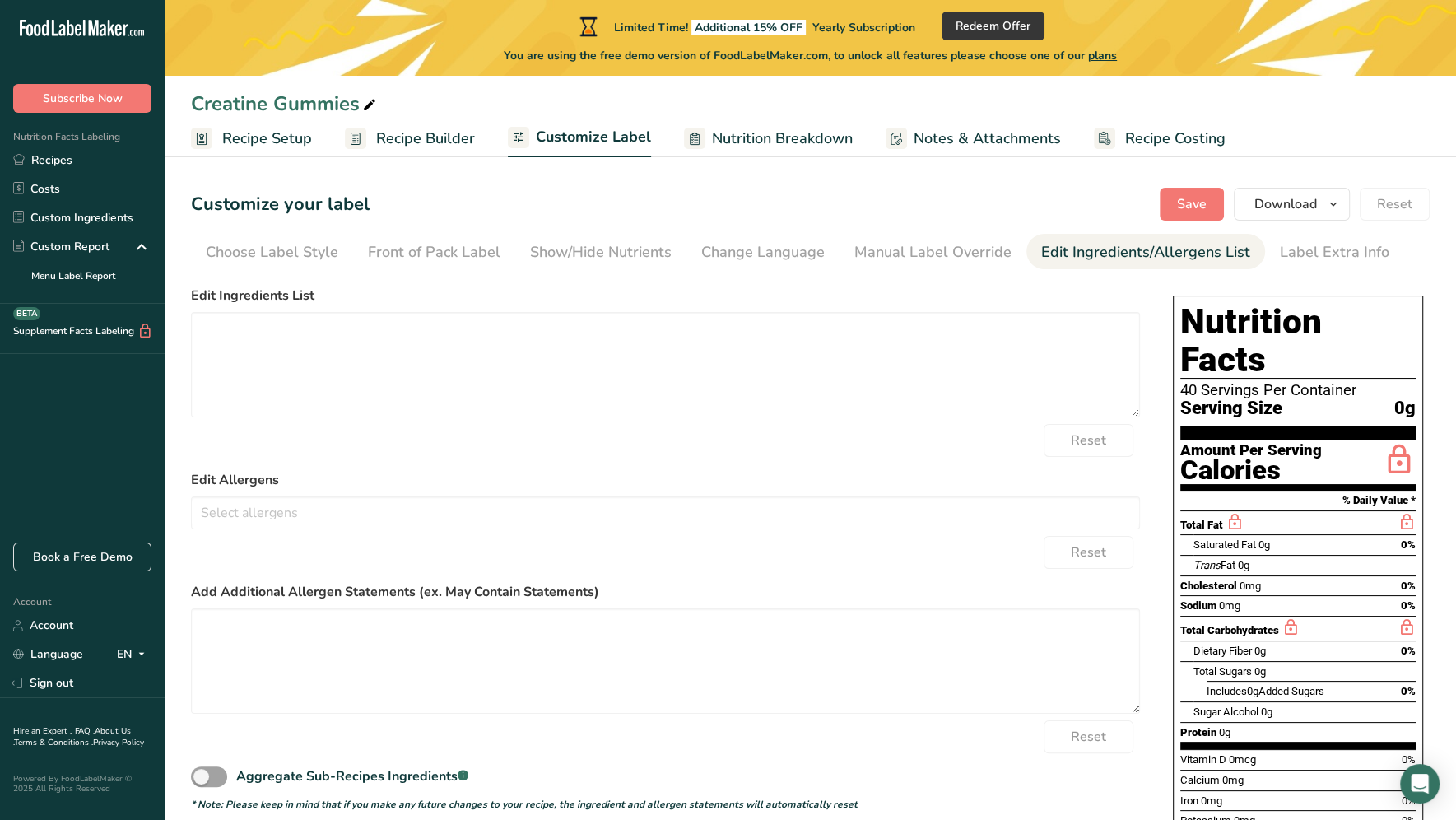 click on "Customize your label
Save
Download
Choose what to show on your downloaded label
Recipe Name to appear above label
Nutrition Facts Panel
Ingredient Statement List
Allergen Declaration/ Allergy Statement
Business Address
Label Notes
Recipe Tags
Recipe Card QR Code
Front of Pack Label
Download
PNG
PNG
BMP
SVG
PDF
TXT
Reset
Choose Label Style
Front of Pack Label
Show/Hide Nutrients
Change Language
Manual Label Override
Edit Ingredients/Allergens List
Label Extra Info" at bounding box center [810, 544] 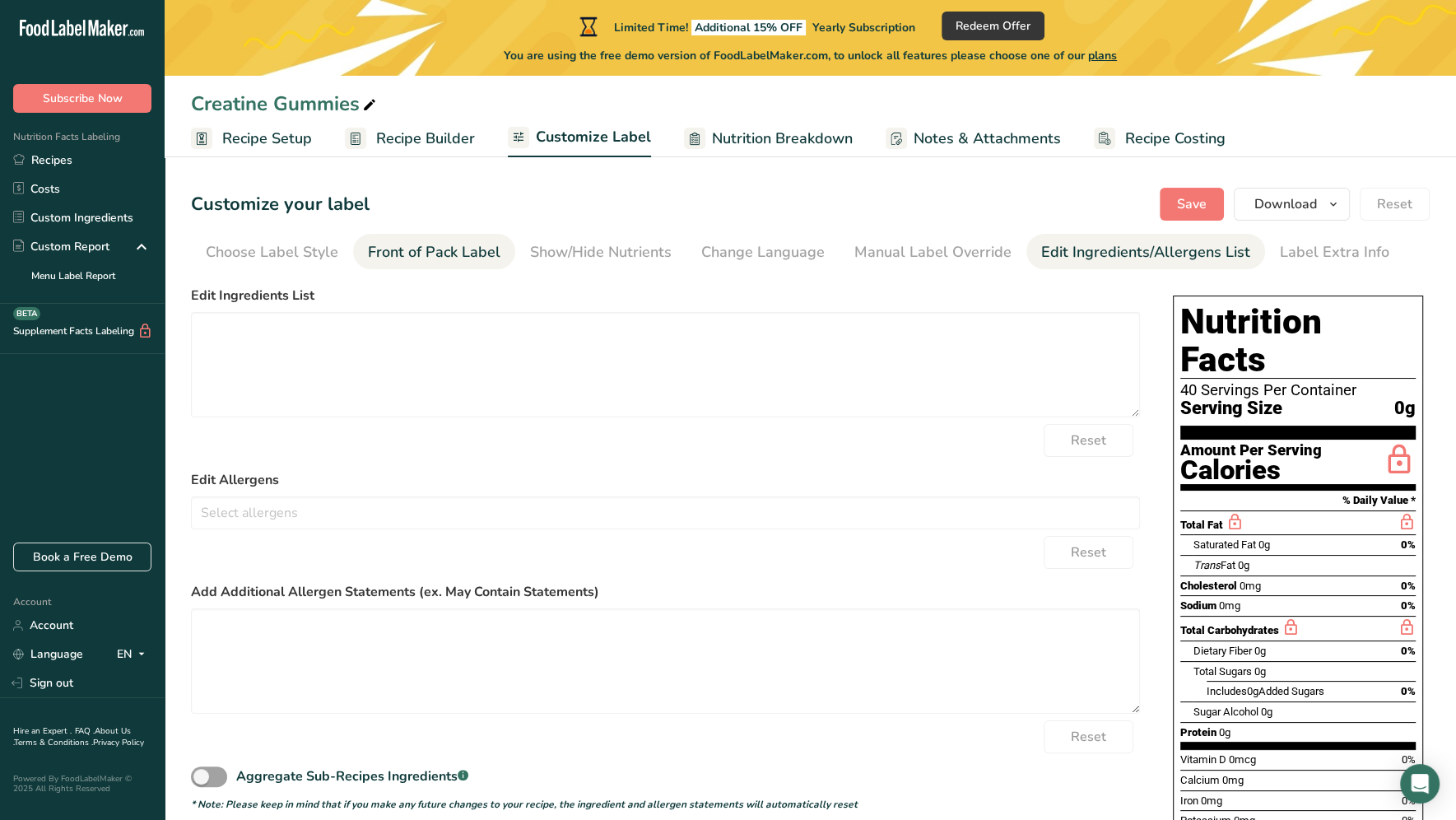 click on "Front of Pack Label" at bounding box center [434, 252] 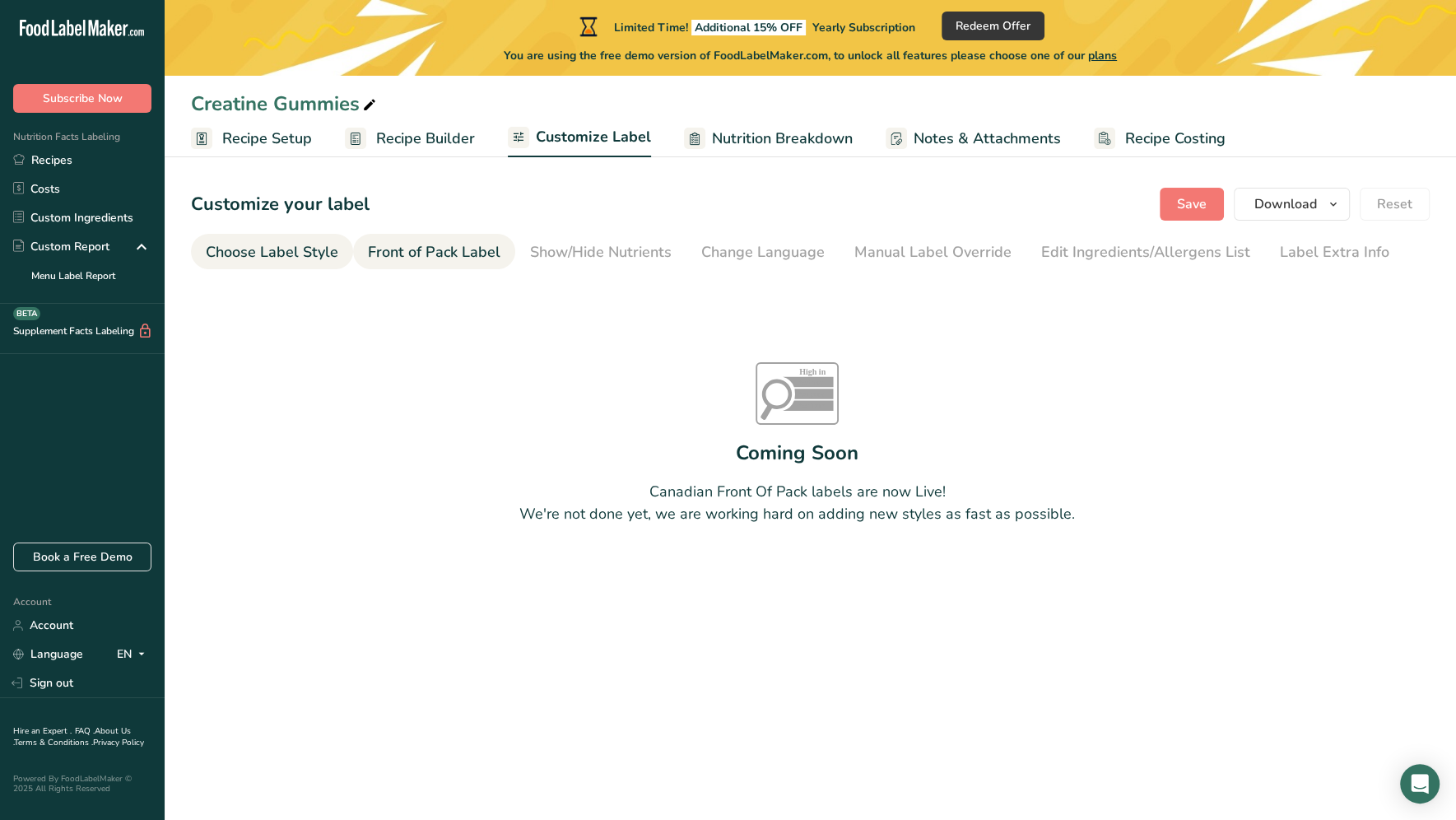 click on "Choose Label Style" at bounding box center (272, 252) 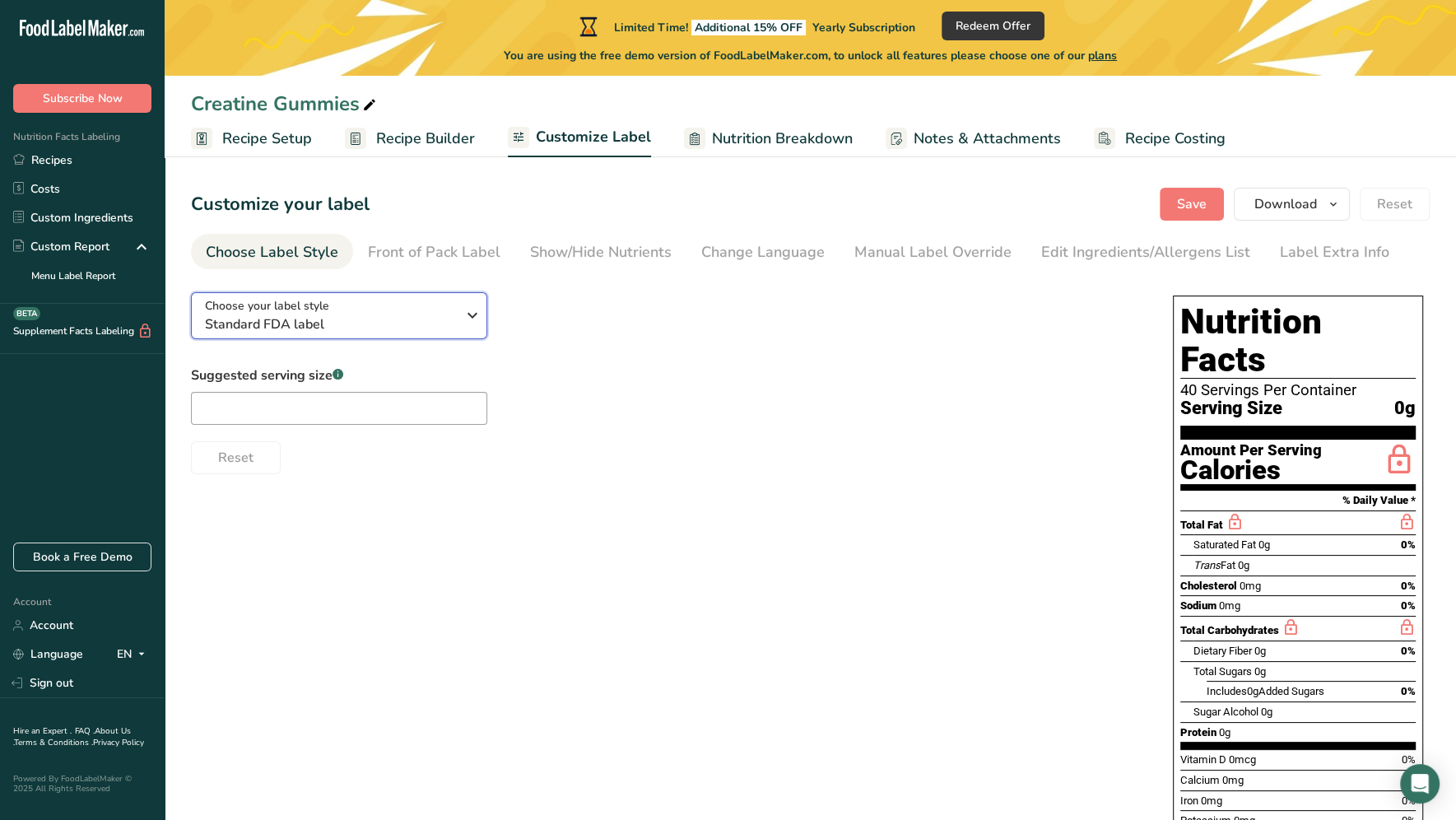 click on "Choose your label style
Standard FDA label" at bounding box center (330, 315) 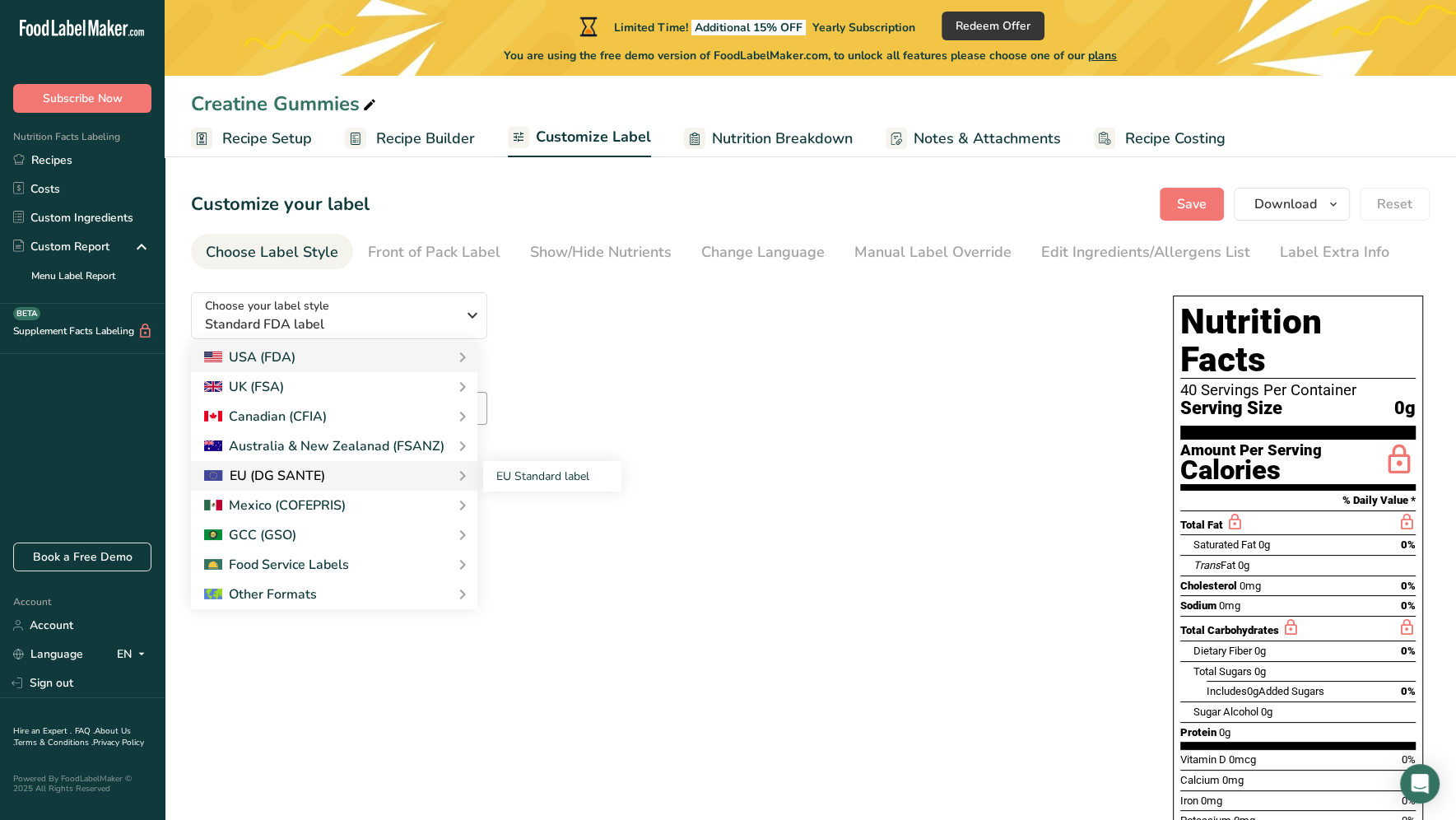 click on "EU (DG SANTE)" at bounding box center [334, 476] 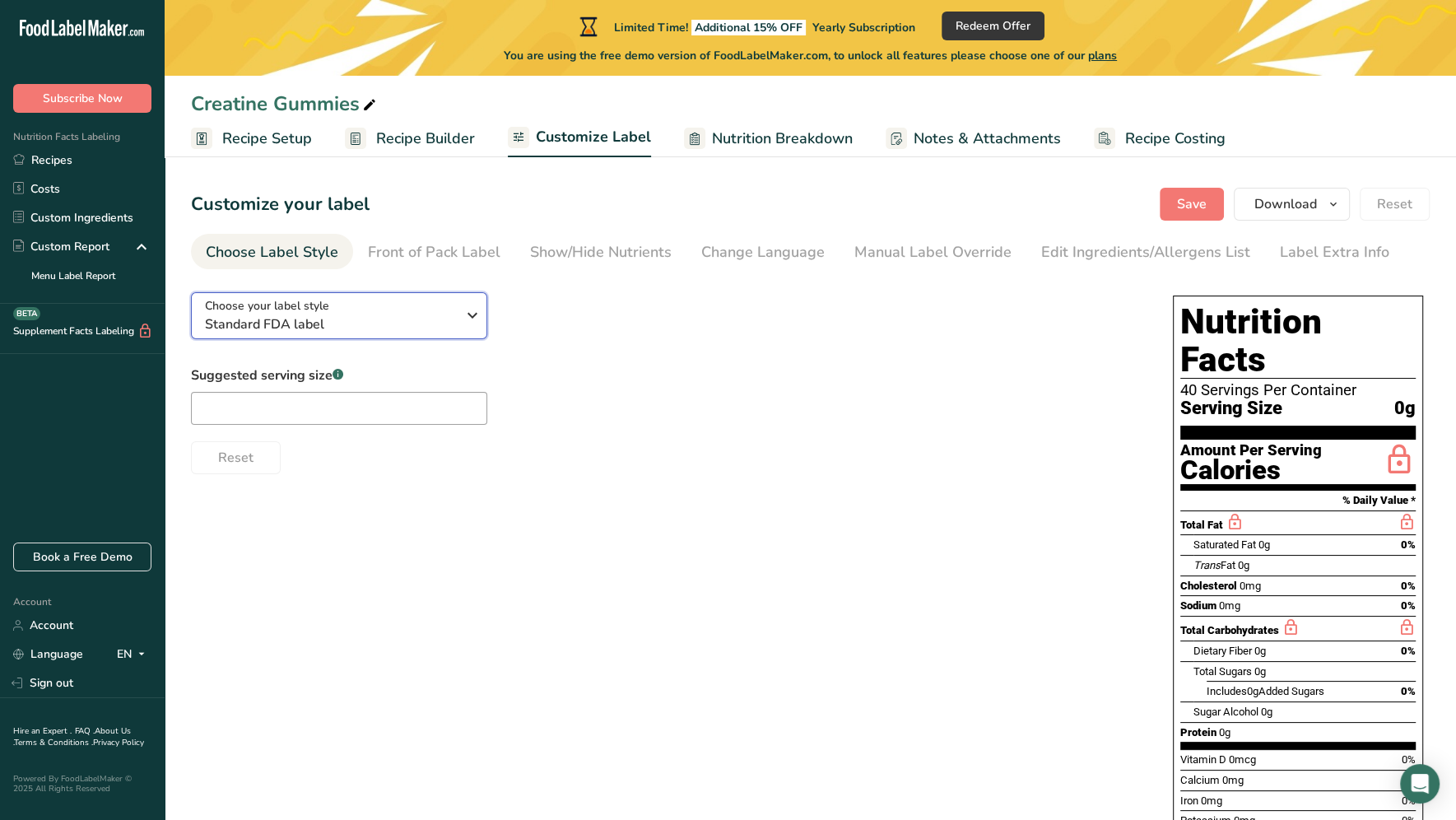 click on "Standard FDA label" at bounding box center [330, 324] 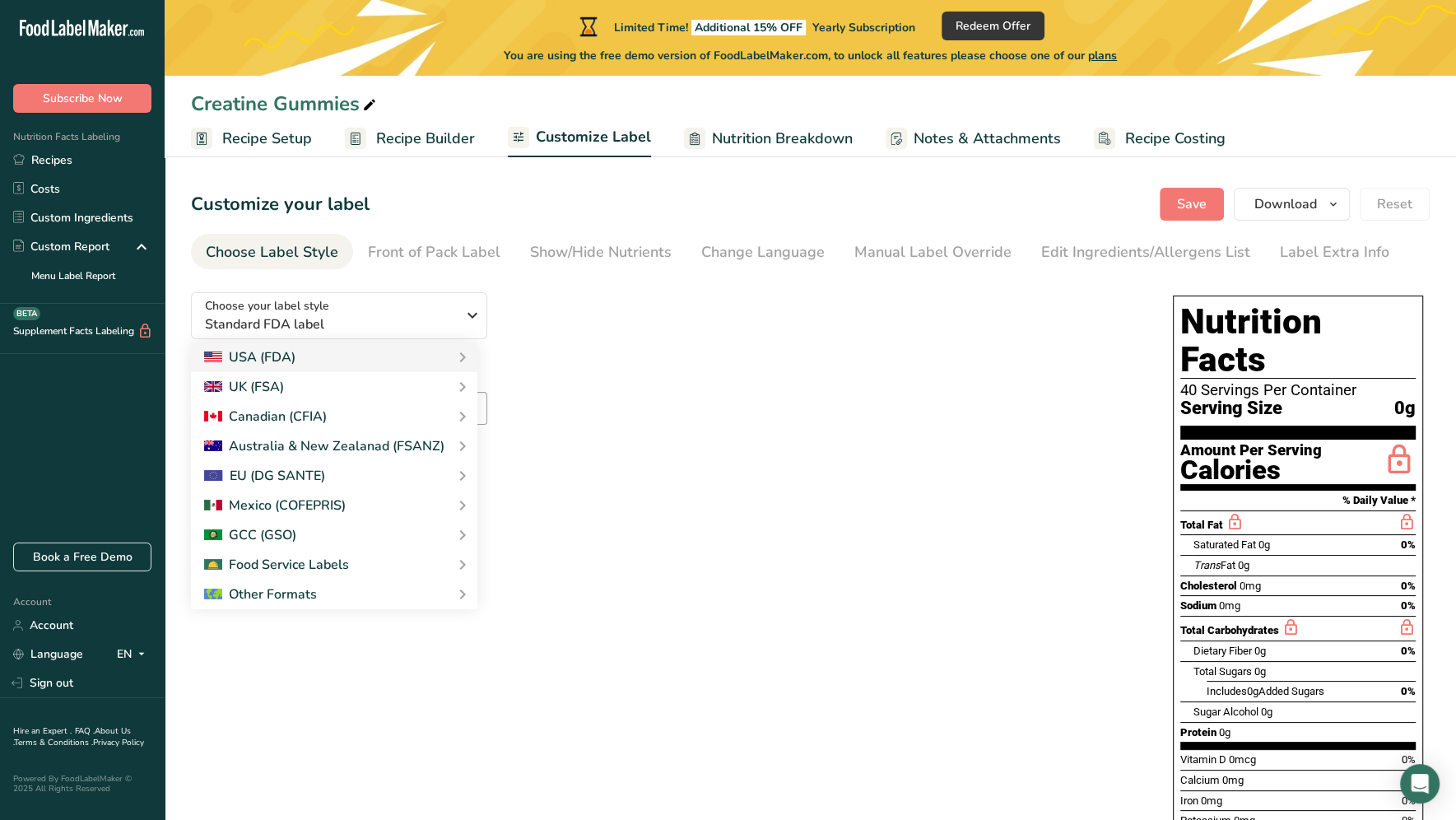 click on "Choose your label style
Standard FDA label
USA (FDA)
Standard FDA label
Tabular FDA label
Linear FDA label
Simplified FDA label
Dual Column FDA label (Per Serving/Per Container)
Dual Column FDA label (As Sold/As Prepared)
Aggregate Standard FDA label
Standard FDA label with Micronutrients listed side-by-side
UK (FSA)
UK Mandatory Label "Back of Pack"
UK Traffic Light Label  "Front of Pack"
Canadian (CFIA)
Canadian Standard label
Canadian Dual Column label" at bounding box center (810, 590) 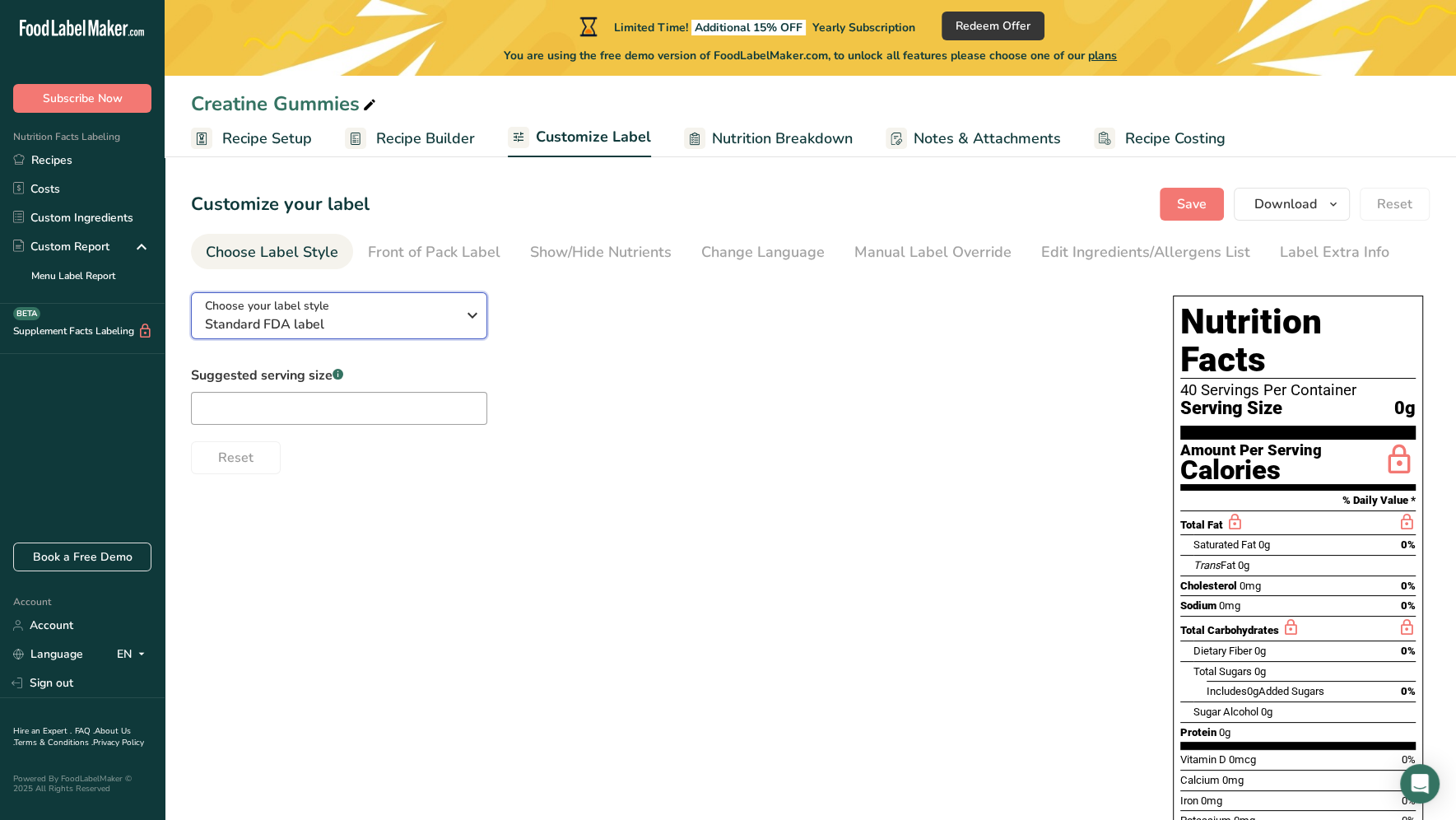 click on "Standard FDA label" at bounding box center (330, 324) 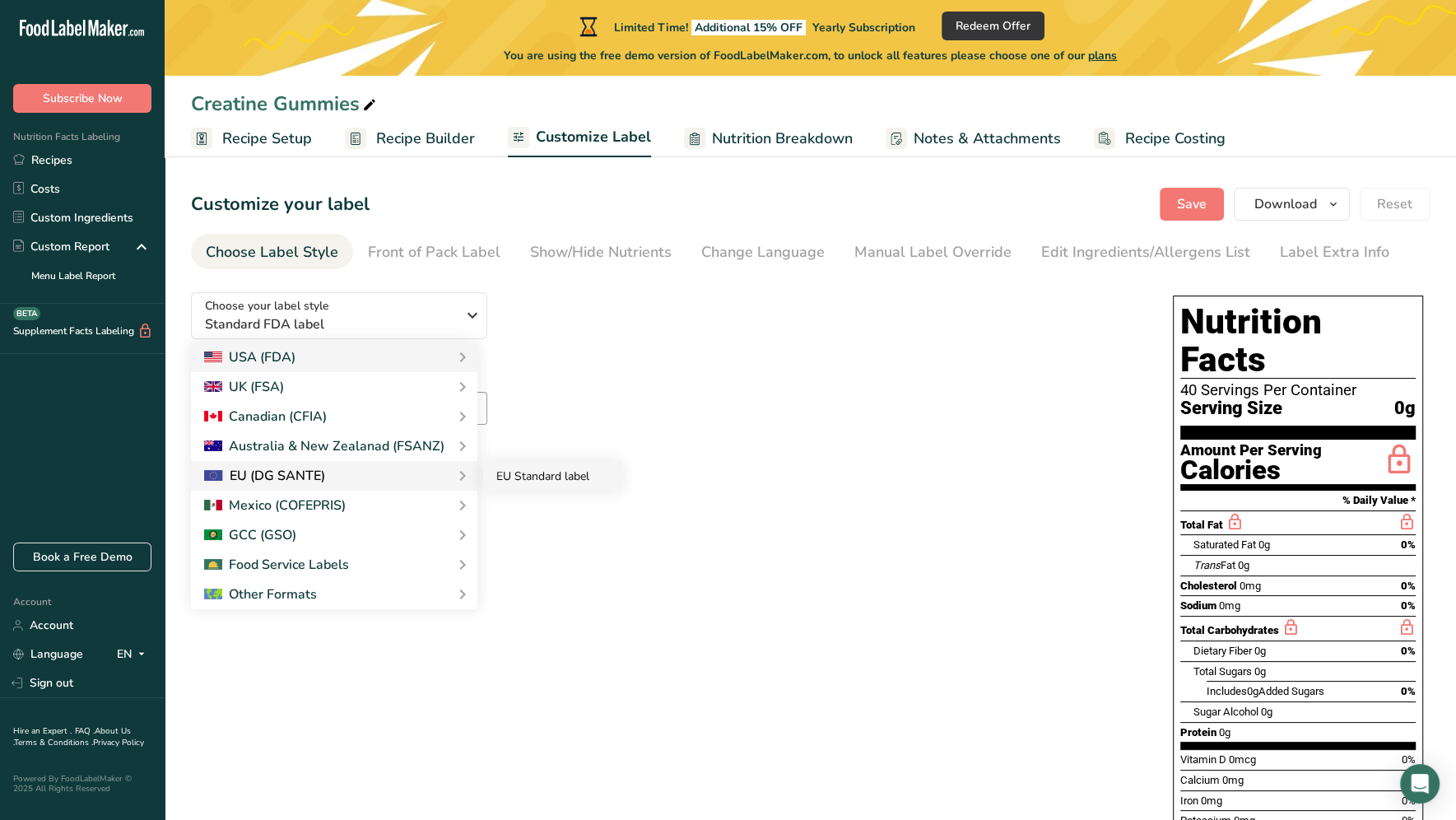 click on "EU Standard label" at bounding box center [552, 476] 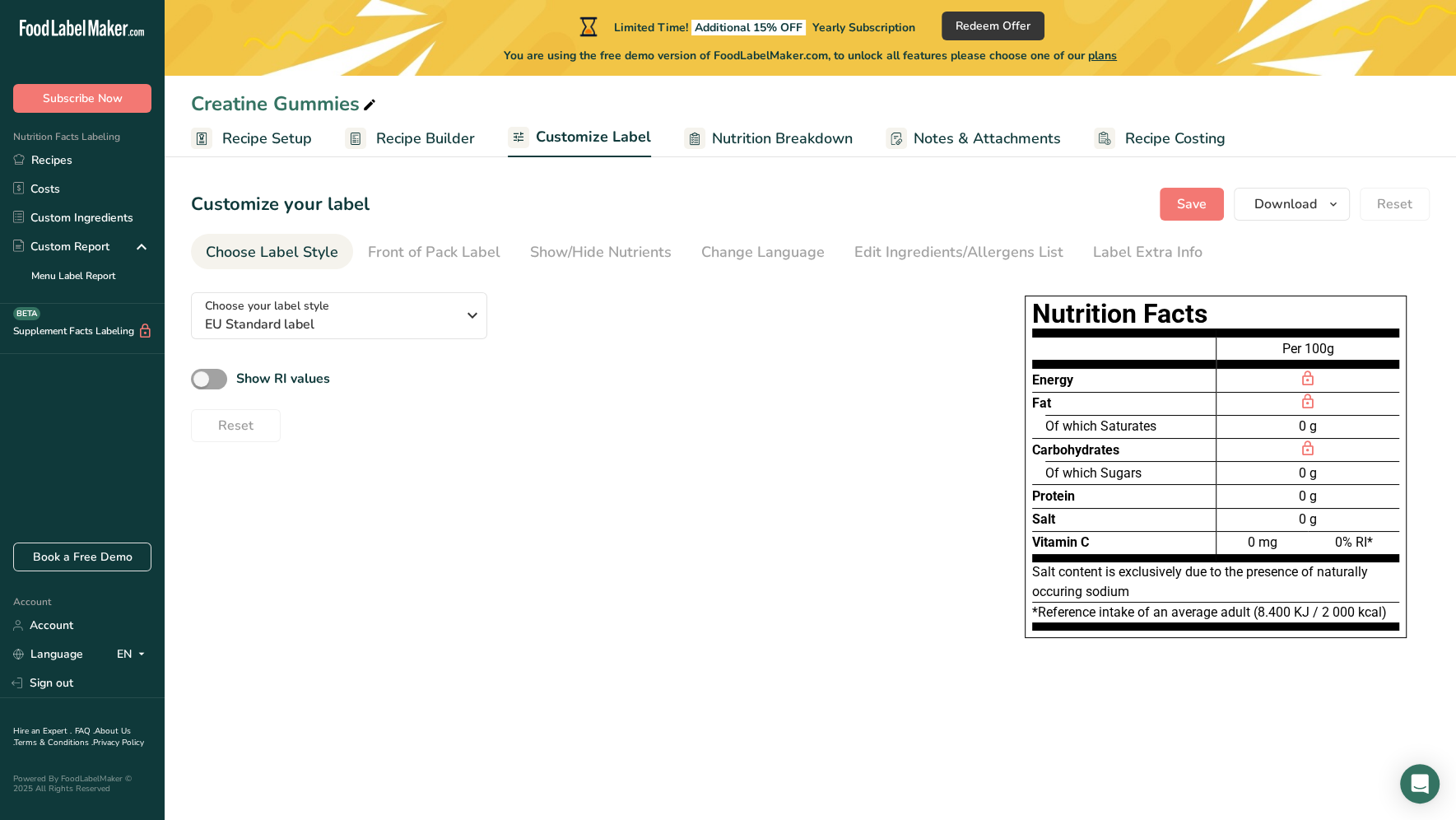 click on "Choose your label style
EU Standard label
USA (FDA)
Standard FDA label
Tabular FDA label
Linear FDA label
Simplified FDA label
Dual Column FDA label (Per Serving/Per Container)
Dual Column FDA label (As Sold/As Prepared)
Aggregate Standard FDA label
Standard FDA label with Micronutrients listed side-by-side
UK (FSA)
UK Mandatory Label "Back of Pack"
UK Traffic Light Label  "Front of Pack"
Canadian (CFIA)
Canadian Standard label
Canadian Dual Column label" at bounding box center [583, 361] 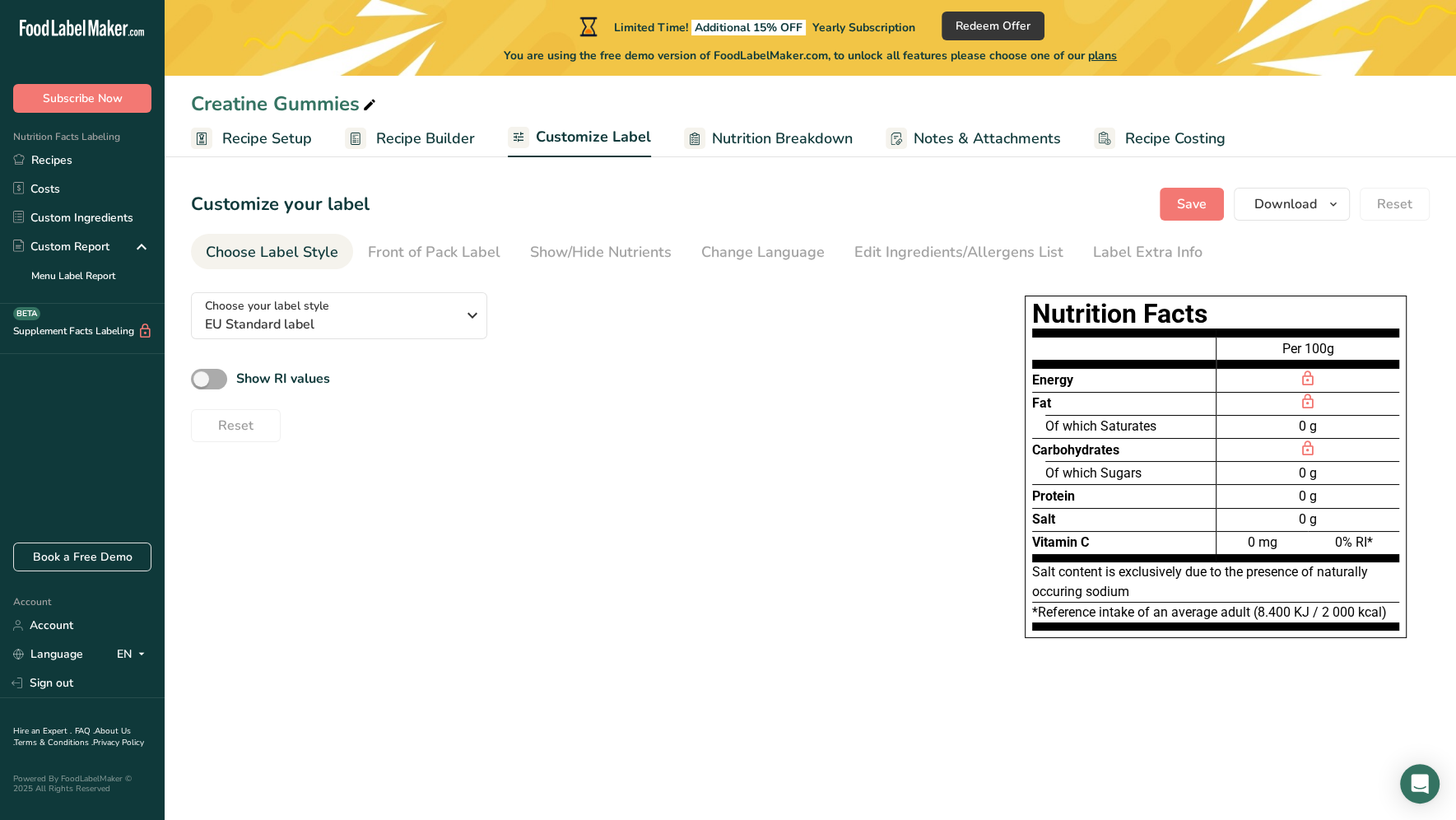 click at bounding box center (209, 379) 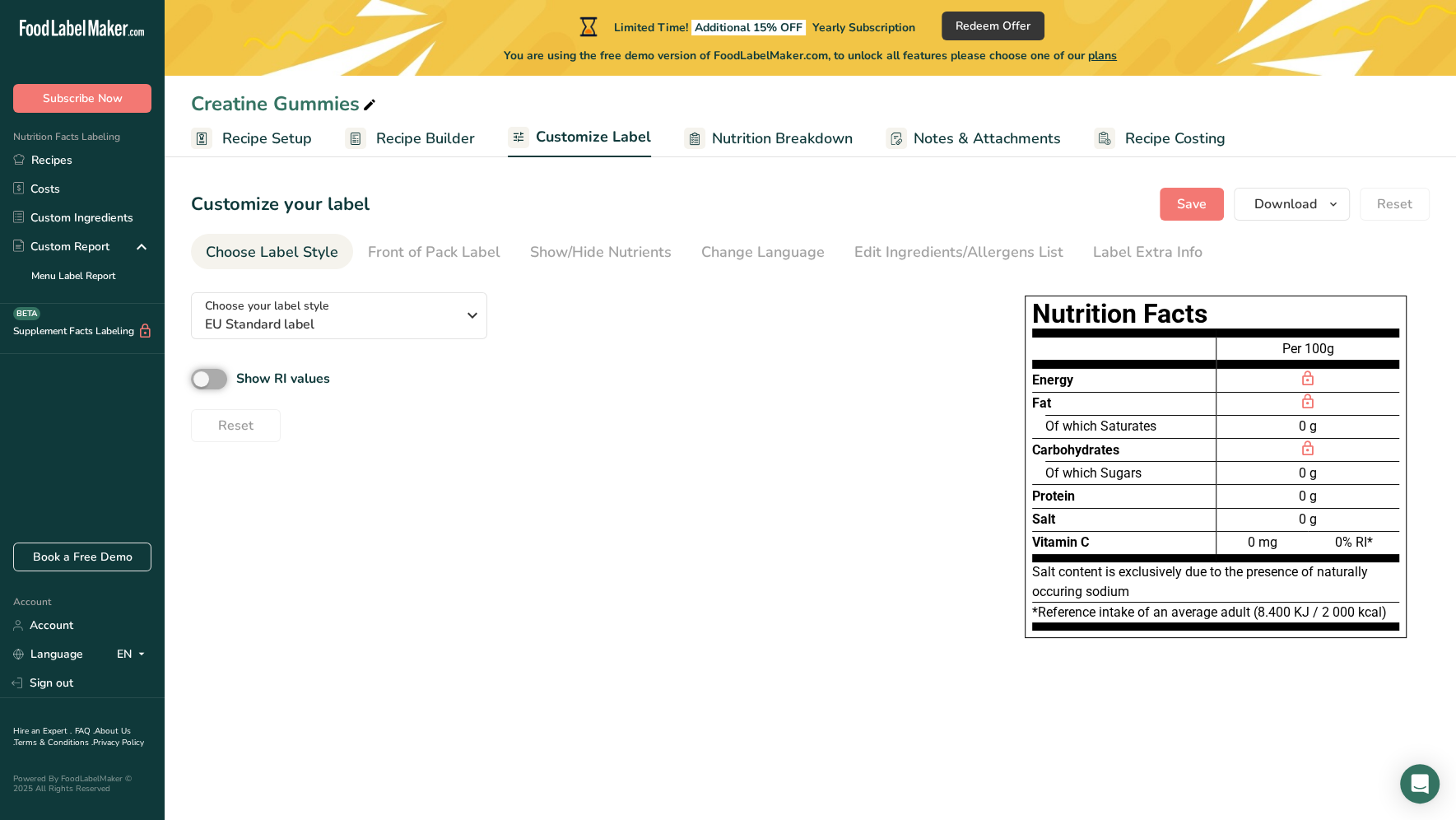 click on "Show RI values" at bounding box center (196, 379) 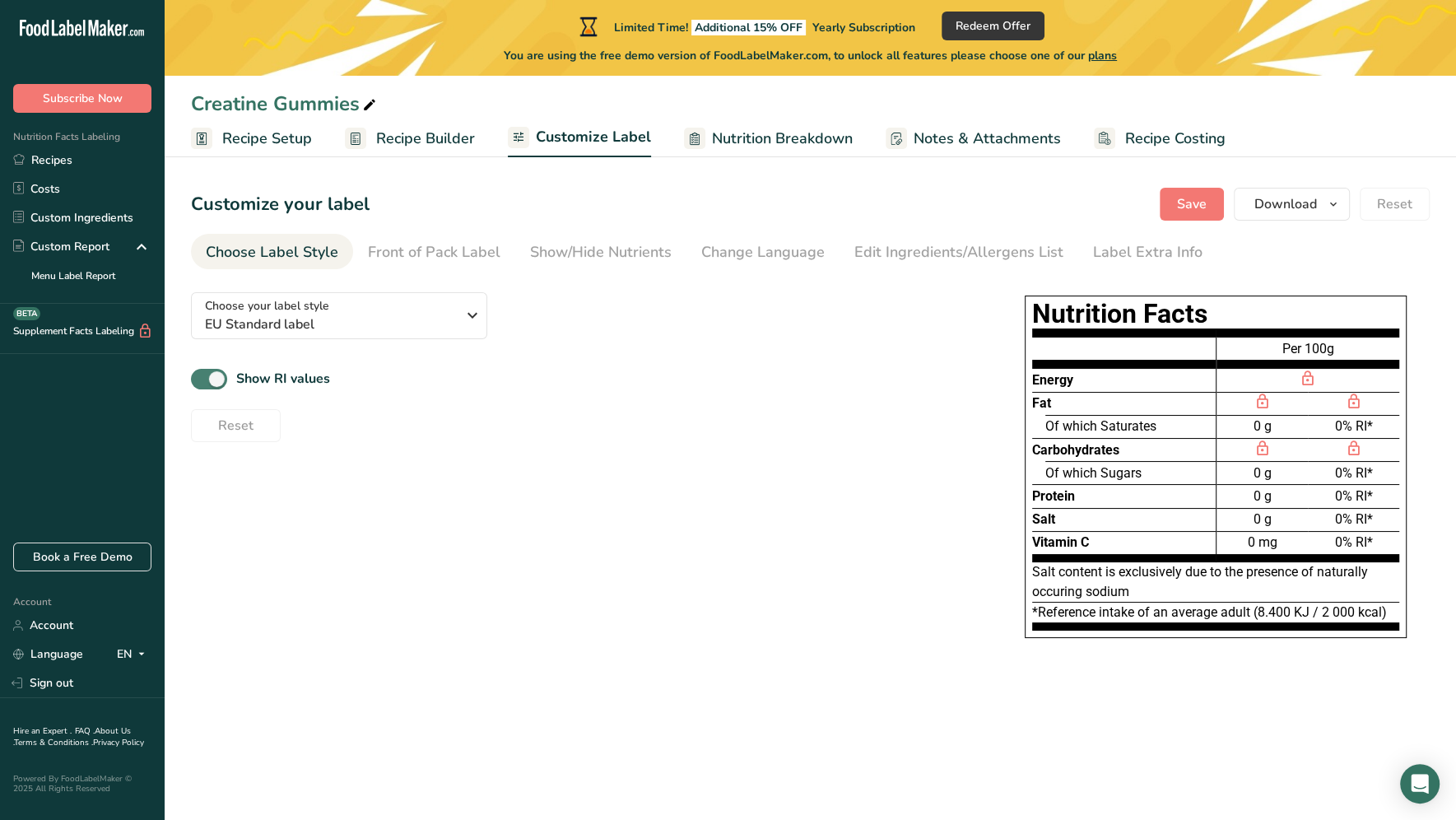 click at bounding box center [209, 379] 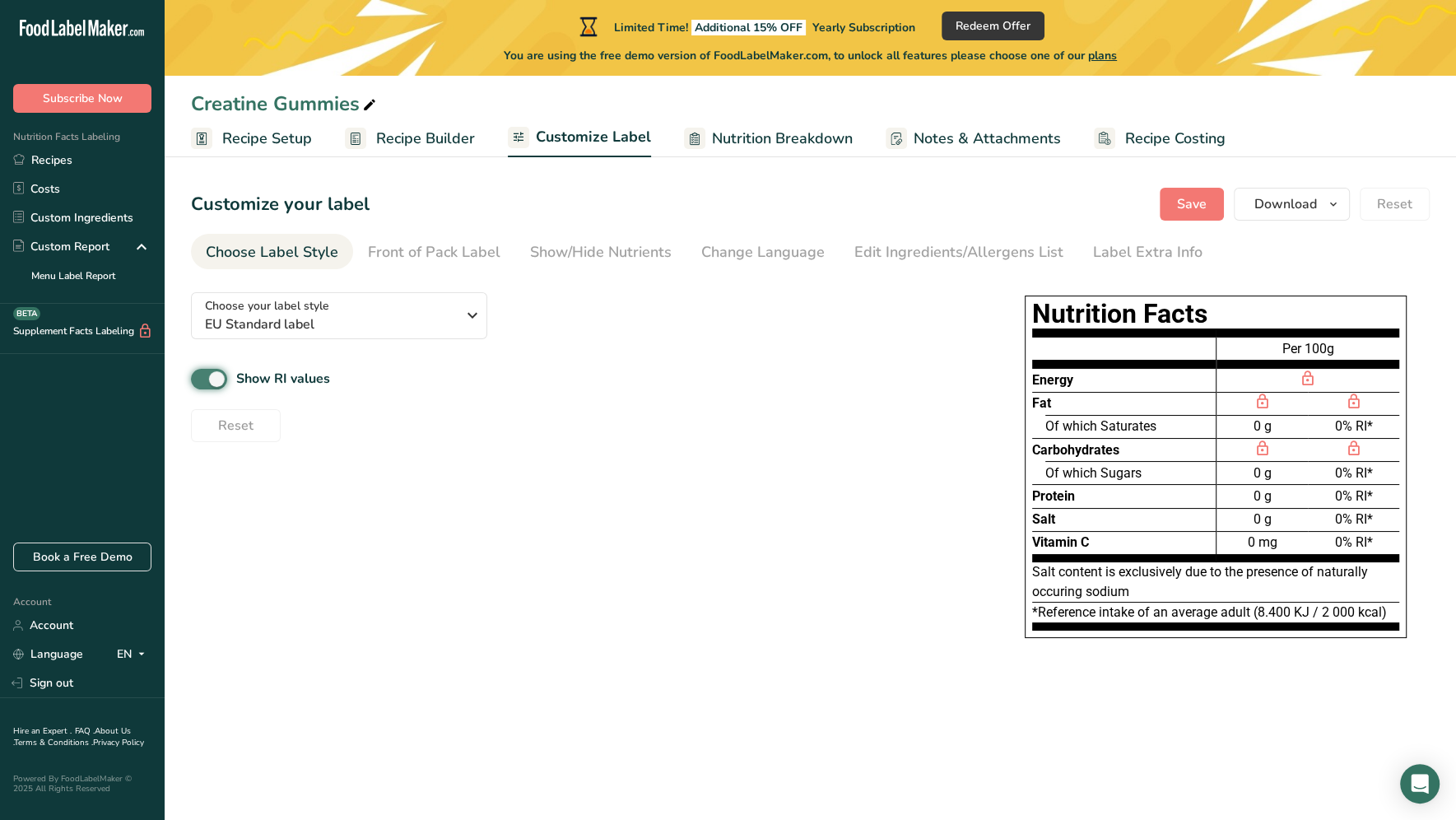 click on "Show RI values" at bounding box center [196, 379] 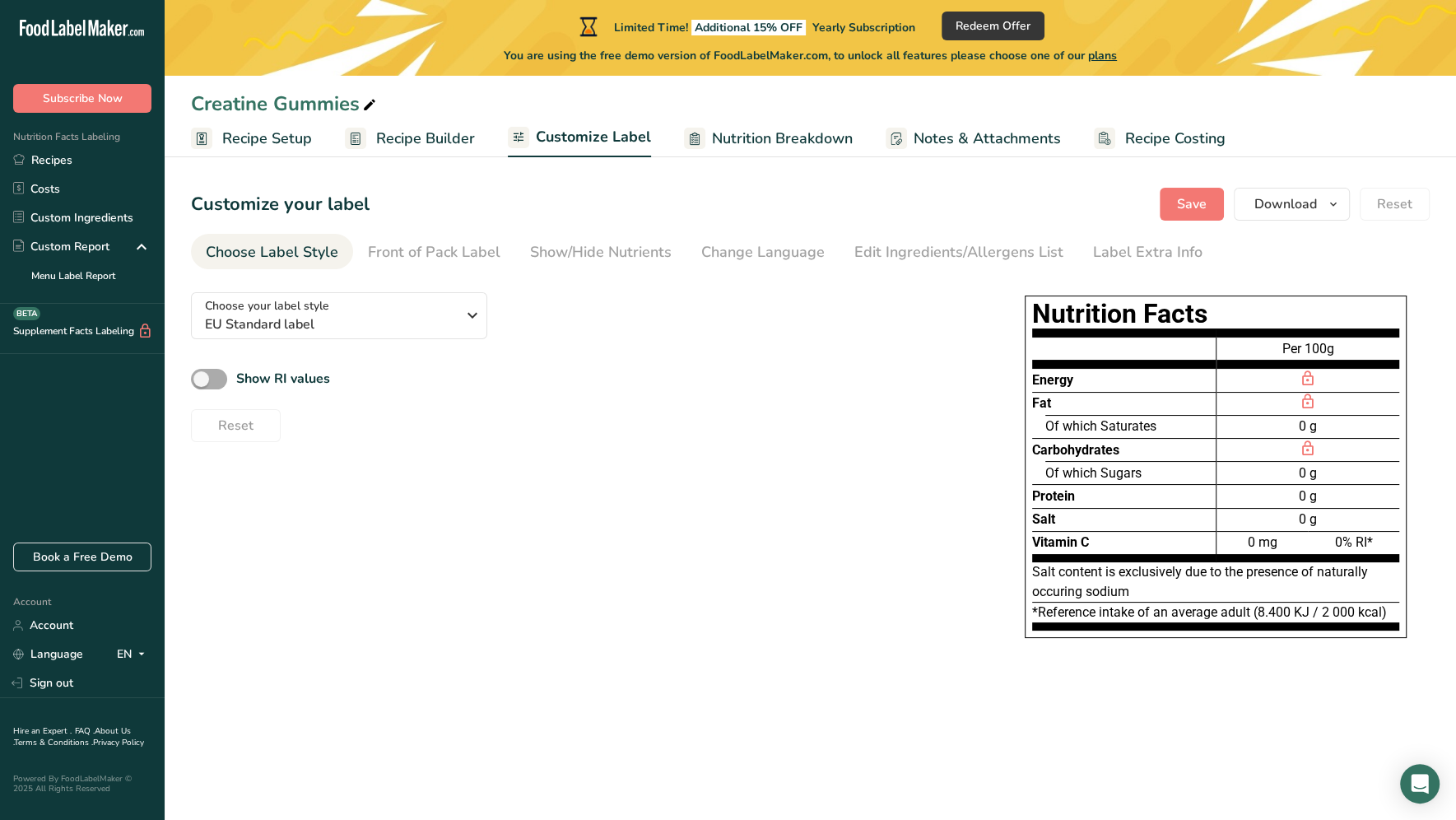click at bounding box center [209, 379] 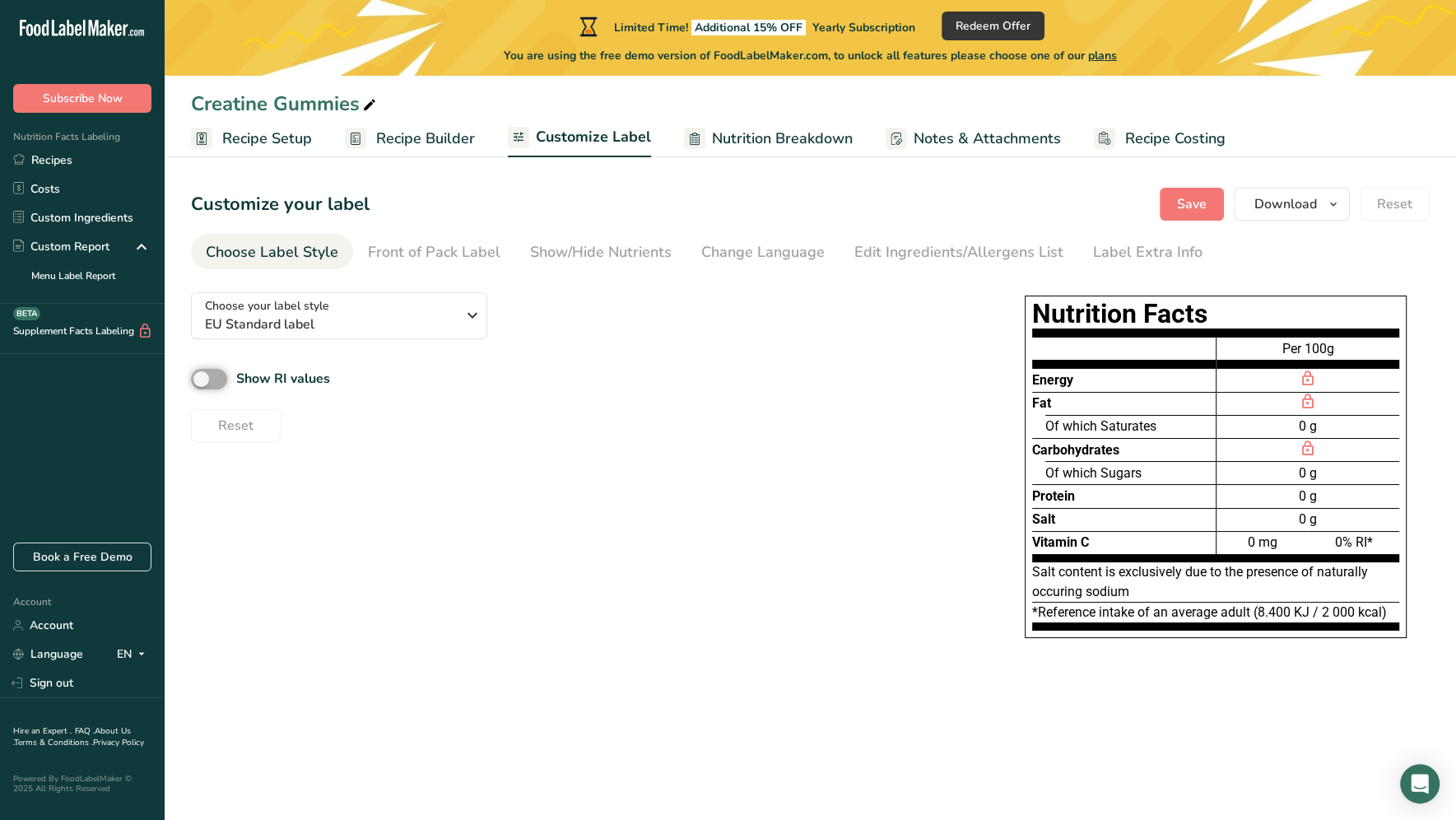 click on "Show RI values" at bounding box center [196, 379] 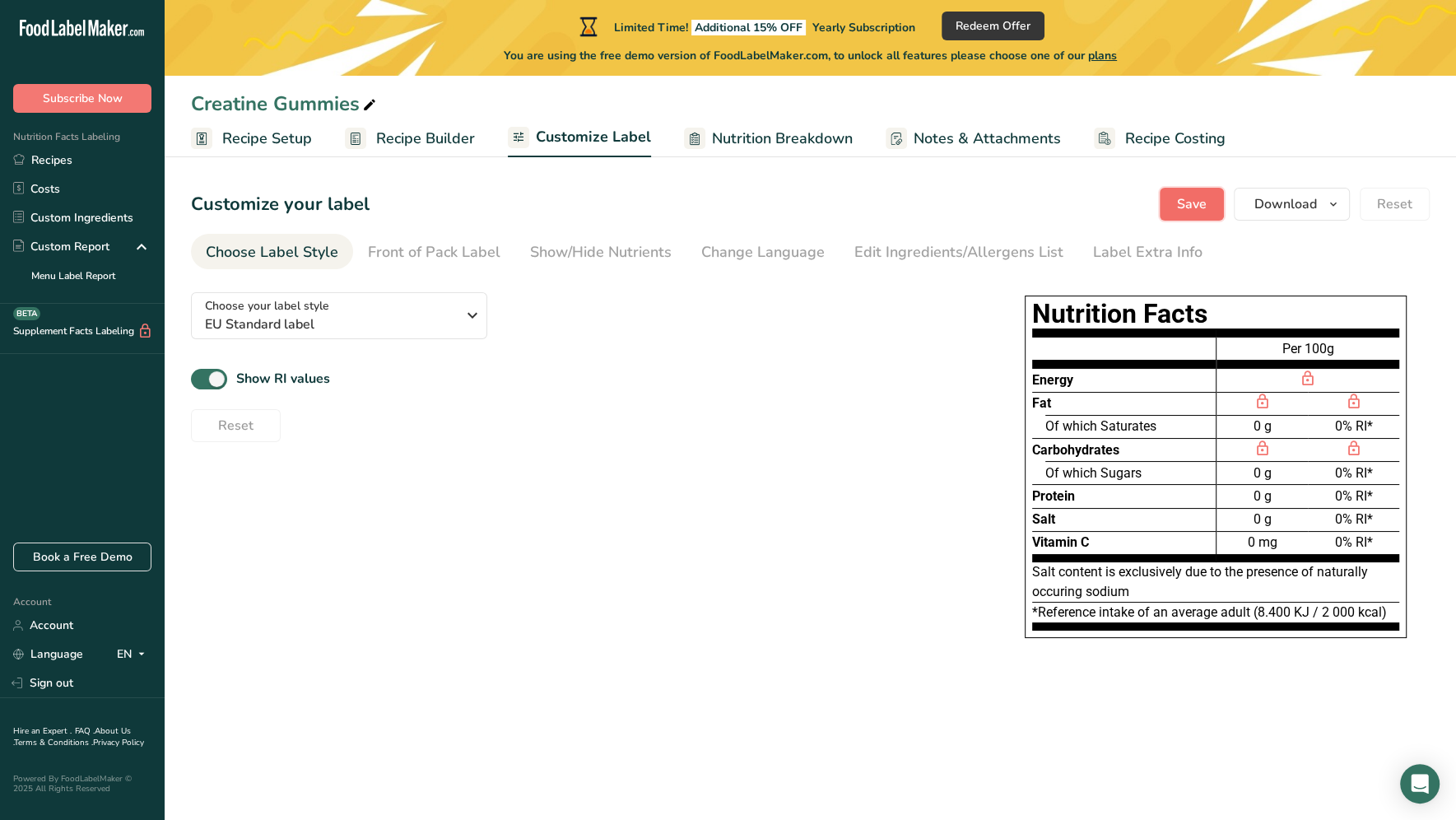 click on "Save" at bounding box center [1192, 204] 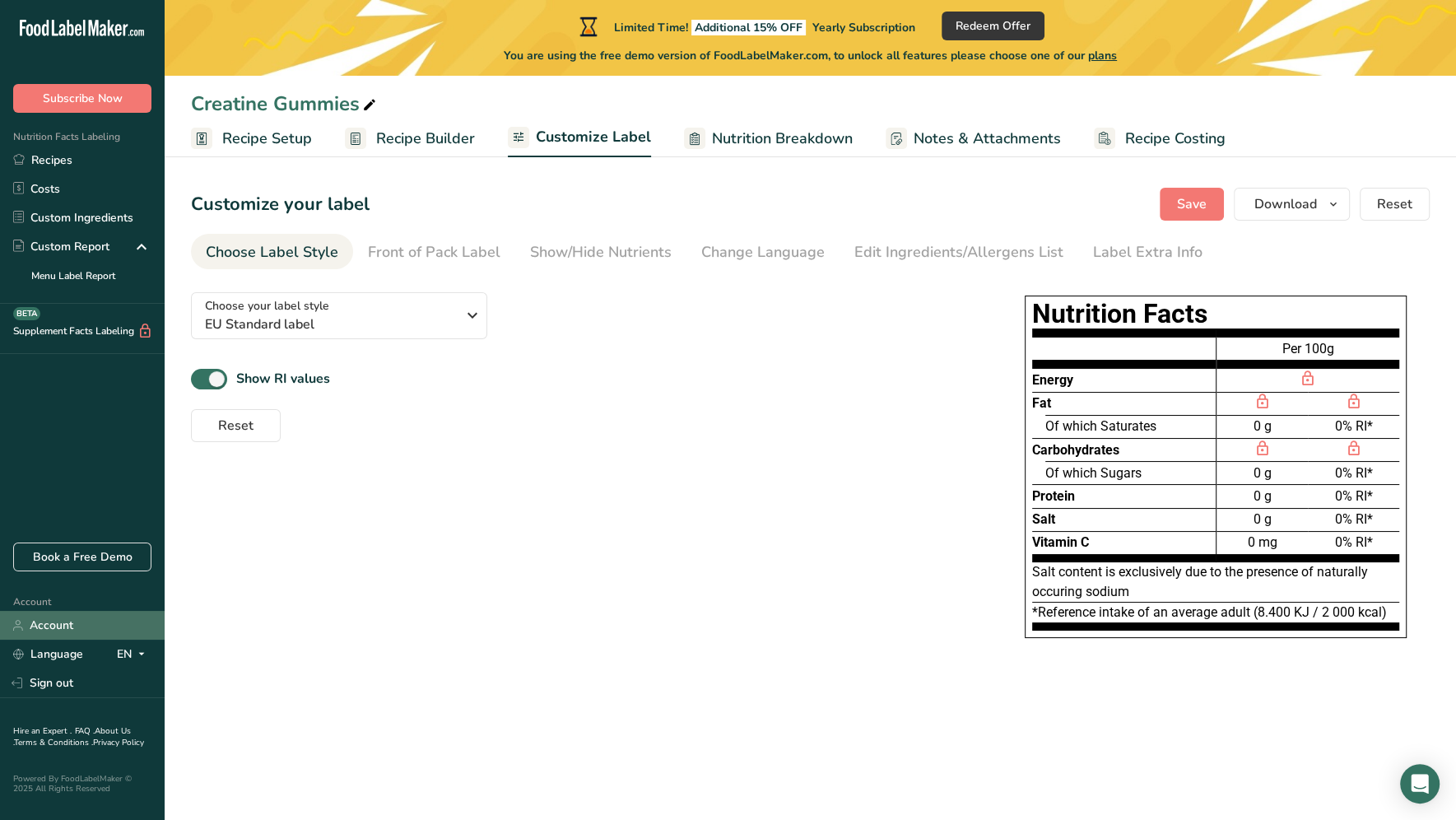 click on "Account" at bounding box center [82, 625] 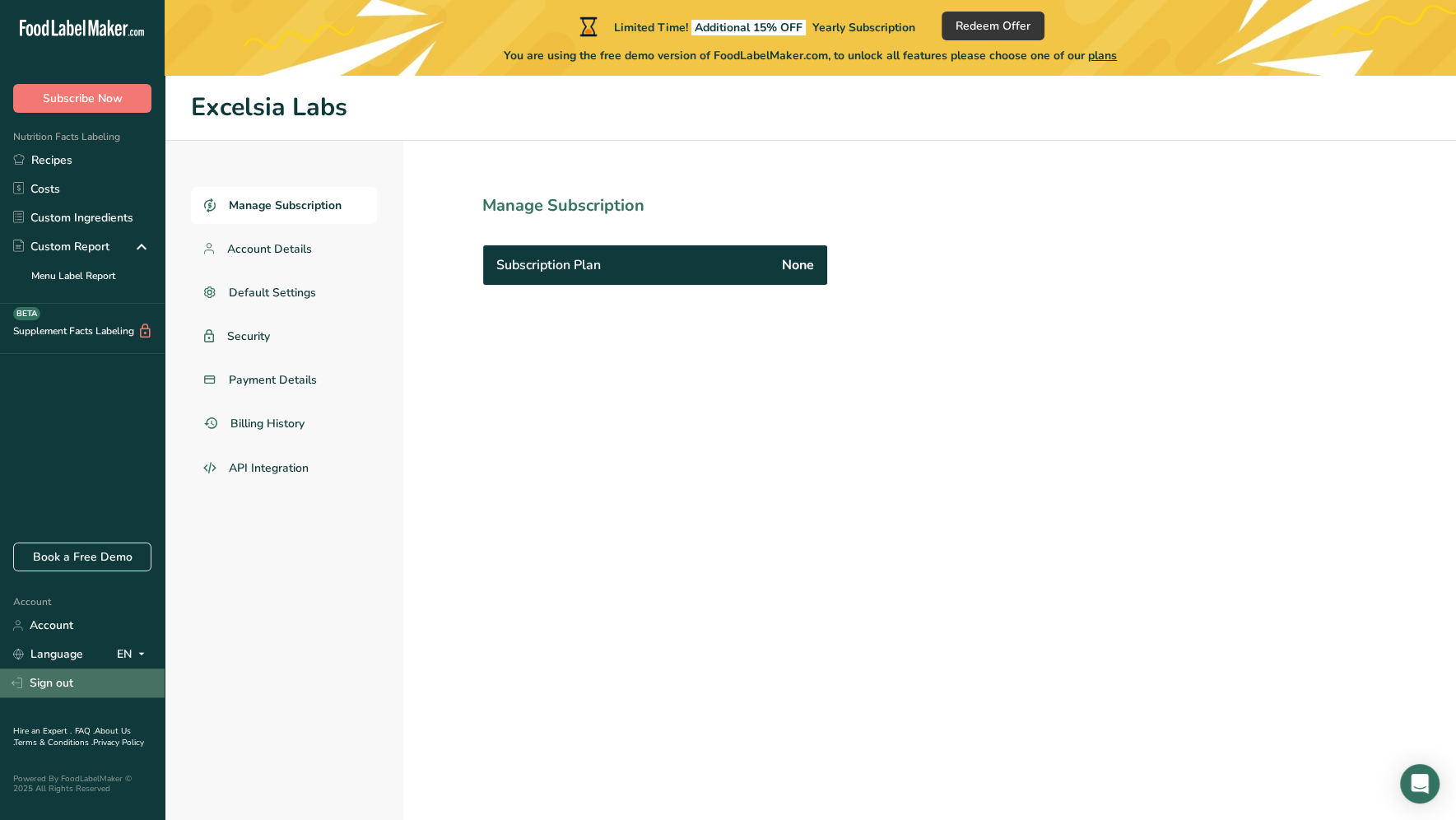 click on "Sign out" at bounding box center [82, 683] 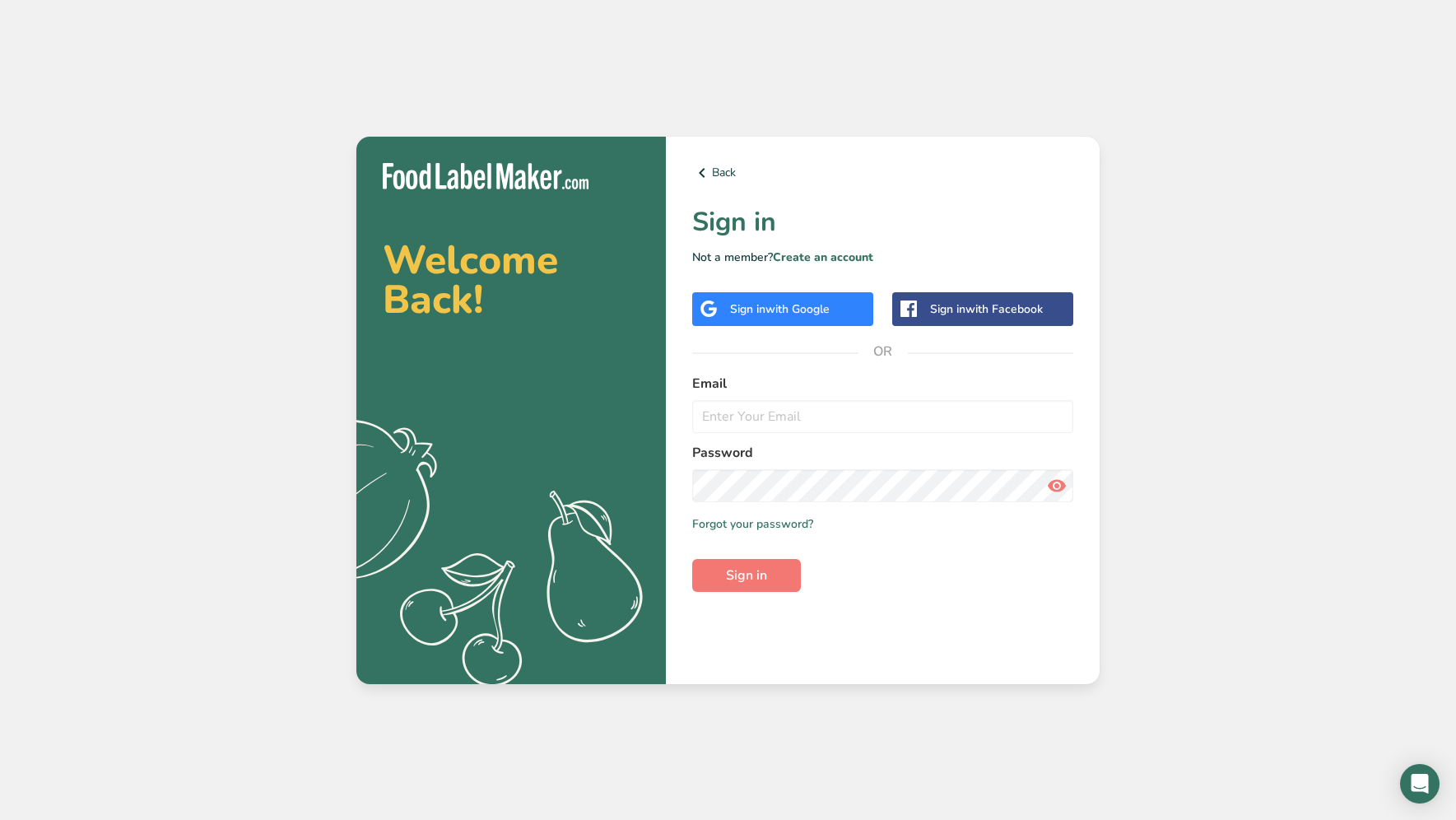 scroll, scrollTop: 0, scrollLeft: 0, axis: both 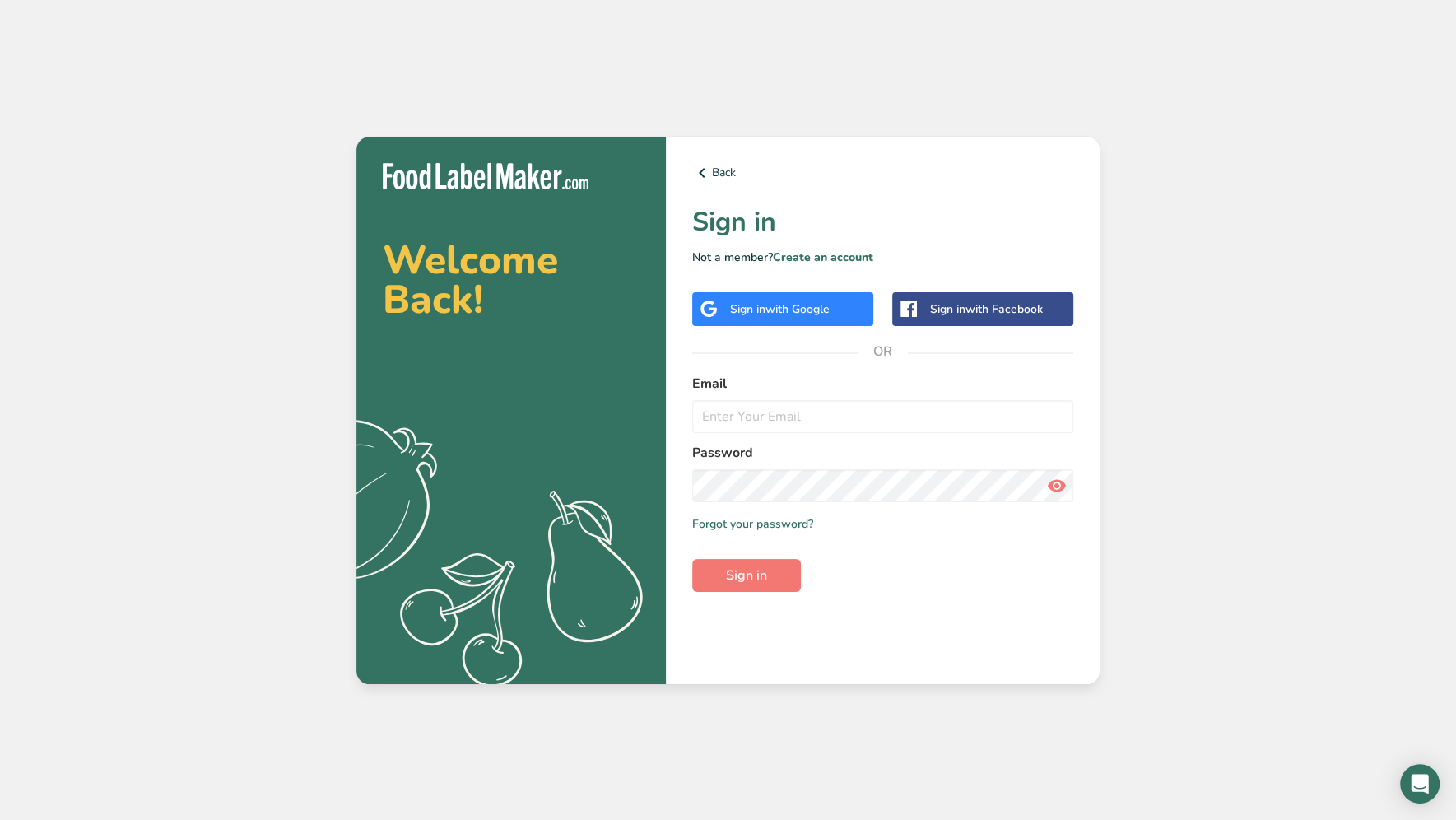 click on "Sign in   with Google" at bounding box center [783, 309] 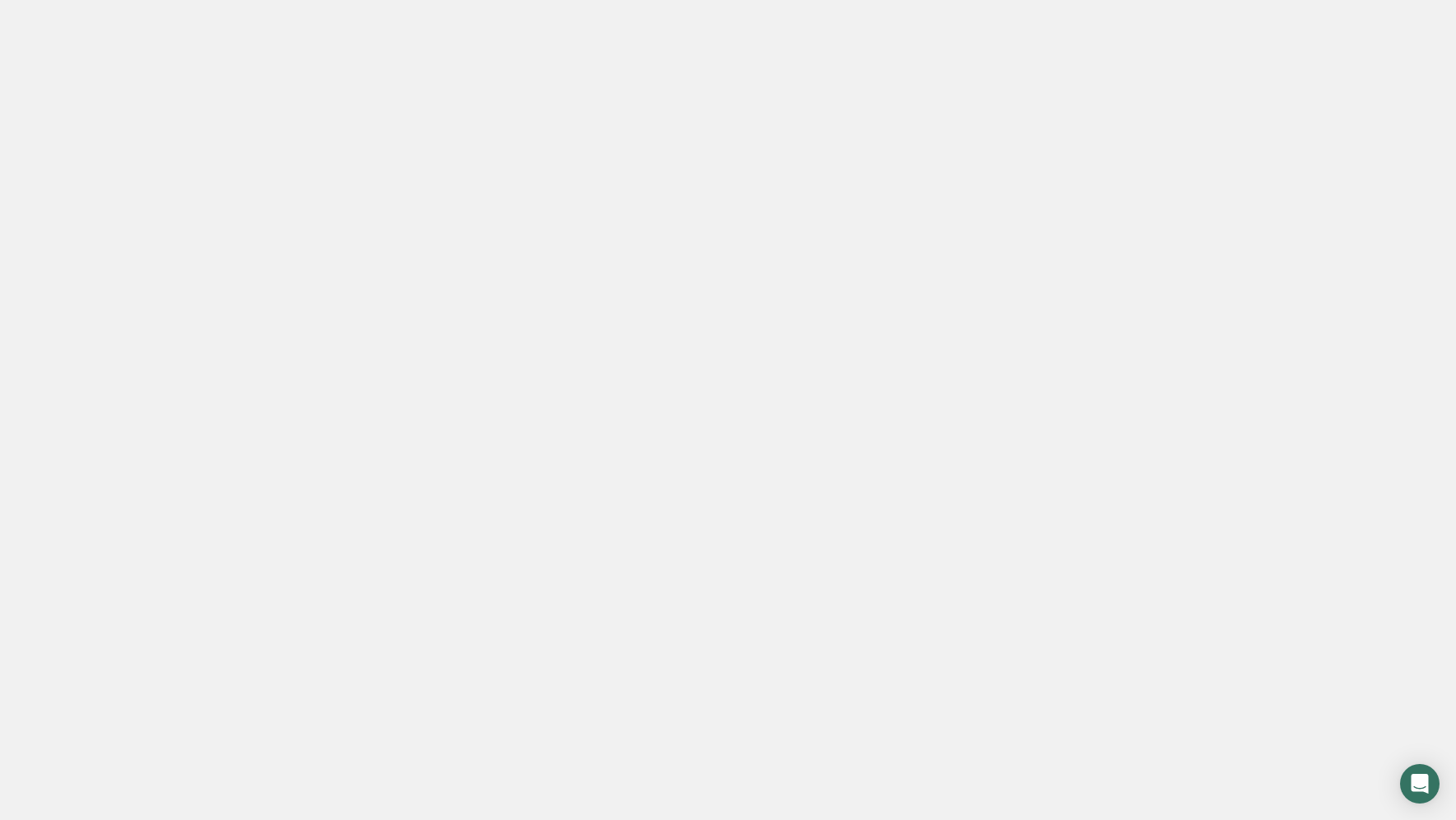 scroll, scrollTop: 0, scrollLeft: 0, axis: both 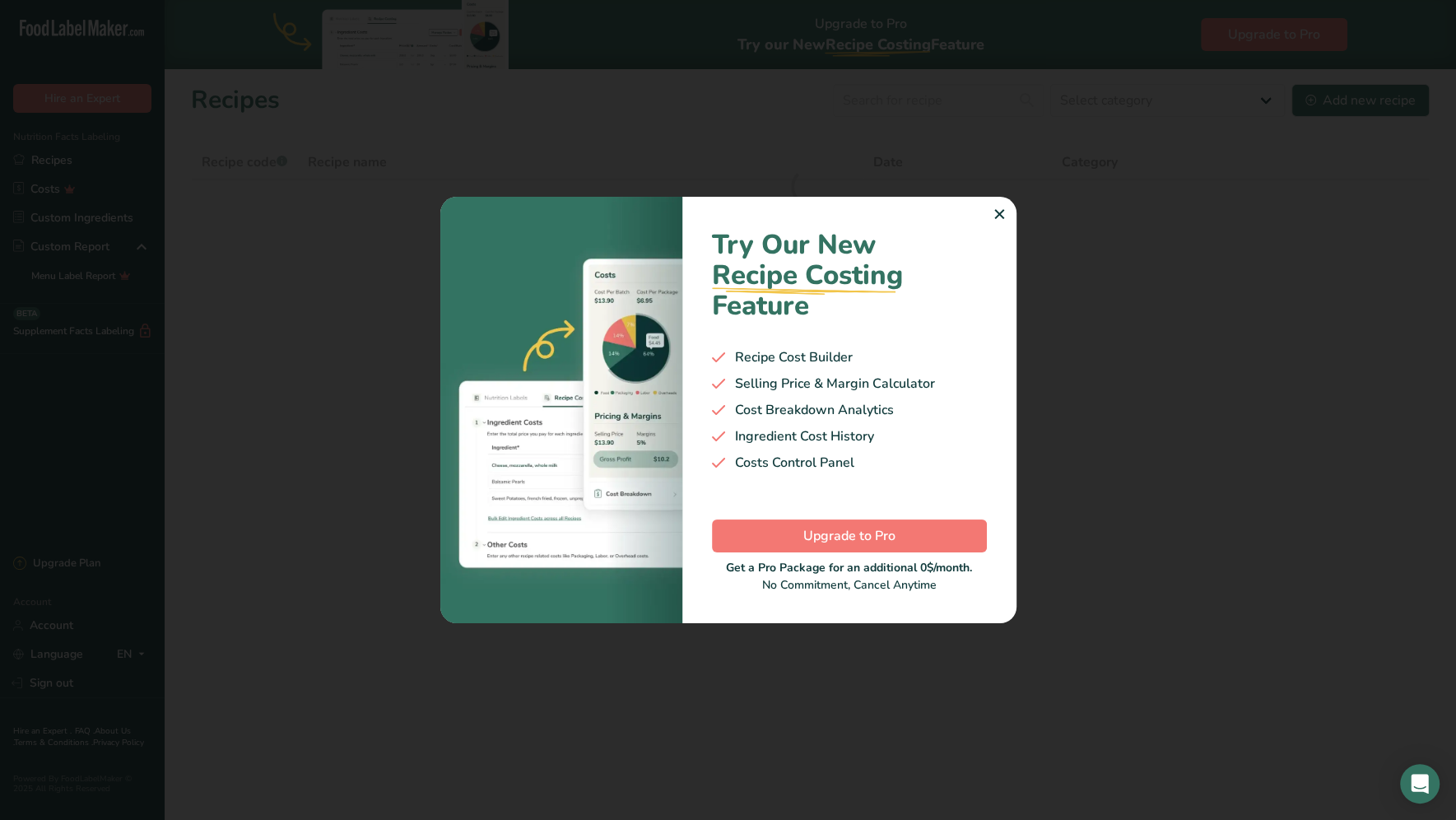 click on ".a-20{fill:#fff;}
Hire an Expert
Nutrition Facts Labeling
Recipes
Costs
Custom Ingredients
Custom Report
Menu Label Report
Supplement Facts Labeling
BETA
Upgrade Plan
Account
Account
Language
EN
English
Spanish
Sign out
Hire an Expert .
FAQ .
About Us .
Terms & Conditions .
Privacy Policy
Powered By FoodLabelMaker ©   2025 All Rights Reserved
Upgrade to Pro" at bounding box center [728, 410] 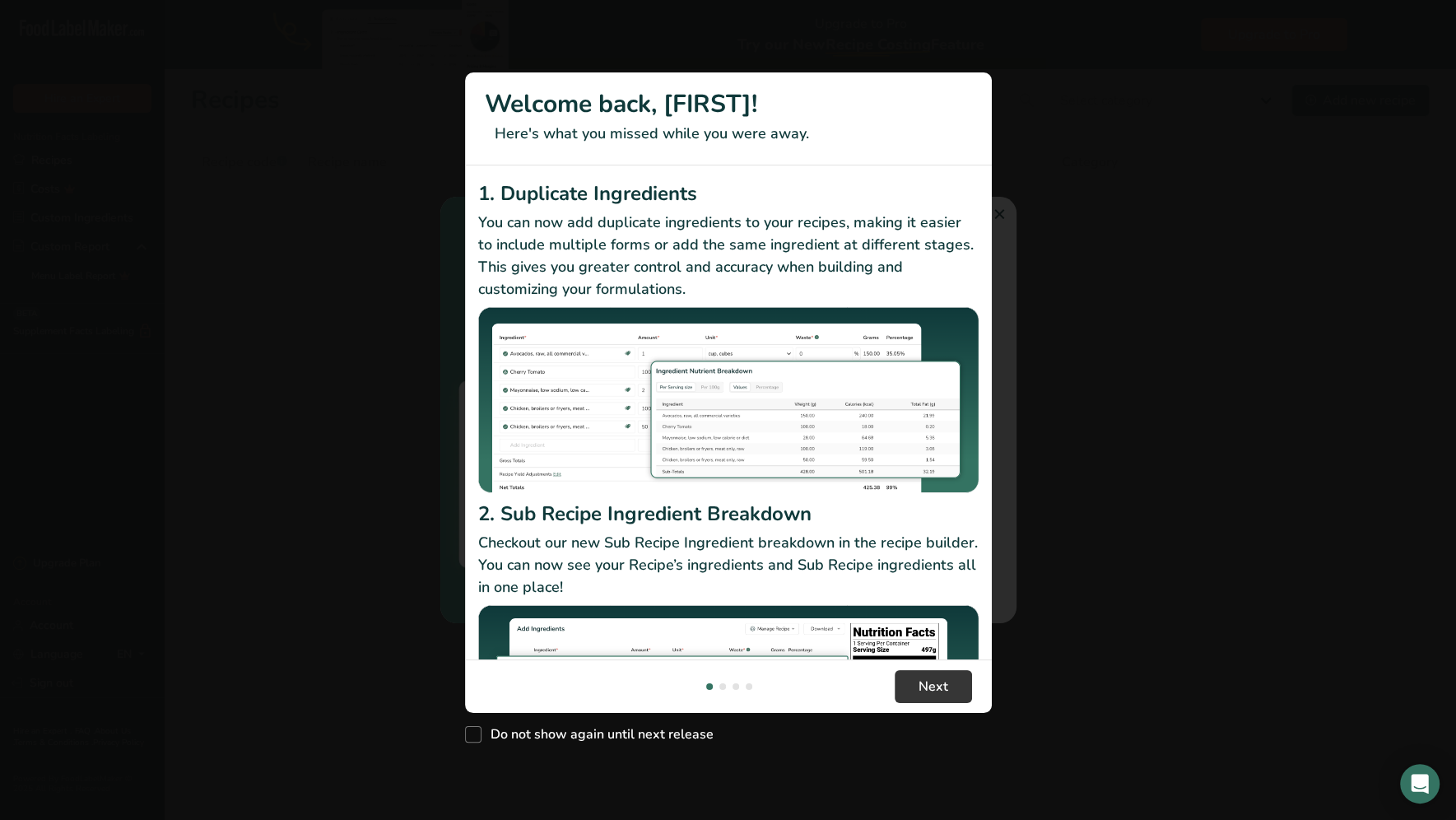 click at bounding box center [728, 410] 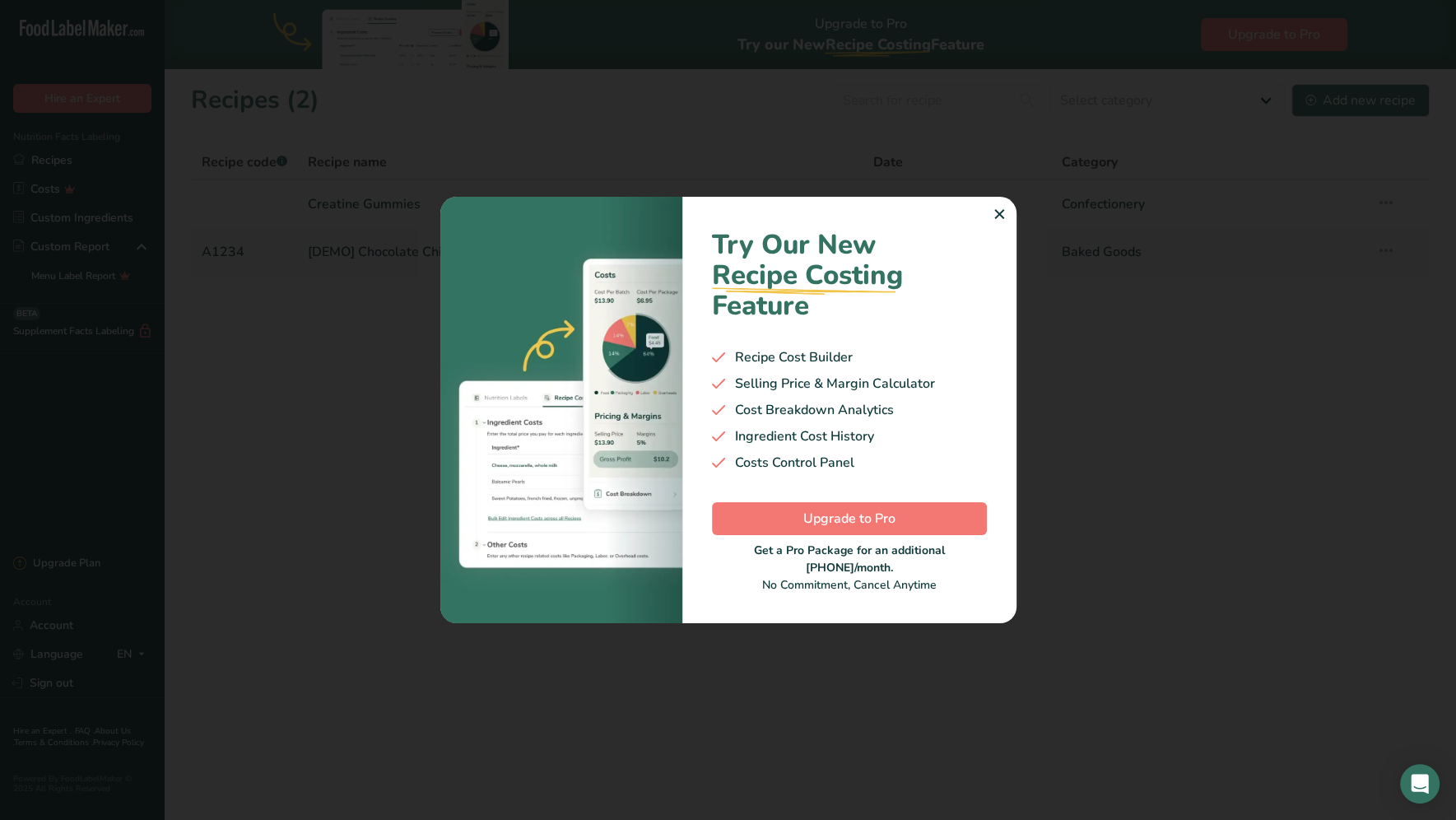 click on "✕" at bounding box center (999, 215) 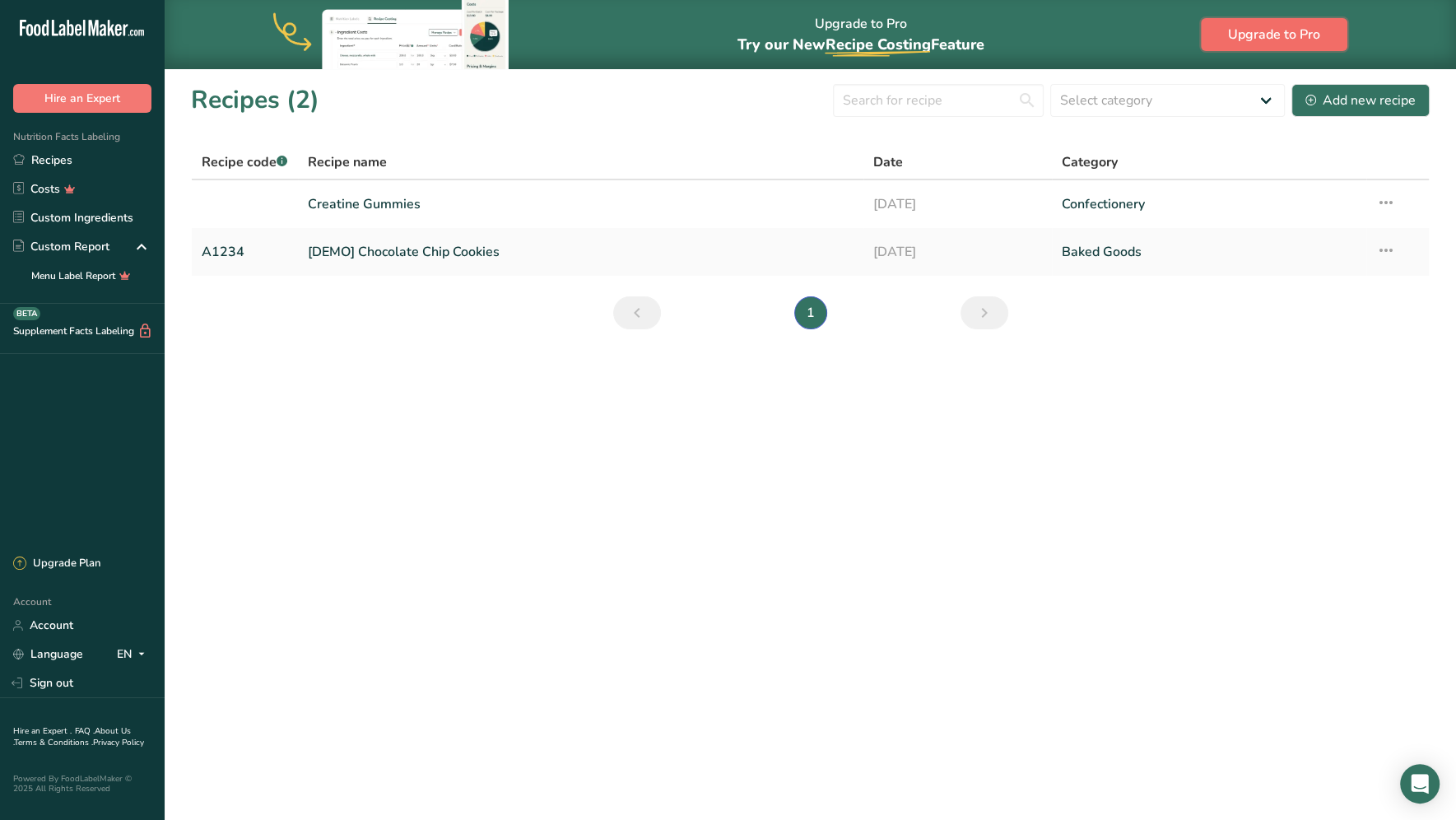 click on "Upgrade to Pro" at bounding box center (1274, 35) 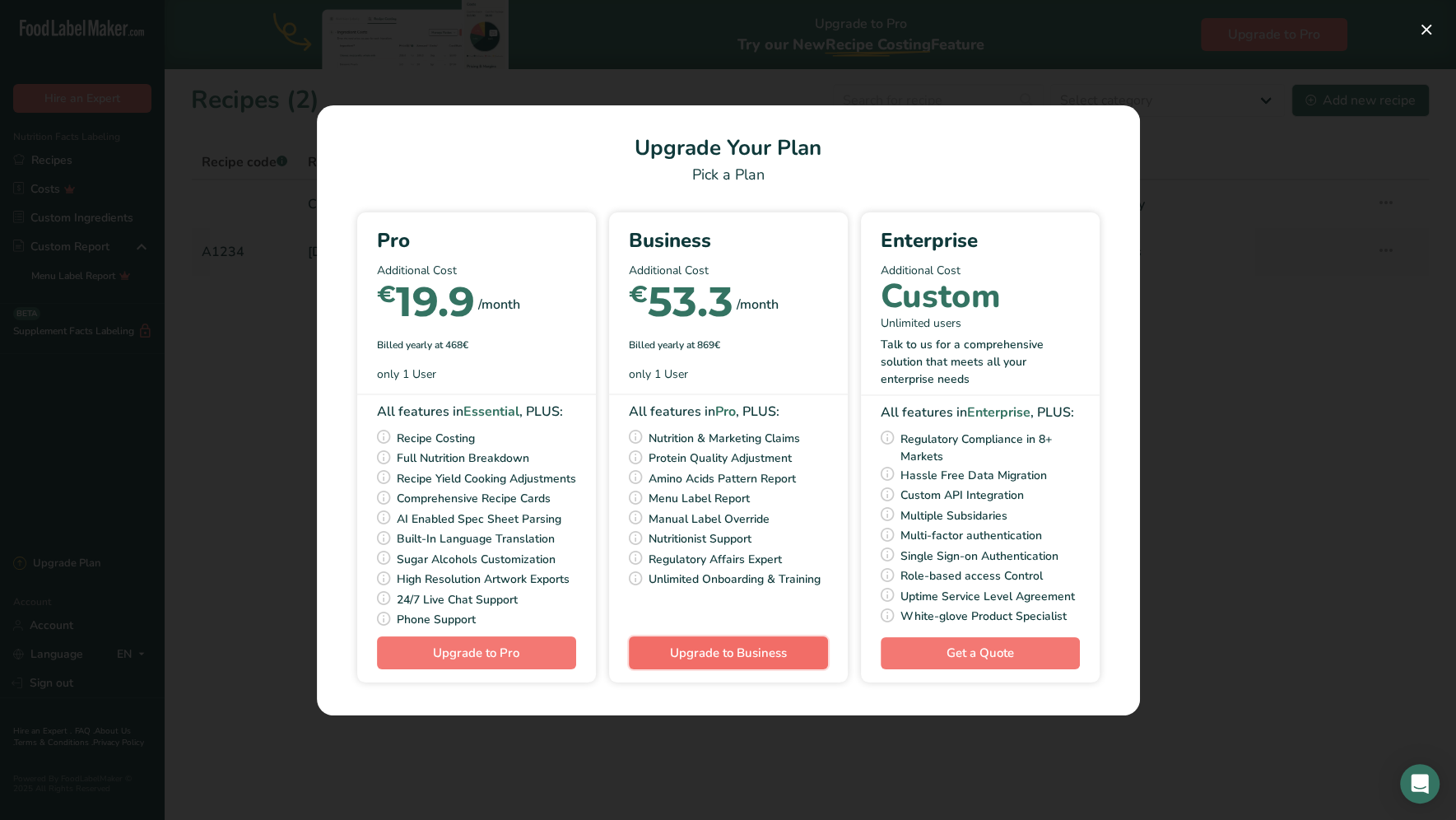 click on "Upgrade to Business" at bounding box center [728, 653] 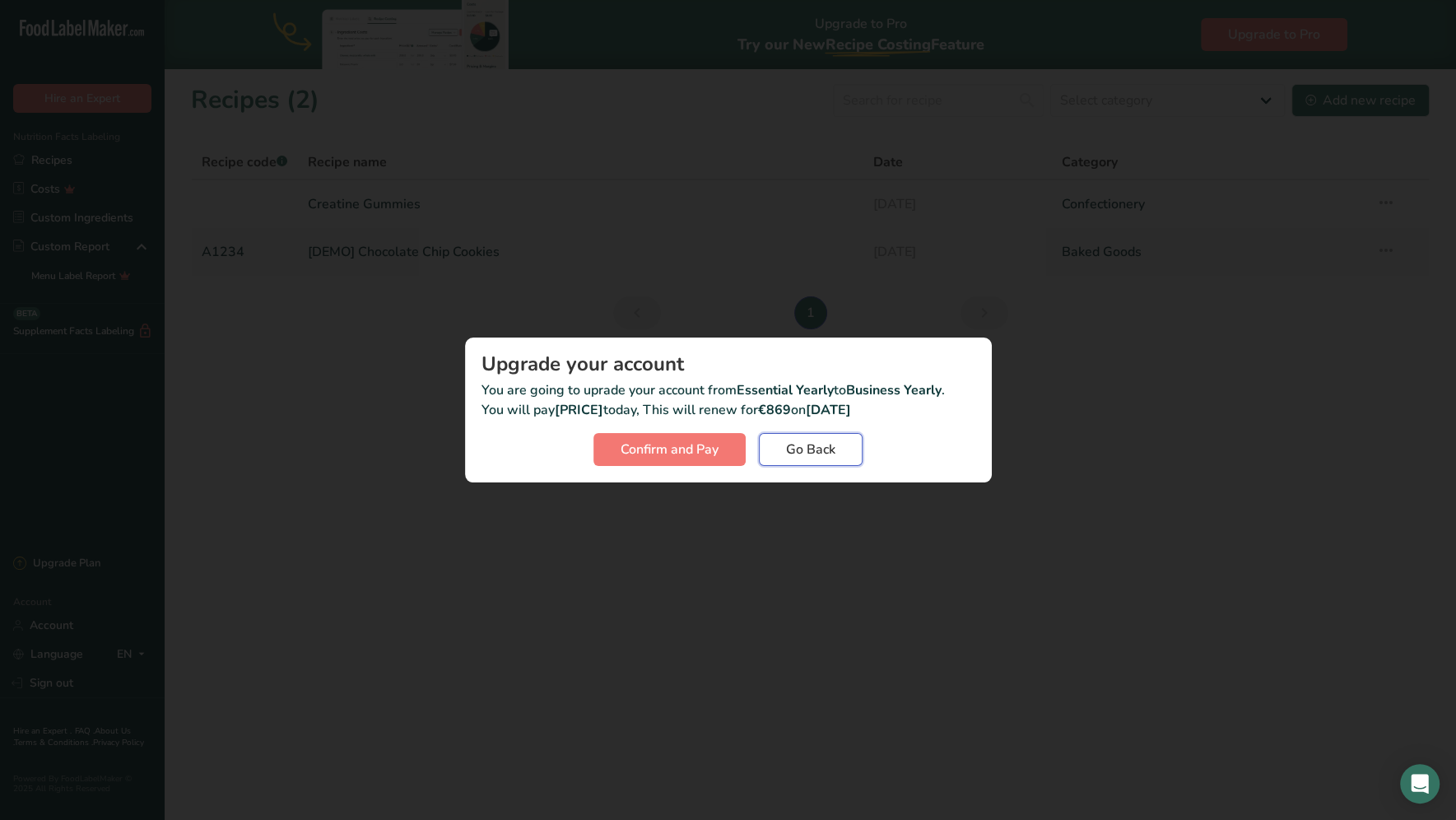 click on "Go Back" at bounding box center (811, 450) 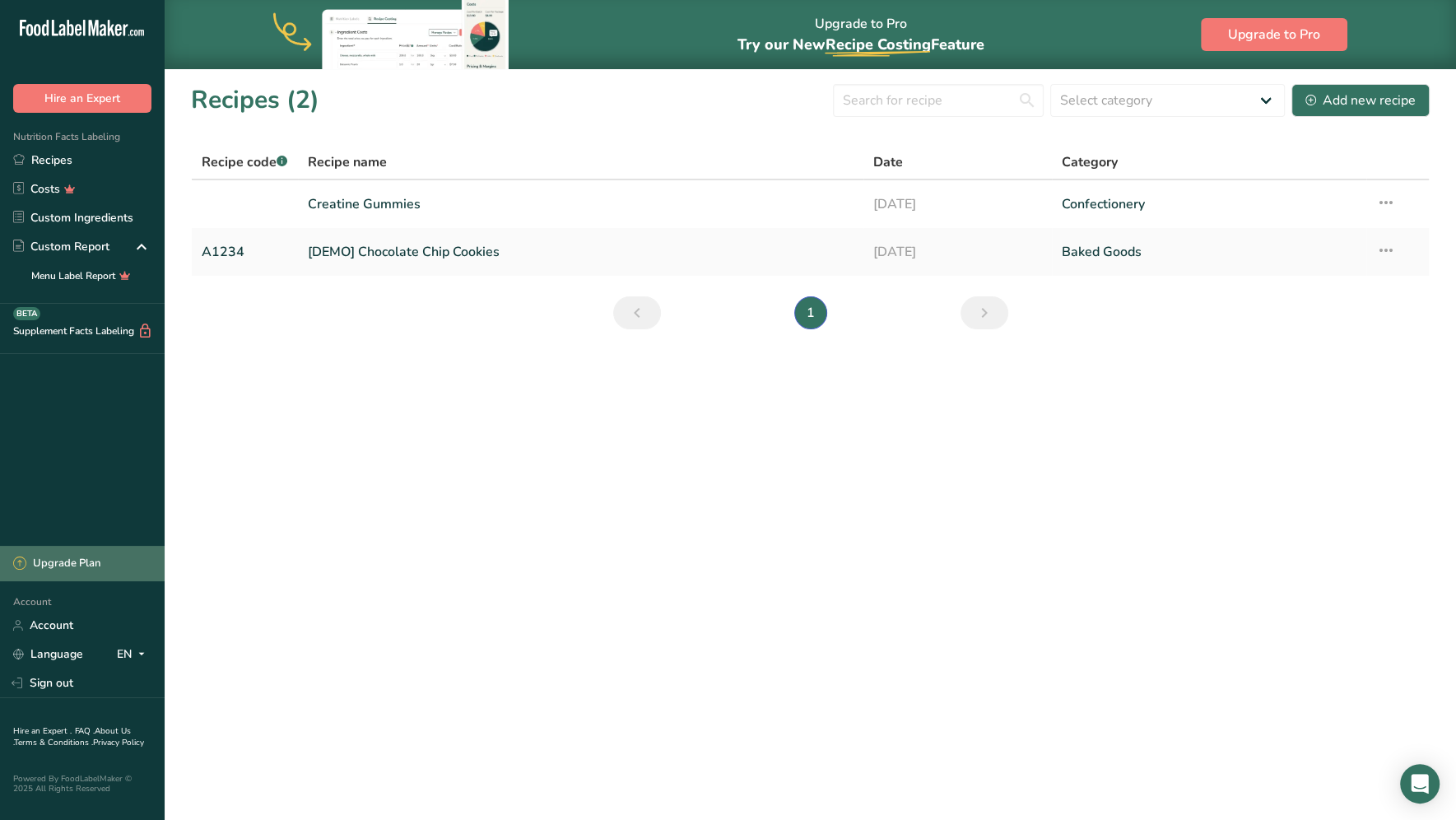 click on "Upgrade Plan" at bounding box center [57, 564] 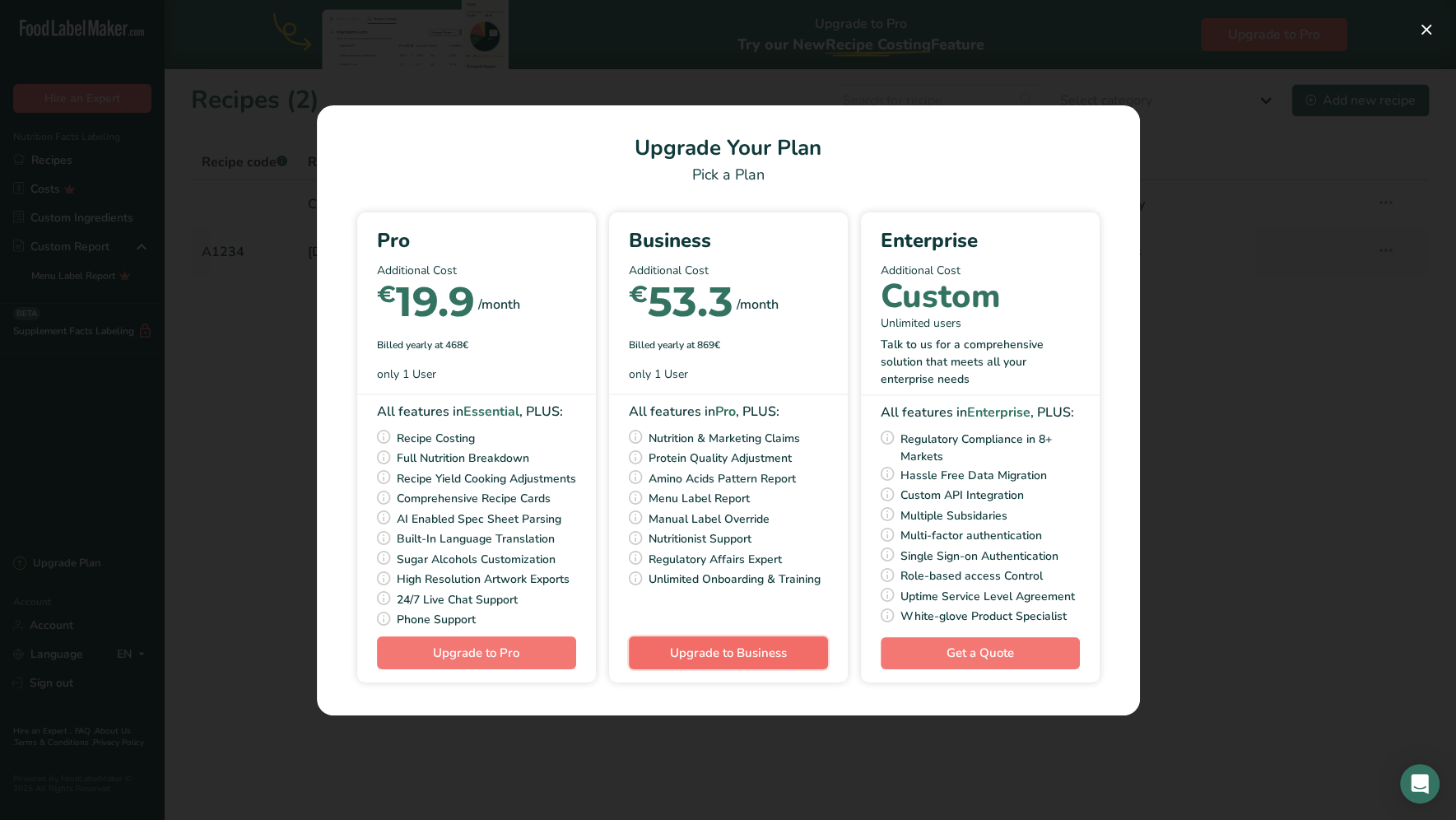 click on "Upgrade to Business" at bounding box center (728, 653) 